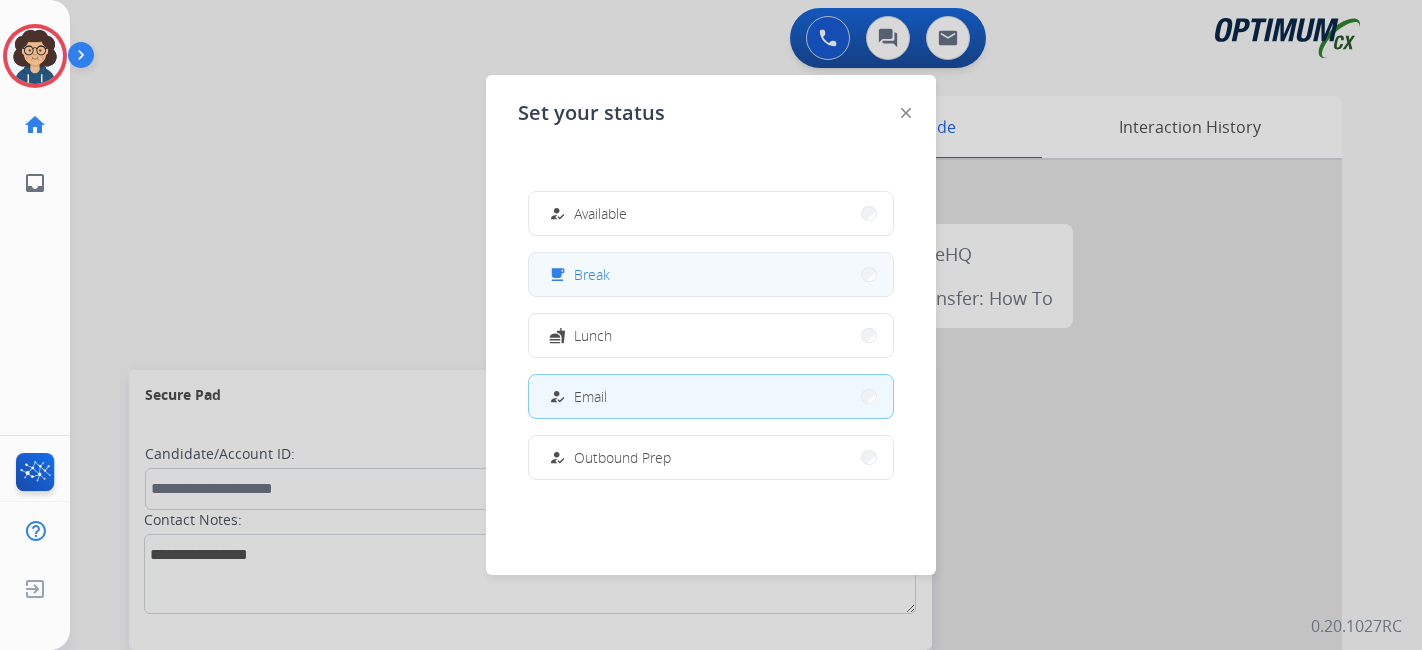 scroll, scrollTop: 0, scrollLeft: 0, axis: both 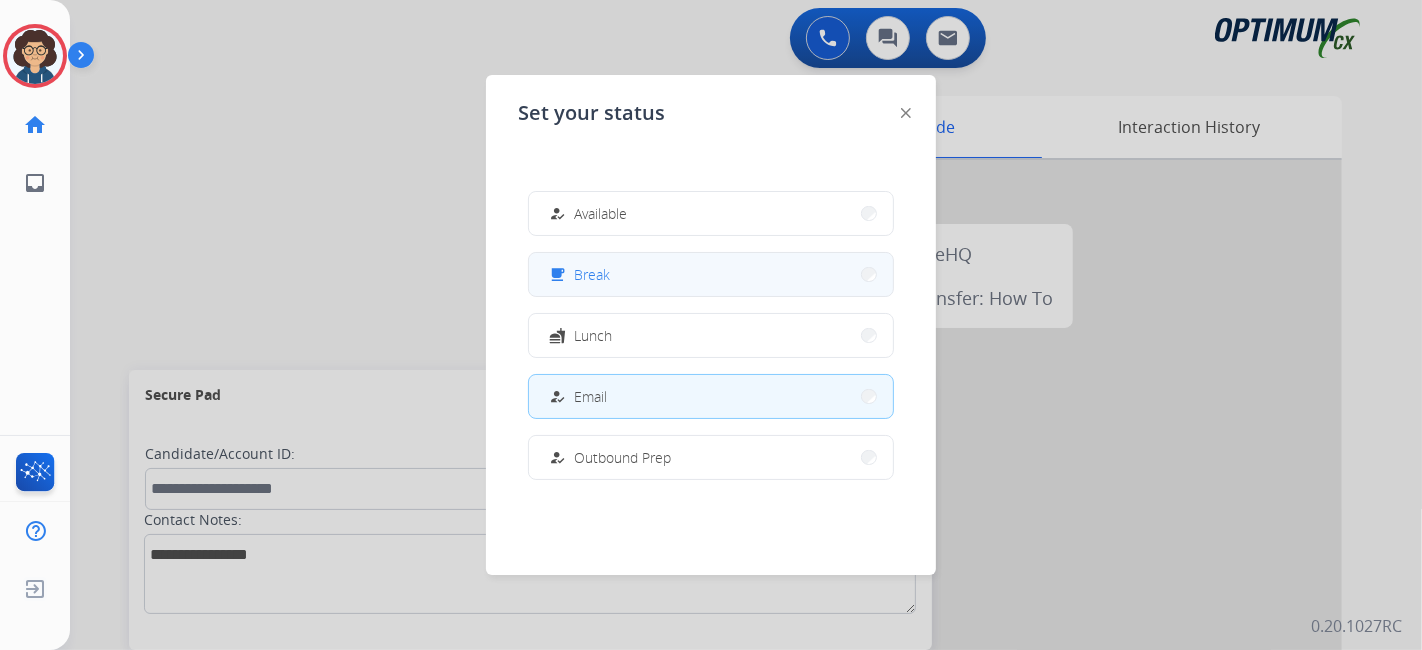 click on "free_breakfast Break" at bounding box center [711, 274] 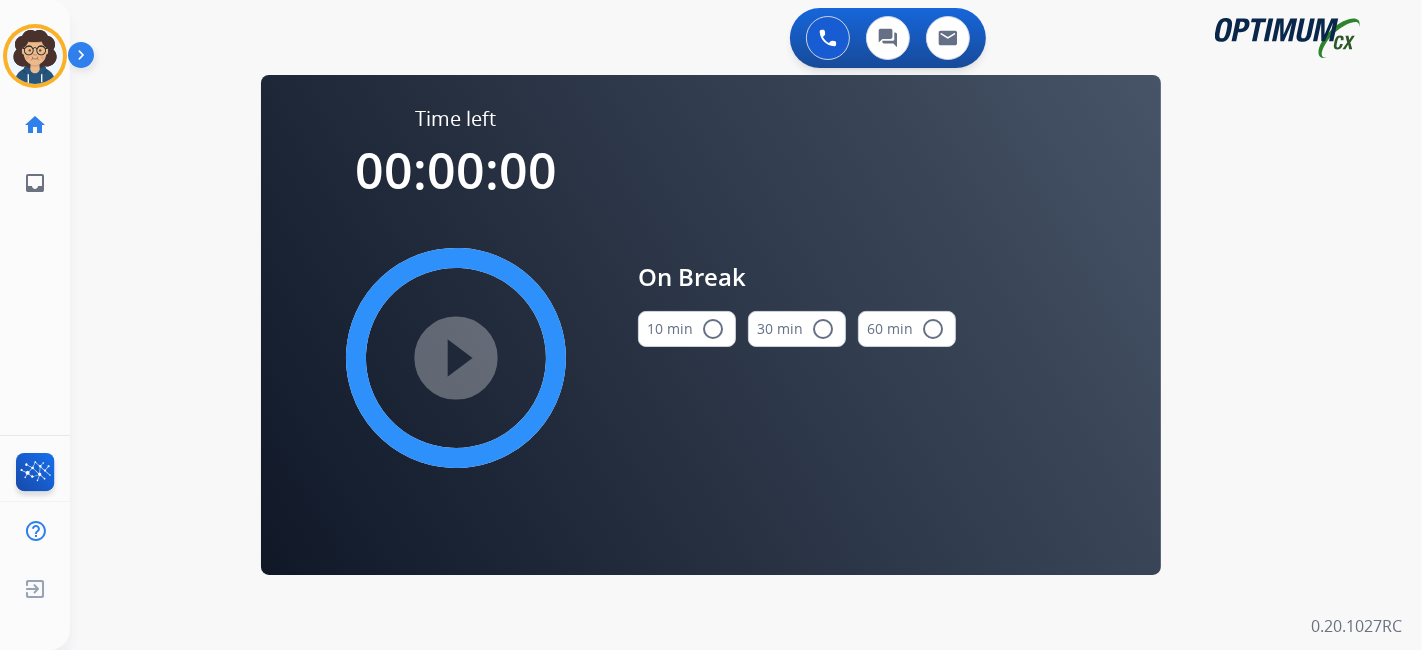 click on "10 min  radio_button_unchecked" at bounding box center (687, 329) 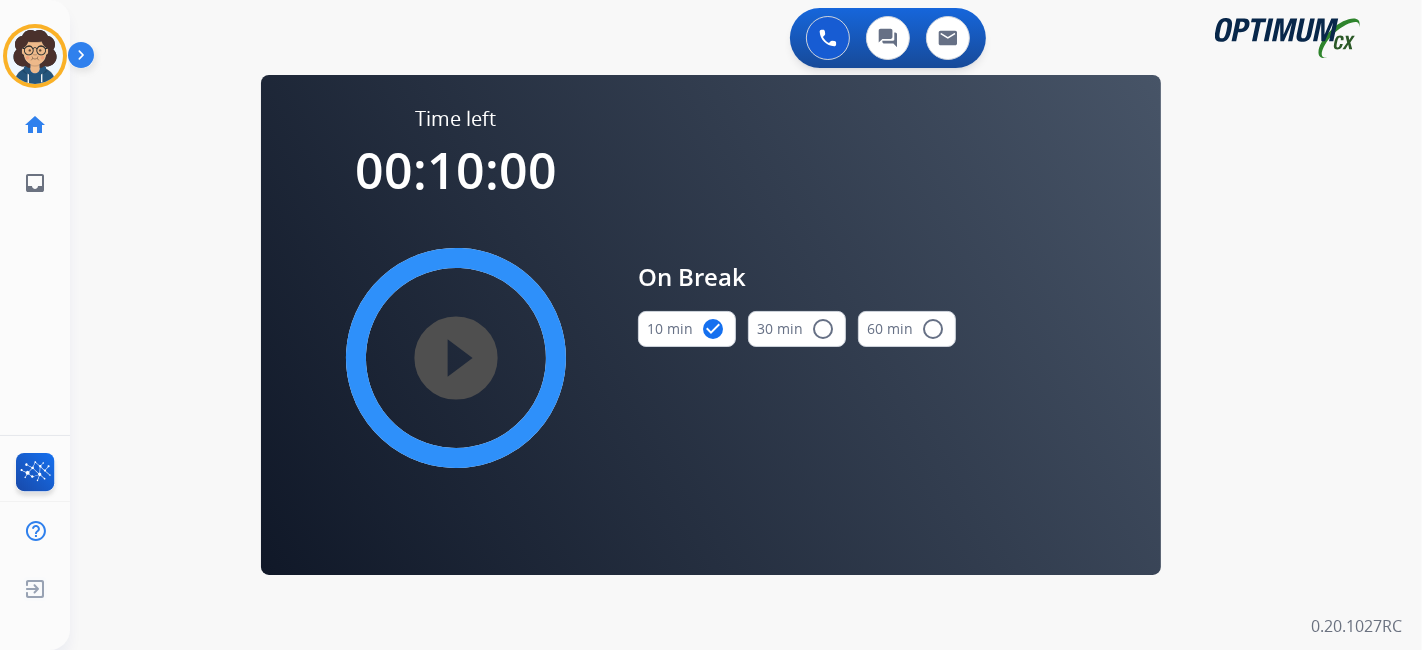 click on "play_circle_filled" at bounding box center [456, 358] 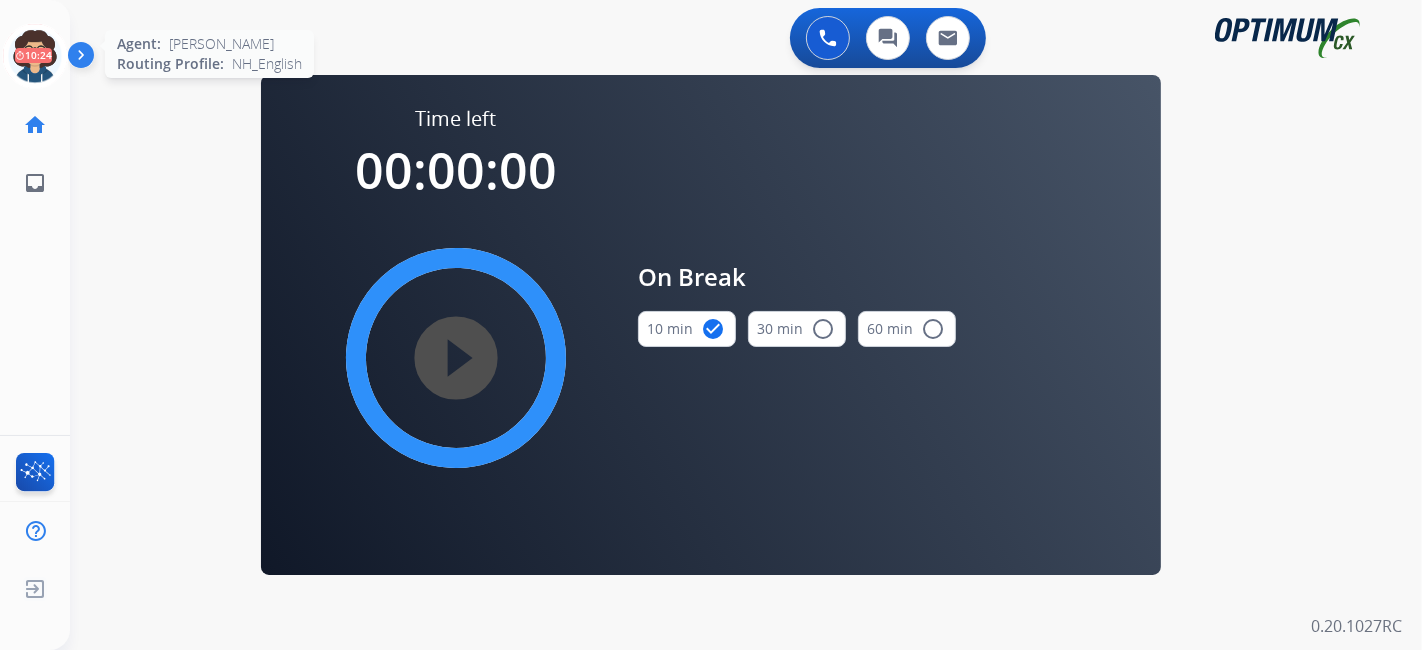 click 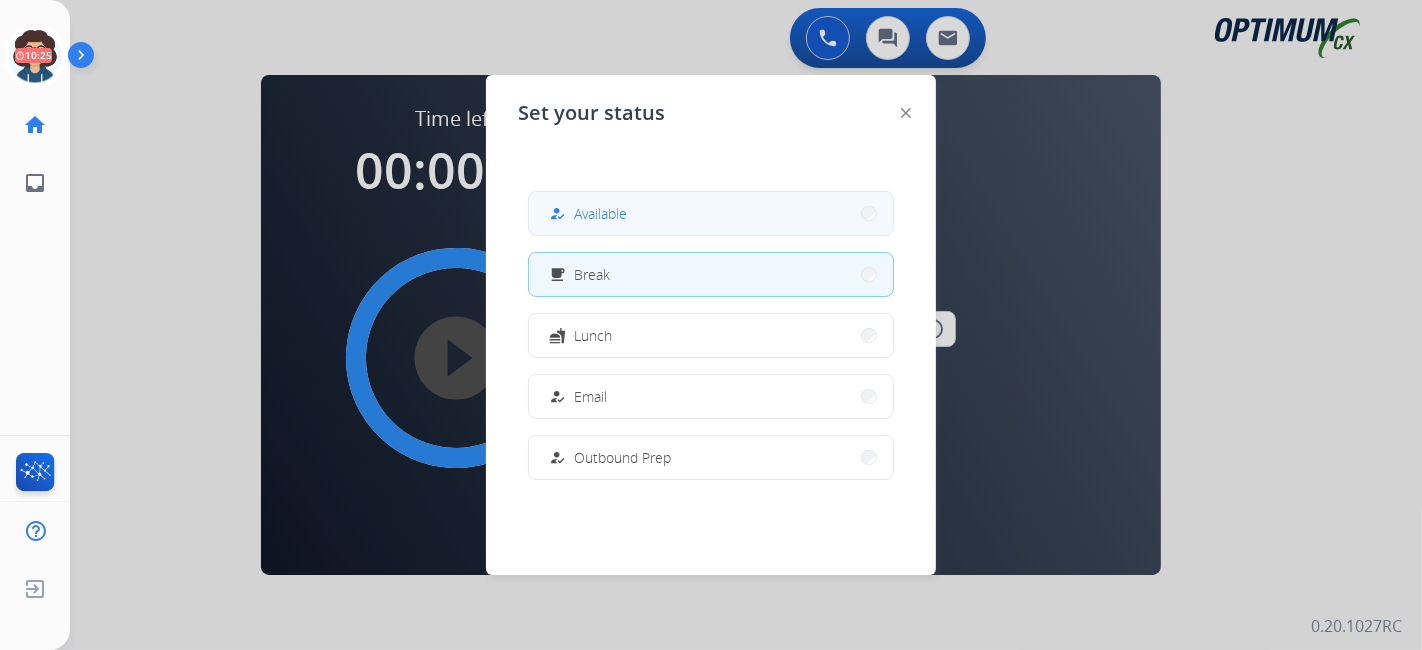 click on "how_to_reg Available" at bounding box center [711, 213] 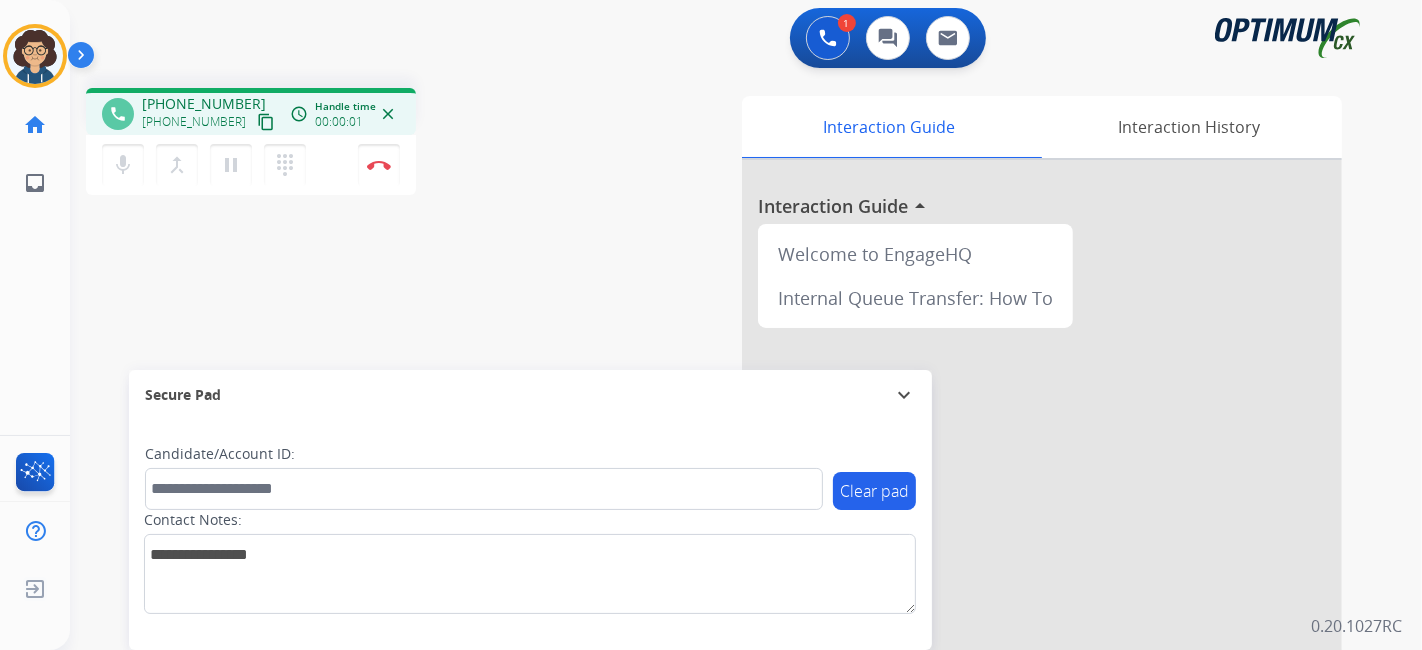 click on "content_copy" at bounding box center [266, 122] 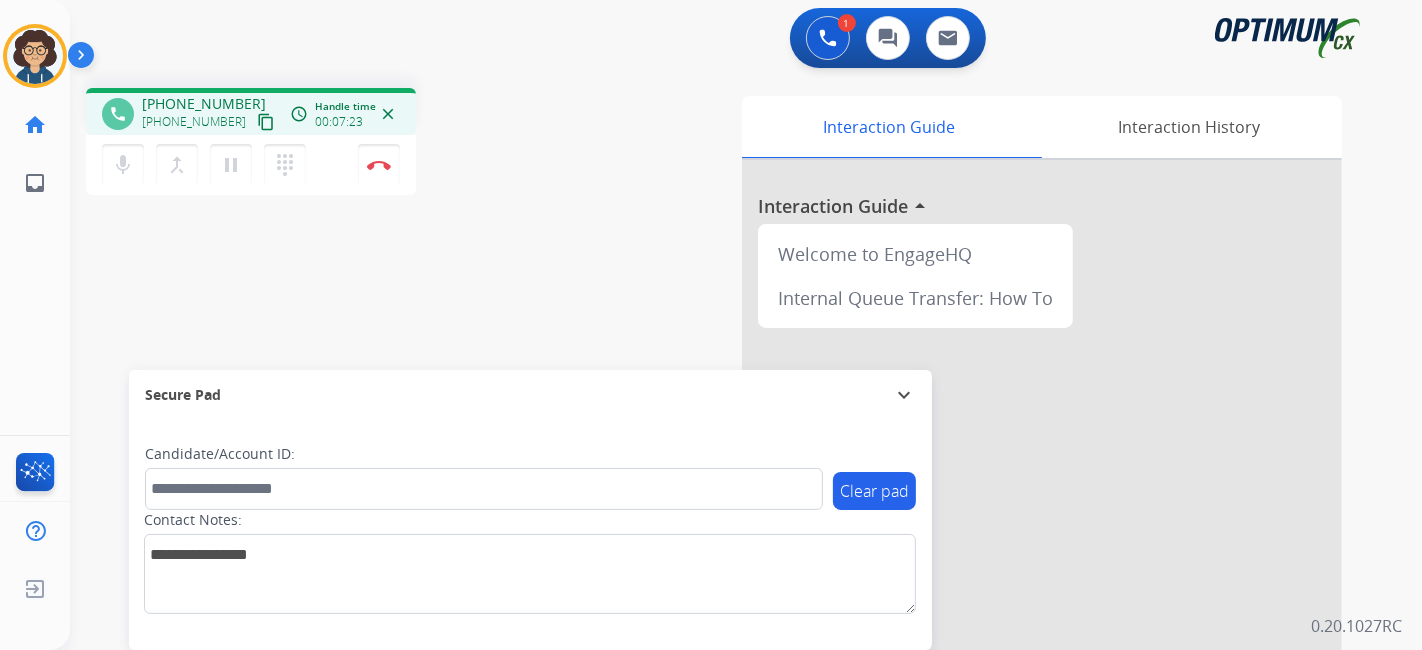 click on "phone [PHONE_NUMBER] [PHONE_NUMBER] content_copy access_time Call metrics Queue   02:13 Hold   00:00 Talk   07:24 Total   09:36 Handle time 00:07:23 close mic Mute merge_type Bridge pause Hold dialpad Dialpad Disconnect swap_horiz Break voice bridge close_fullscreen Connect 3-Way Call merge_type Separate 3-Way Call" at bounding box center (337, 144) 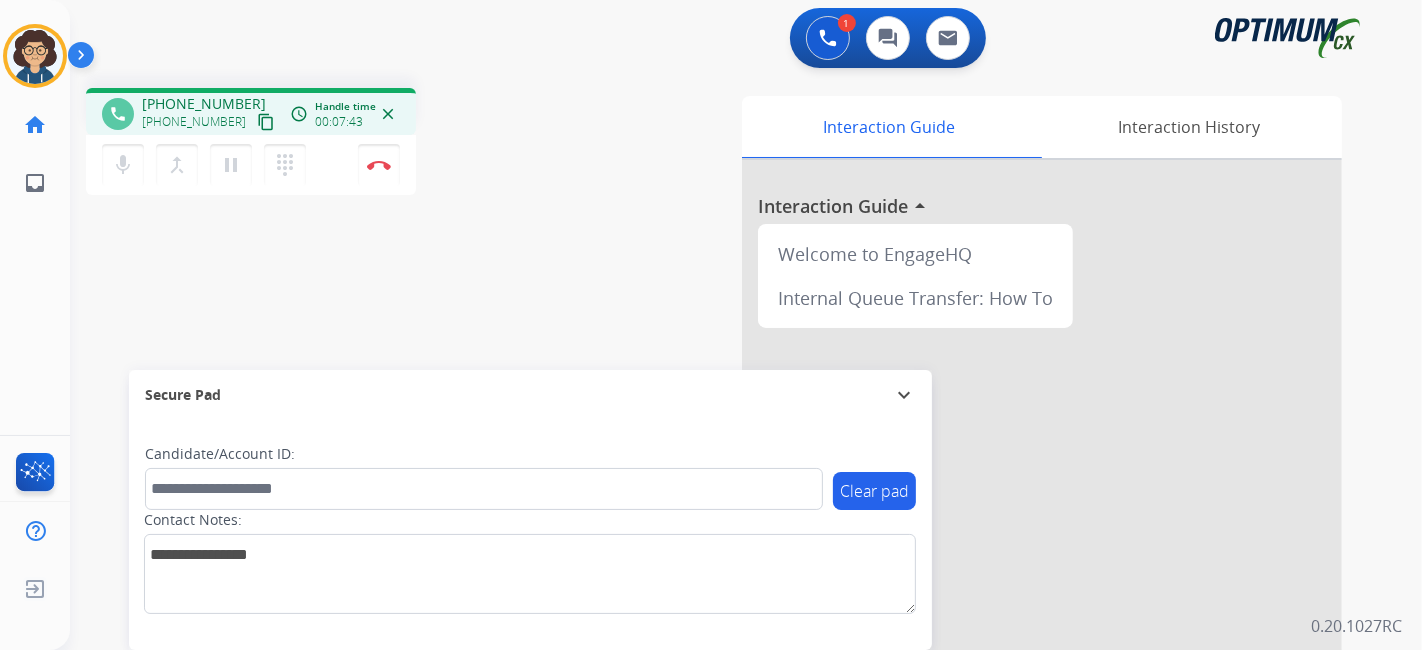 drag, startPoint x: 210, startPoint y: 292, endPoint x: 327, endPoint y: 204, distance: 146.40013 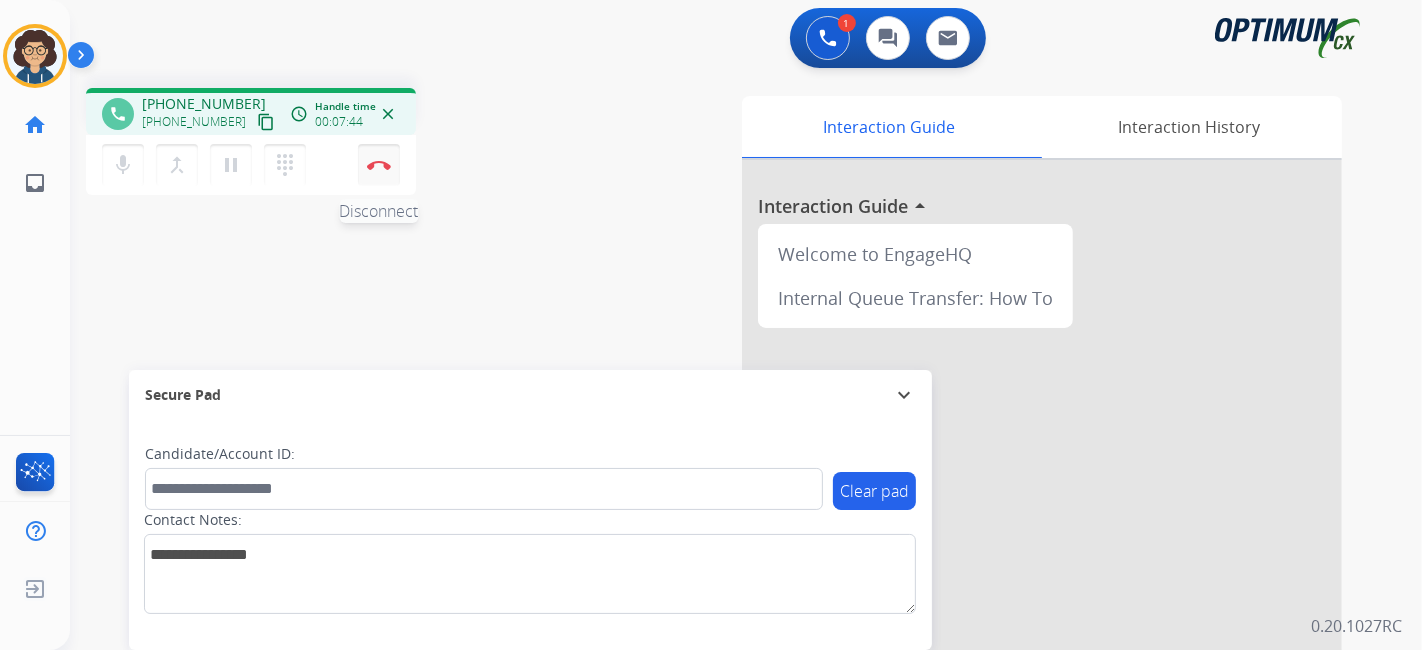 click at bounding box center (379, 165) 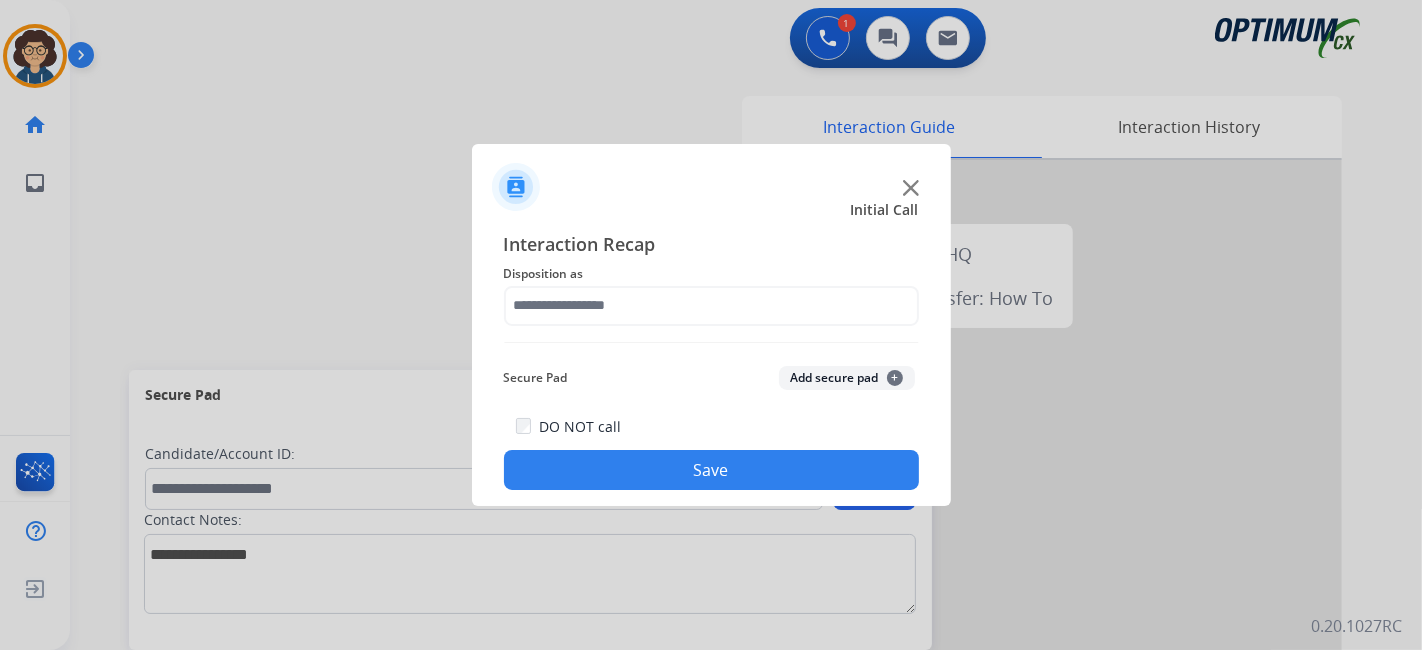 click on "Disposition as" 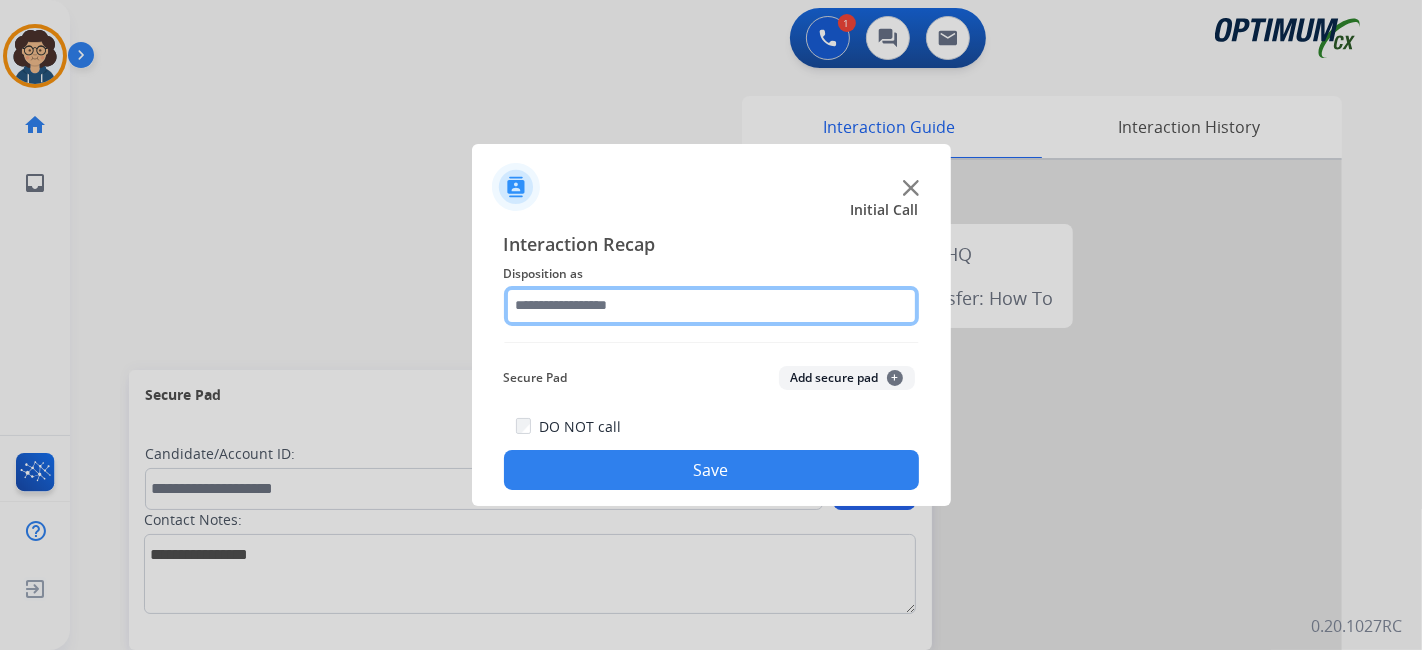 click 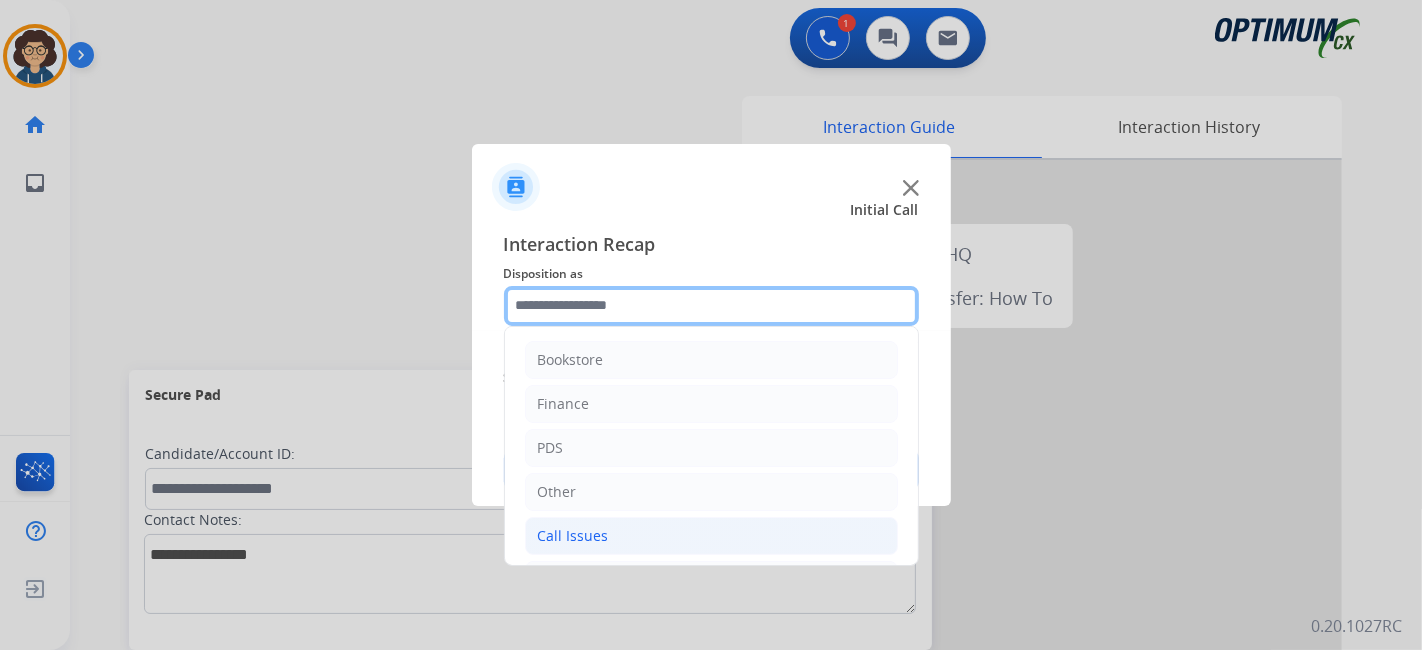 scroll, scrollTop: 131, scrollLeft: 0, axis: vertical 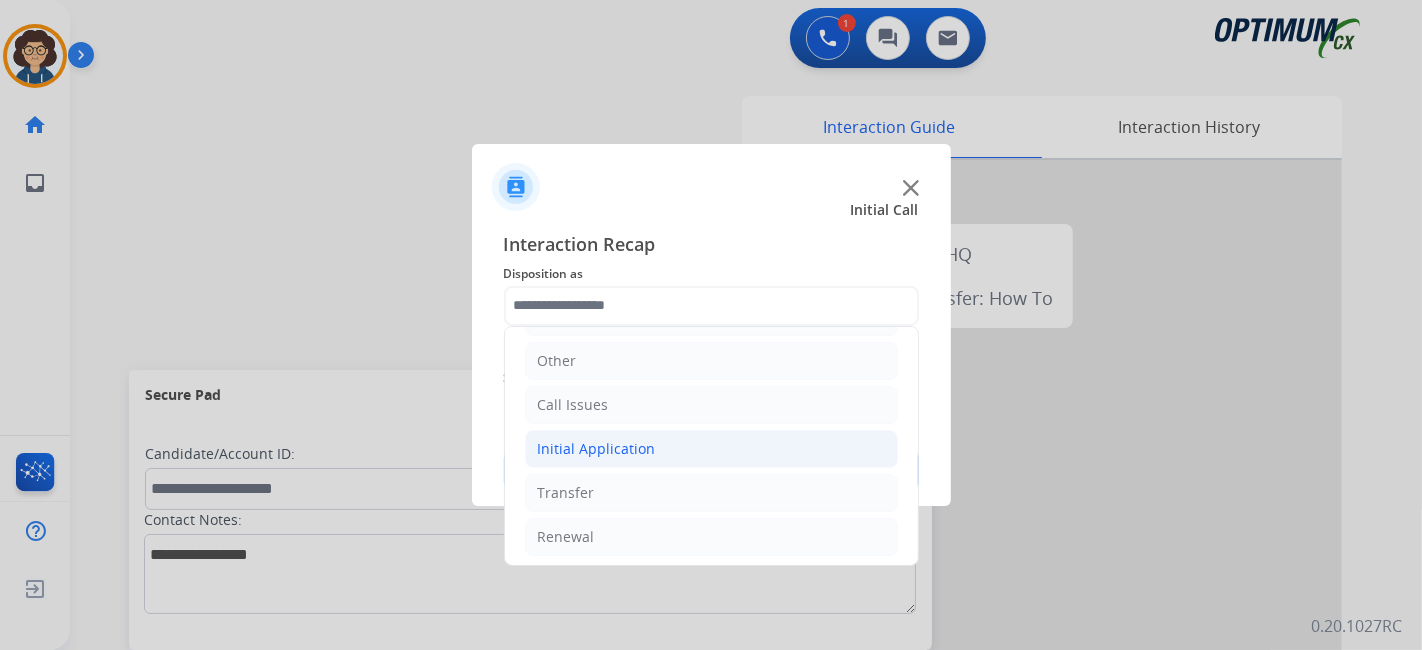 click on "Initial Application" 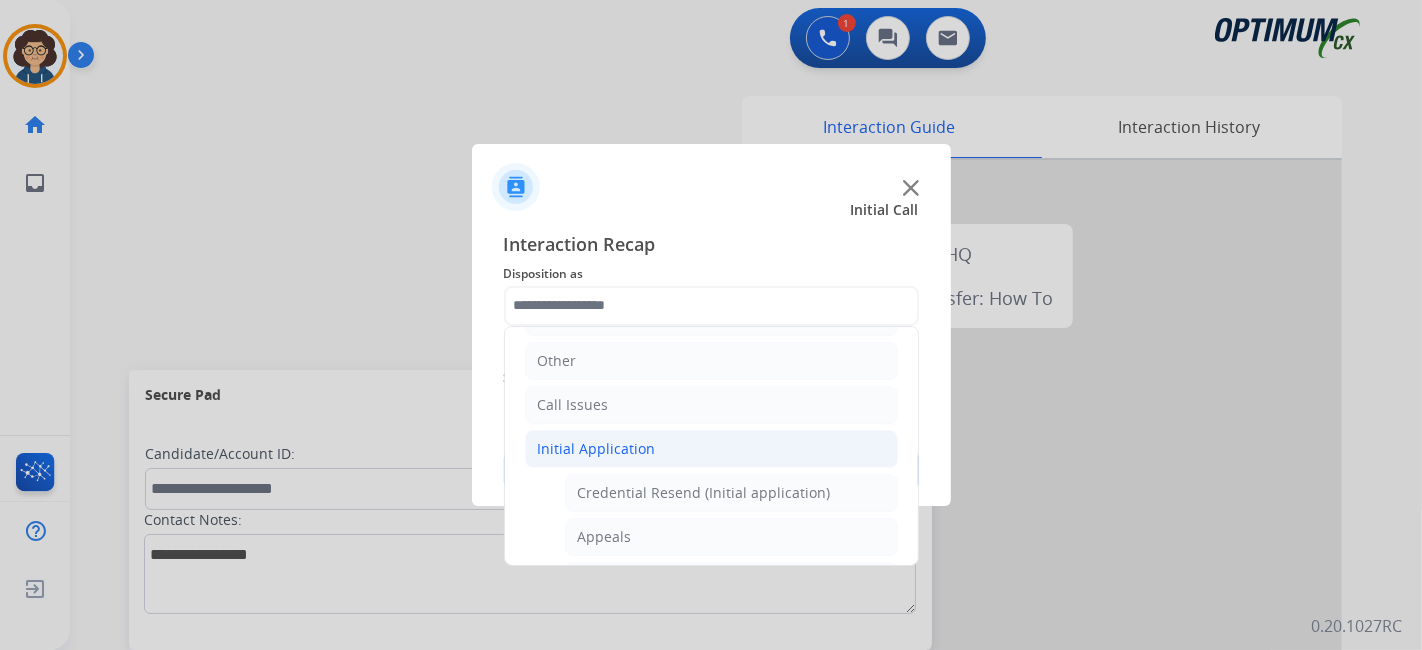 click on "Bookstore   Finance   PDS   Other   Call Issues   Initial Application   Credential Resend (Initial application)   Appeals   Stuck in Staff Review   Paper Exam Status   Online Walk-Through (Initial application)   Names Change Questions/Assistance (Initial application)   Endorsement Number Not Working   No Show VV   Fax Receipt Confirmation (Initial application)   Initial Application Price Increase   Search Request   V3 Request   Credential Type Change   Admin Change Notice - Temporary   No Show Exam   Visit Cancelation Request   Language Specialization Change   Exam Special Accommodation   VVProb Questions   Paper Application Status   General Questions (Initial application)   Ready to Schedule Info   [PERSON_NAME] Vue/Exam Authorization   Extend Deadline (Initial application)   Transfer   Renewal" 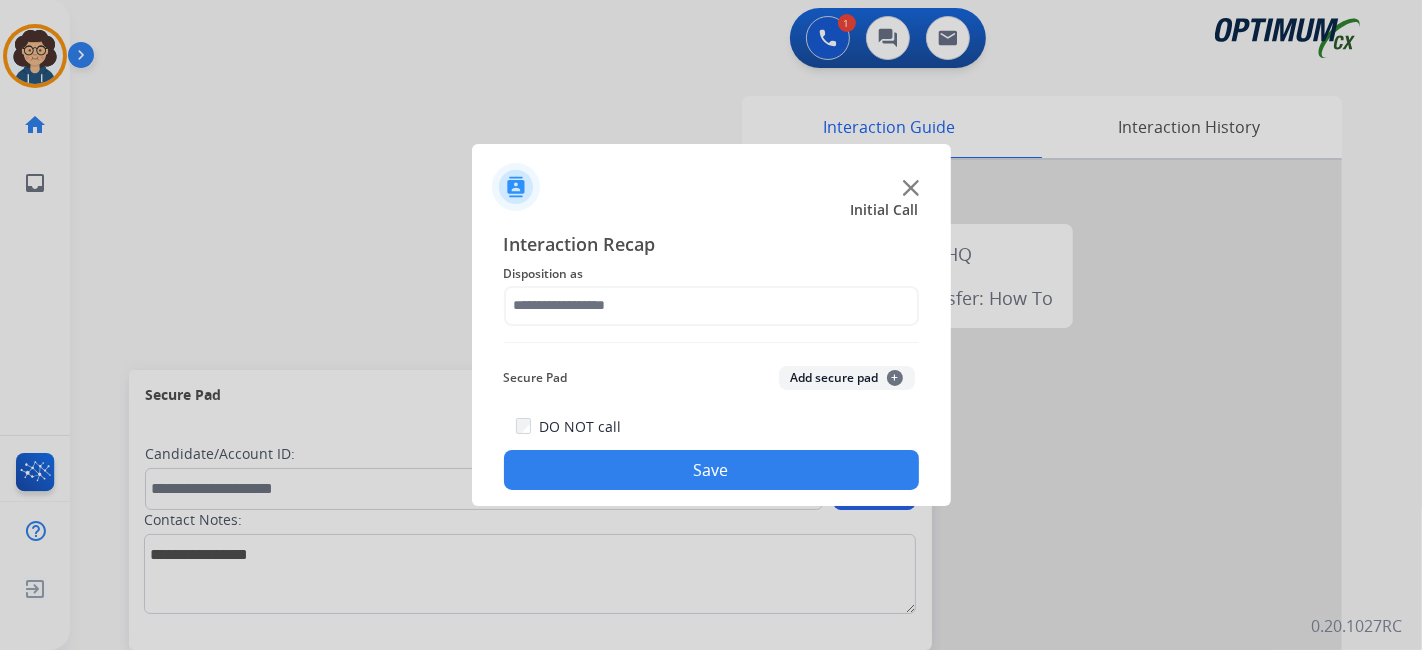 drag, startPoint x: 914, startPoint y: 364, endPoint x: 875, endPoint y: 362, distance: 39.051247 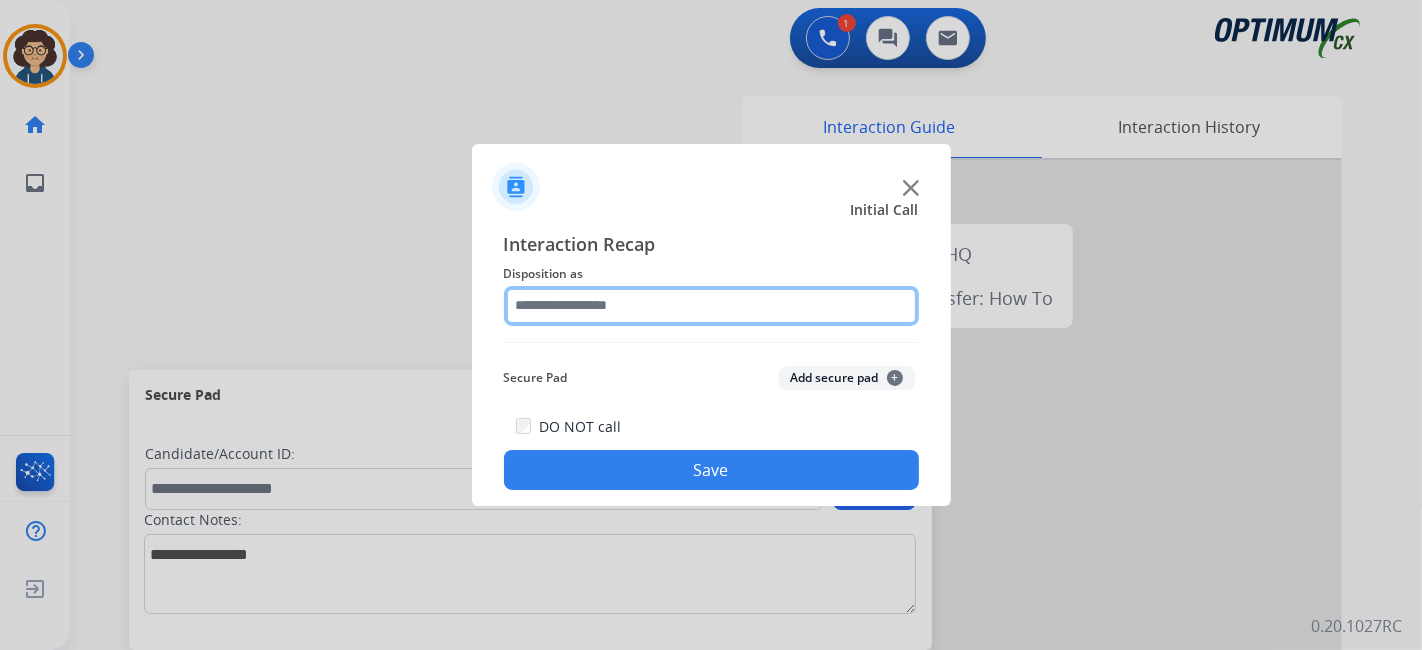 click 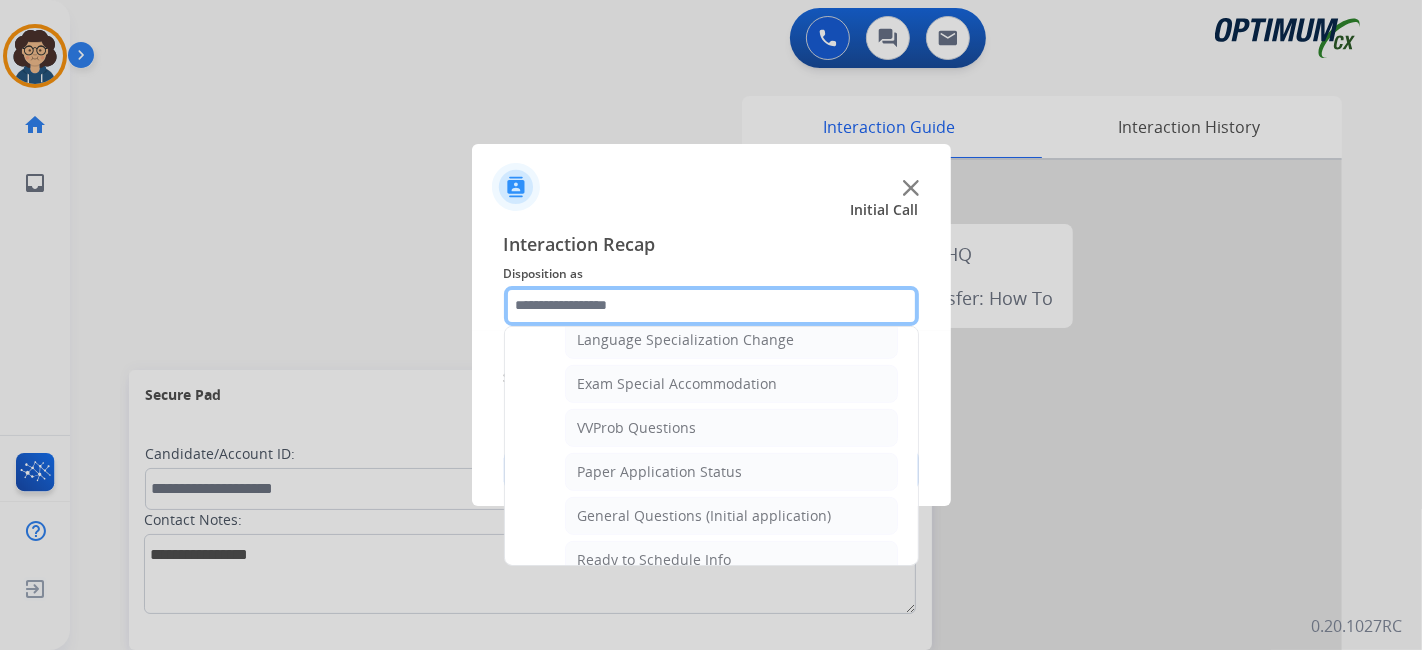 scroll, scrollTop: 1011, scrollLeft: 0, axis: vertical 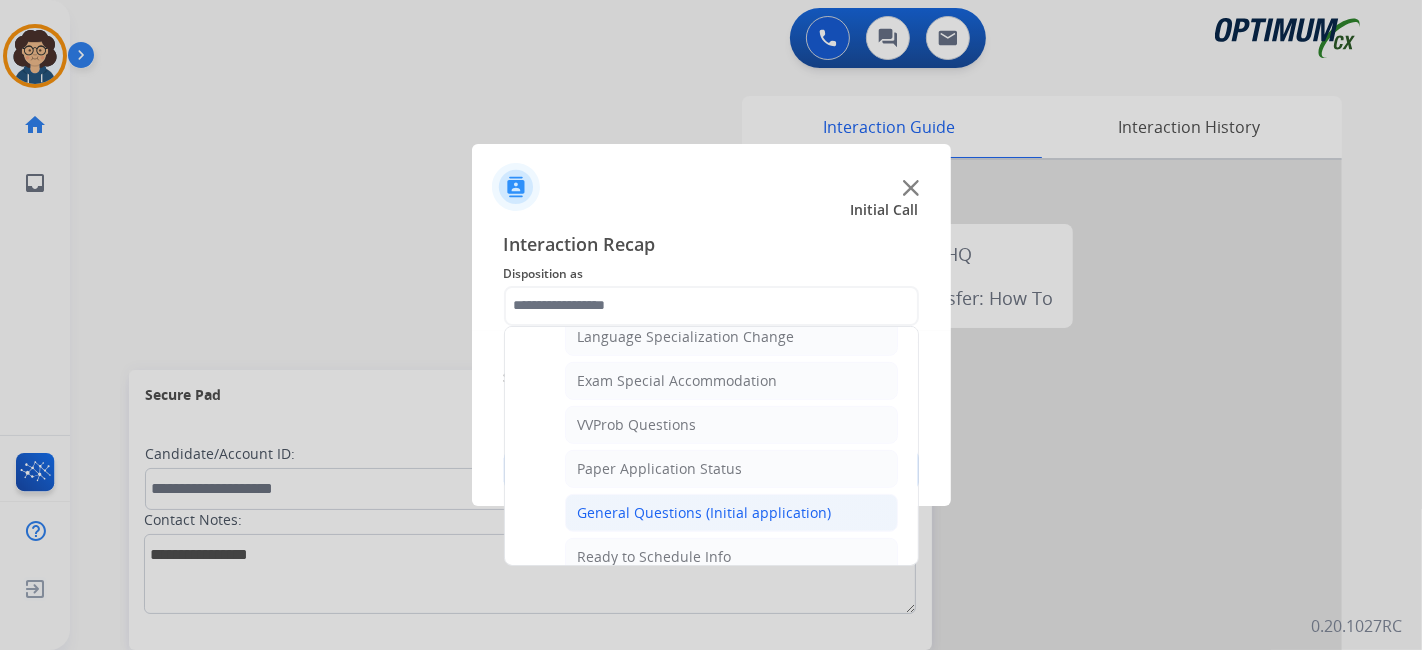 click on "General Questions (Initial application)" 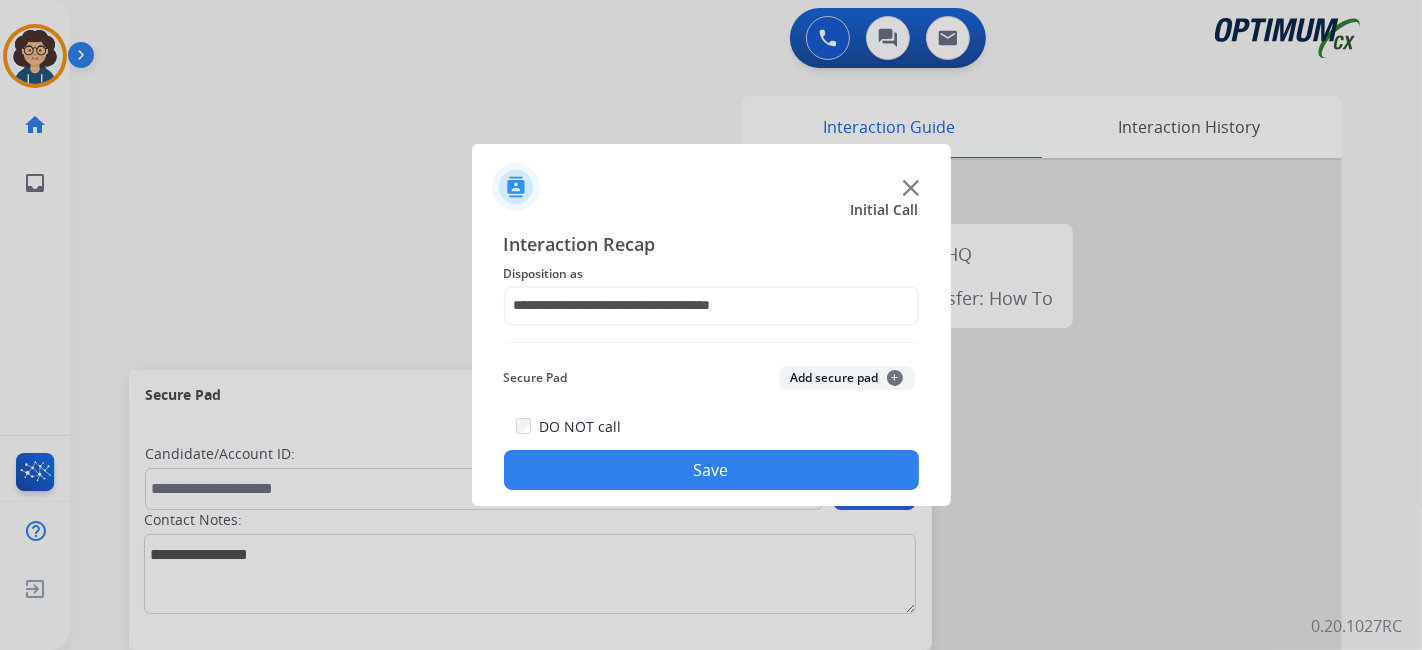 click on "Save" 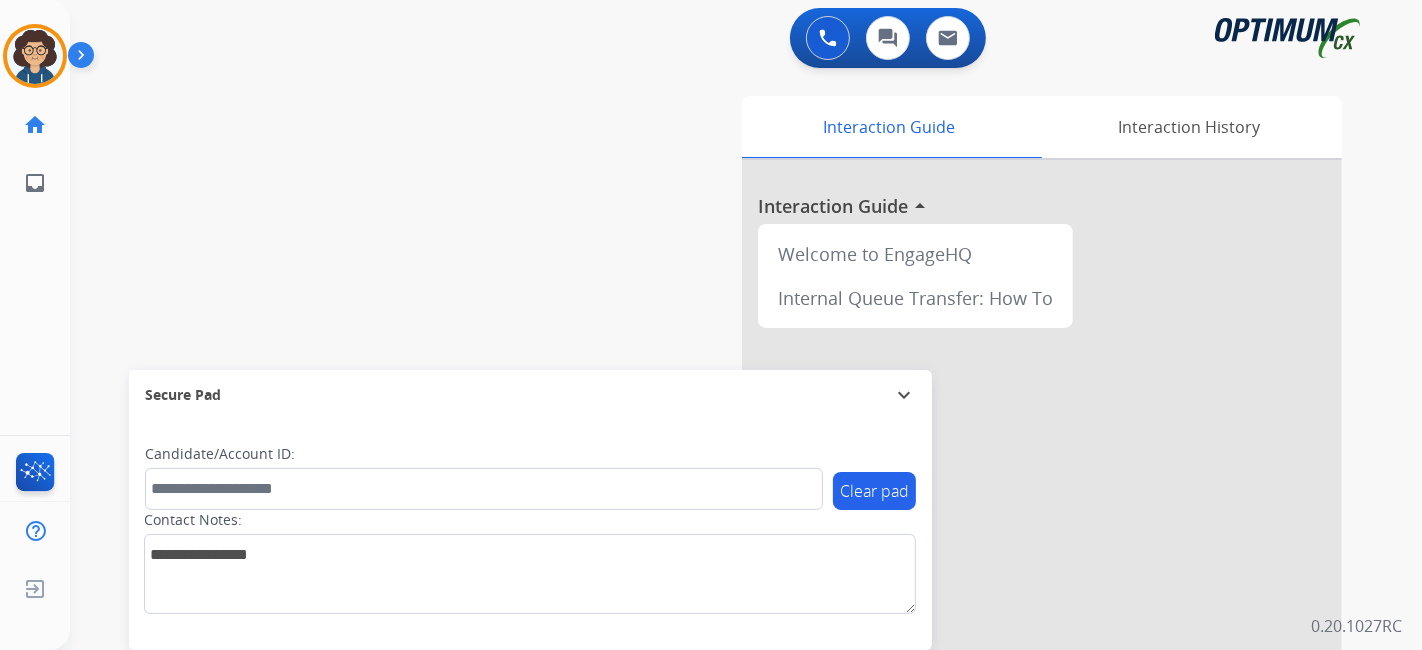 click on "Interaction Guide   Interaction History  Interaction Guide arrow_drop_up  Welcome to EngageHQ   Internal Queue Transfer: How To" at bounding box center [969, 501] 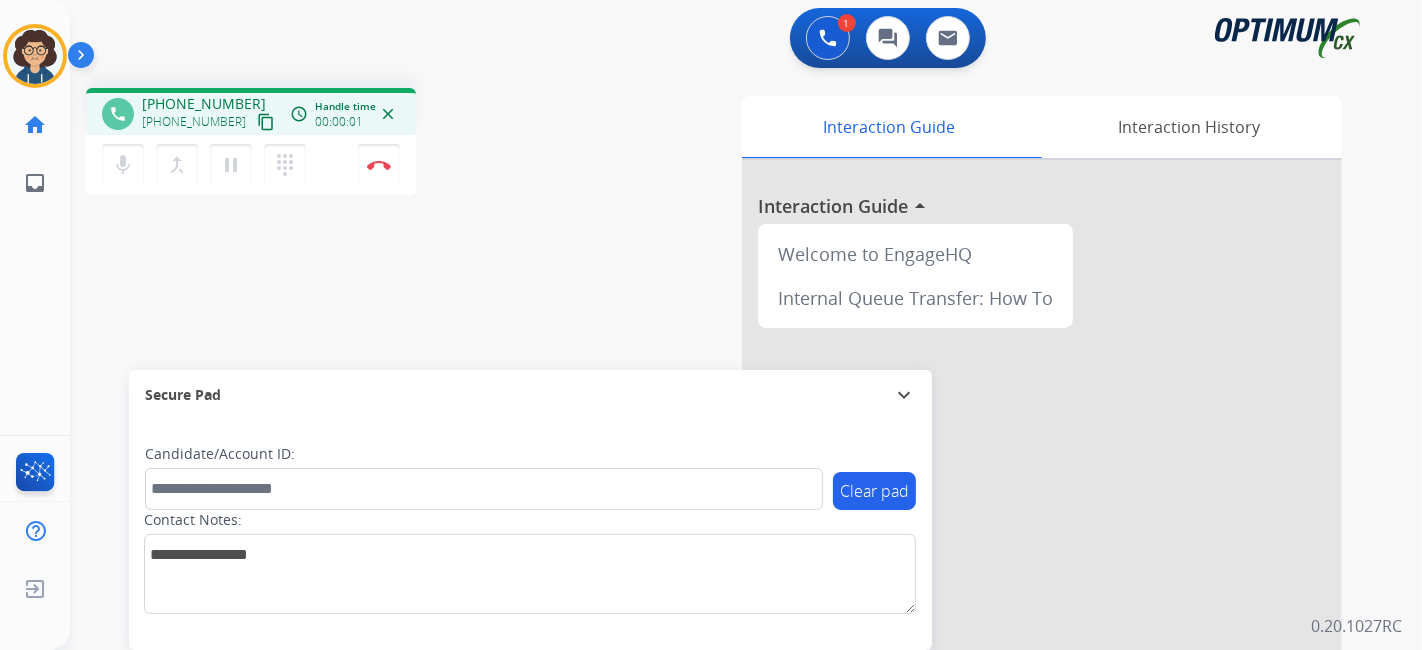 click on "content_copy" at bounding box center (266, 122) 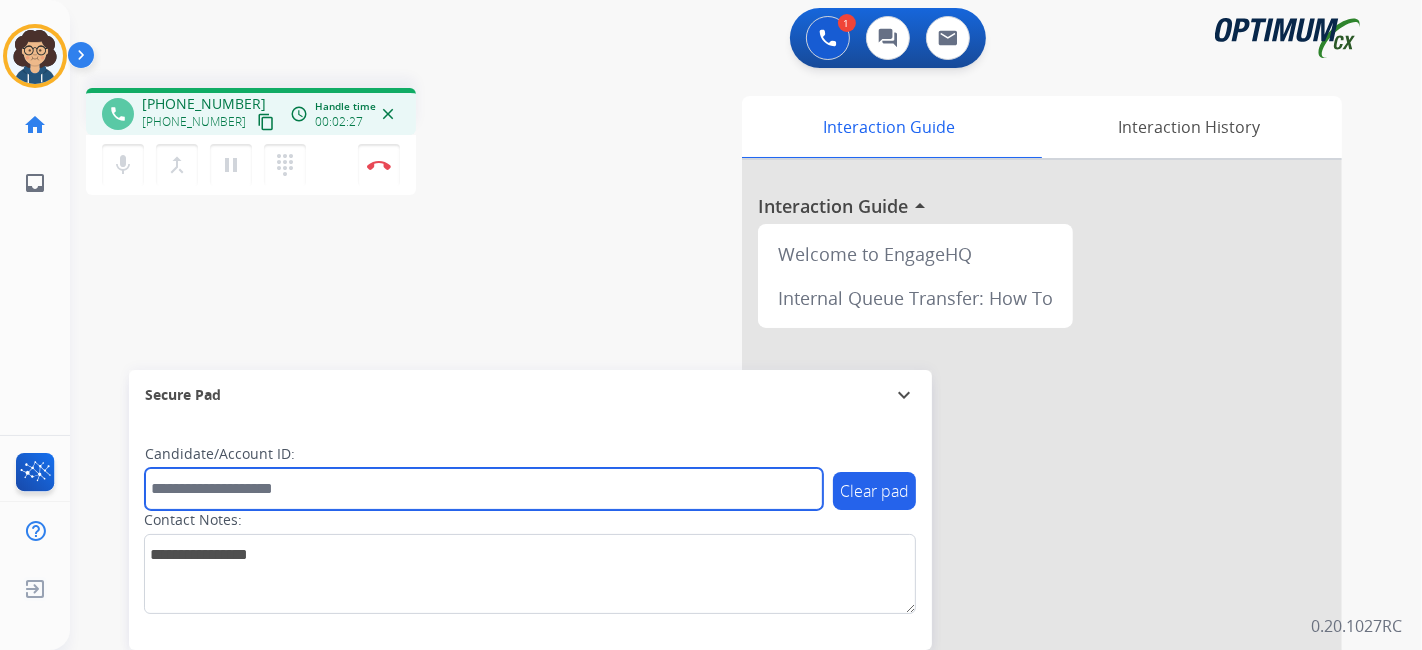 click at bounding box center (484, 489) 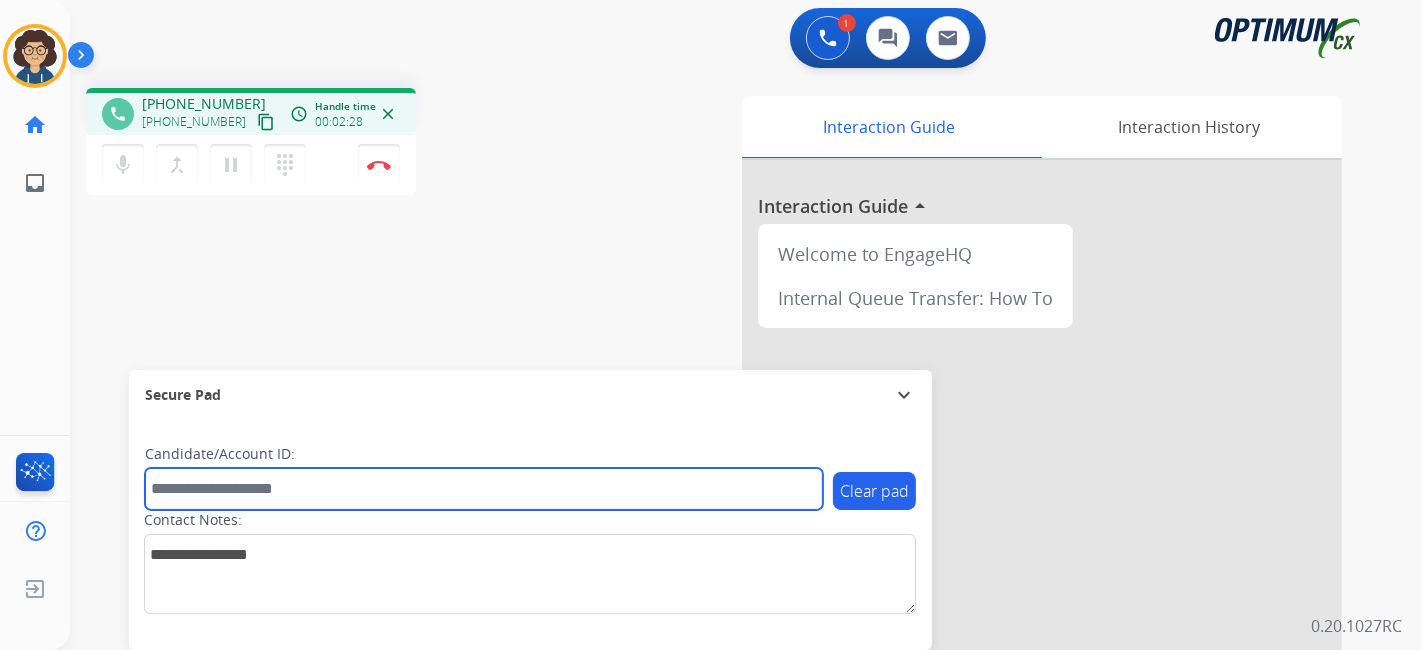 paste on "*******" 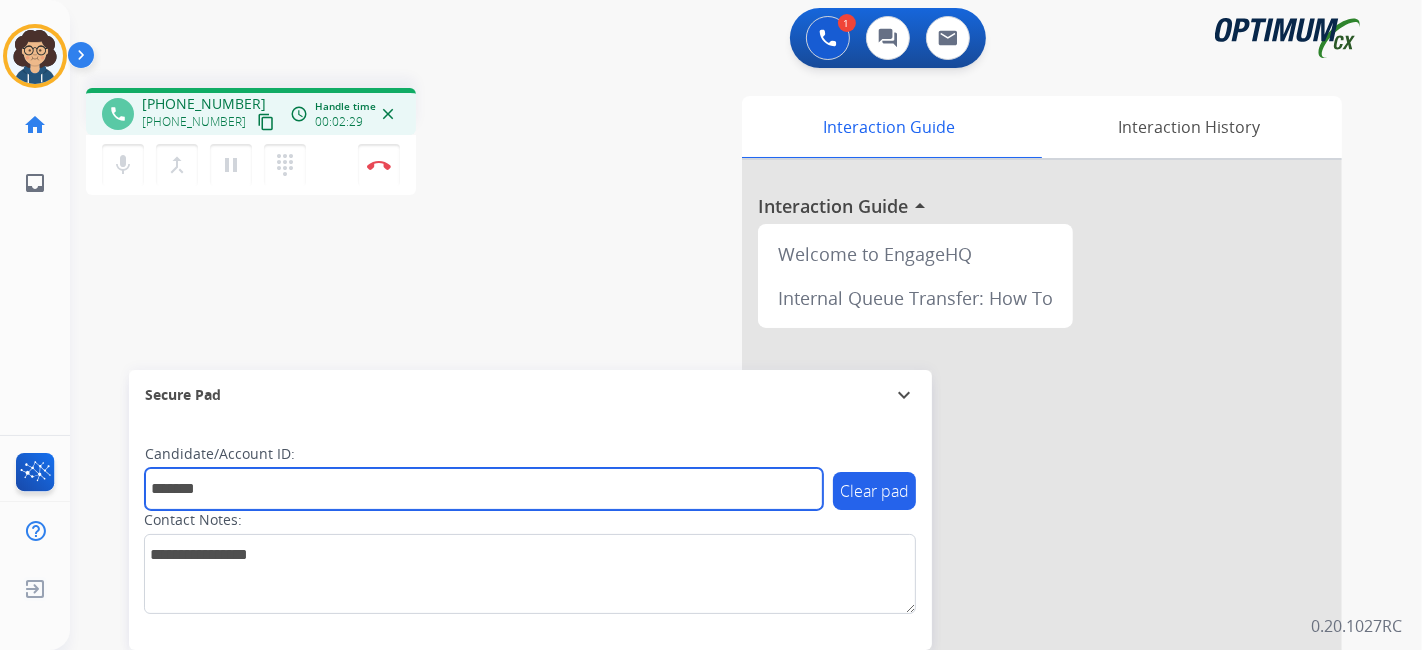 type on "*******" 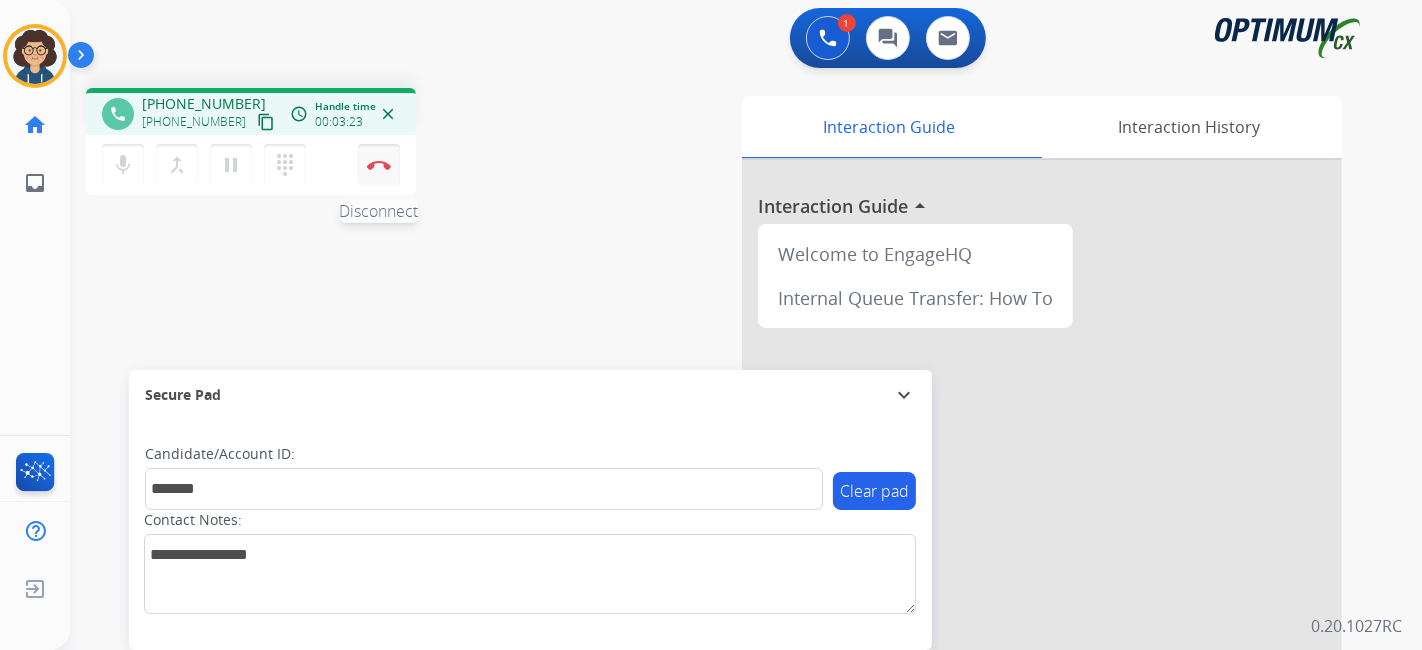 click on "Disconnect" at bounding box center [379, 165] 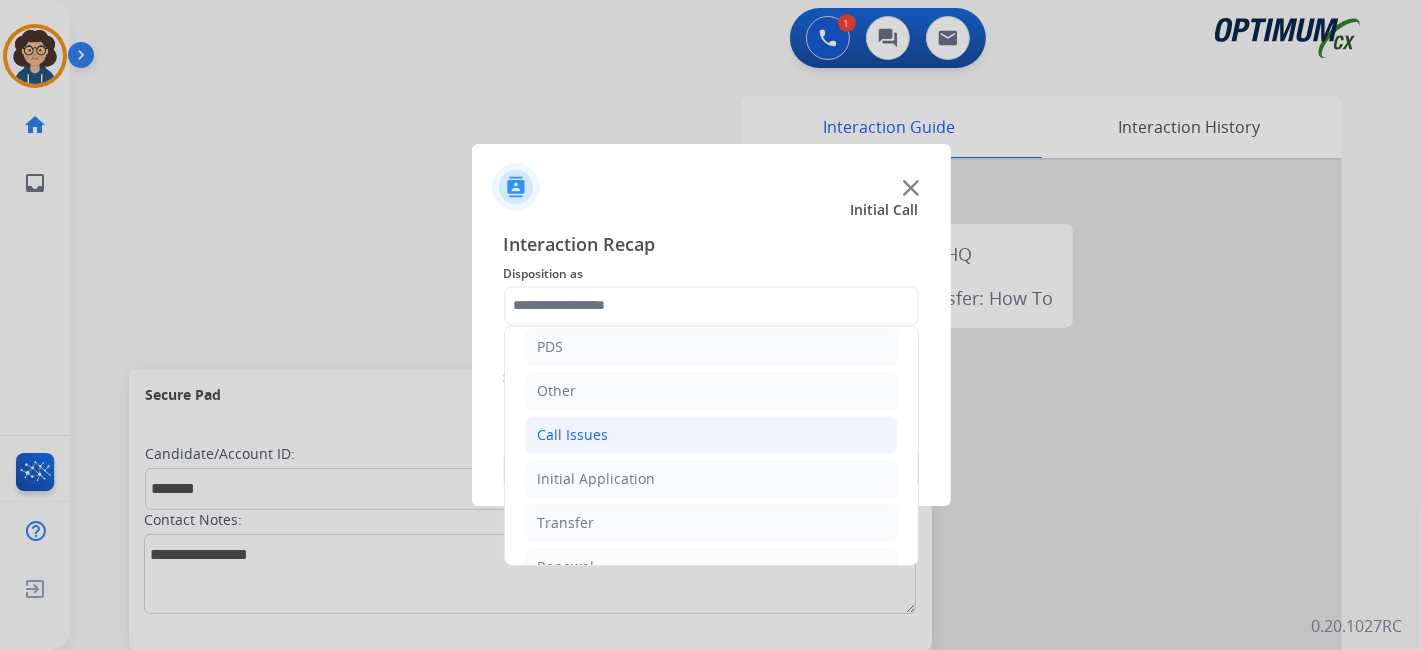 scroll, scrollTop: 131, scrollLeft: 0, axis: vertical 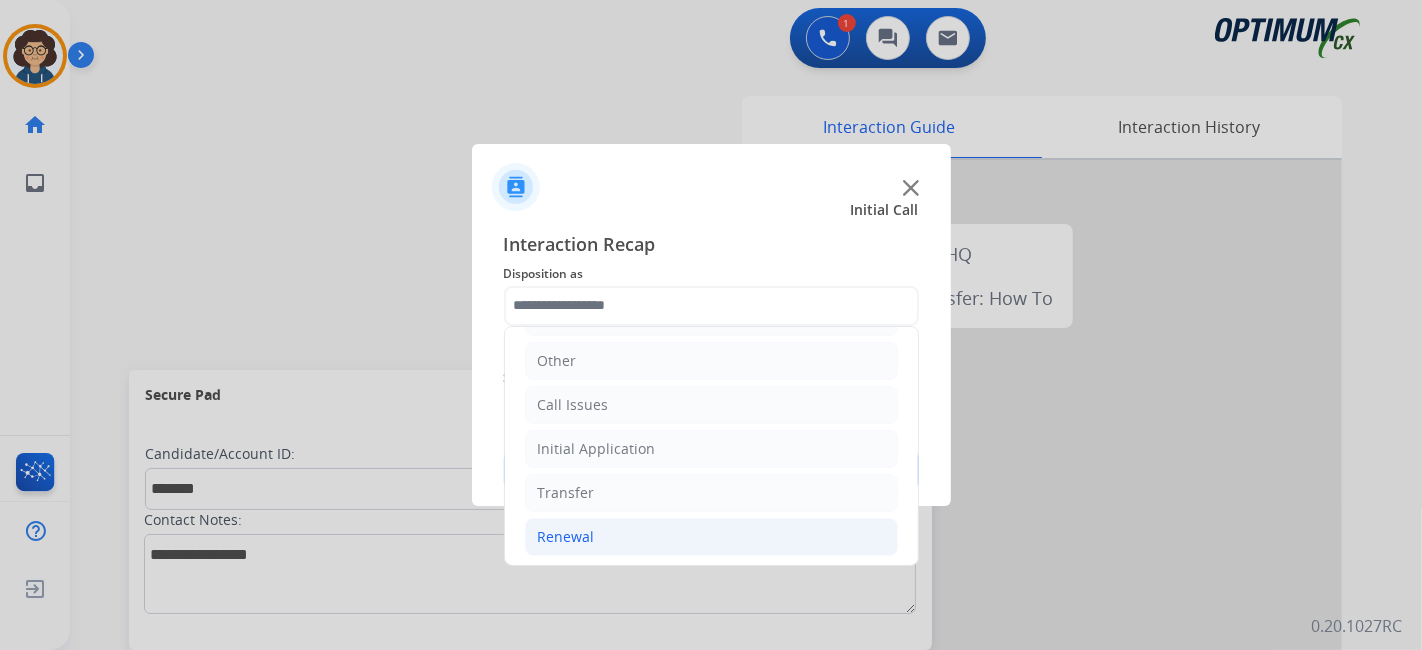 click on "Renewal" 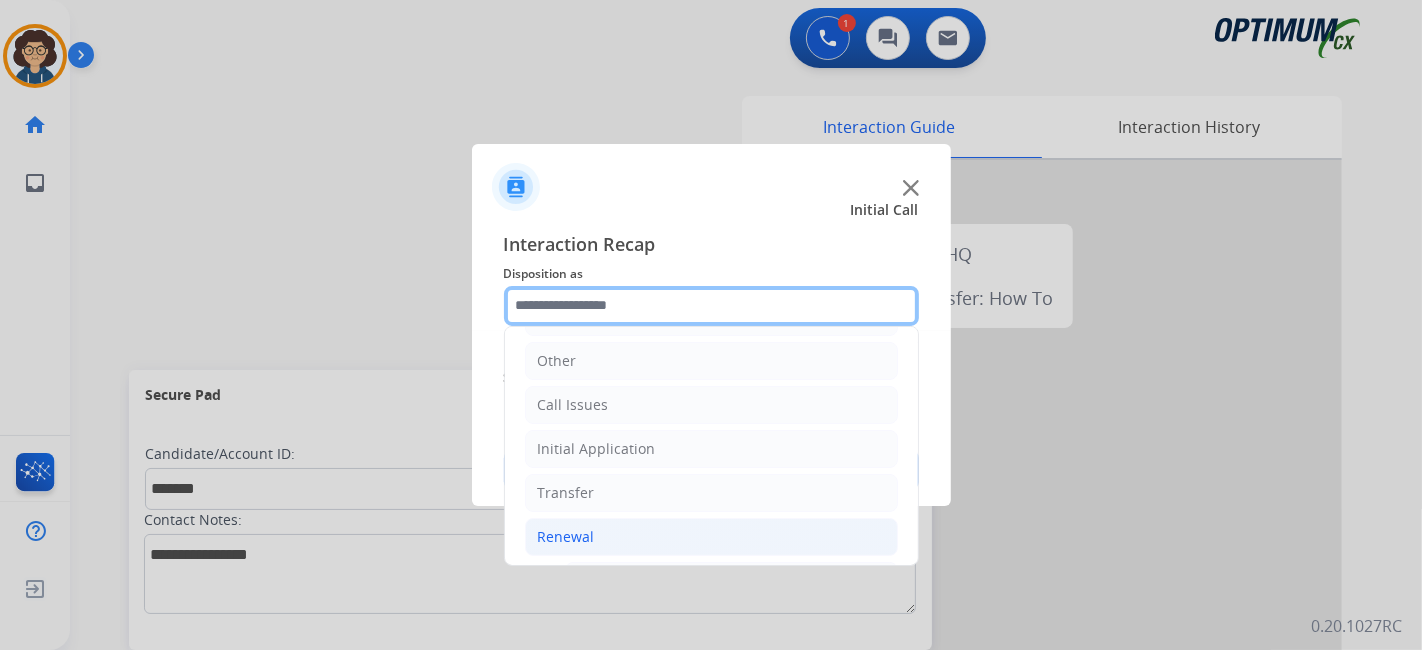 scroll, scrollTop: 760, scrollLeft: 0, axis: vertical 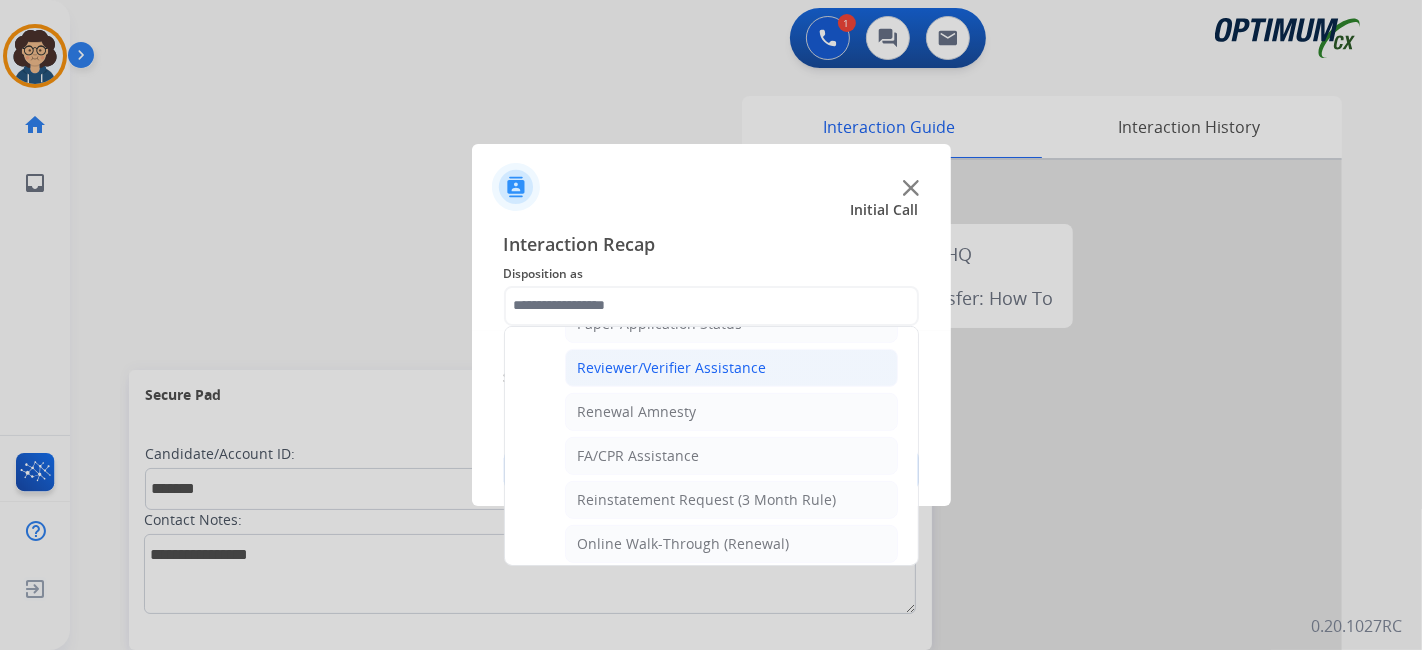 click on "Reviewer/Verifier Assistance" 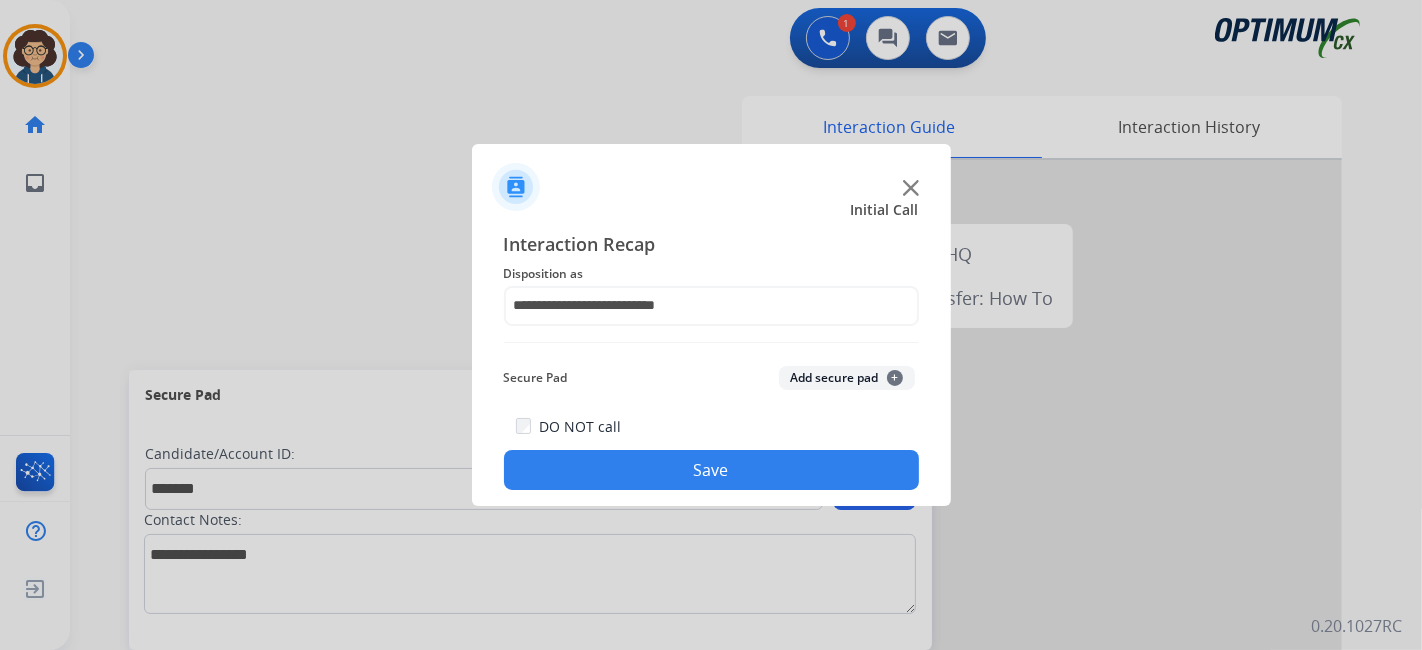 click on "Add secure pad  +" 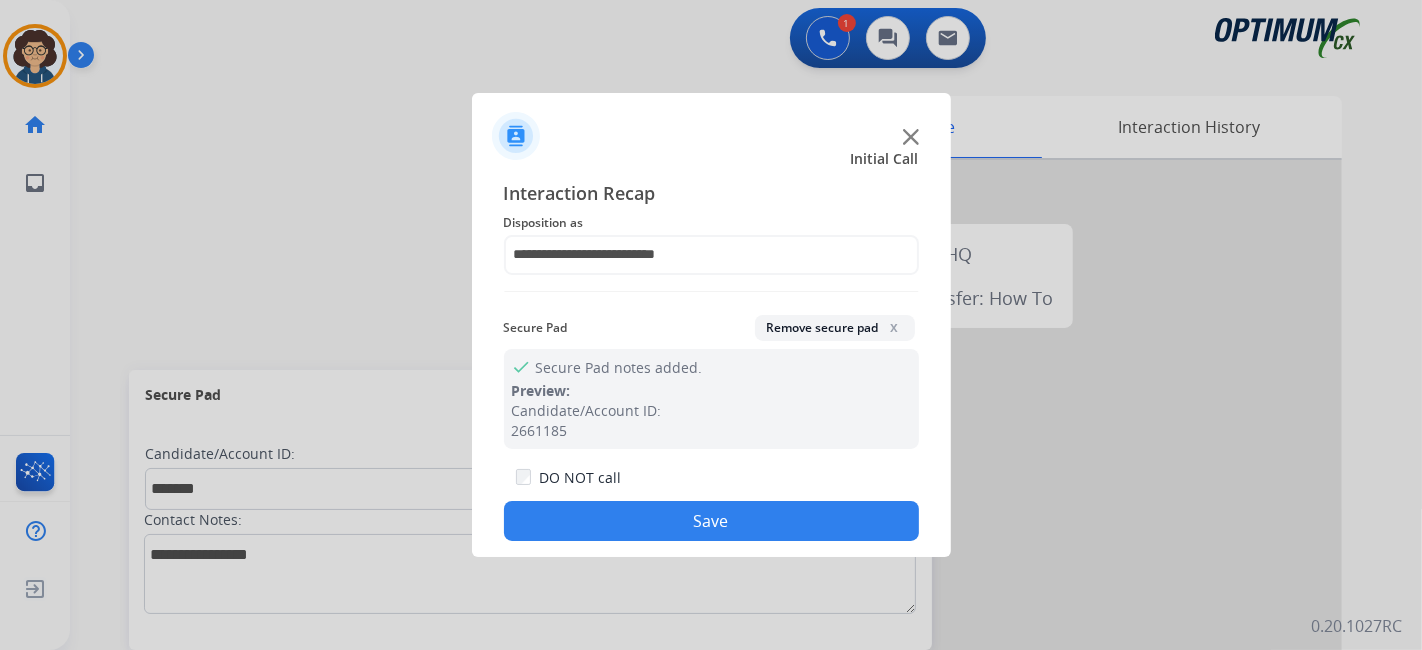 click on "Save" 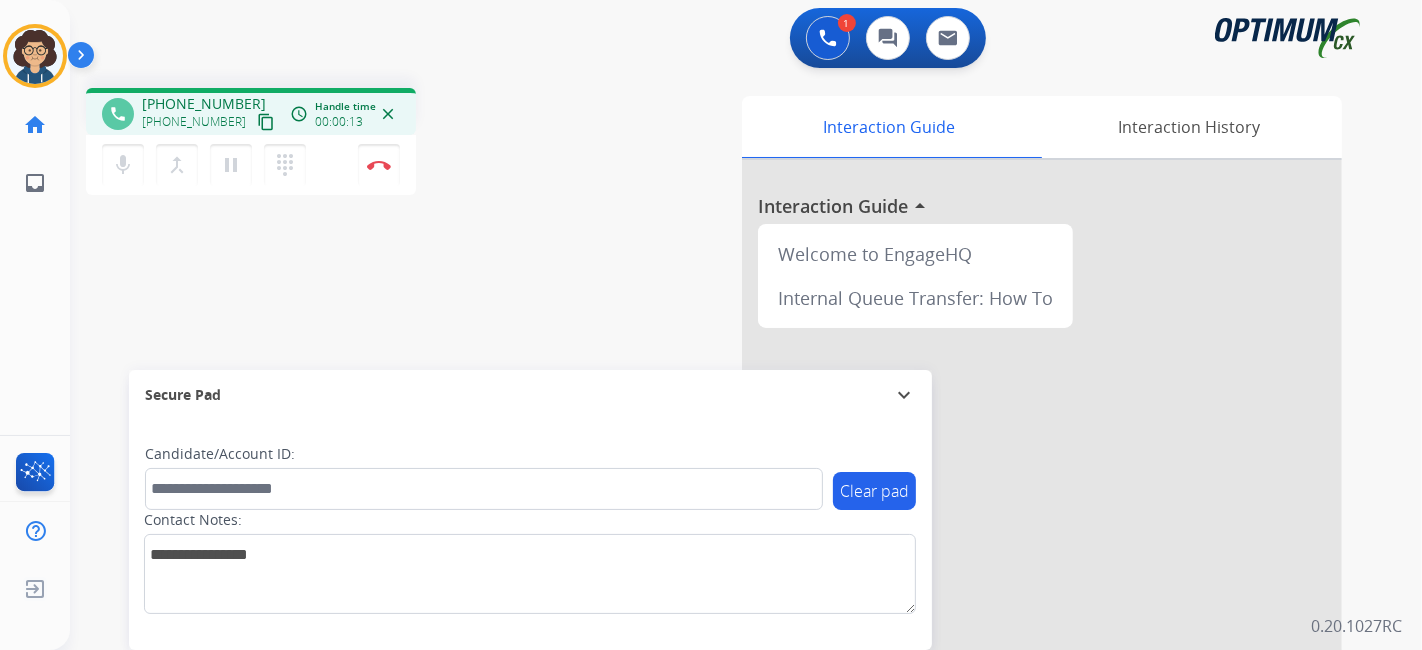 drag, startPoint x: 248, startPoint y: 123, endPoint x: 329, endPoint y: 2, distance: 145.60907 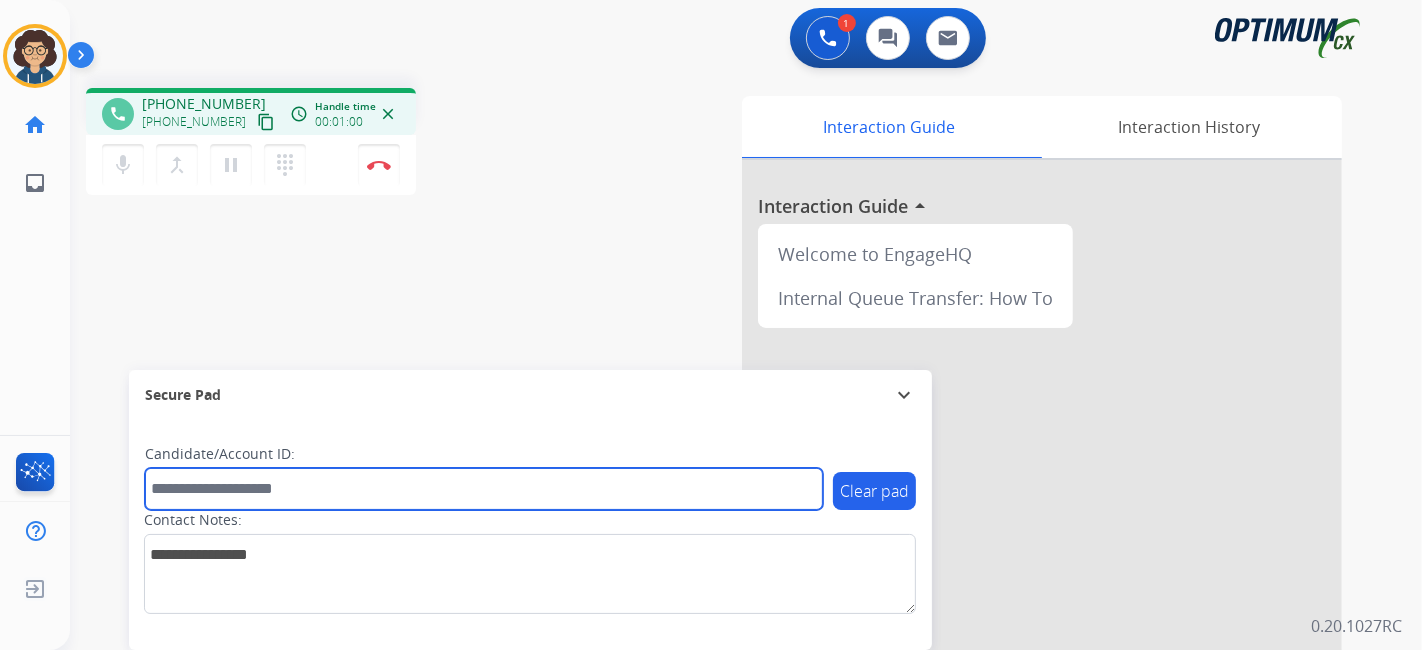 click at bounding box center [484, 489] 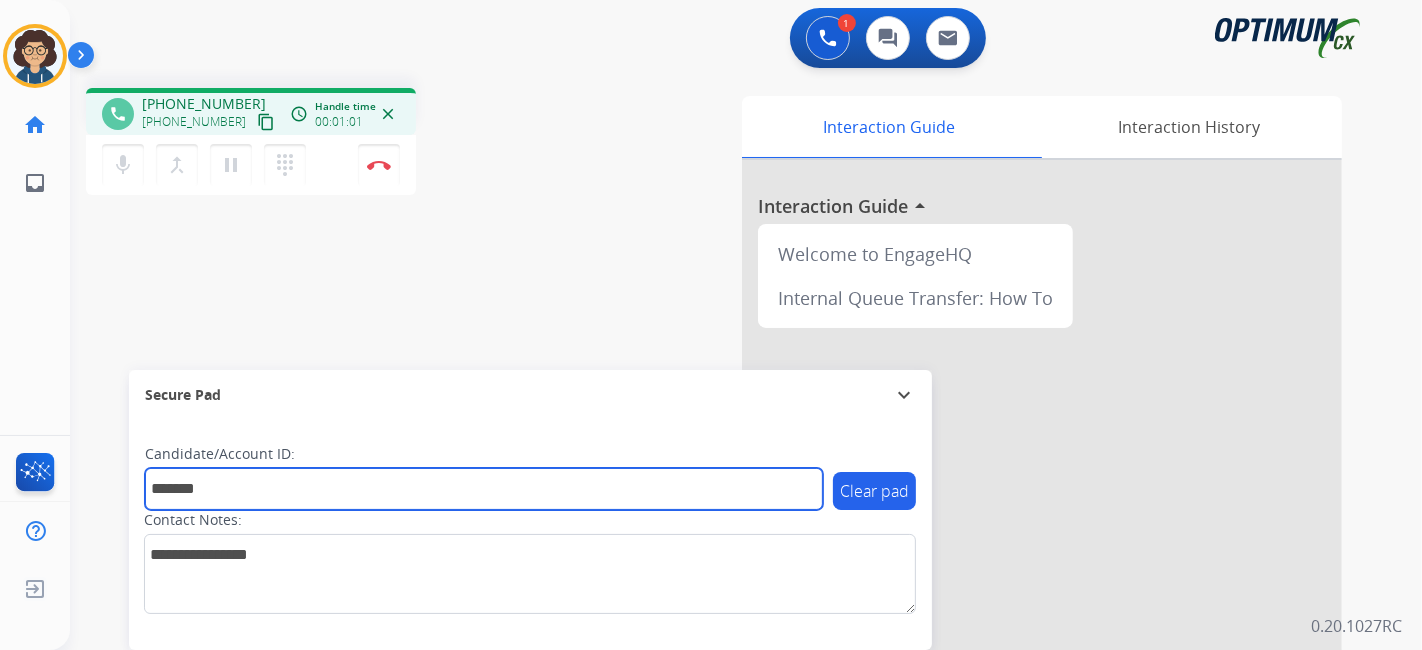 type on "*******" 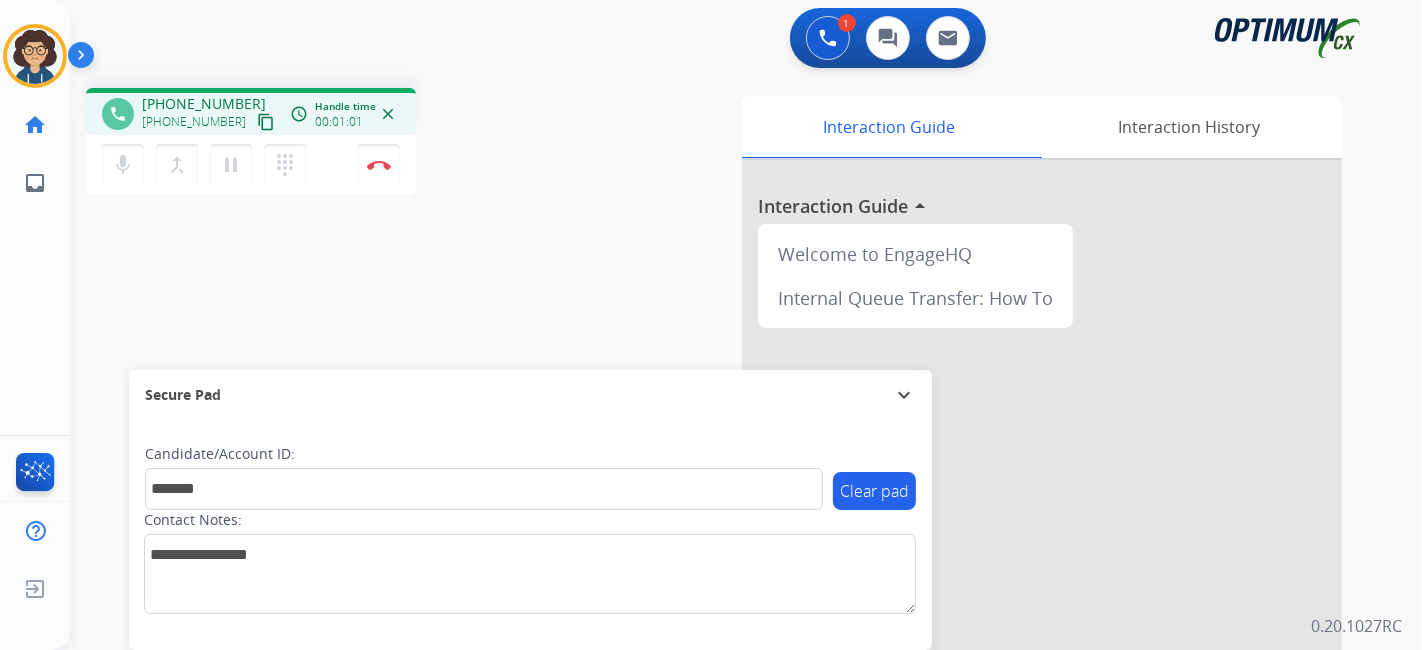 click on "phone [PHONE_NUMBER] [PHONE_NUMBER] content_copy access_time Call metrics Queue   01:10 Hold   00:00 Talk   01:02 Total   02:11 Handle time 00:01:01 close mic Mute merge_type Bridge pause Hold dialpad Dialpad Disconnect swap_horiz Break voice bridge close_fullscreen Connect 3-Way Call merge_type Separate 3-Way Call  Interaction Guide   Interaction History  Interaction Guide arrow_drop_up  Welcome to EngageHQ   Internal Queue Transfer: How To  Secure Pad expand_more Clear pad Candidate/Account ID: ******* Contact Notes:" at bounding box center [722, 489] 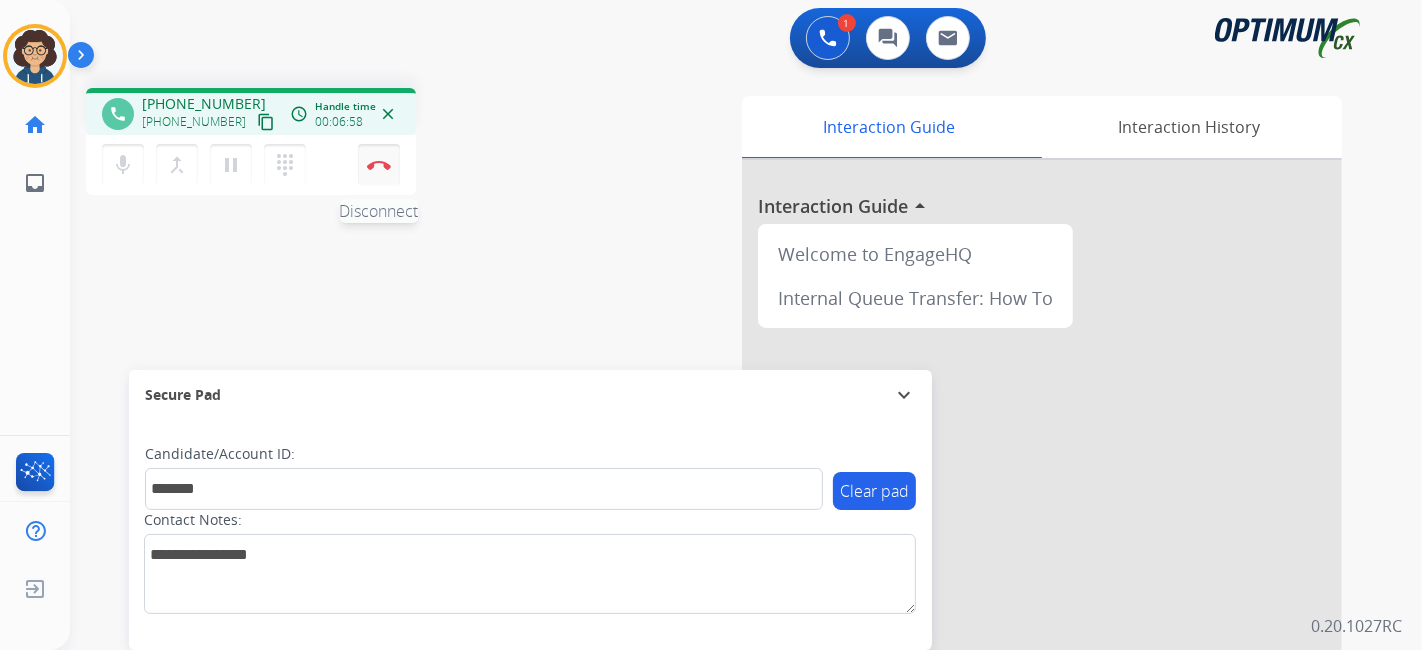 click at bounding box center [379, 165] 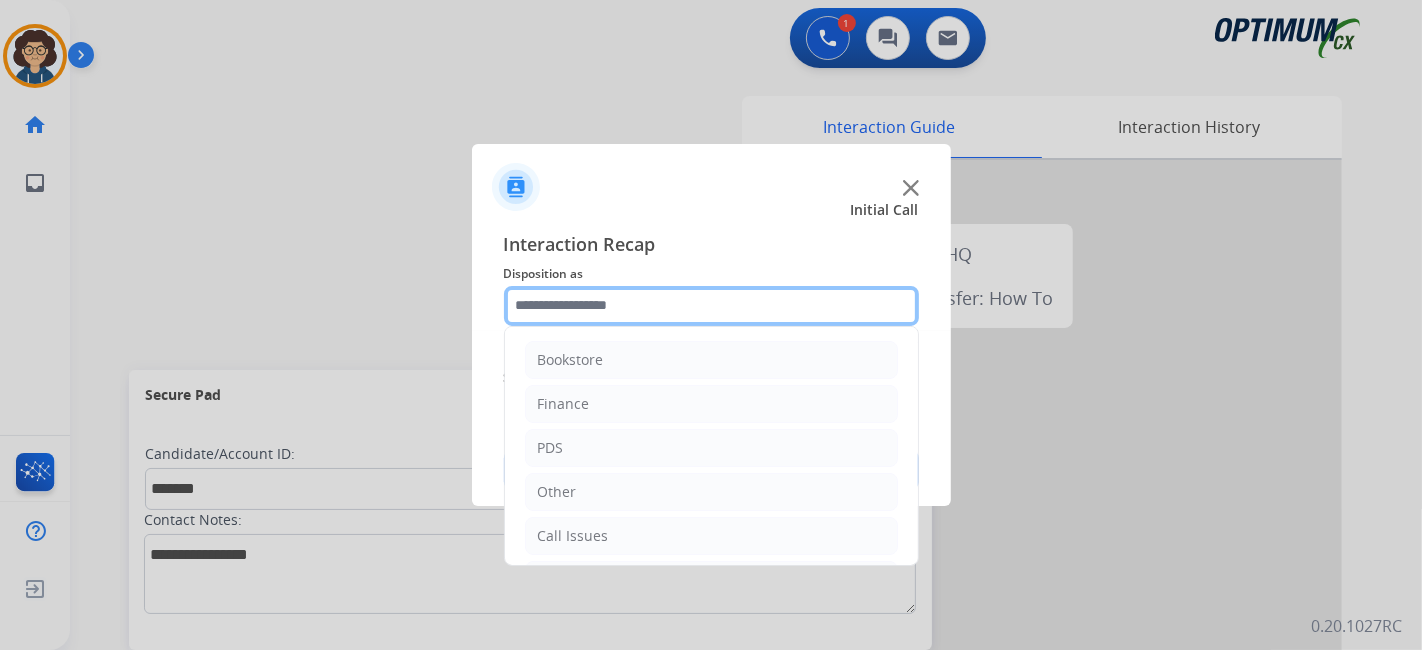 click 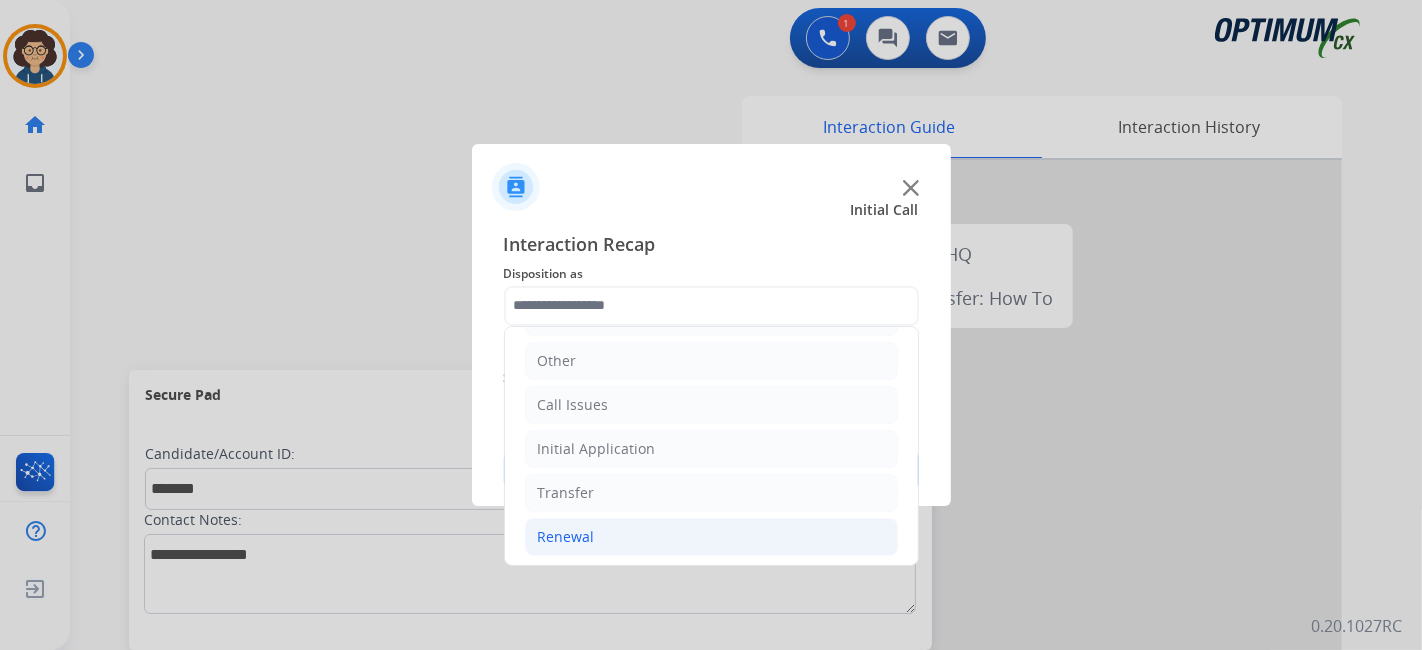 click on "Renewal" 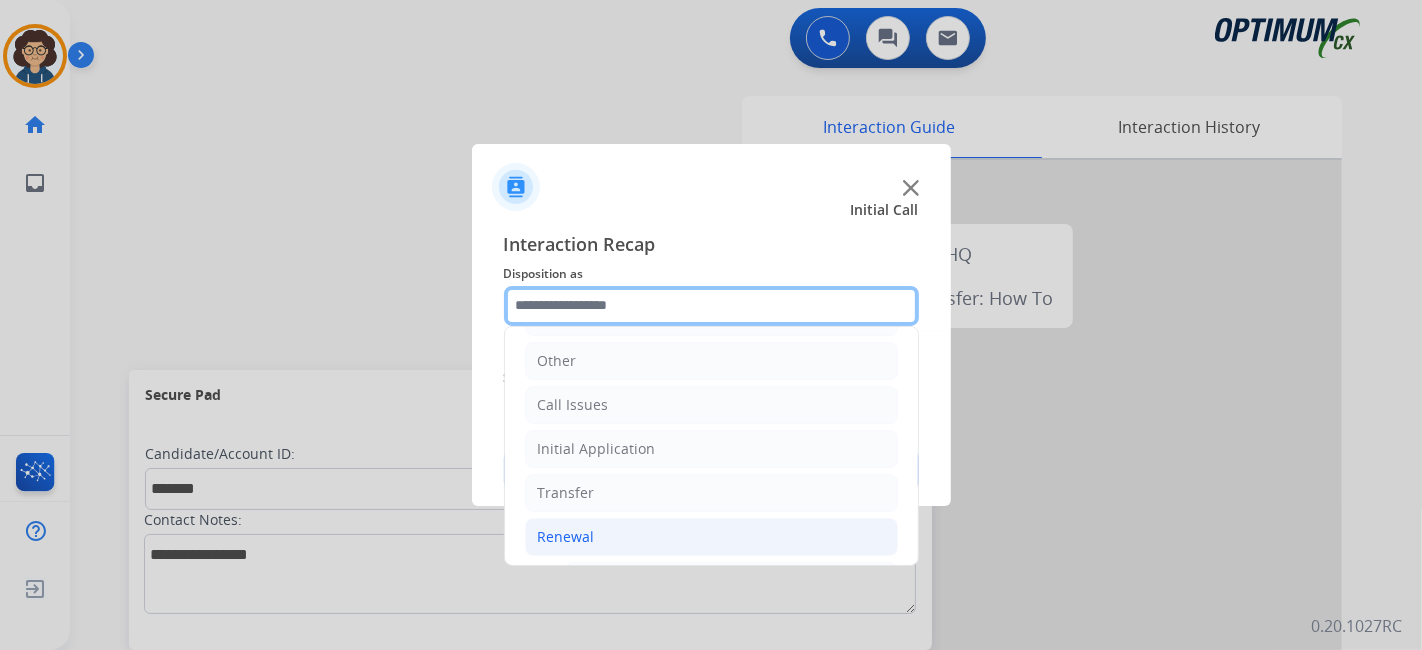 scroll, scrollTop: 686, scrollLeft: 0, axis: vertical 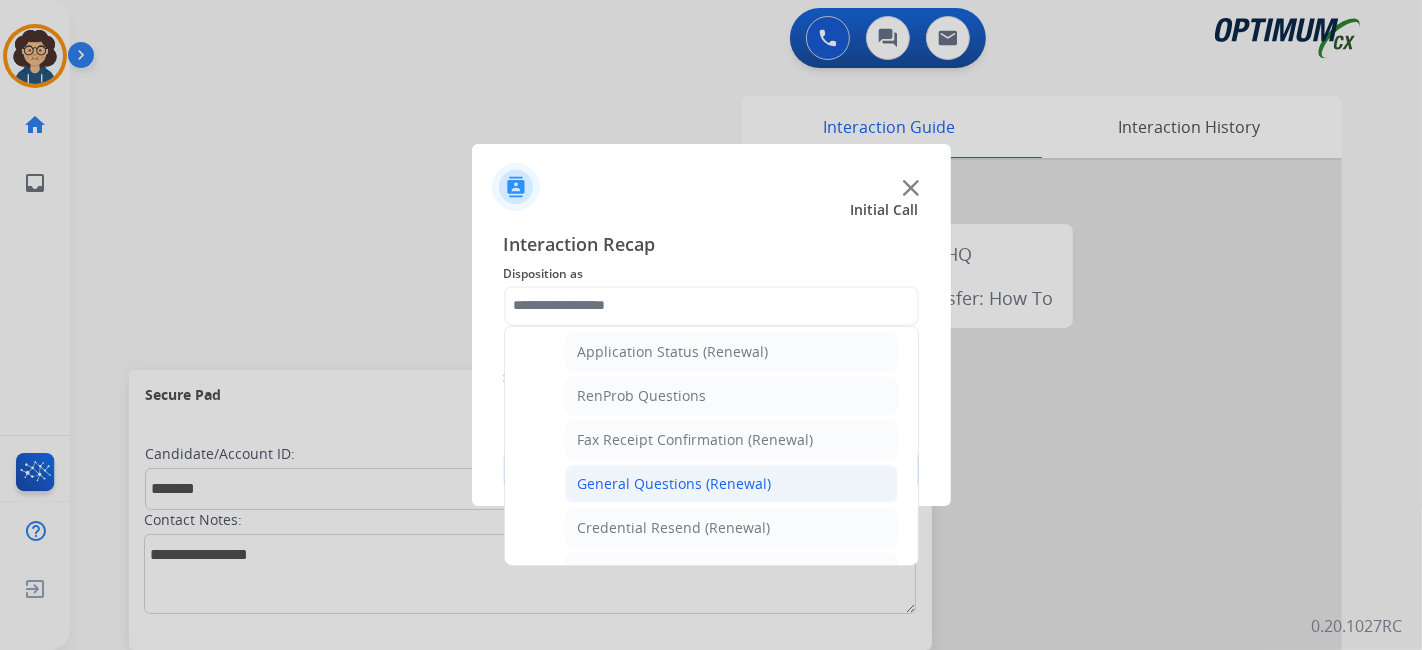click on "General Questions (Renewal)" 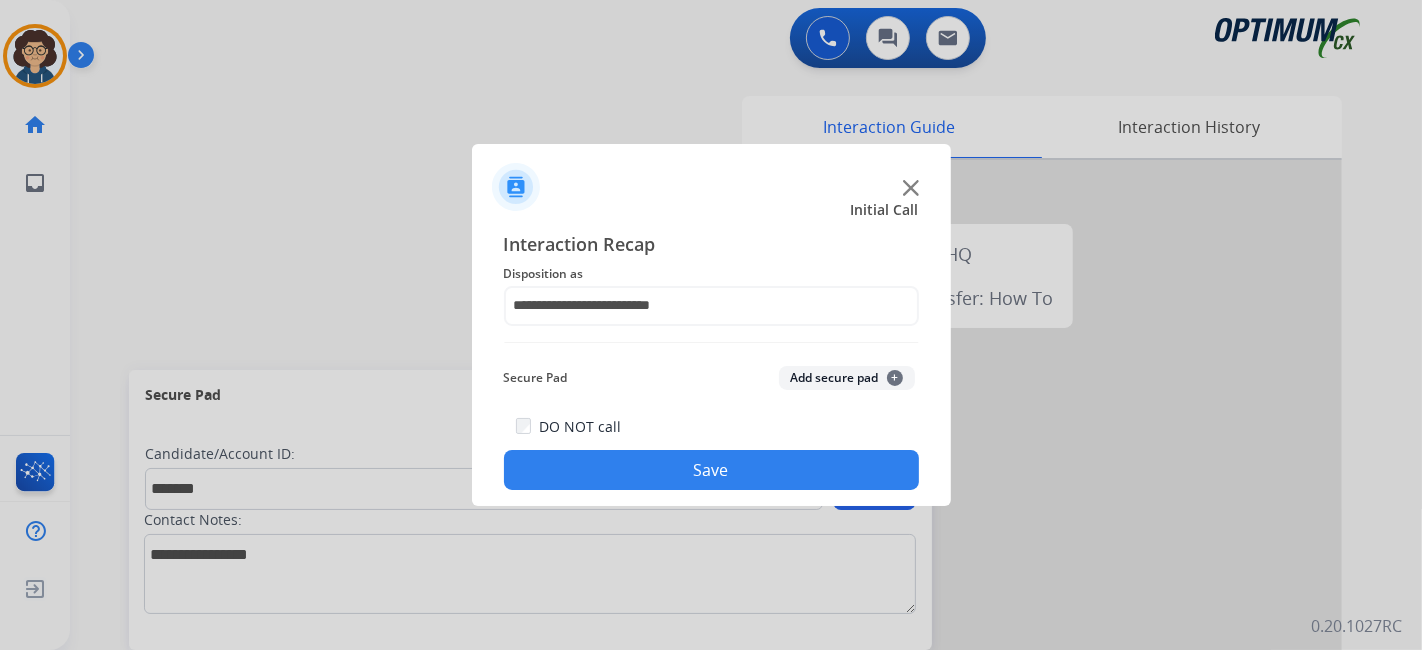 click on "Add secure pad  +" 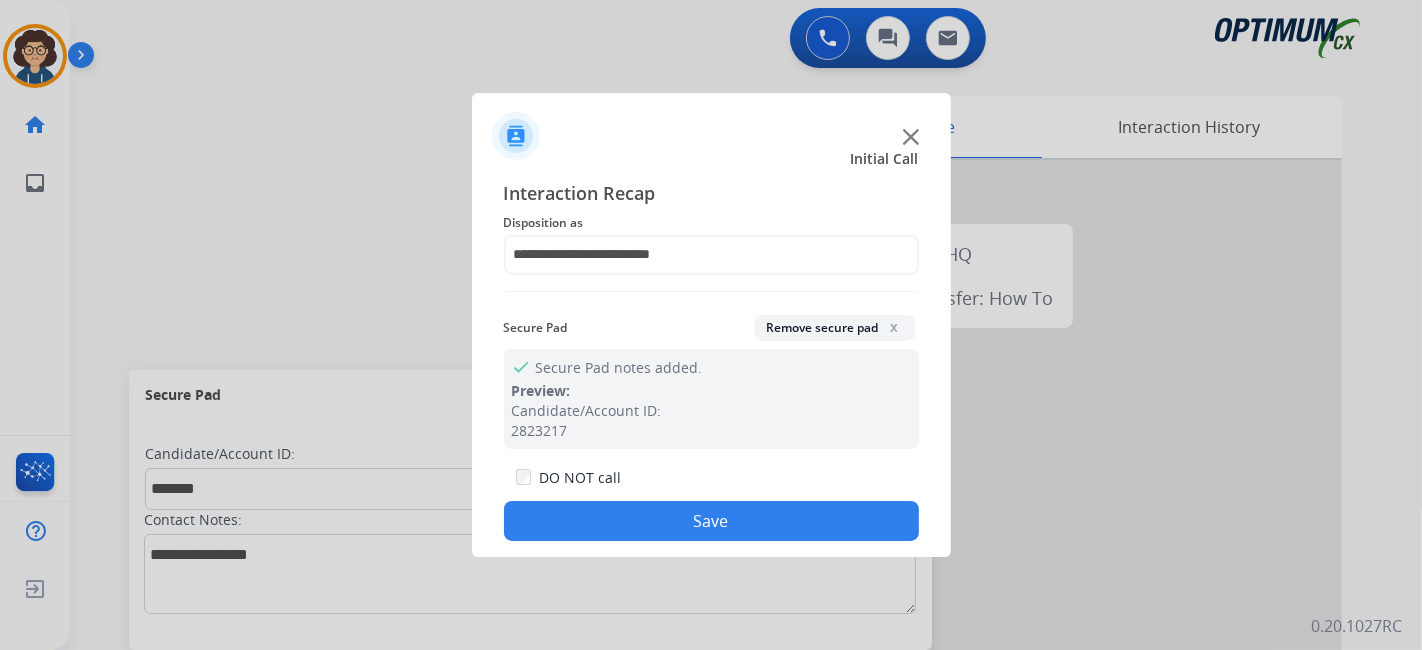 drag, startPoint x: 720, startPoint y: 516, endPoint x: 471, endPoint y: 86, distance: 496.89133 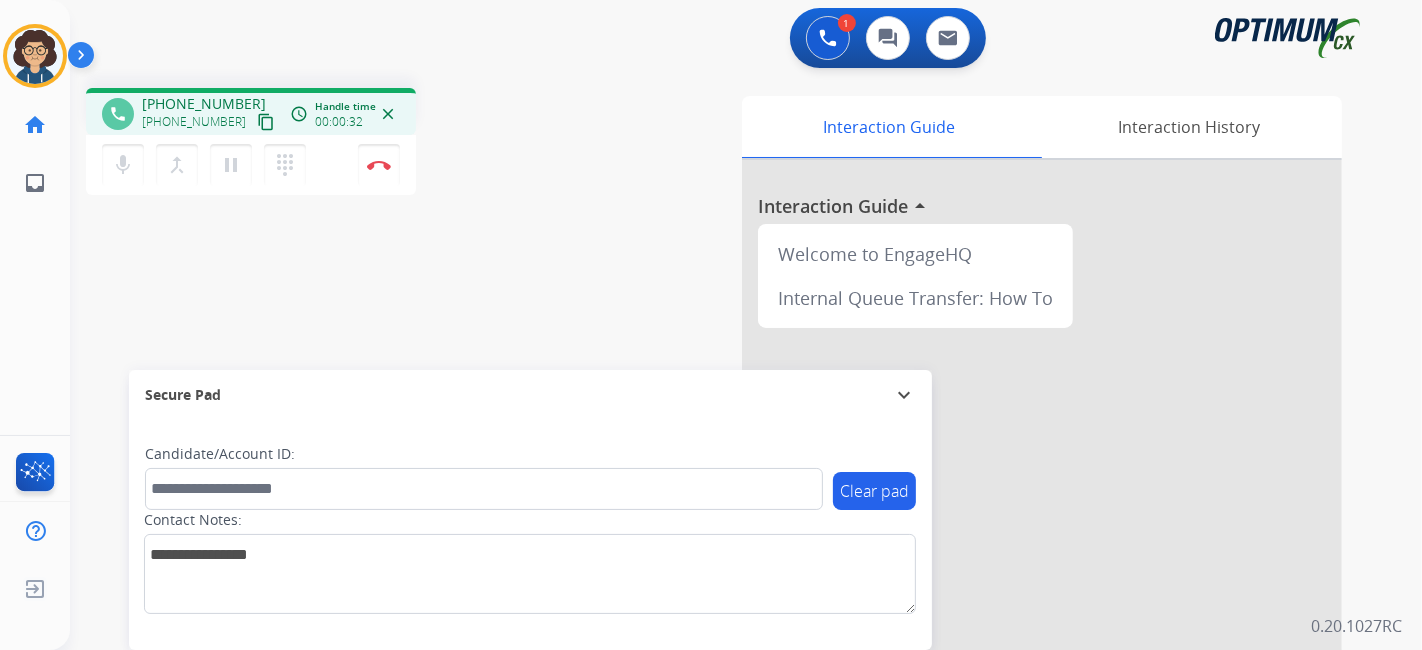 click on "content_copy" at bounding box center [266, 122] 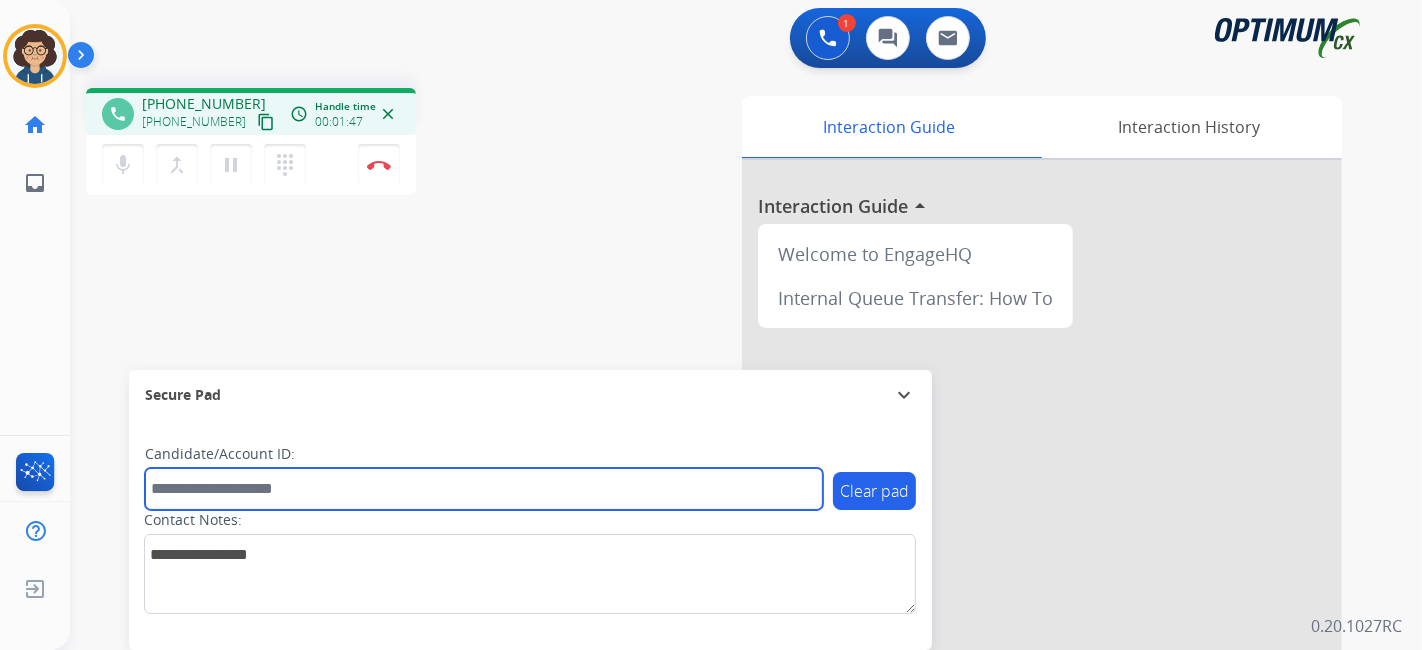 click at bounding box center [484, 489] 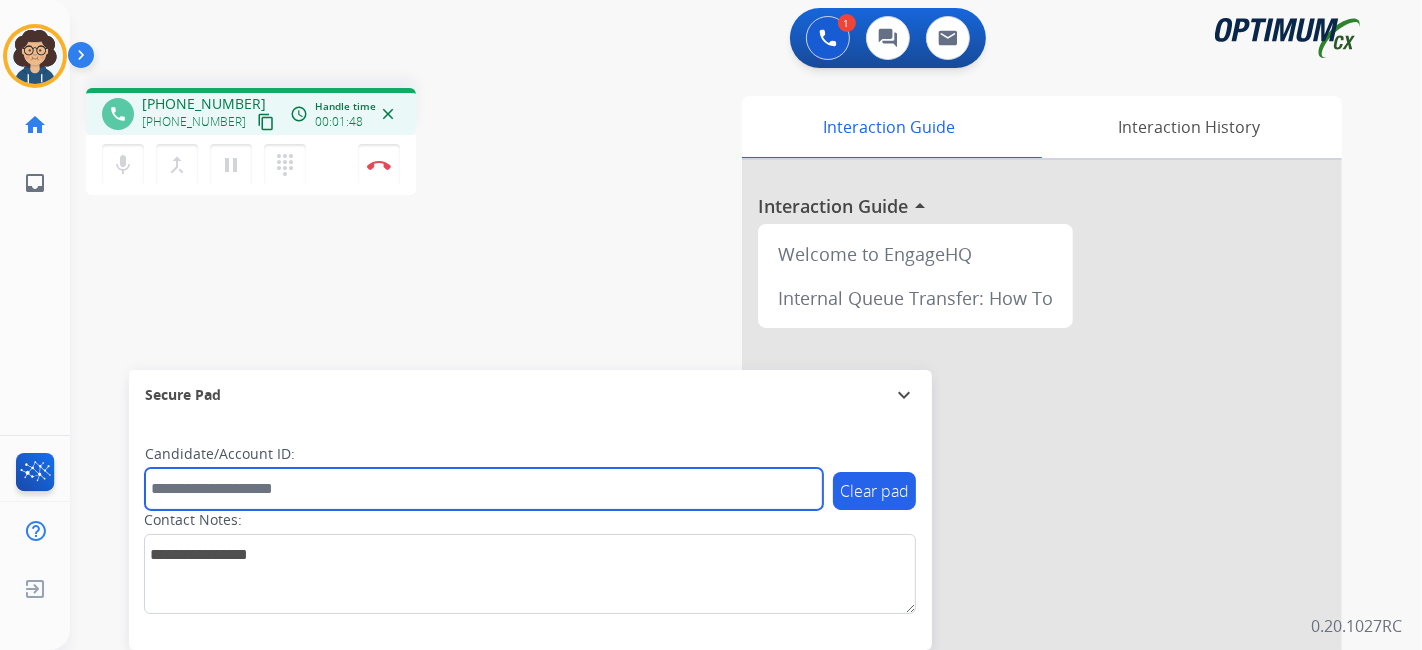 paste on "*******" 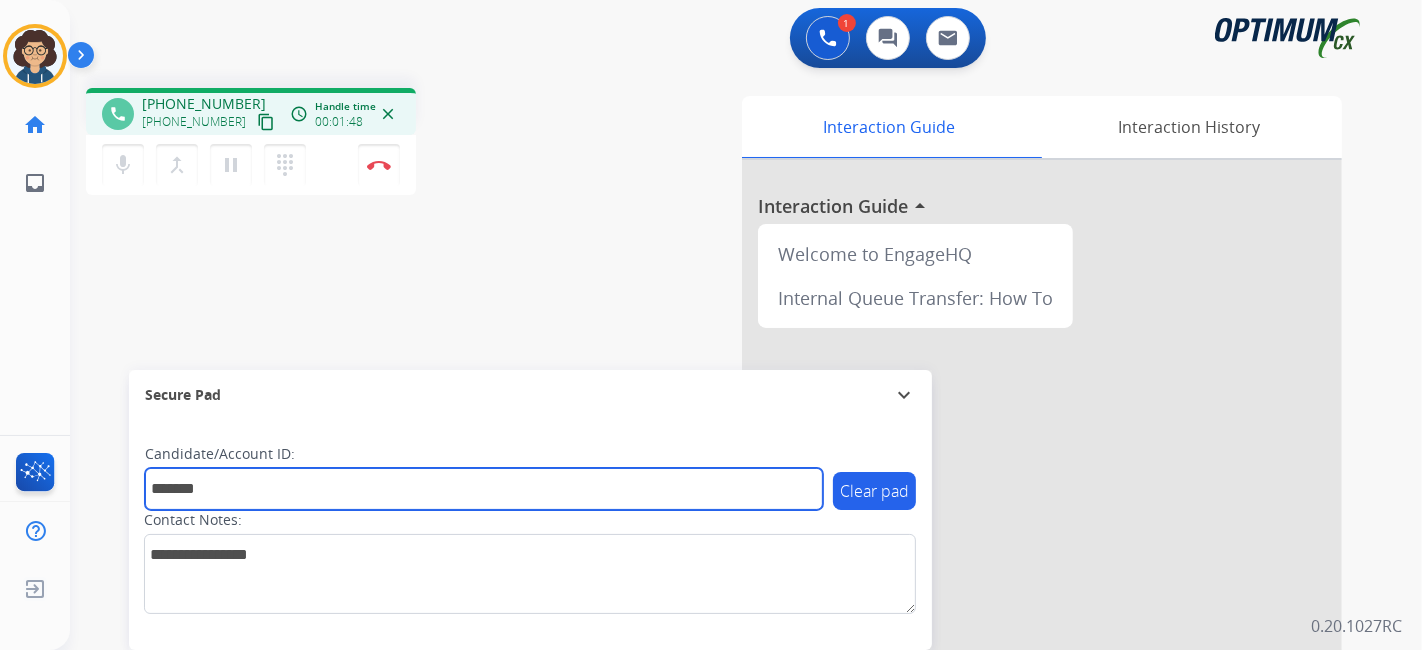type on "*******" 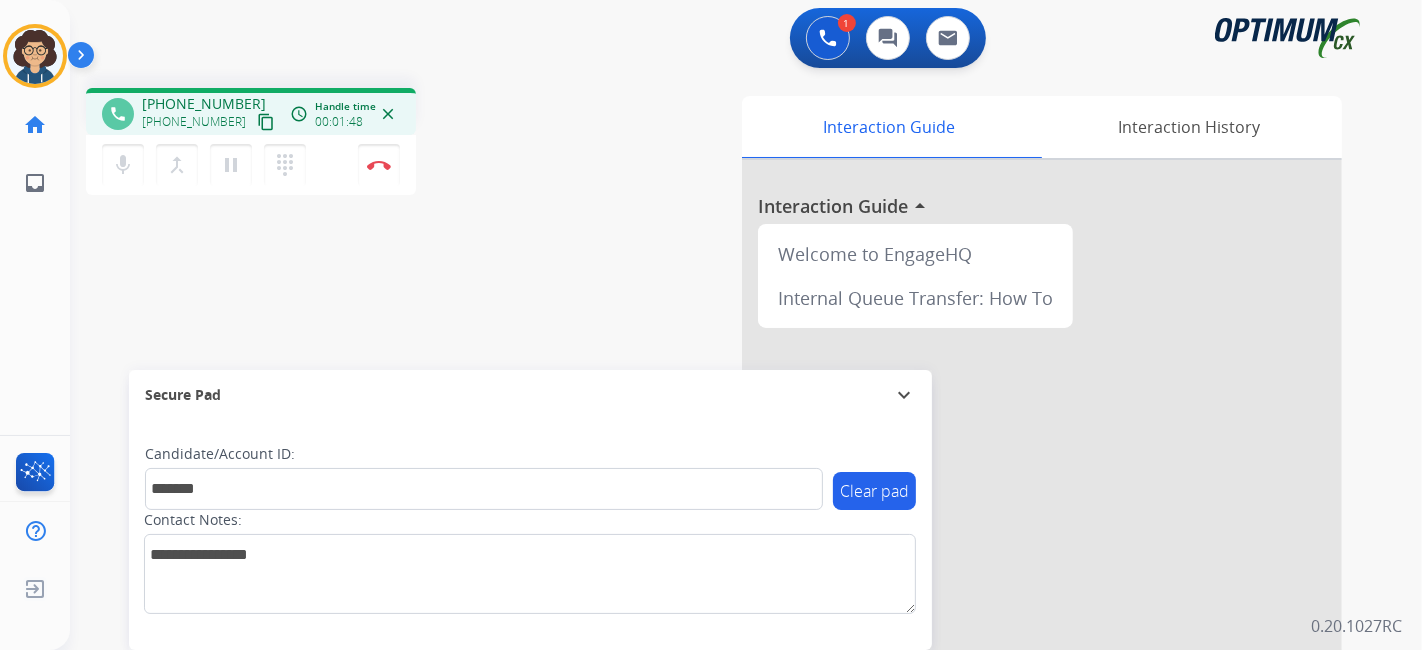 drag, startPoint x: 520, startPoint y: 303, endPoint x: 483, endPoint y: 327, distance: 44.102154 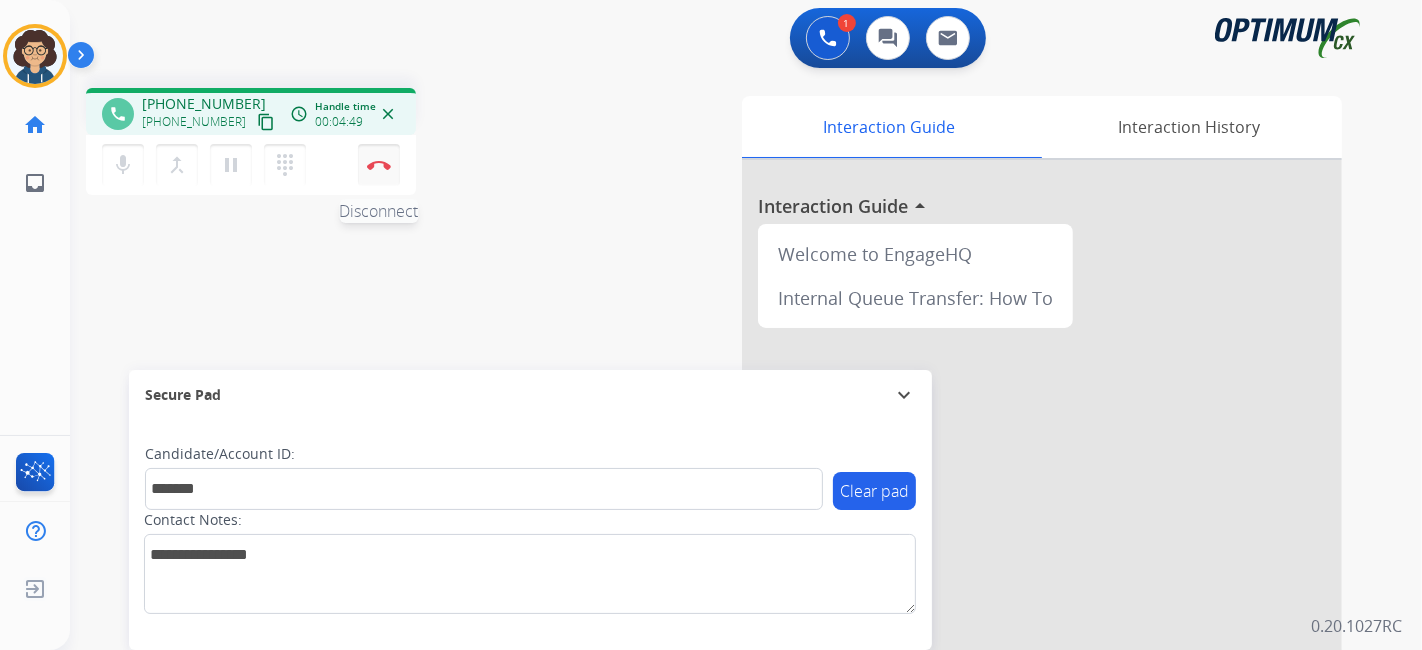 click on "Disconnect" at bounding box center [379, 165] 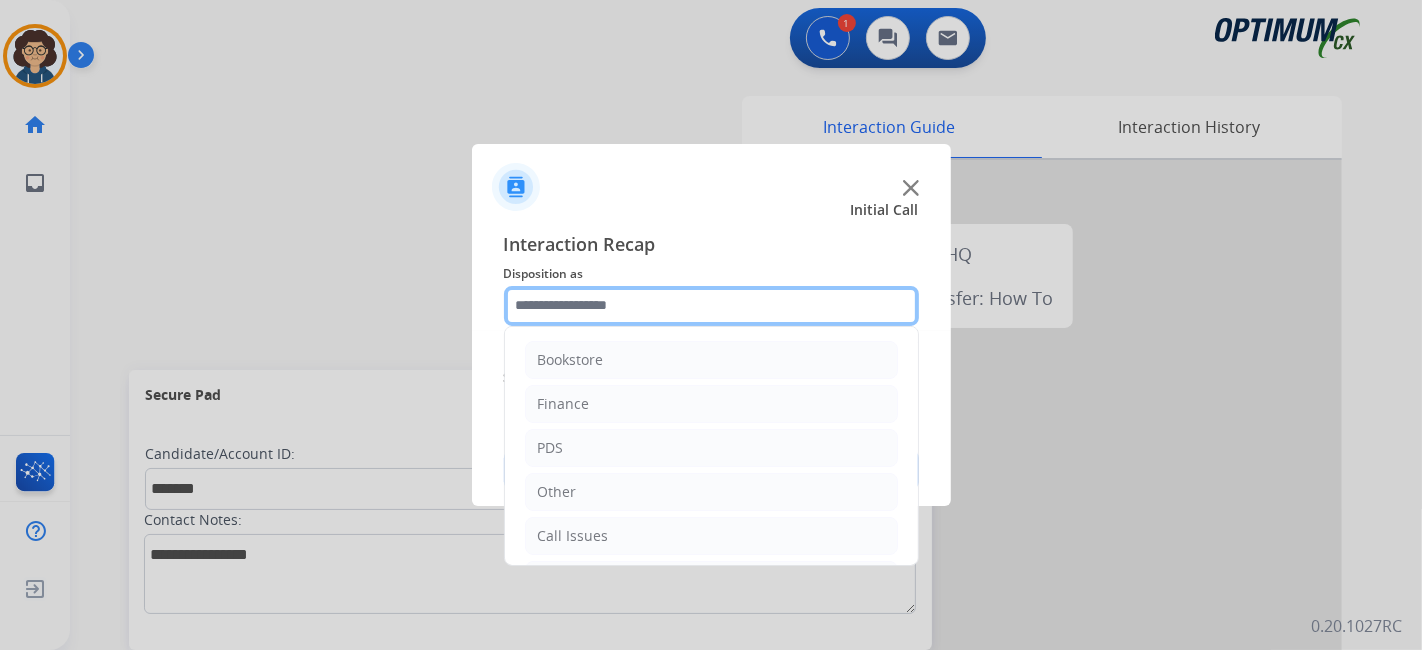click 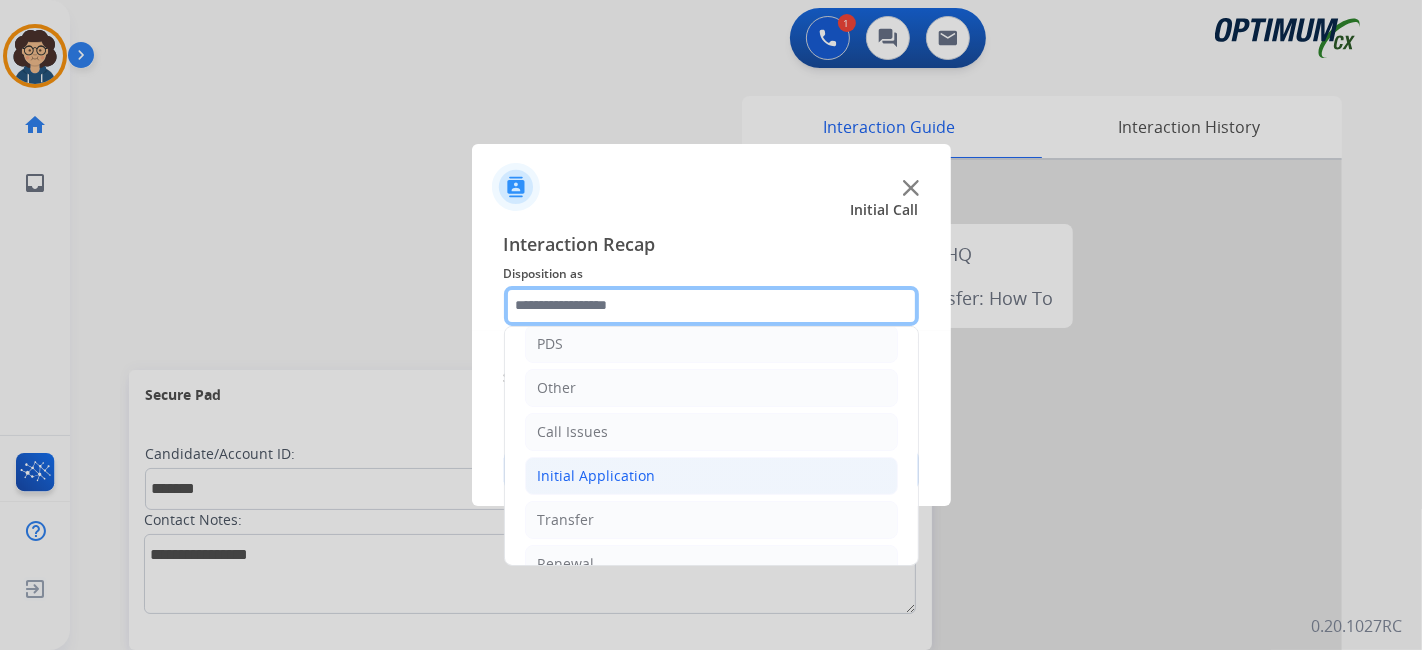 scroll, scrollTop: 131, scrollLeft: 0, axis: vertical 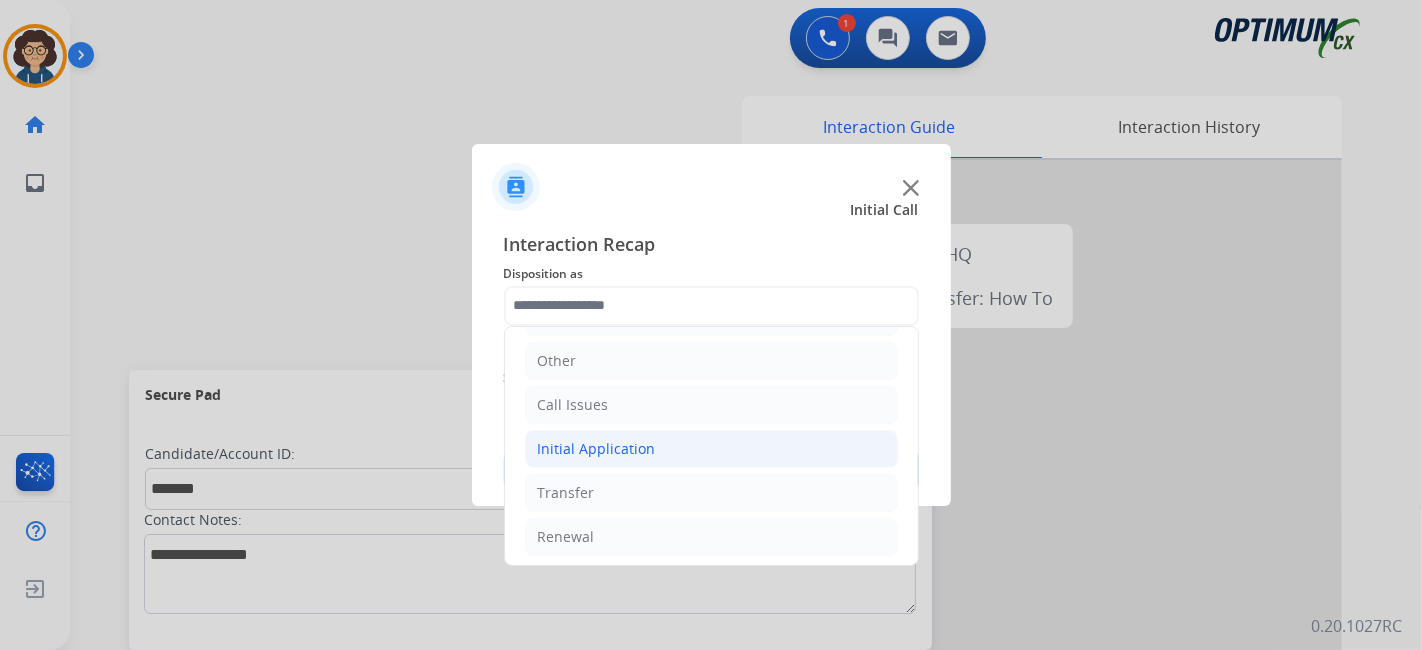 click on "Initial Application" 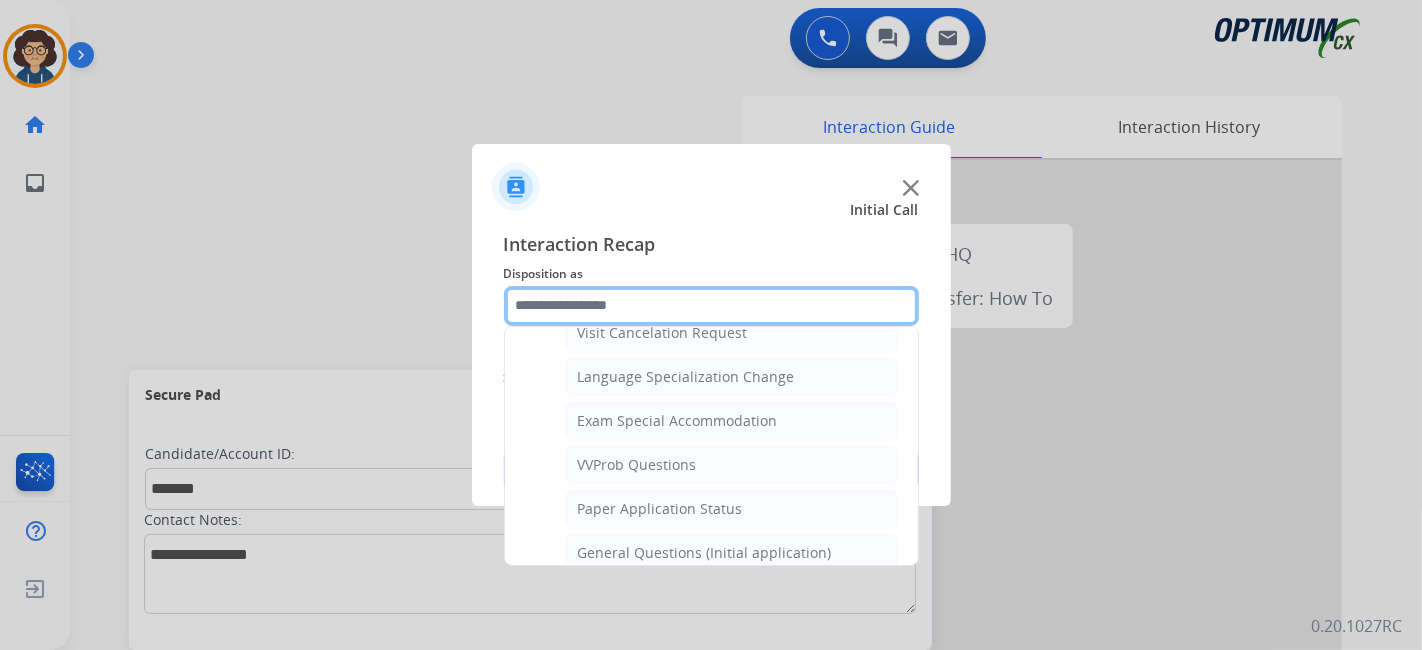 scroll, scrollTop: 985, scrollLeft: 0, axis: vertical 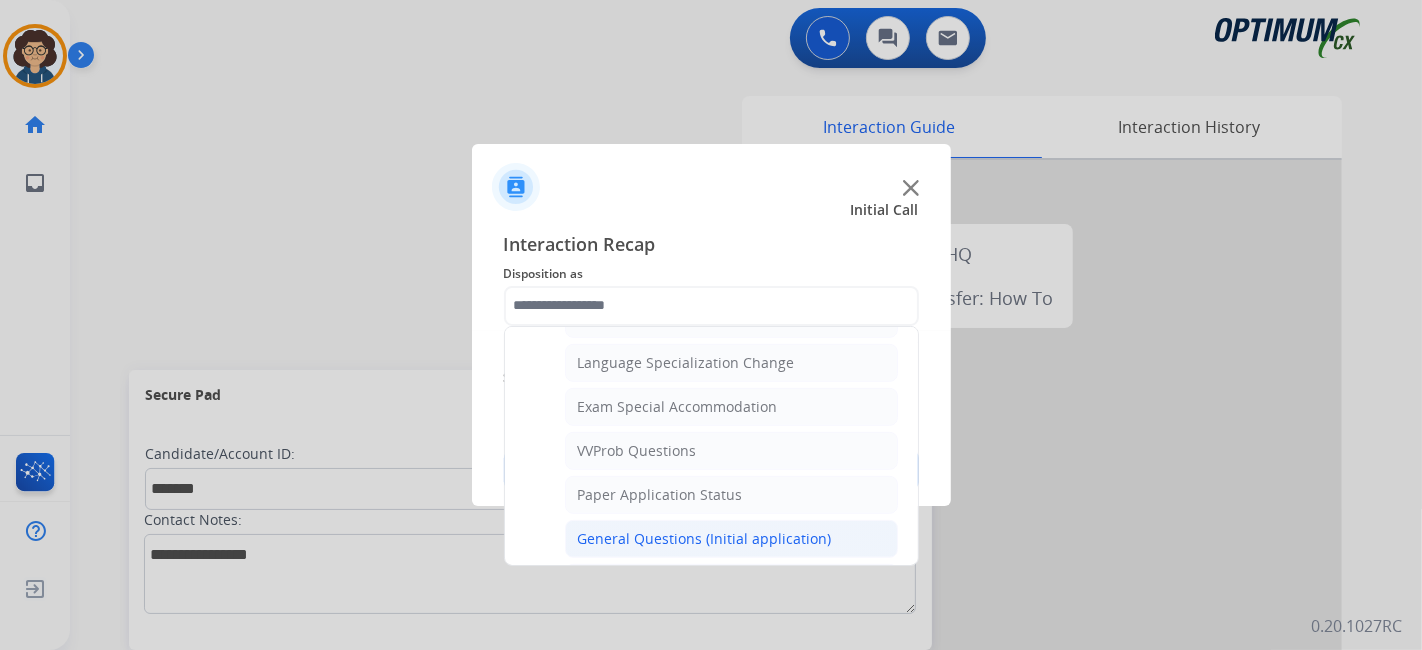 click on "General Questions (Initial application)" 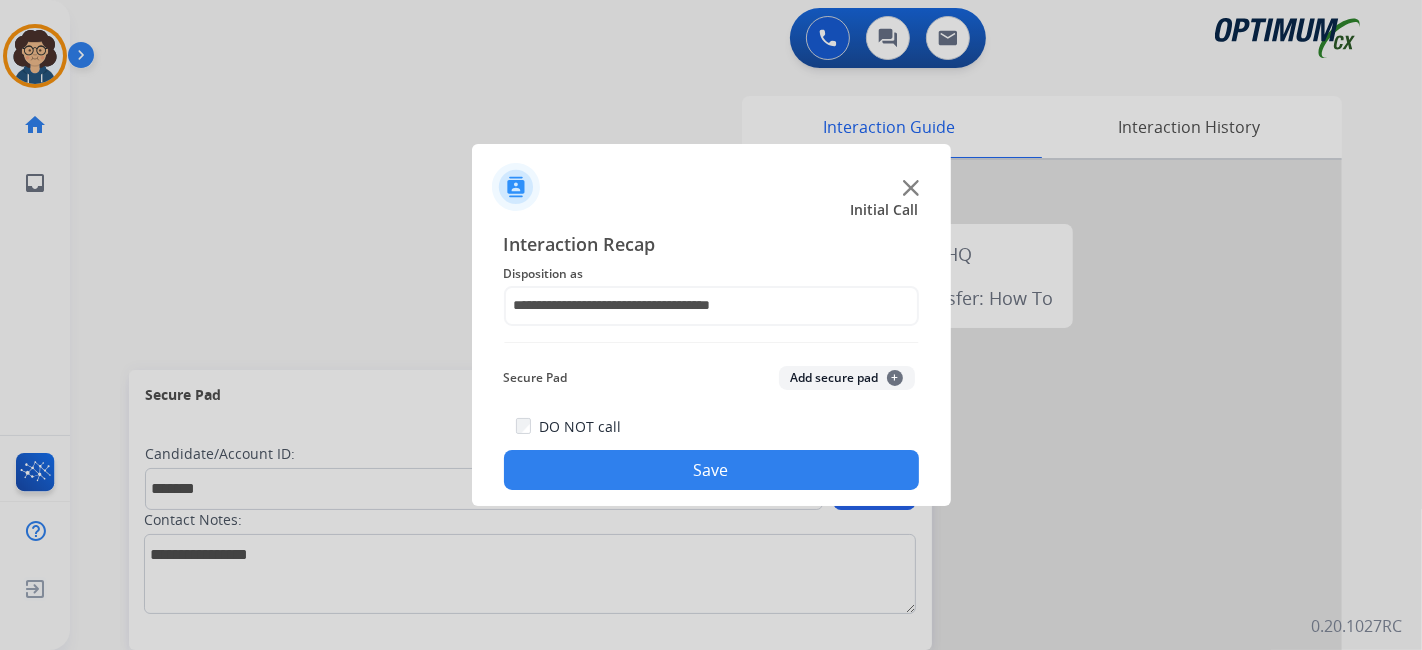click on "Add secure pad  +" 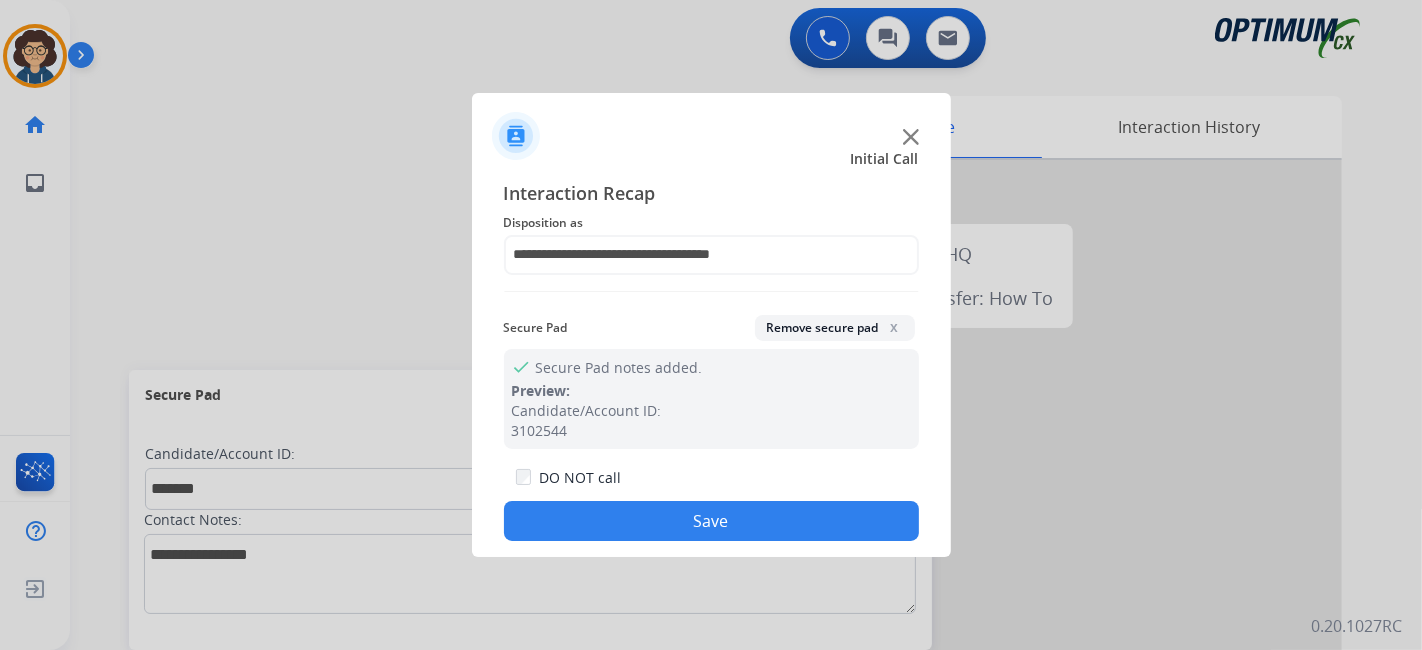 click on "Save" 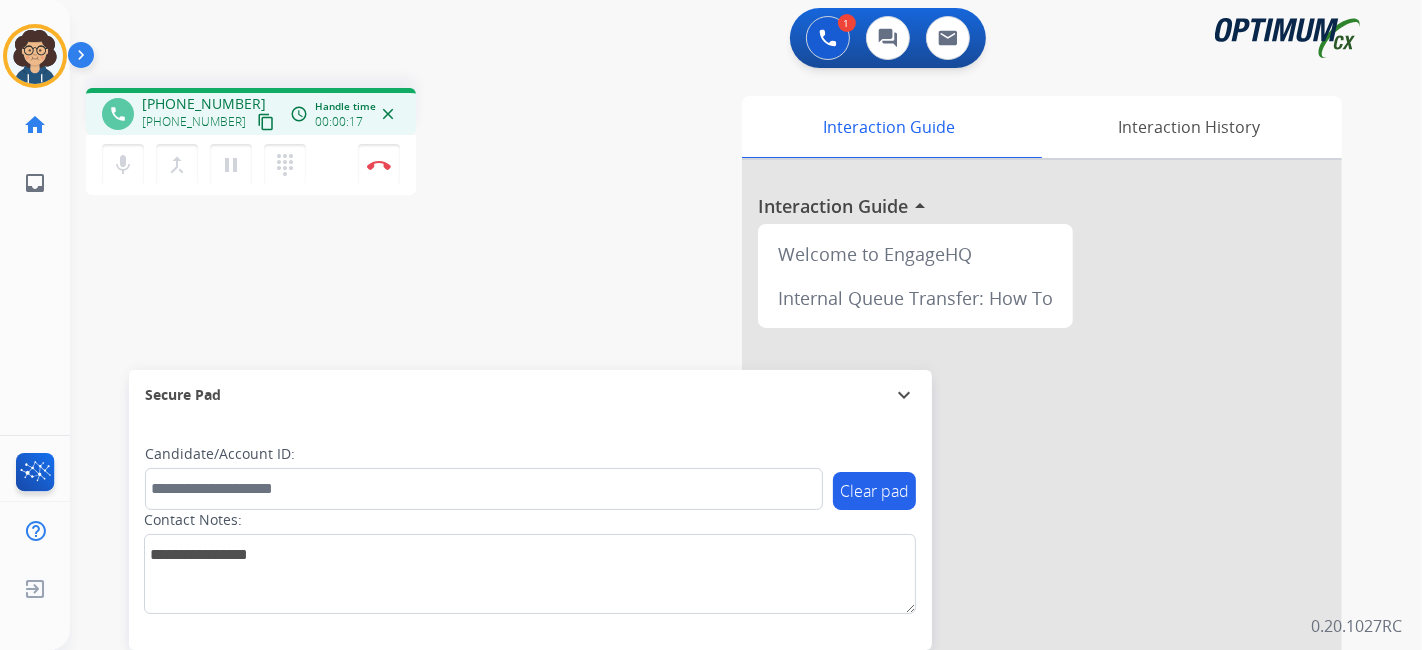 click on "content_copy" at bounding box center [266, 122] 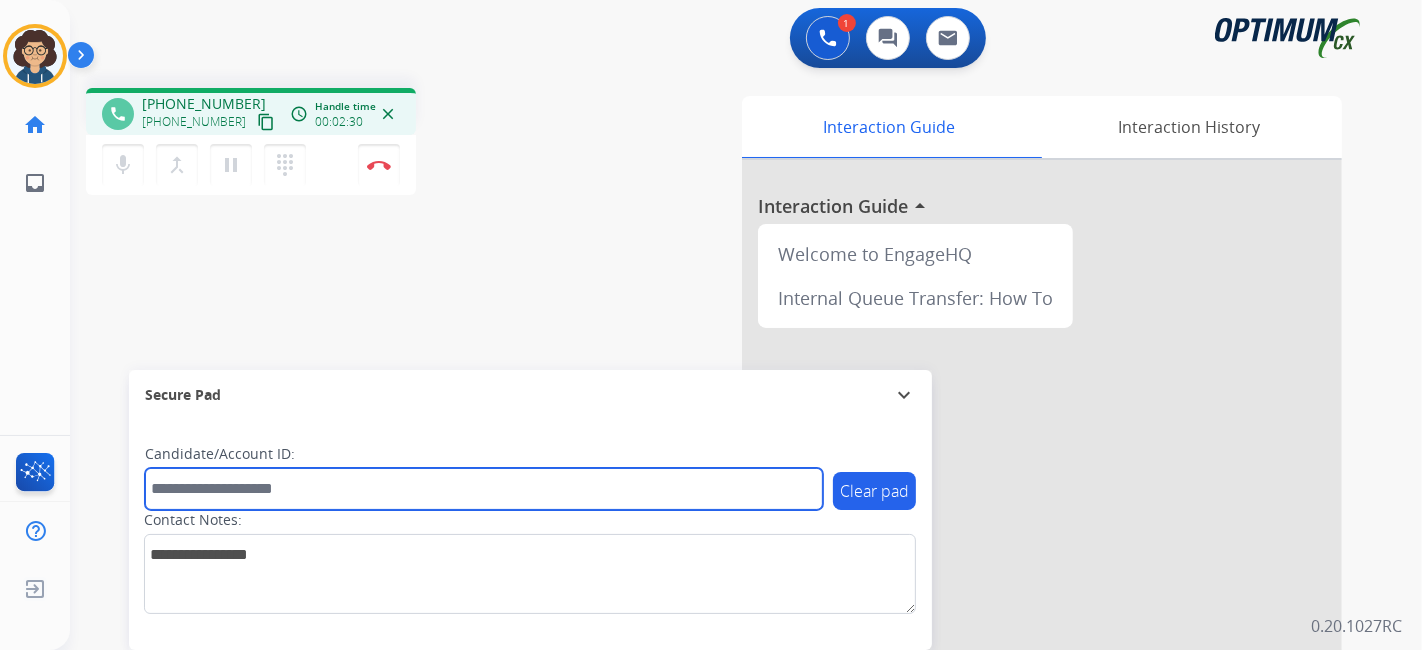 click at bounding box center (484, 489) 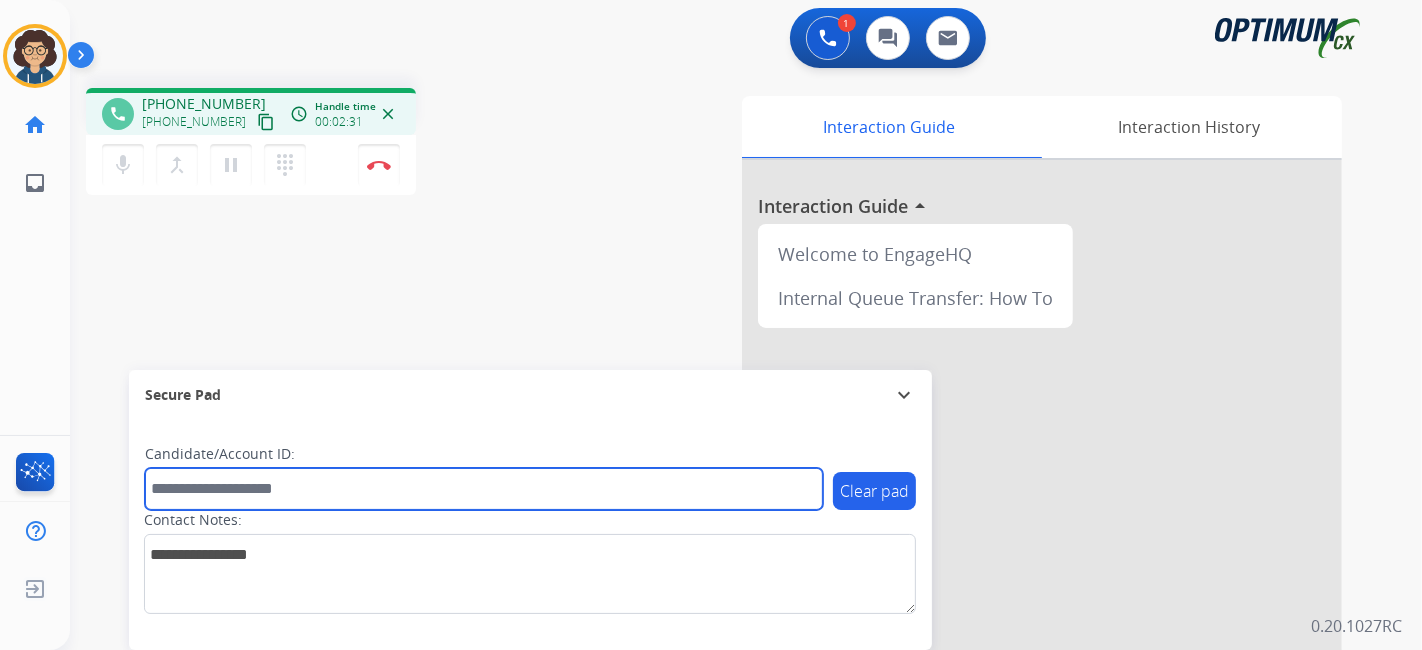 paste on "*******" 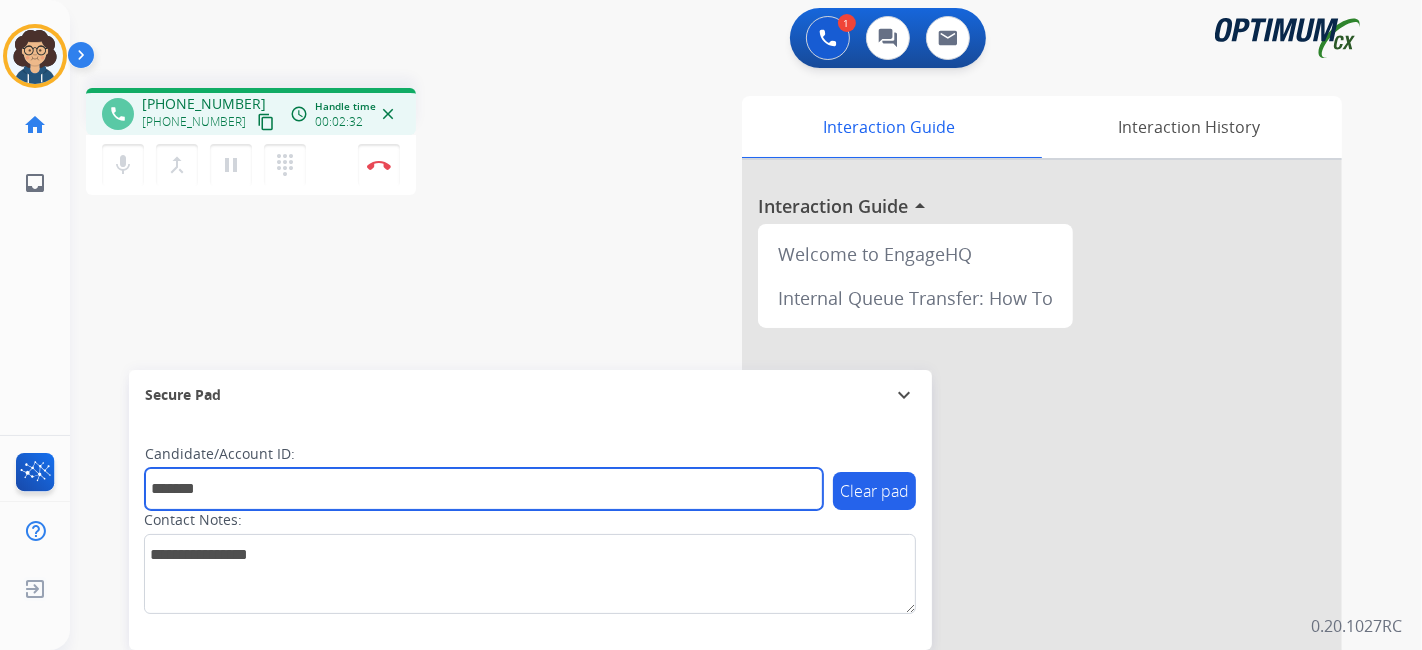 type on "*******" 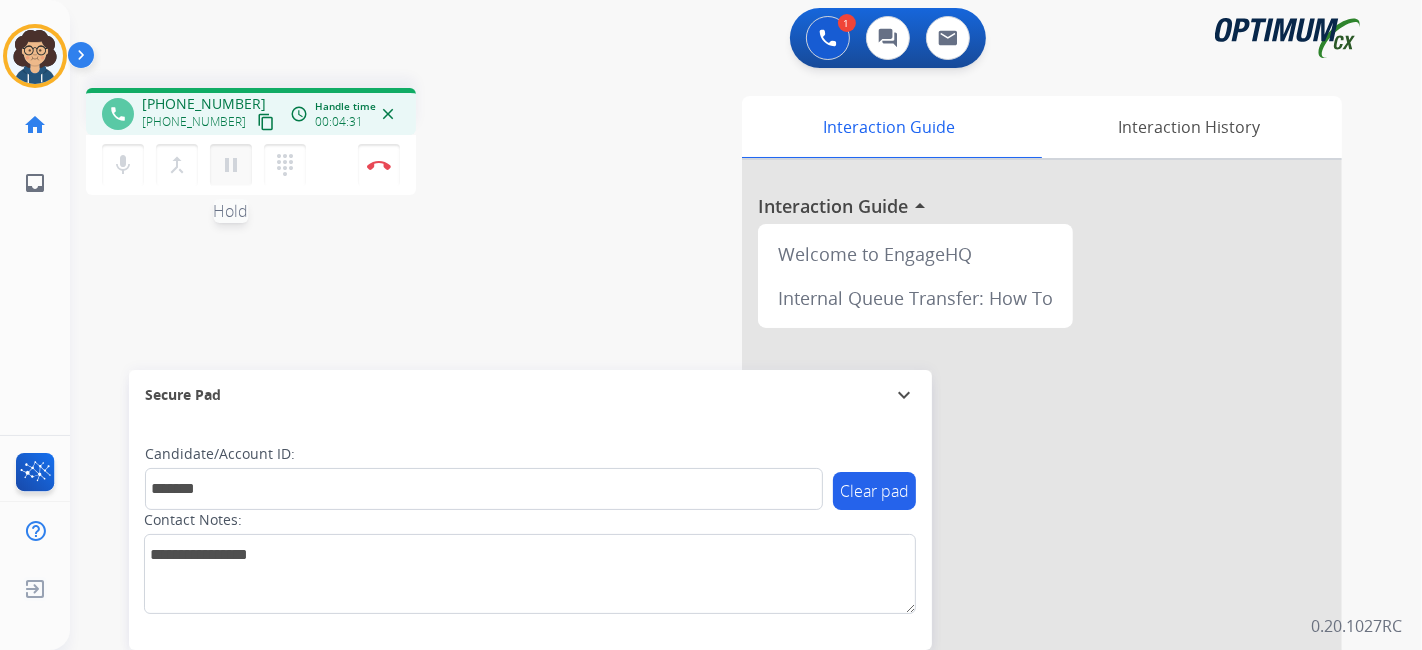 click on "pause Hold" at bounding box center [231, 165] 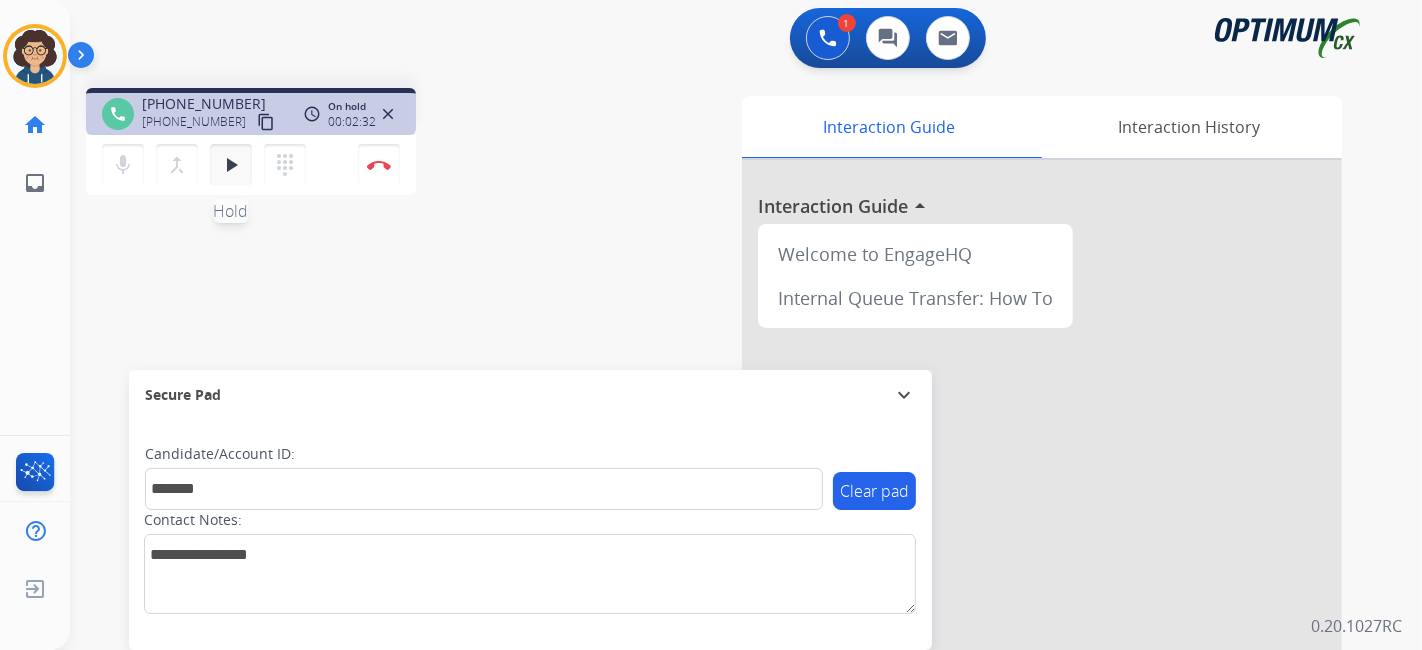 click on "play_arrow" at bounding box center (231, 165) 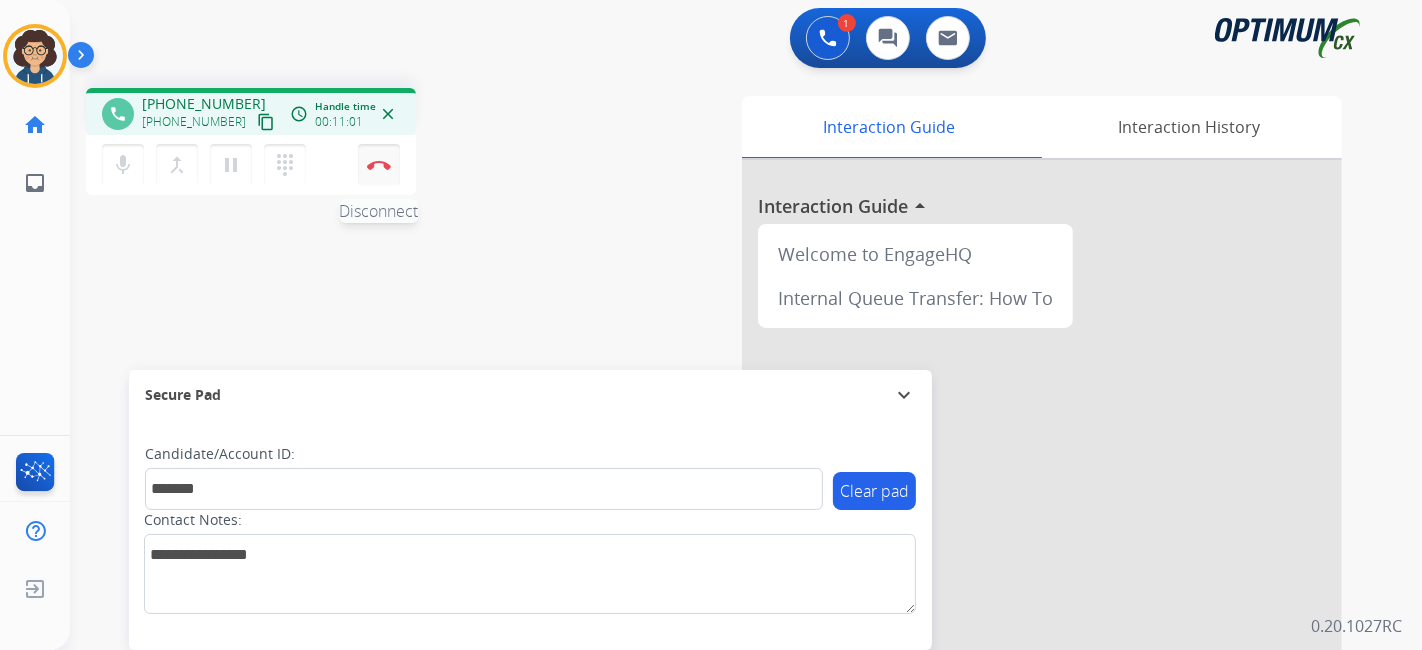 click at bounding box center (379, 165) 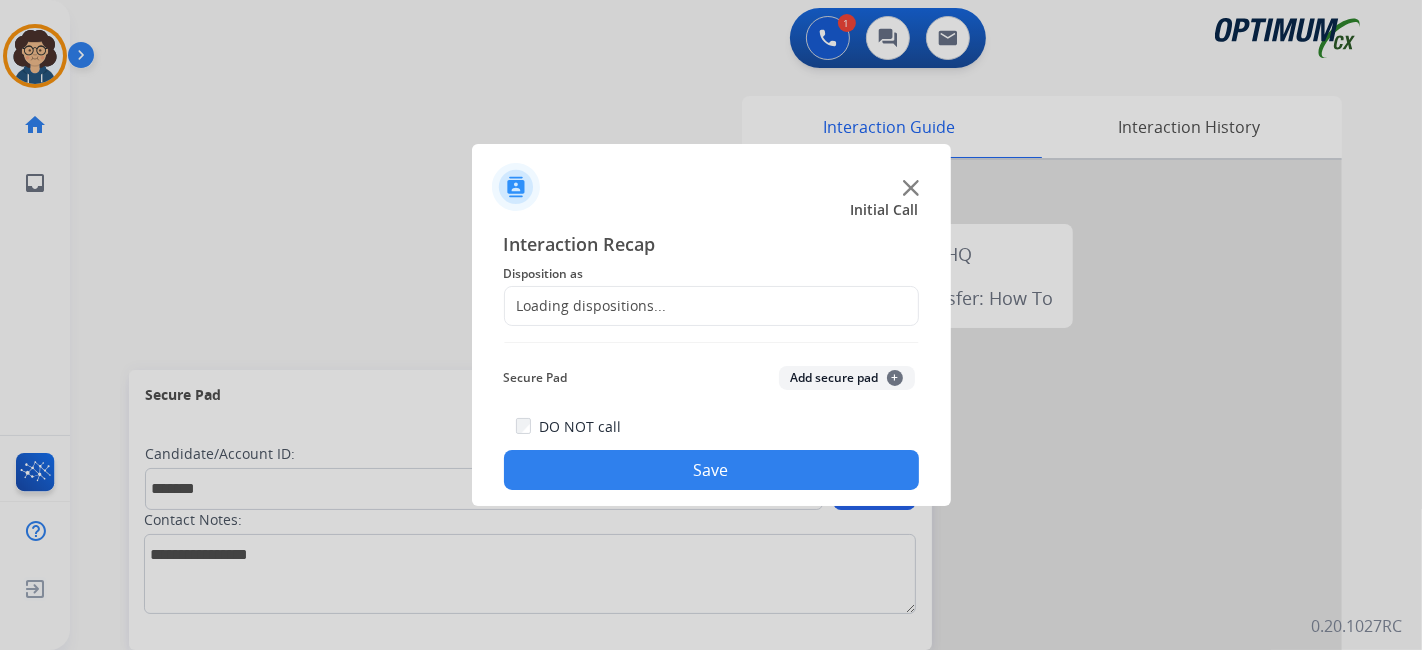 click on "Loading dispositions..." 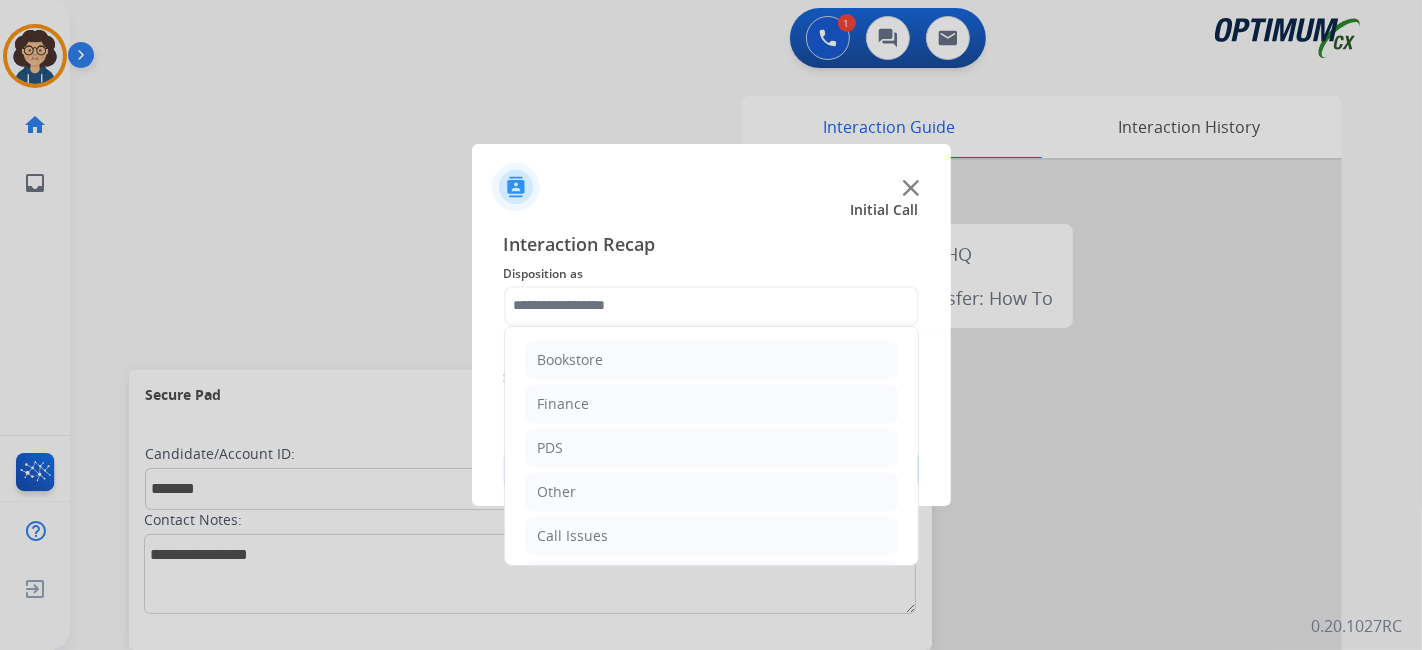 click 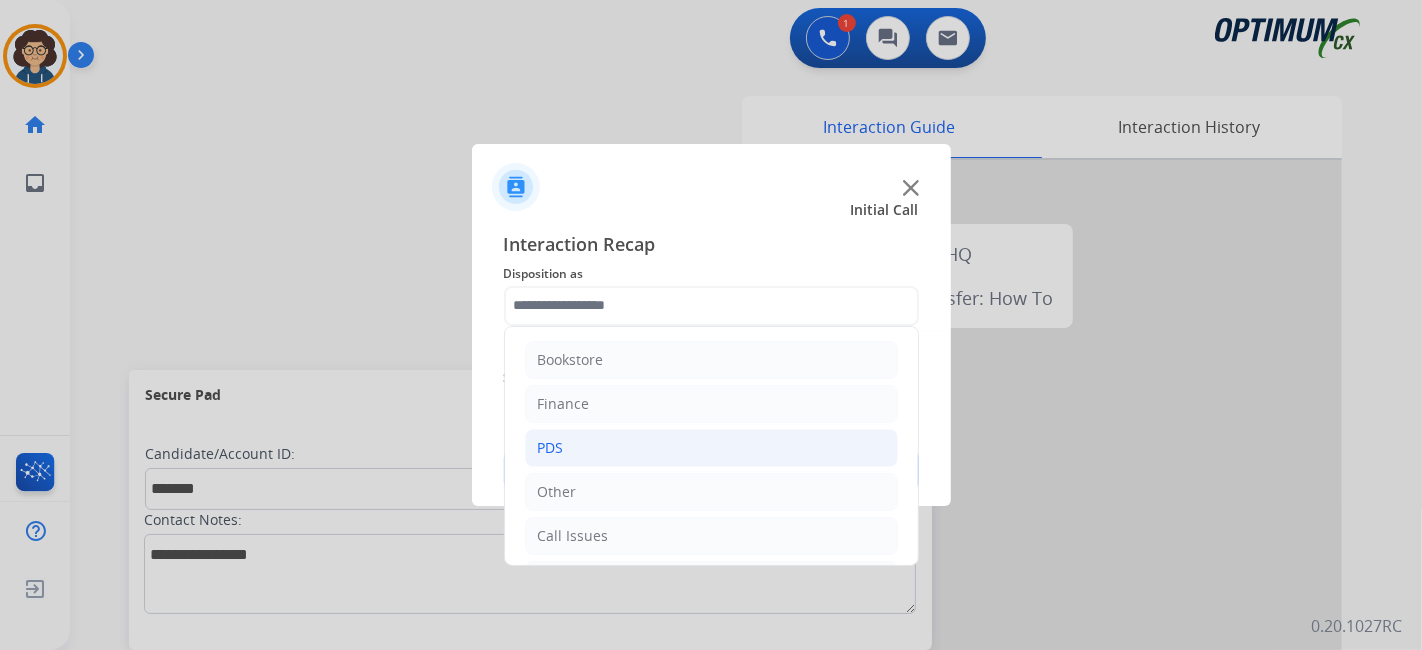 click on "PDS" 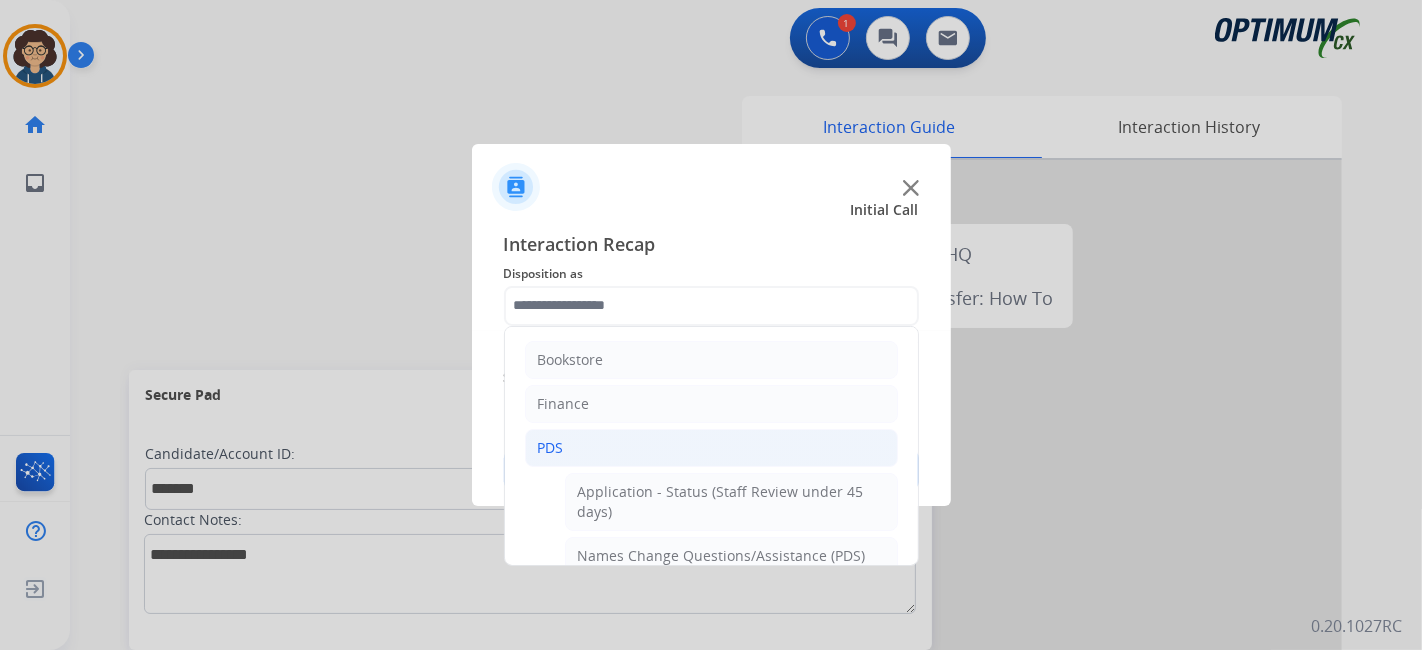 click on "Bookstore   Finance   PDS   Application - Status (Staff Review under 45 days)   Names Change Questions/Assistance (PDS)   Training   PDS Renewal   Application - Status (Staff Review over 45 days)   VV Submittals Issue   Language Vetting   Application - Online Walk-Through   On-Site   Extend Deadline (PDS)   Application - General Questions   Honorarium   Other   Call Issues   Initial Application   Transfer   Renewal" 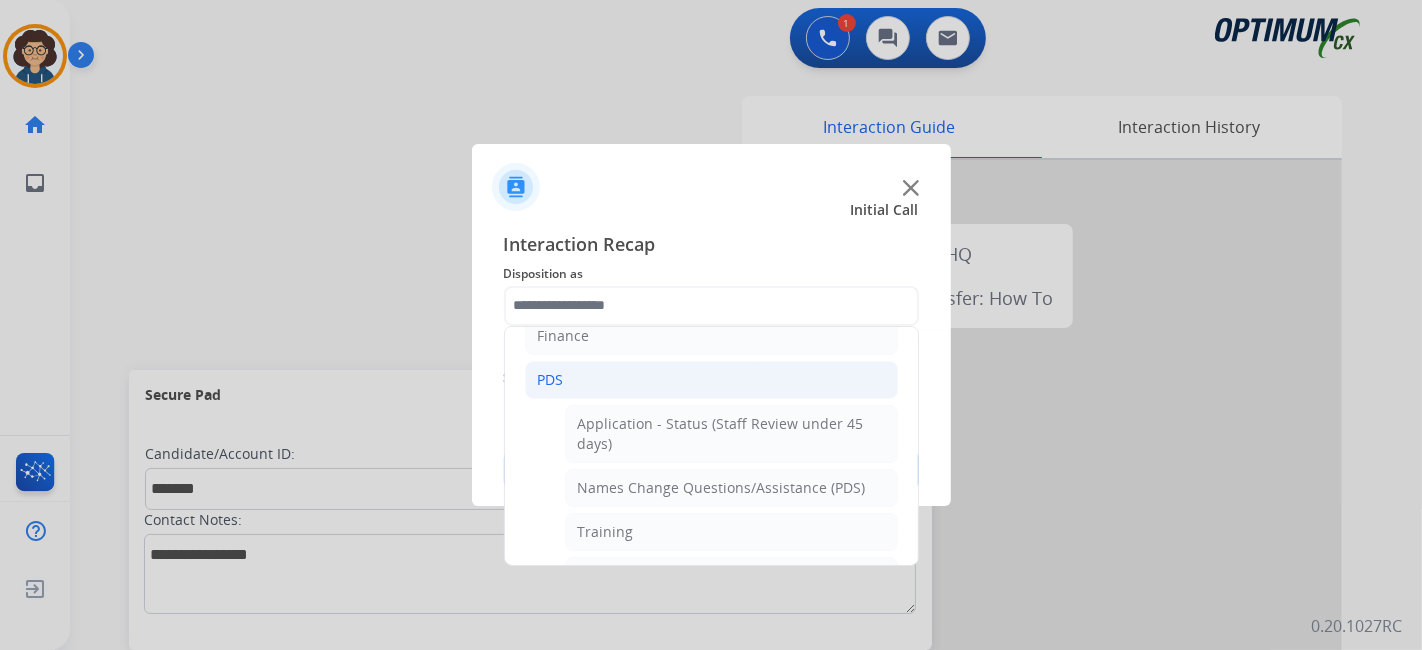 scroll, scrollTop: 0, scrollLeft: 0, axis: both 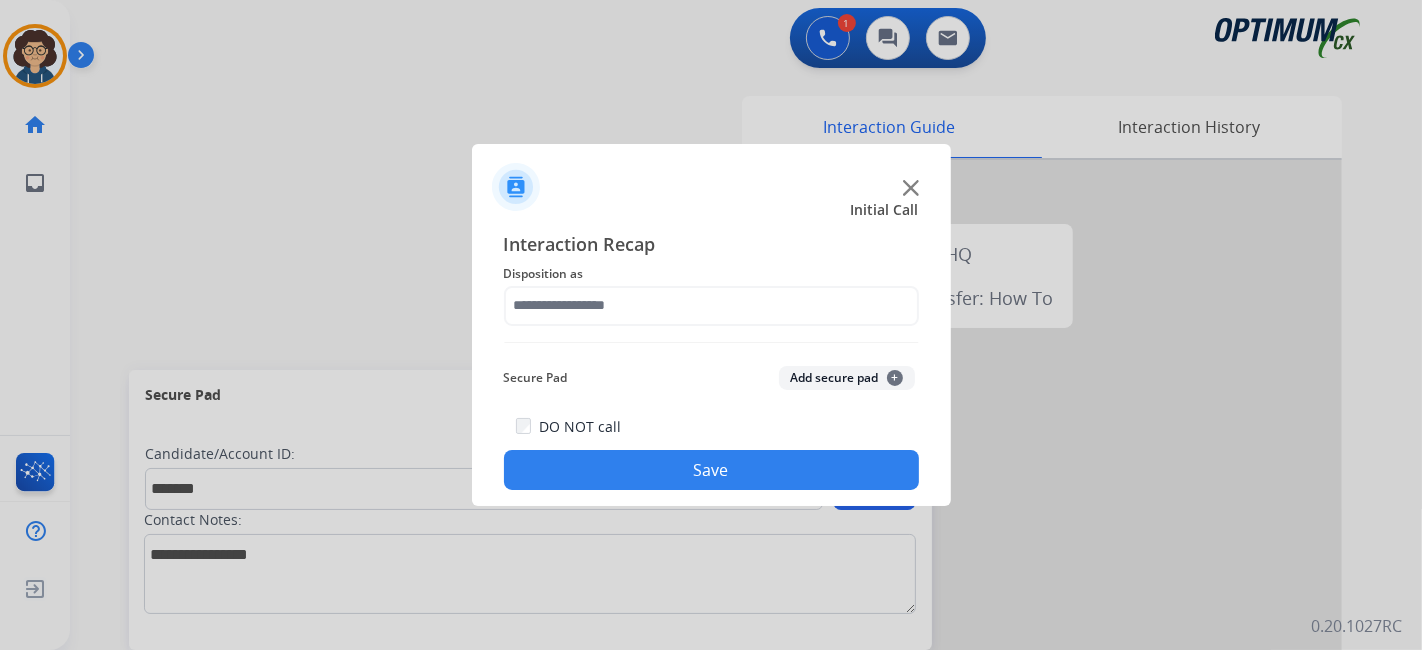 drag, startPoint x: 905, startPoint y: 358, endPoint x: 895, endPoint y: 440, distance: 82.607506 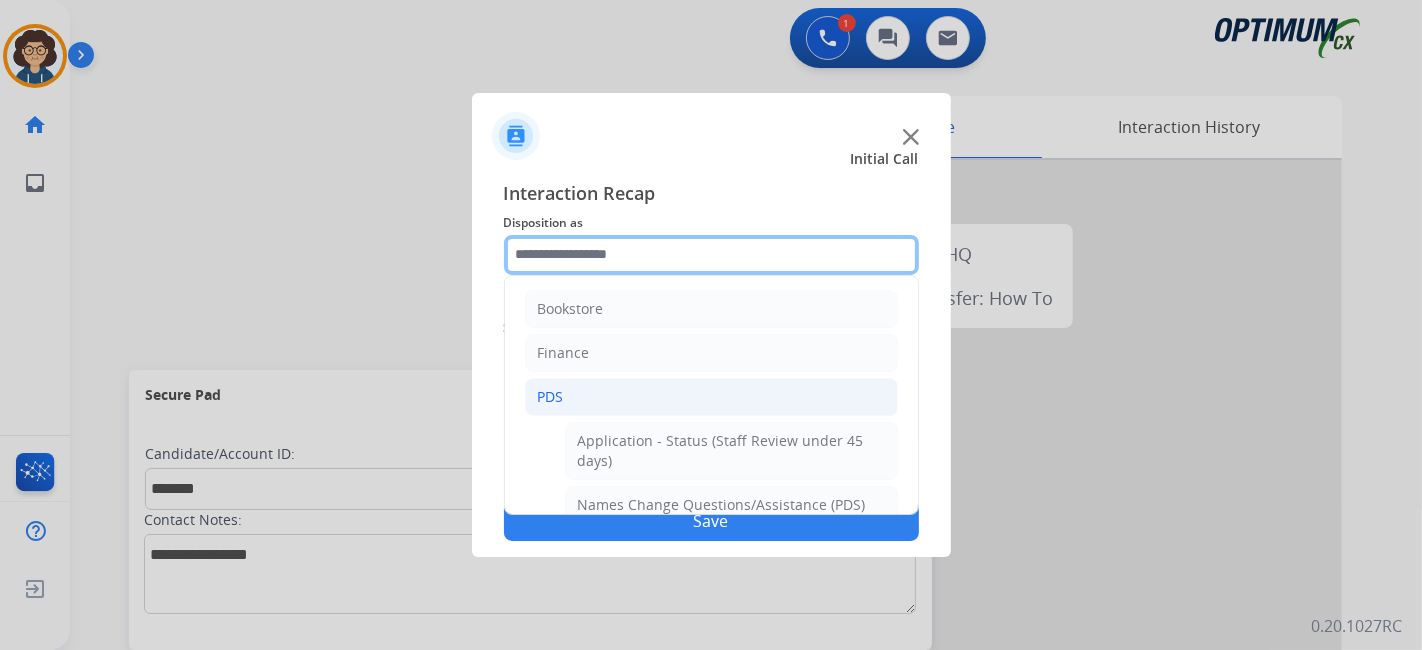 click 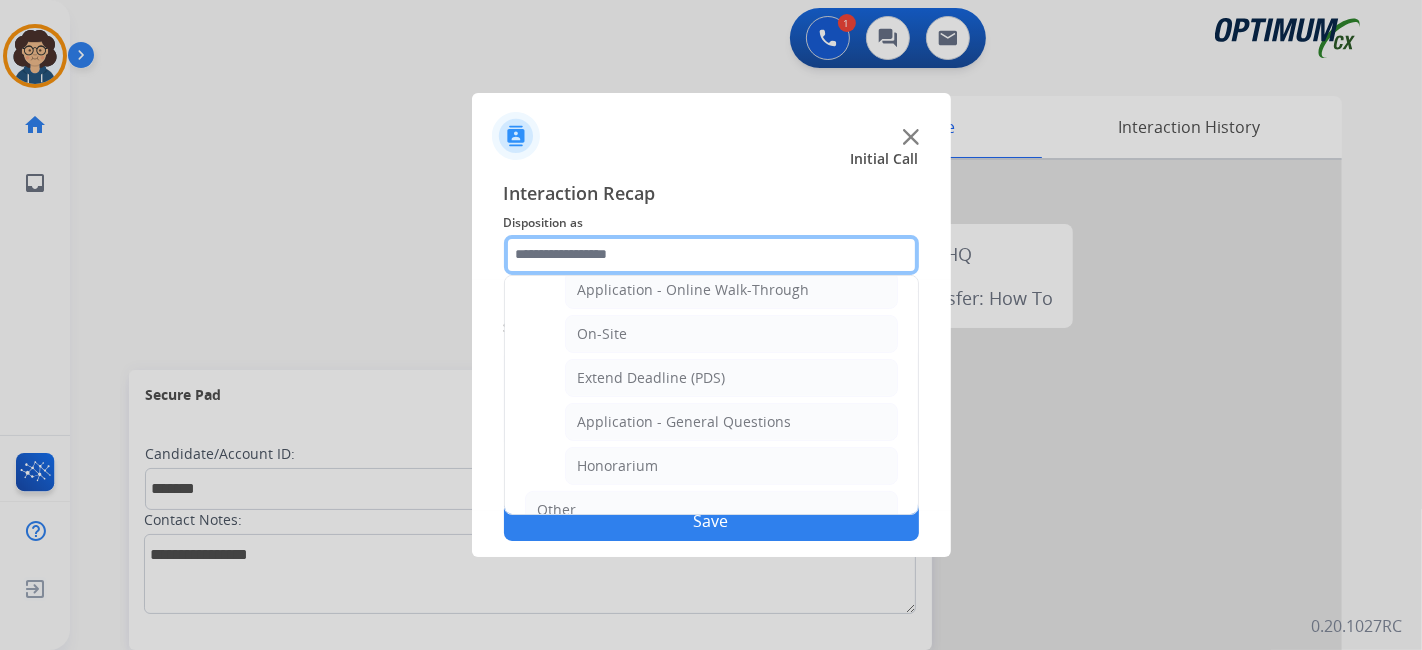 scroll, scrollTop: 476, scrollLeft: 0, axis: vertical 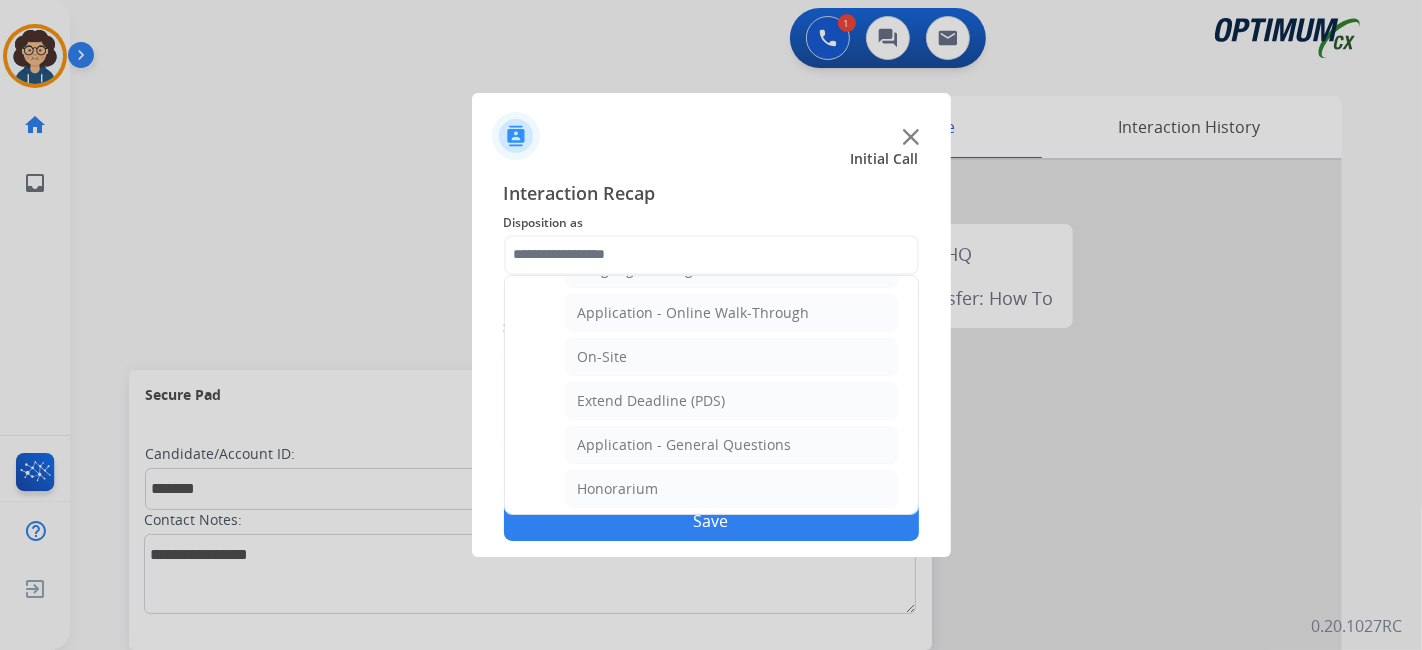 drag, startPoint x: 817, startPoint y: 427, endPoint x: 795, endPoint y: 438, distance: 24.596748 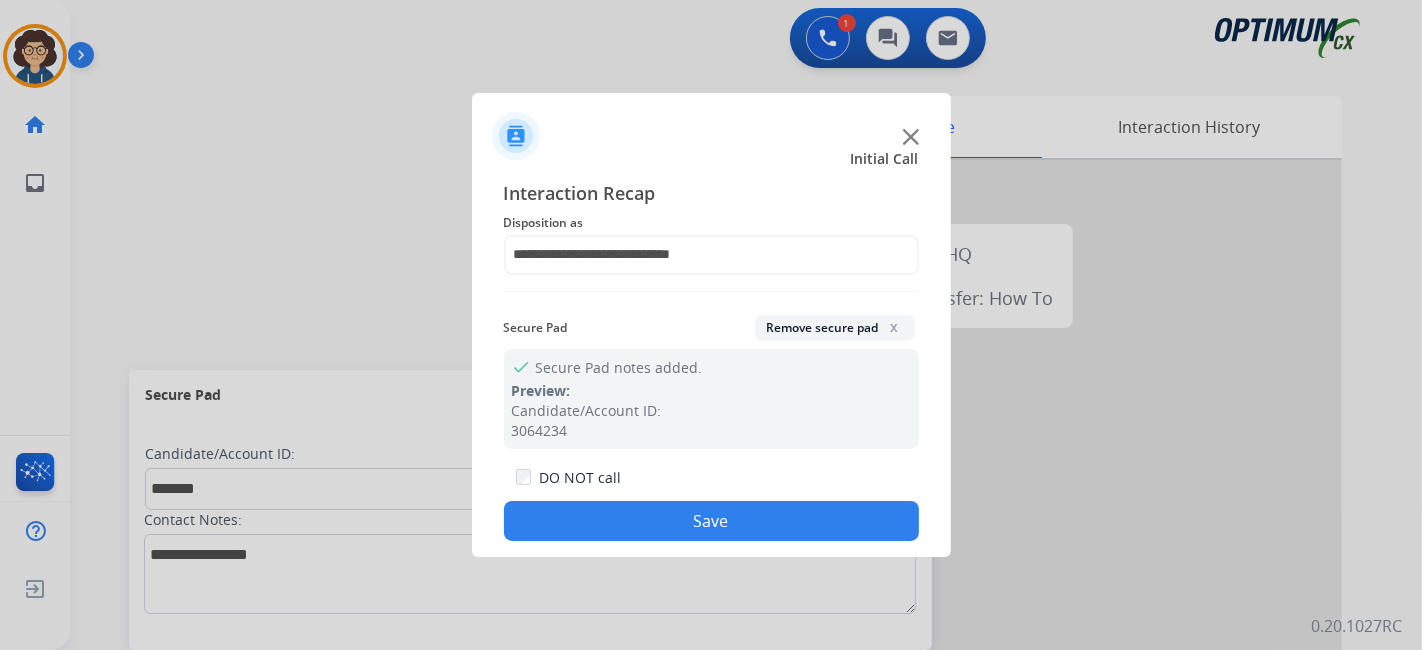 click on "Save" 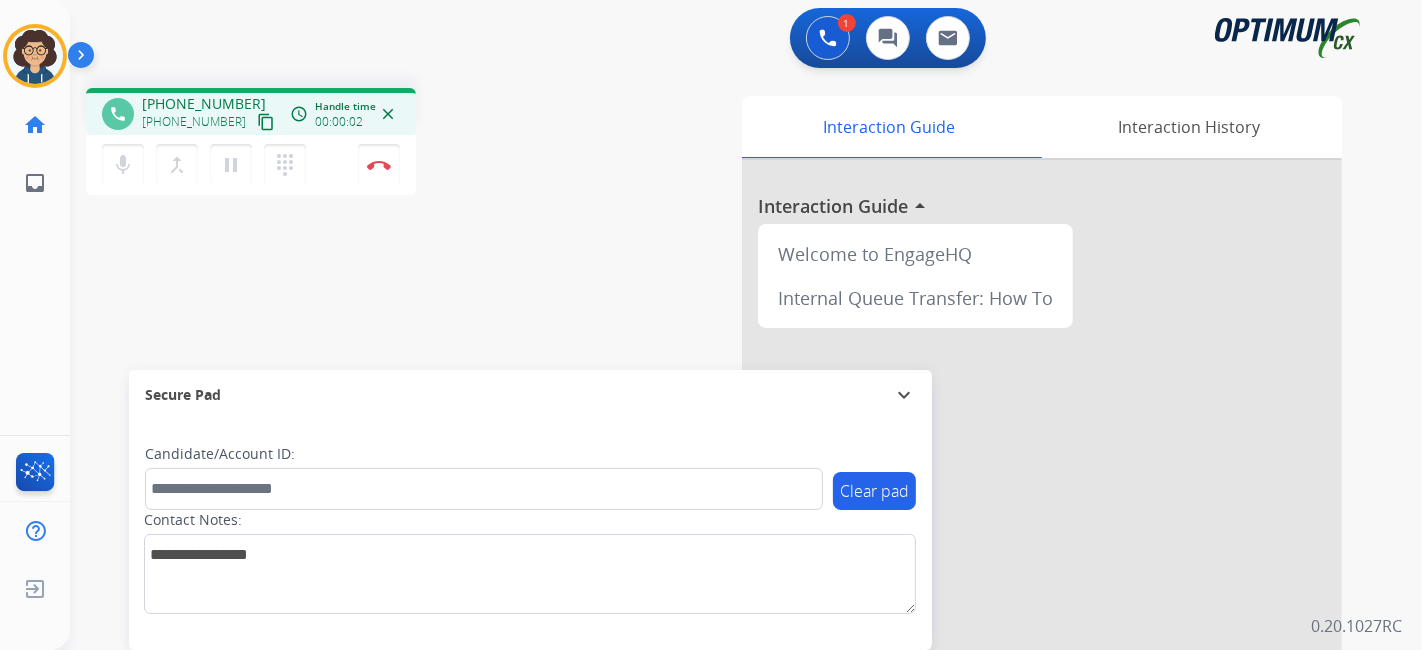 click on "content_copy" at bounding box center (266, 122) 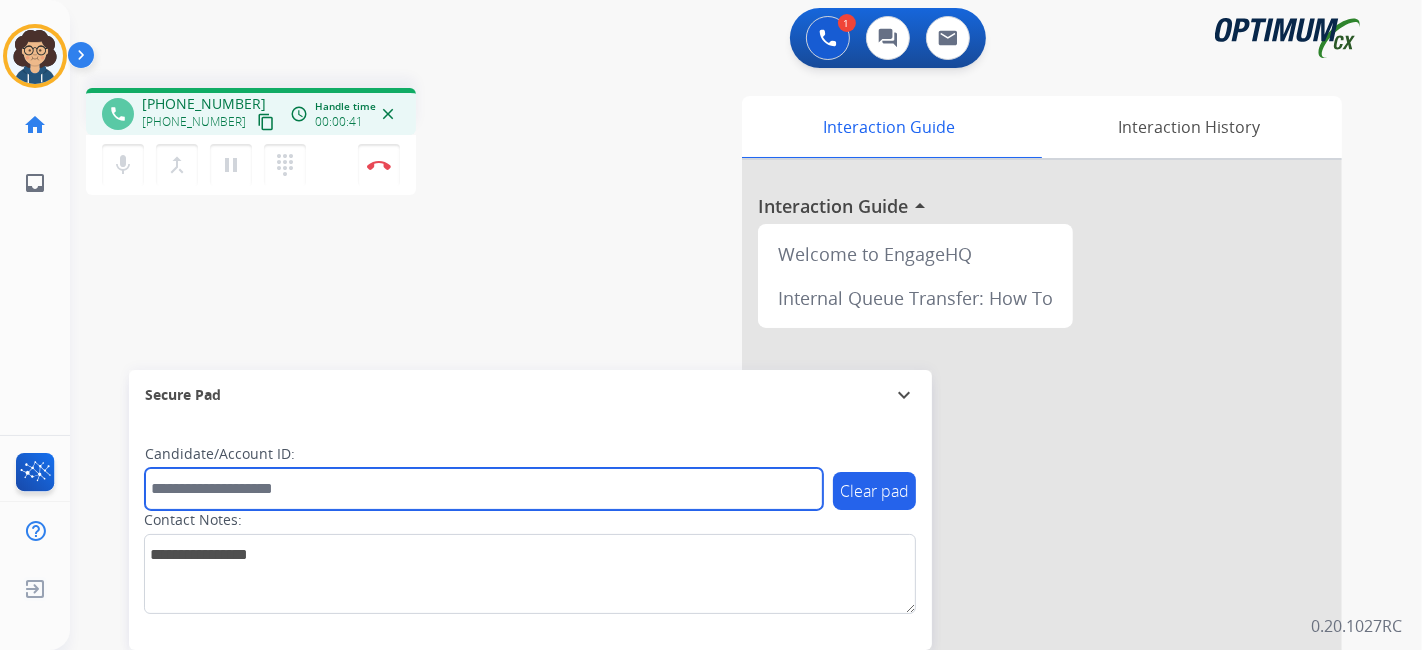 click at bounding box center [484, 489] 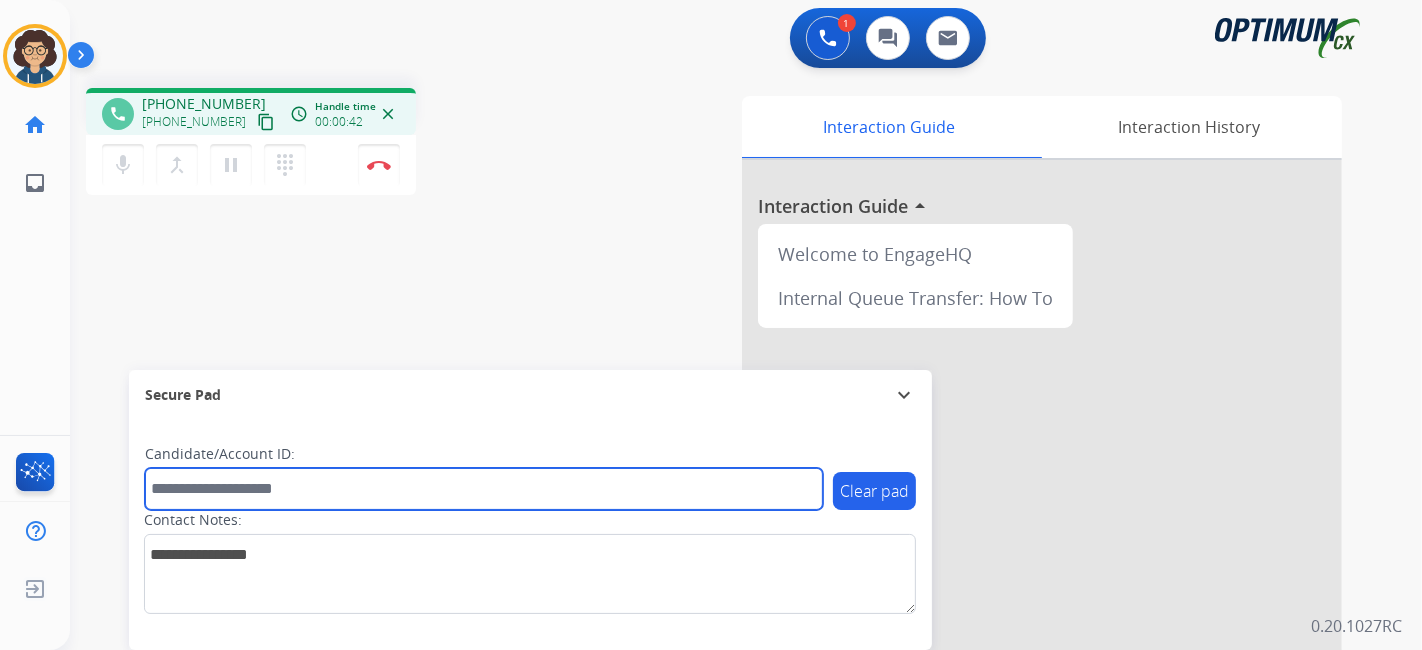 paste on "*******" 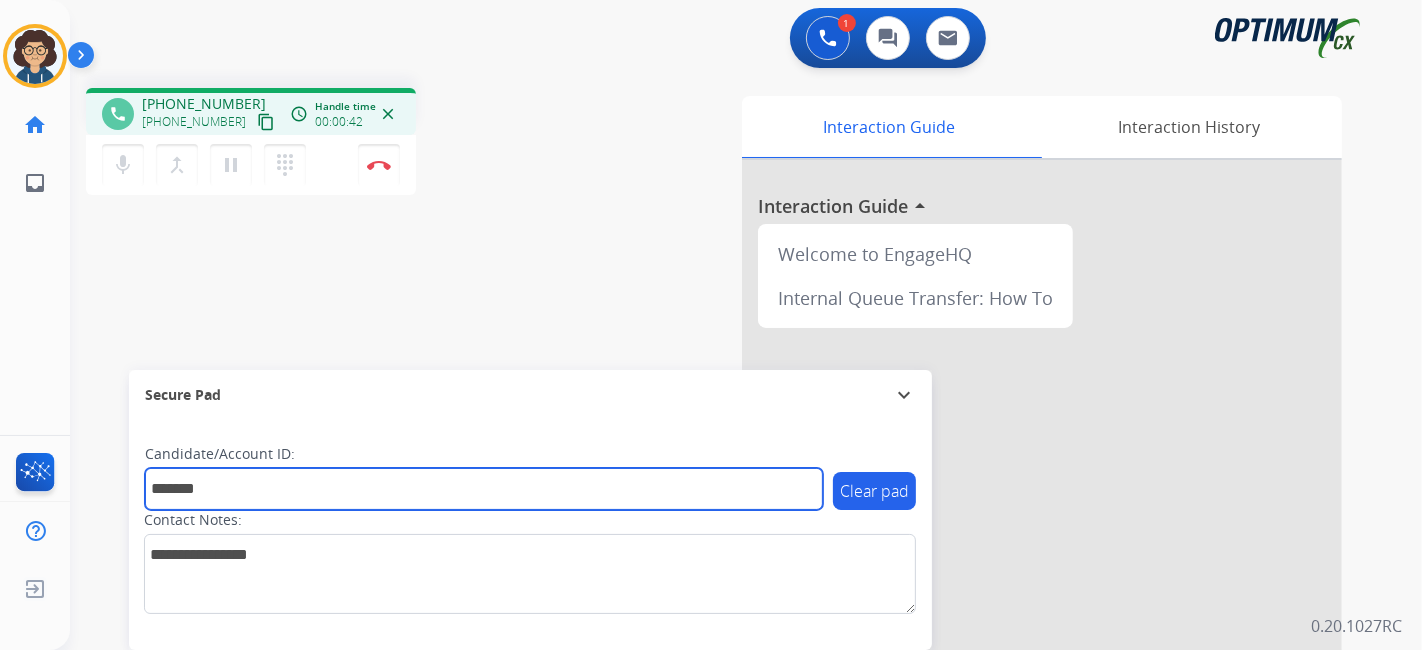 type on "*******" 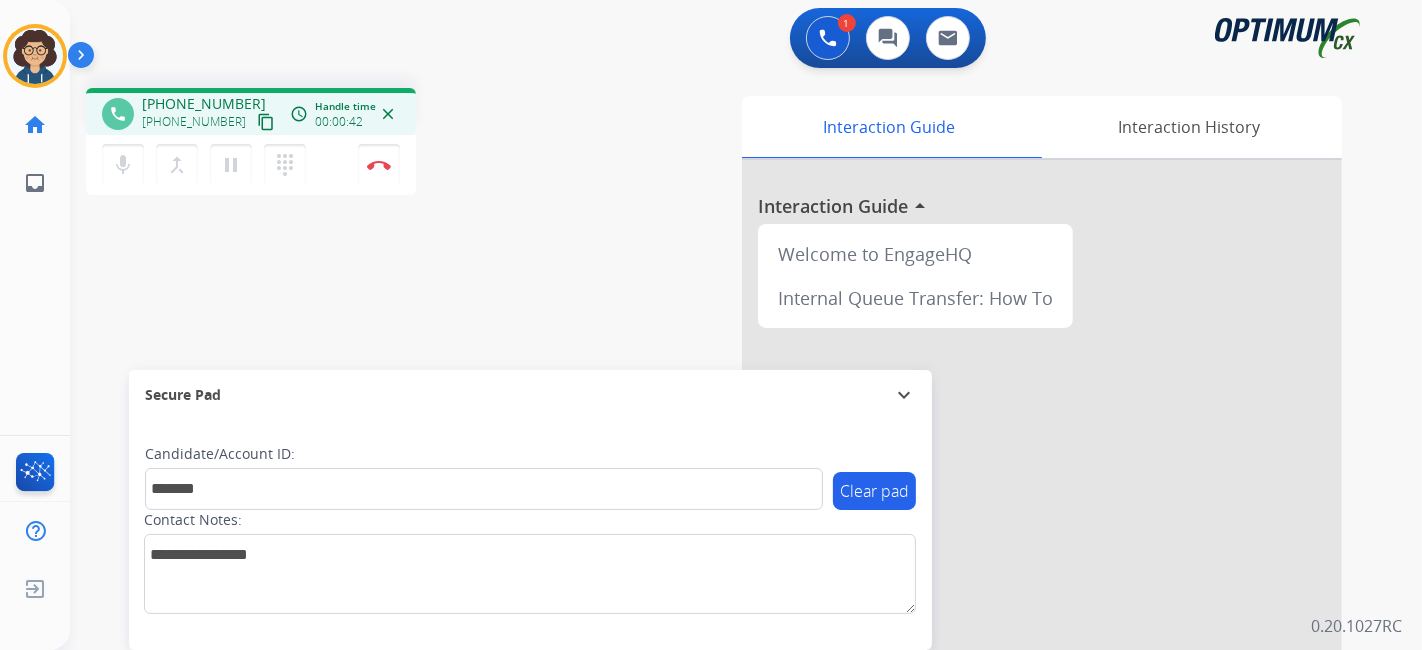 click on "phone [PHONE_NUMBER] [PHONE_NUMBER] content_copy access_time Call metrics Queue   00:11 Hold   00:00 Talk   00:43 Total   00:53 Handle time 00:00:42 close mic Mute merge_type Bridge pause Hold dialpad Dialpad Disconnect swap_horiz Break voice bridge close_fullscreen Connect 3-Way Call merge_type Separate 3-Way Call  Interaction Guide   Interaction History  Interaction Guide arrow_drop_up  Welcome to EngageHQ   Internal Queue Transfer: How To  Secure Pad expand_more Clear pad Candidate/Account ID: ******* Contact Notes:" at bounding box center [722, 489] 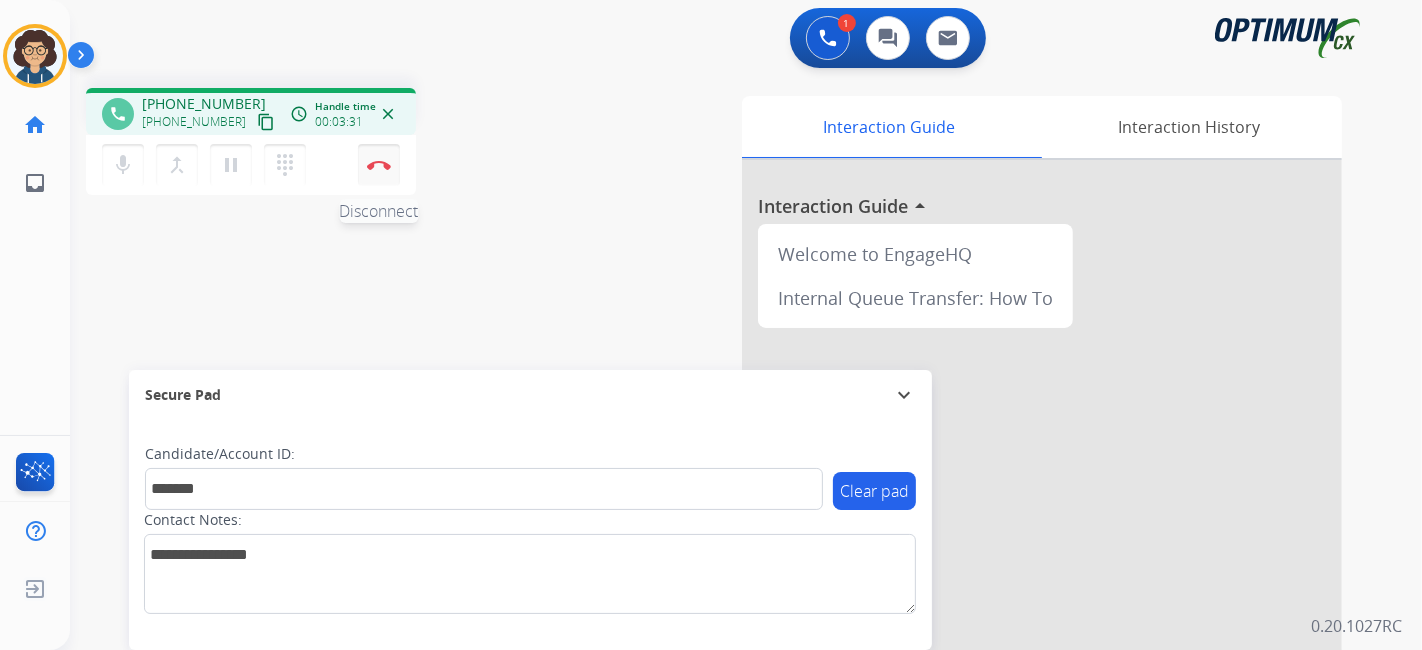 click on "Disconnect" at bounding box center (379, 165) 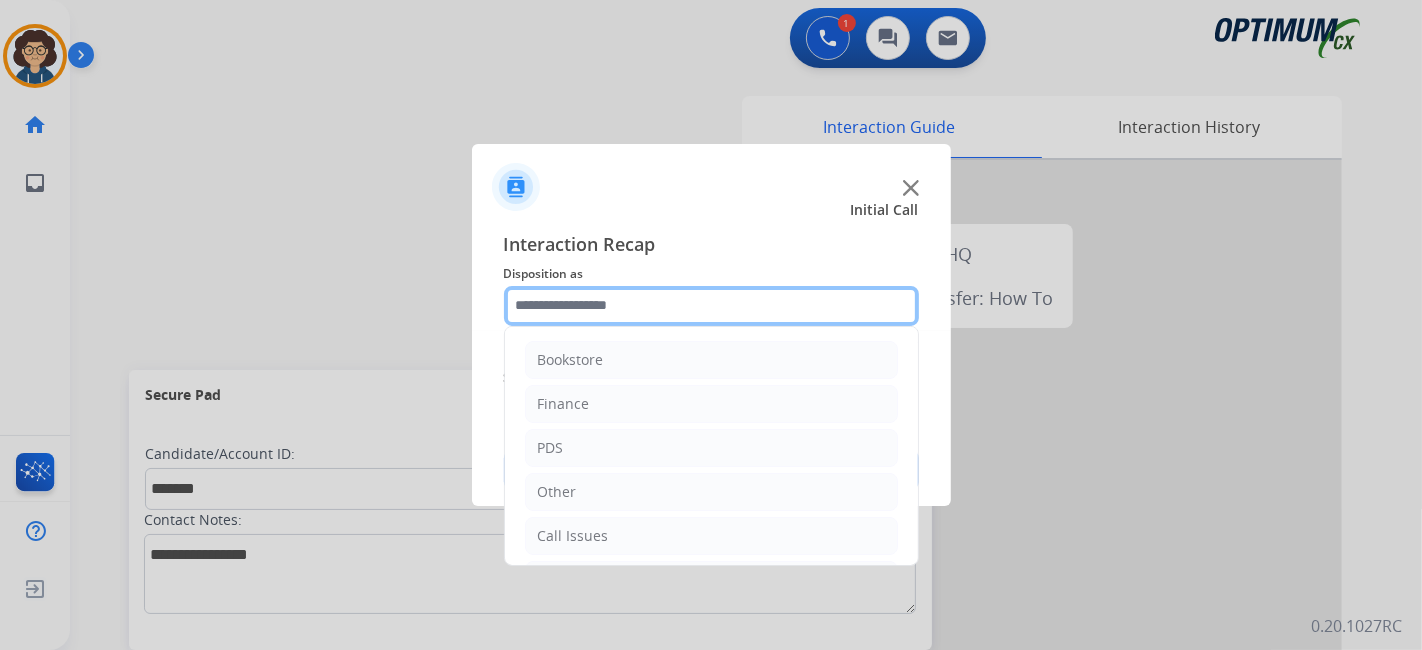 click 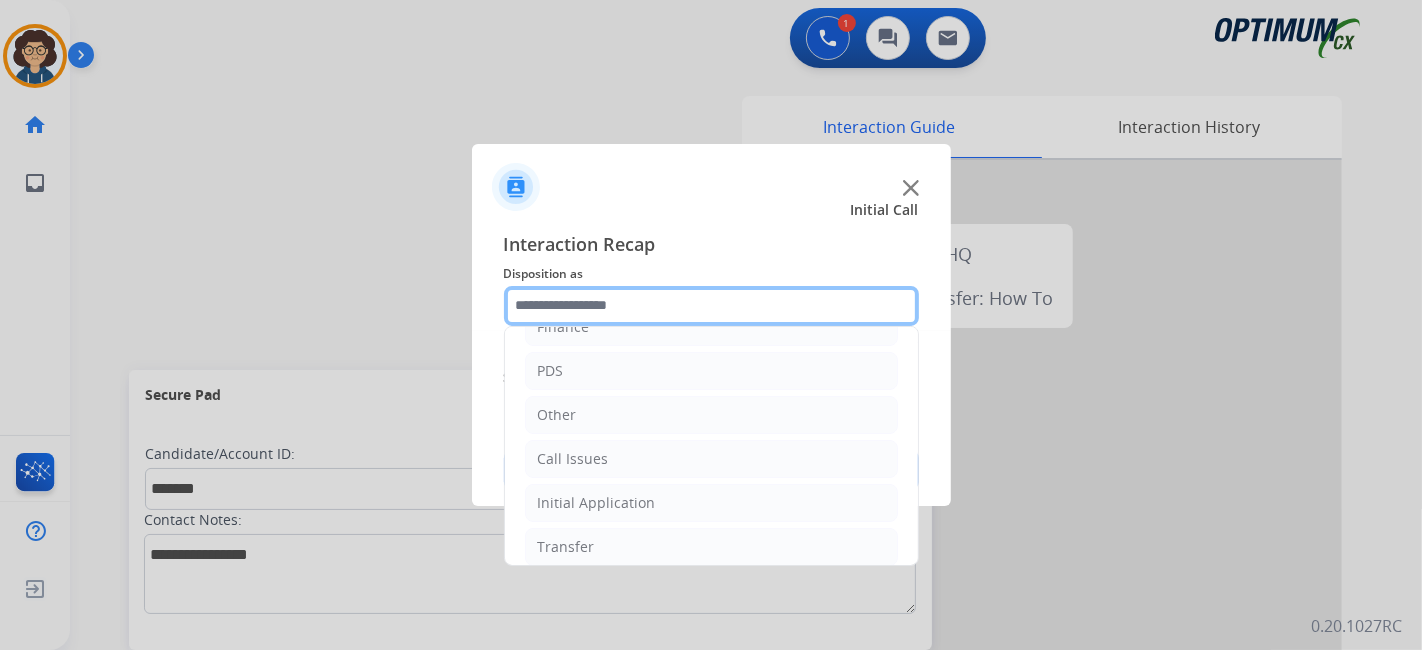 scroll, scrollTop: 131, scrollLeft: 0, axis: vertical 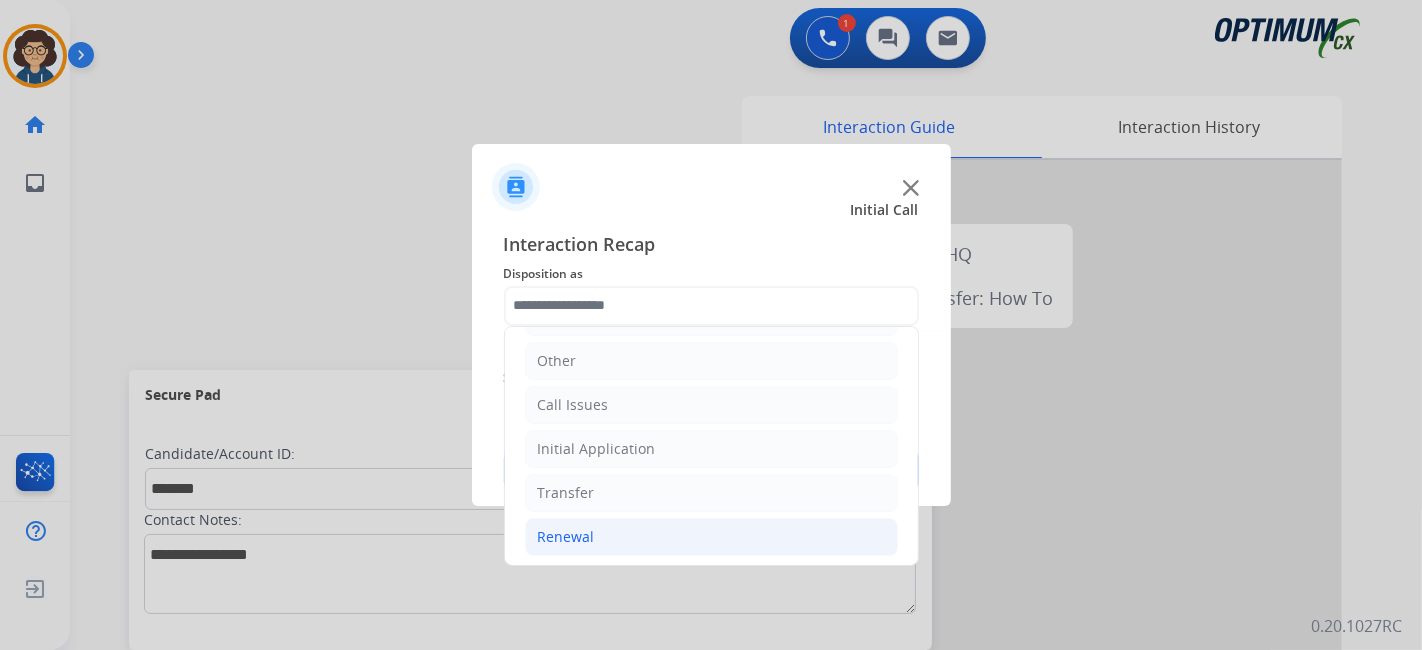 click on "Renewal" 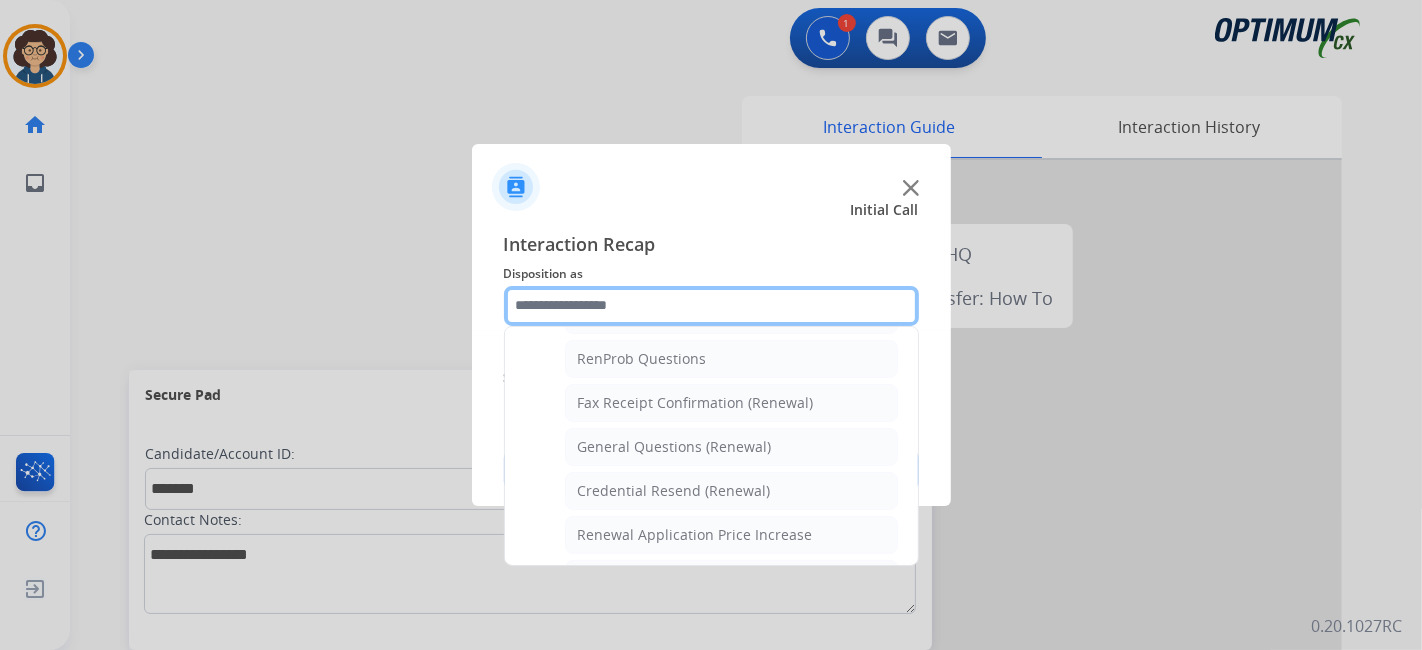 scroll, scrollTop: 524, scrollLeft: 0, axis: vertical 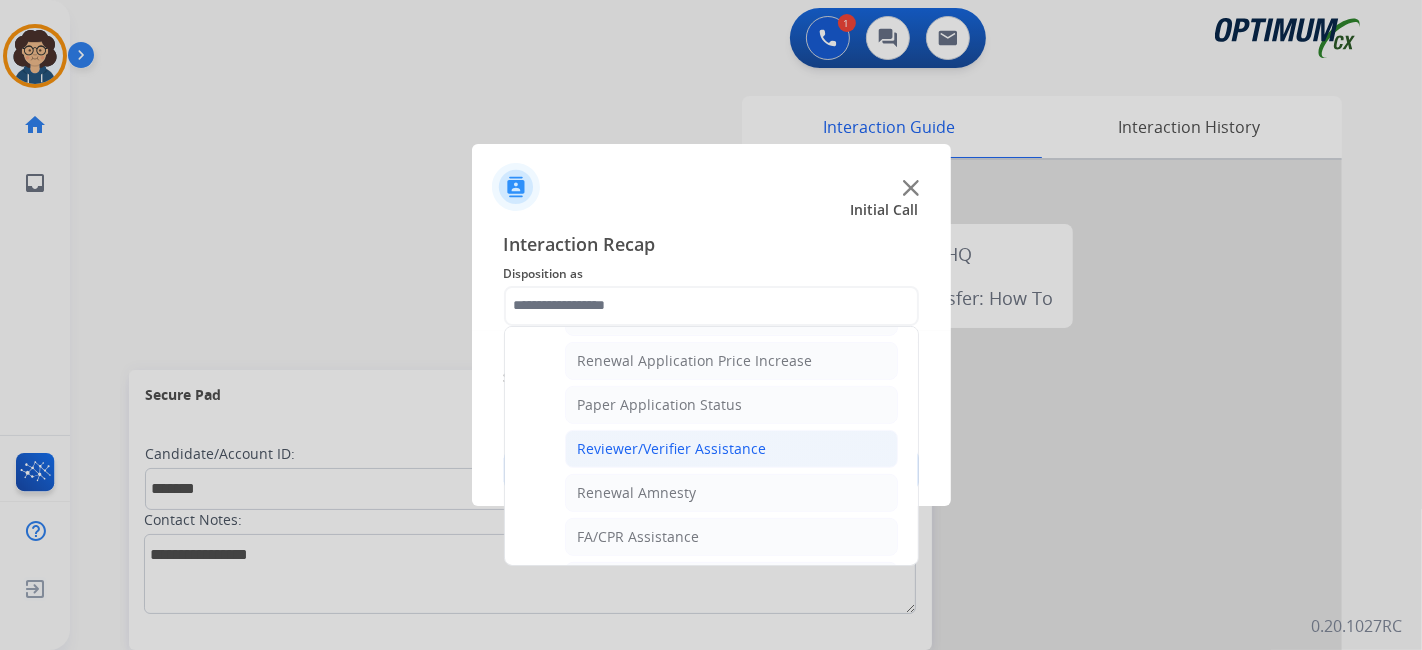 click on "Reviewer/Verifier Assistance" 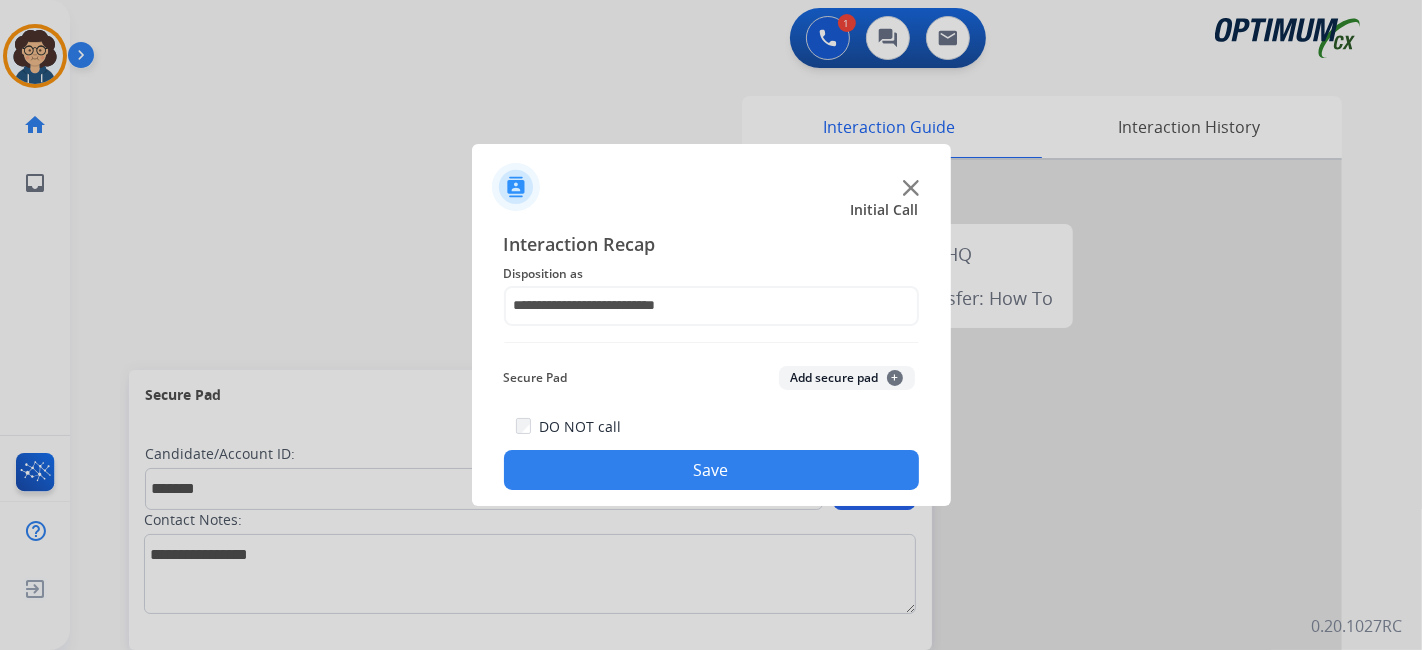 click on "Add secure pad  +" 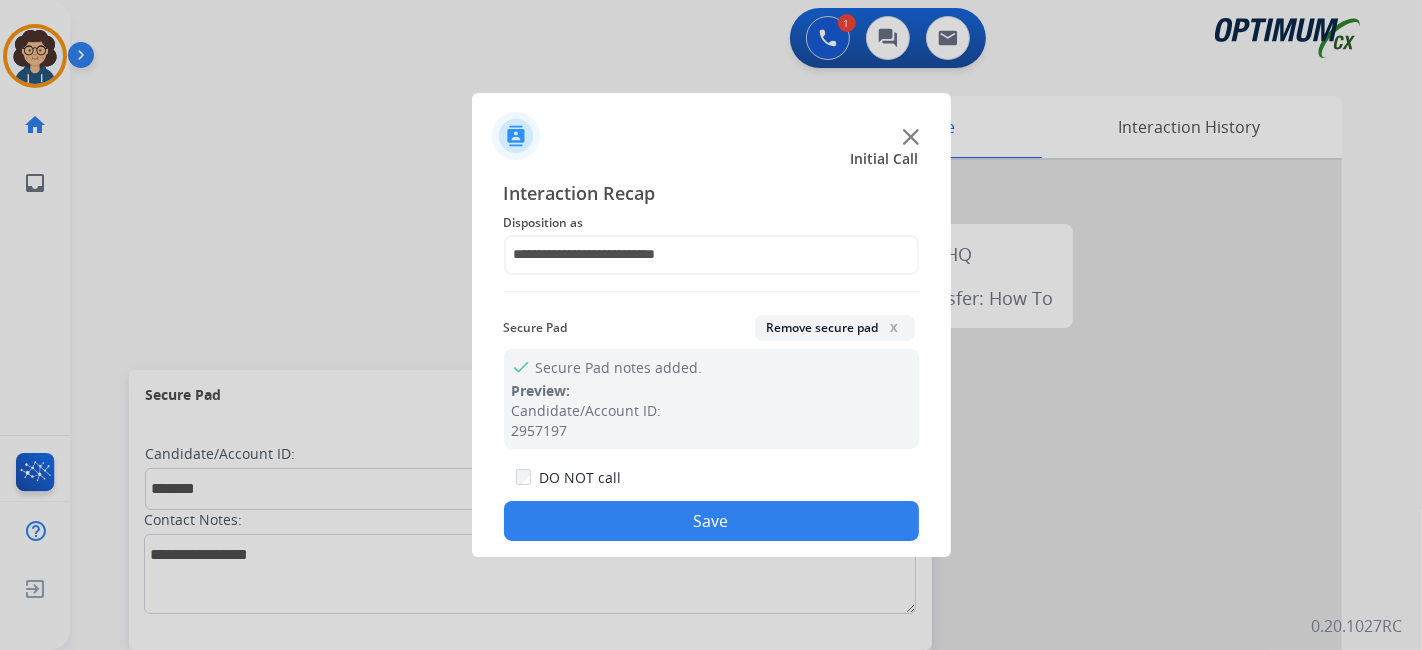 click on "Save" 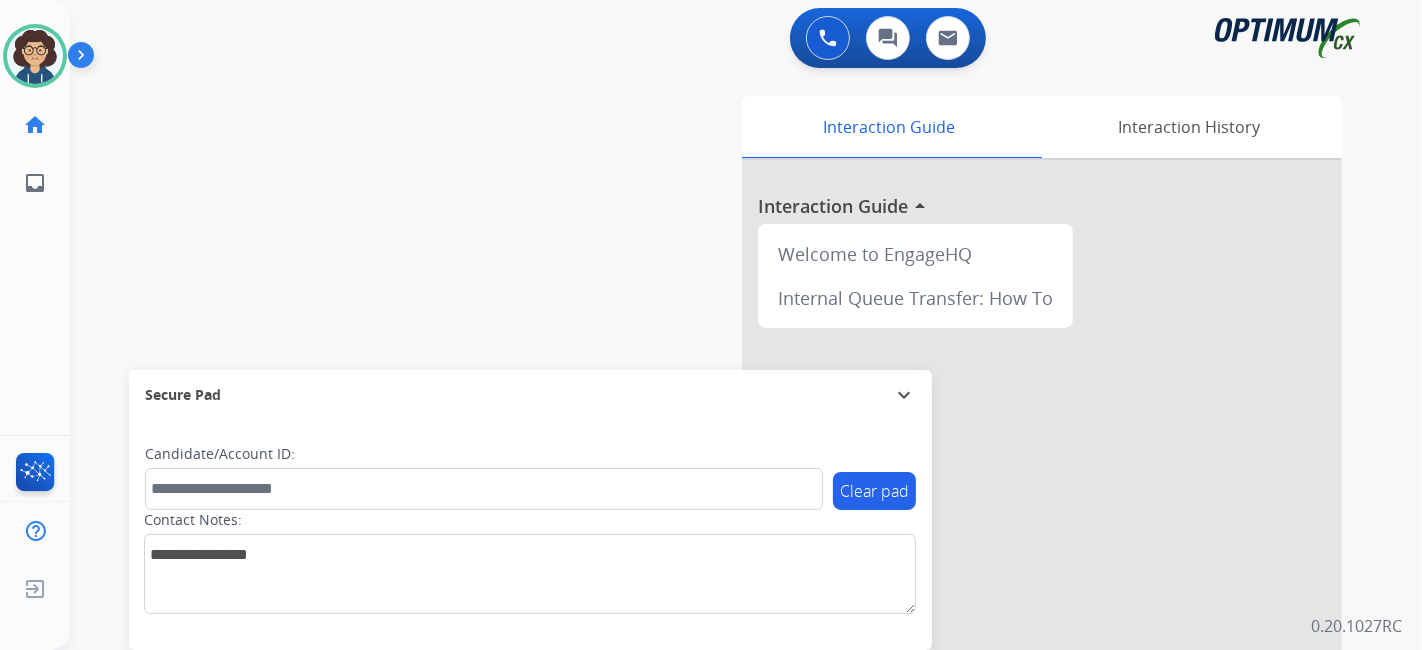 click on "swap_horiz Break voice bridge close_fullscreen Connect 3-Way Call merge_type Separate 3-Way Call  Interaction Guide   Interaction History  Interaction Guide arrow_drop_up  Welcome to EngageHQ   Internal Queue Transfer: How To  Secure Pad expand_more Clear pad Candidate/Account ID: Contact Notes:" at bounding box center (722, 489) 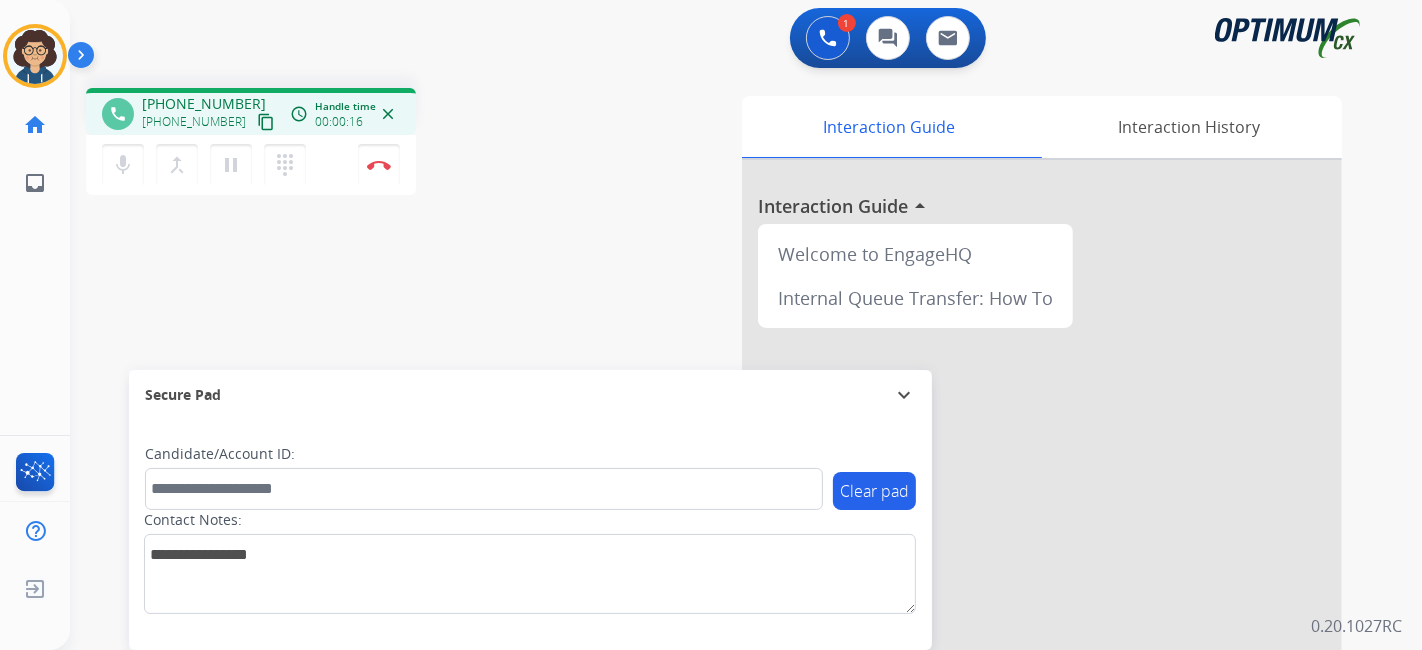 click on "content_copy" at bounding box center (266, 122) 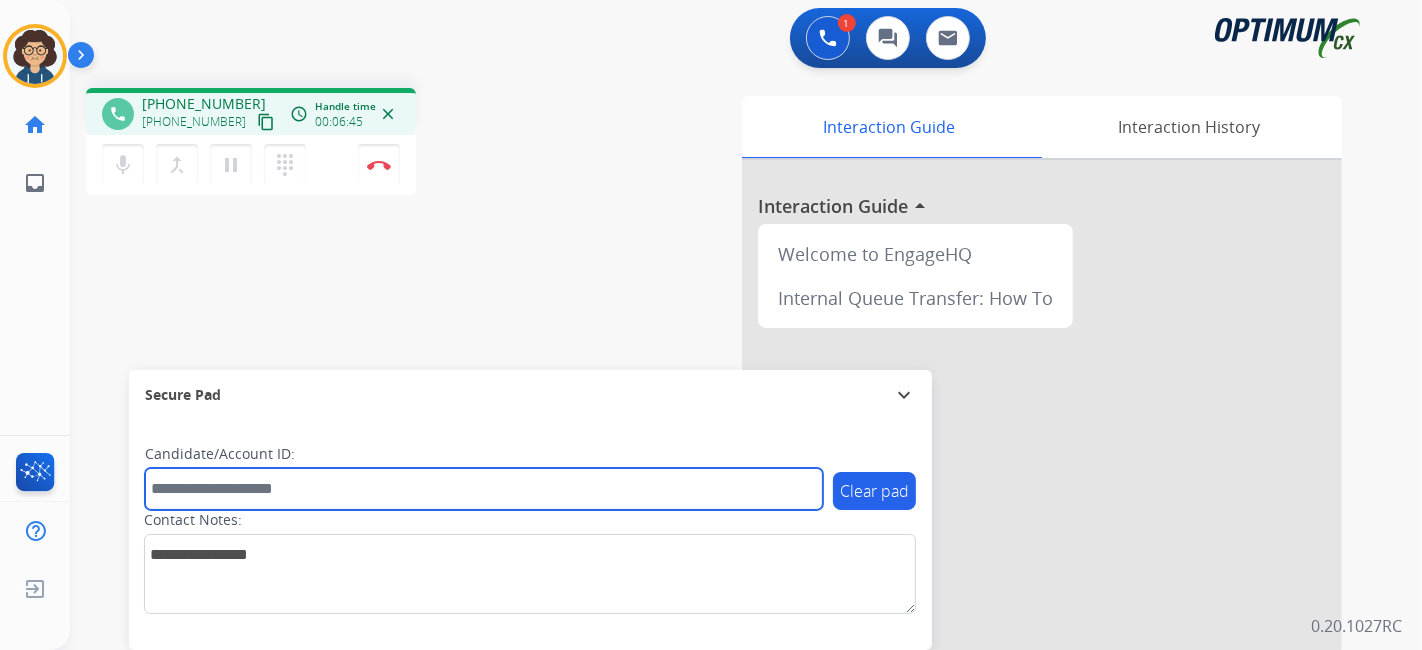 click at bounding box center [484, 489] 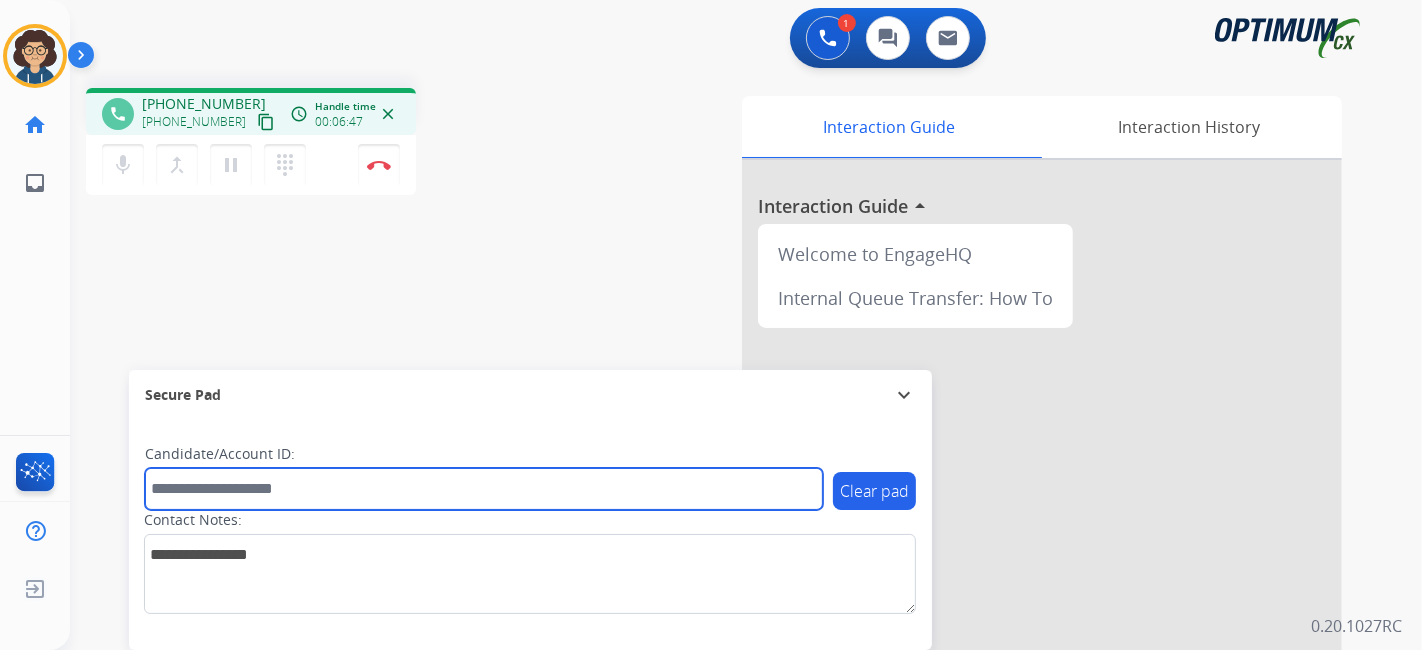 paste on "*******" 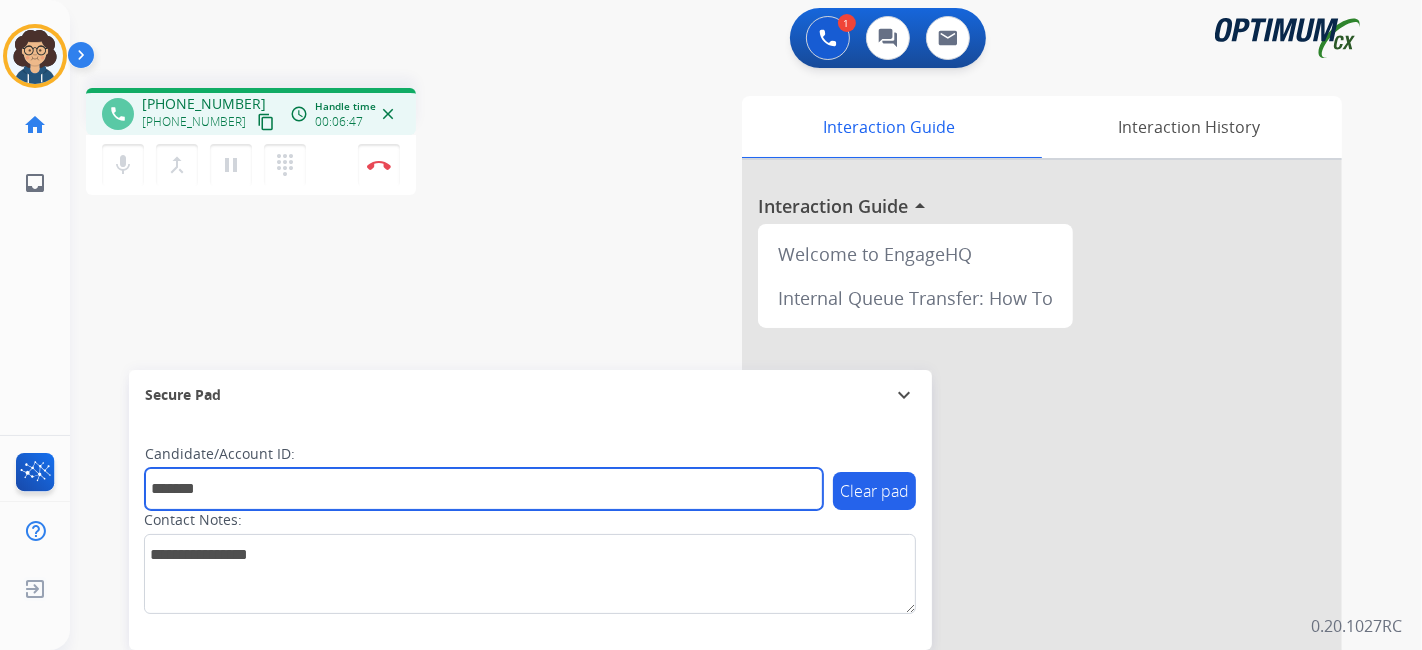 type on "*******" 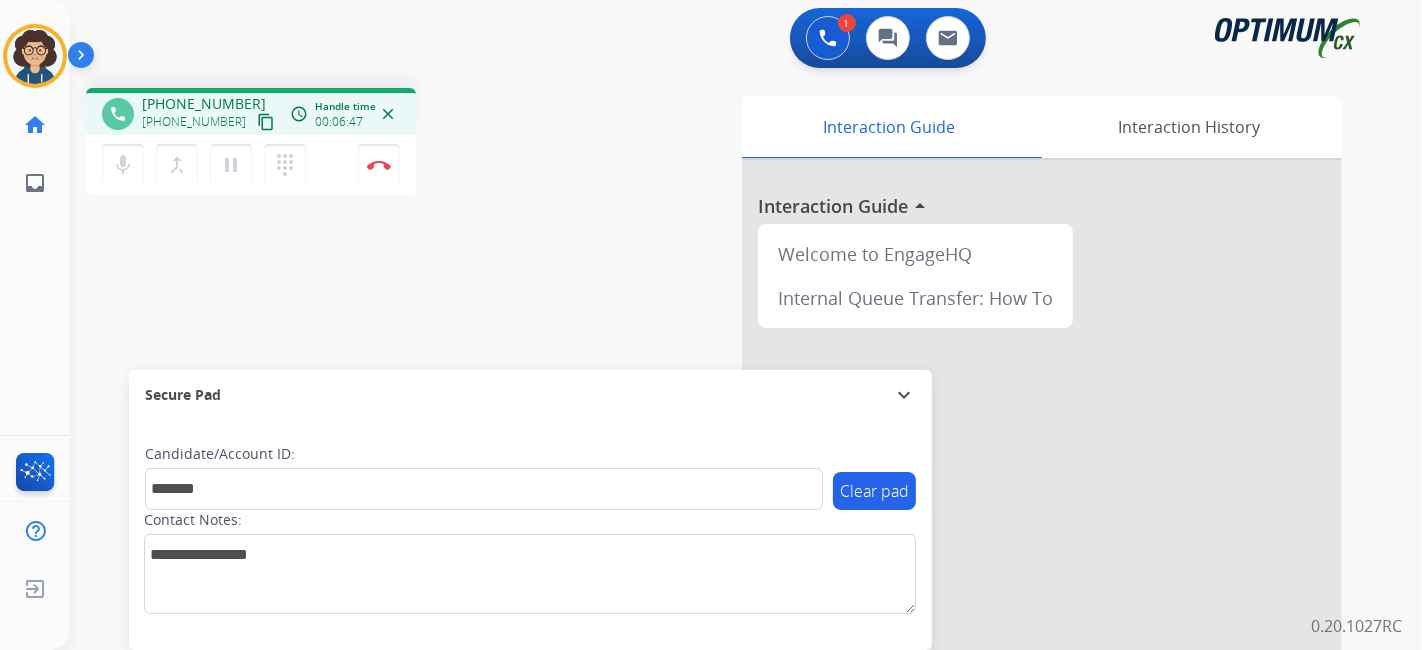 click on "phone [PHONE_NUMBER] [PHONE_NUMBER] content_copy access_time Call metrics Queue   00:10 Hold   00:00 Talk   06:39 Total   06:48 Handle time 00:06:47 close mic Mute merge_type Bridge pause Hold dialpad Dialpad Disconnect swap_horiz Break voice bridge close_fullscreen Connect 3-Way Call merge_type Separate 3-Way Call  Interaction Guide   Interaction History  Interaction Guide arrow_drop_up  Welcome to EngageHQ   Internal Queue Transfer: How To  Secure Pad expand_more Clear pad Candidate/Account ID: ******* Contact Notes:" at bounding box center (722, 489) 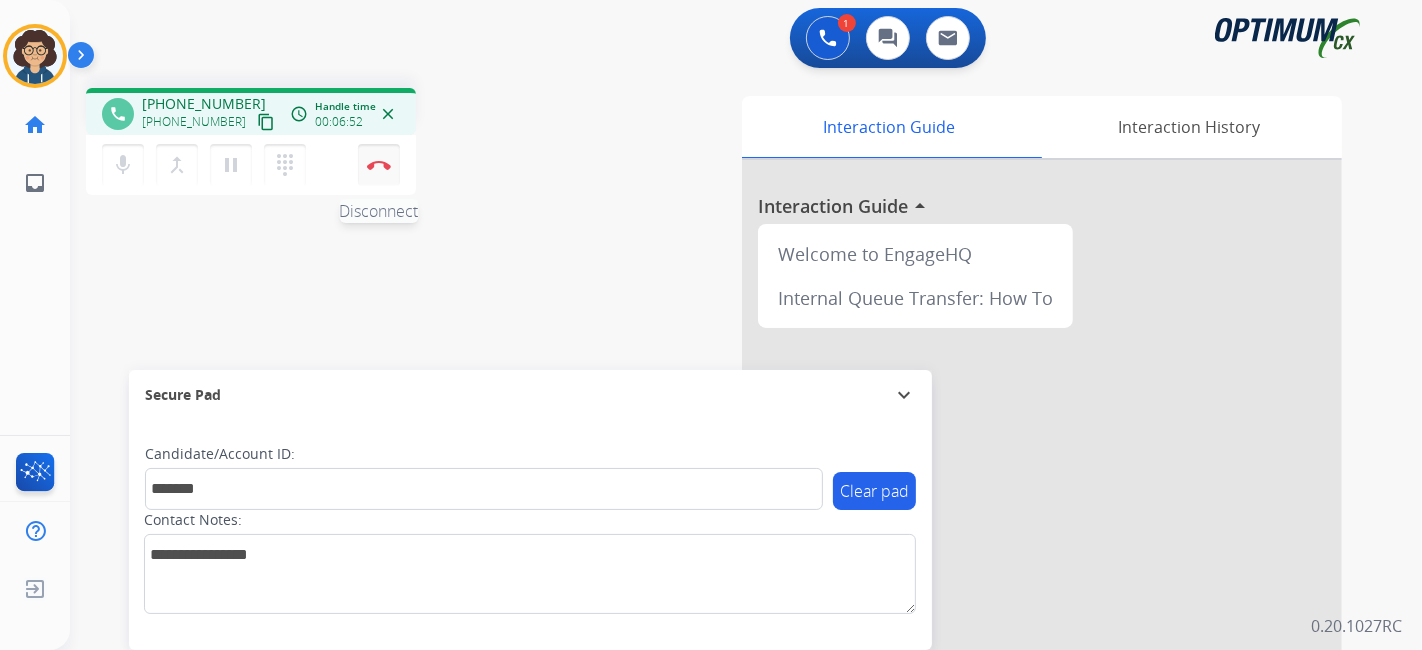 click at bounding box center [379, 165] 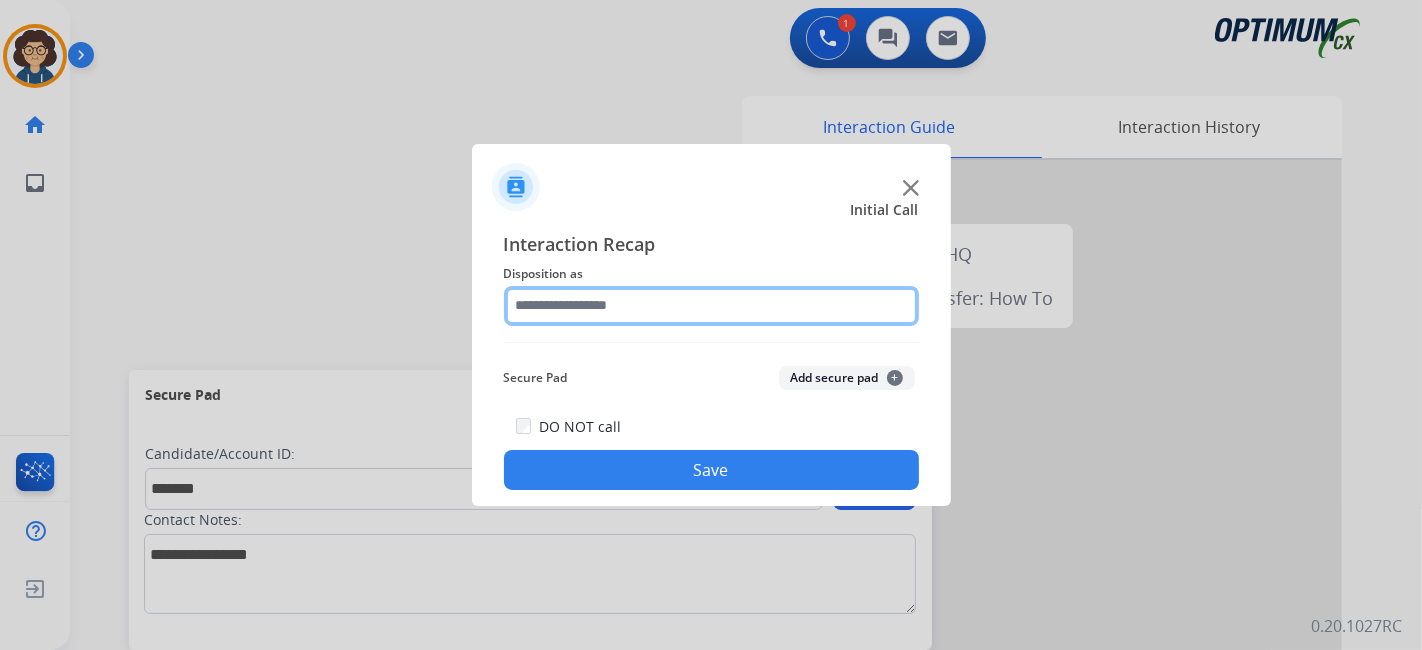 click 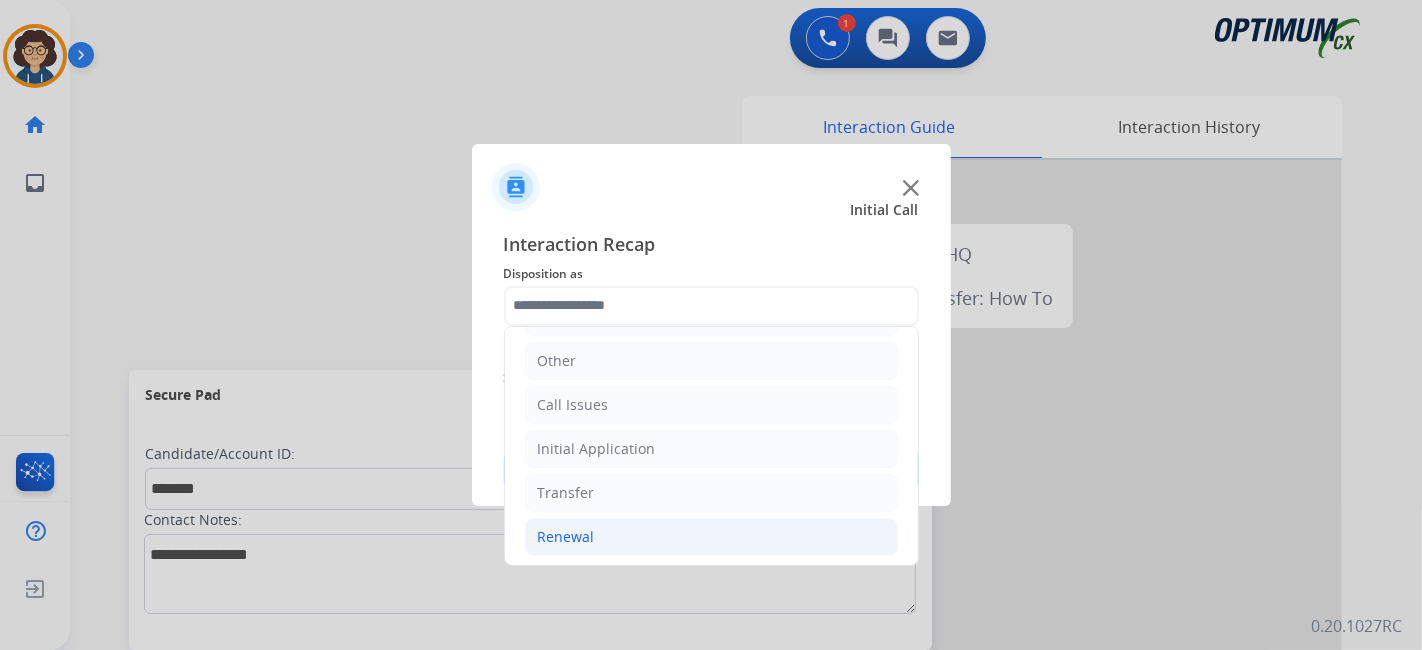 click on "Renewal" 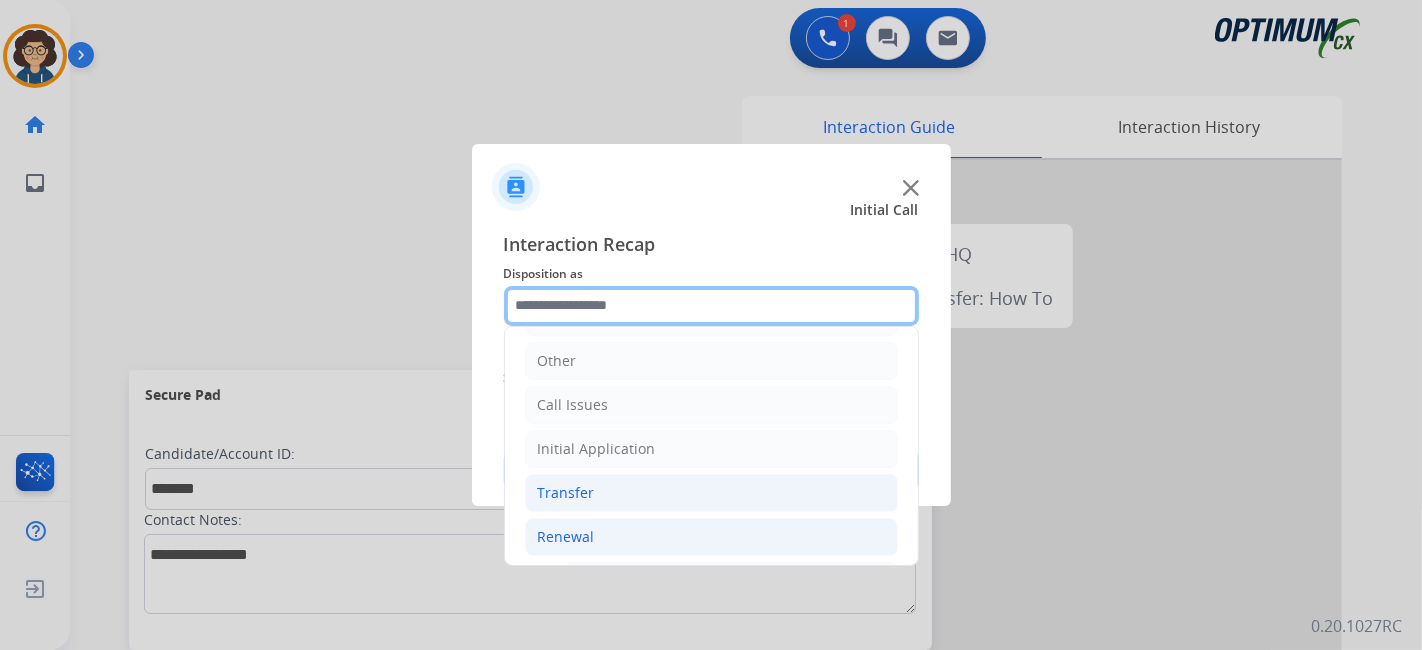 scroll, scrollTop: 686, scrollLeft: 0, axis: vertical 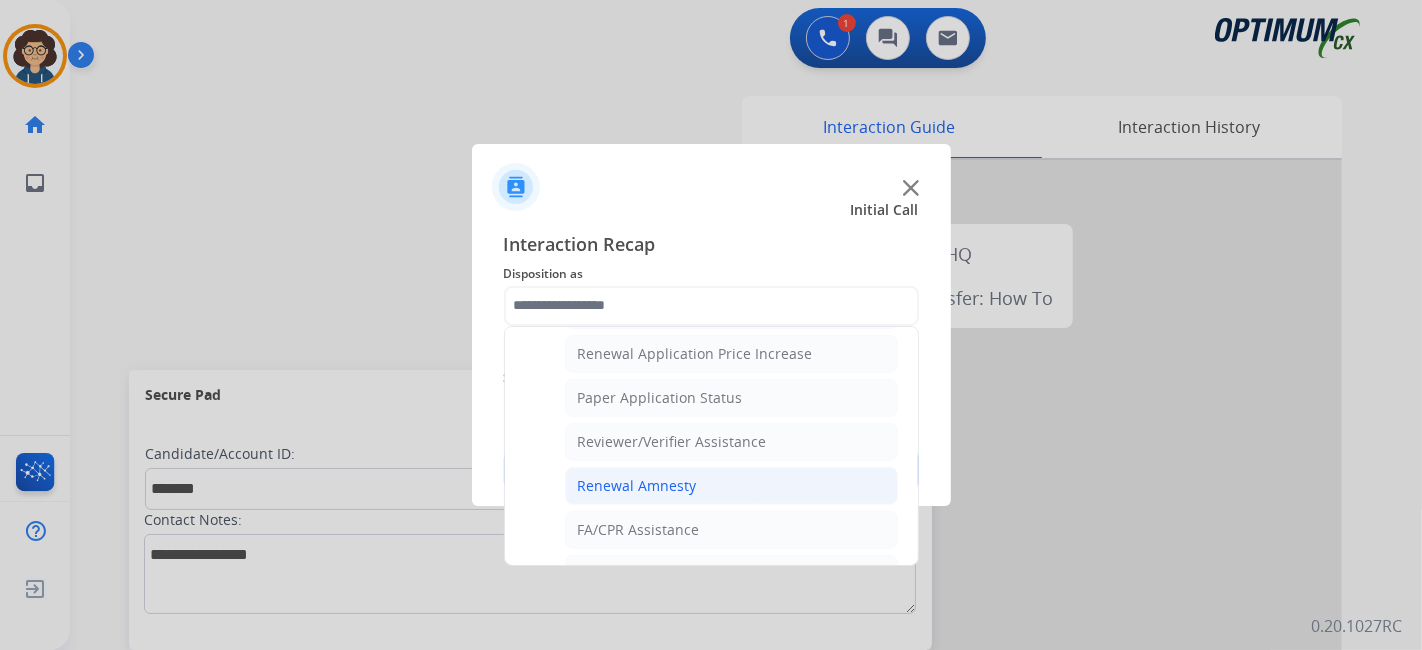 click on "Renewal Amnesty" 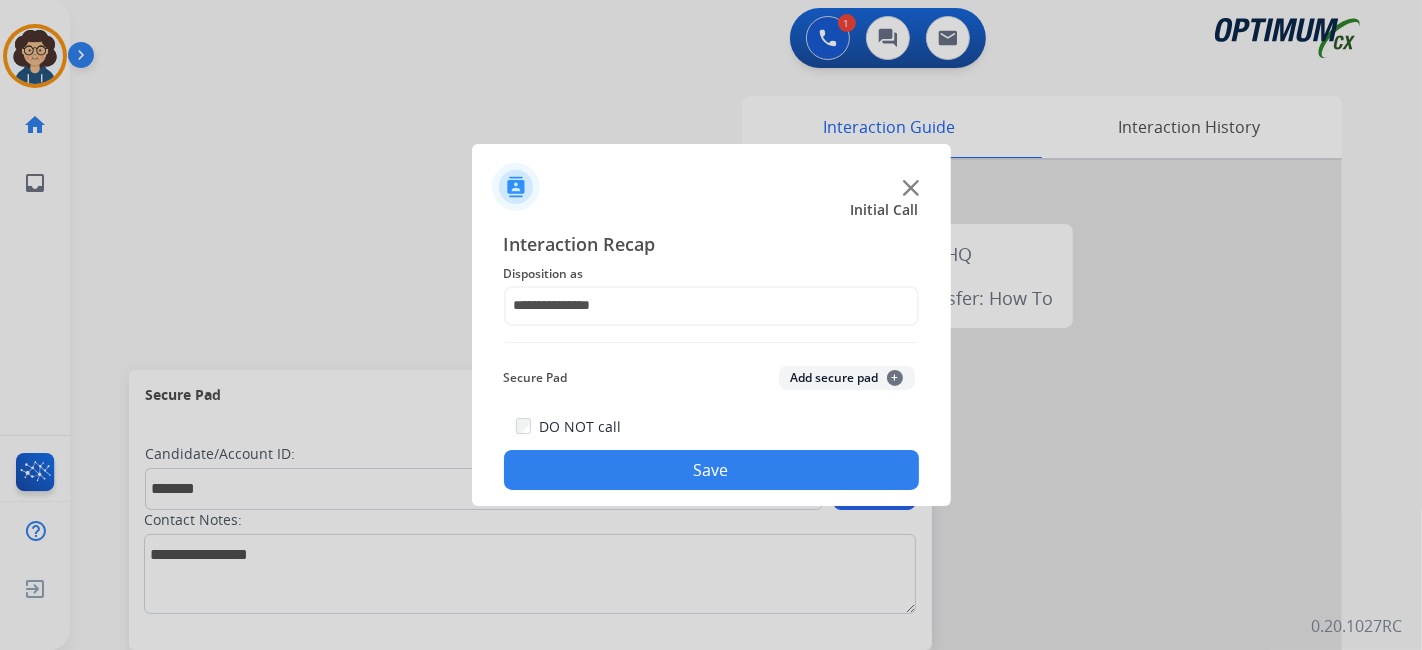 click on "Add secure pad  +" 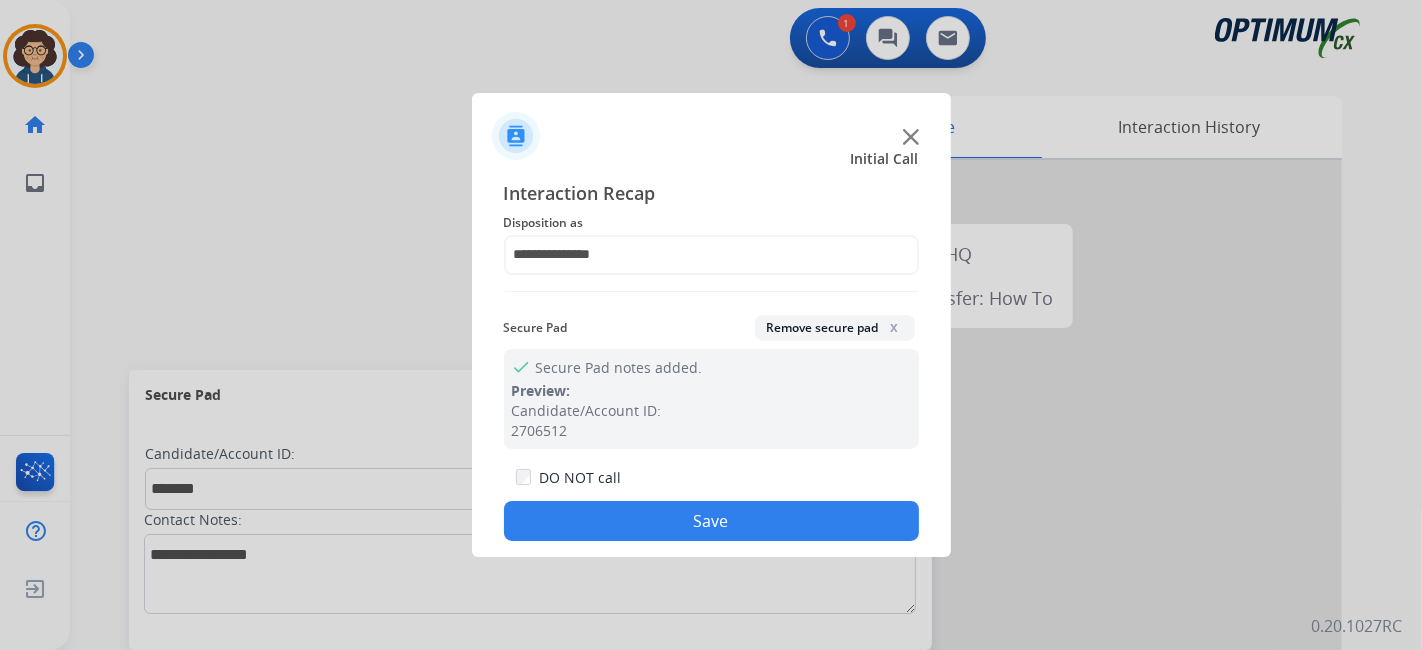 click on "Save" 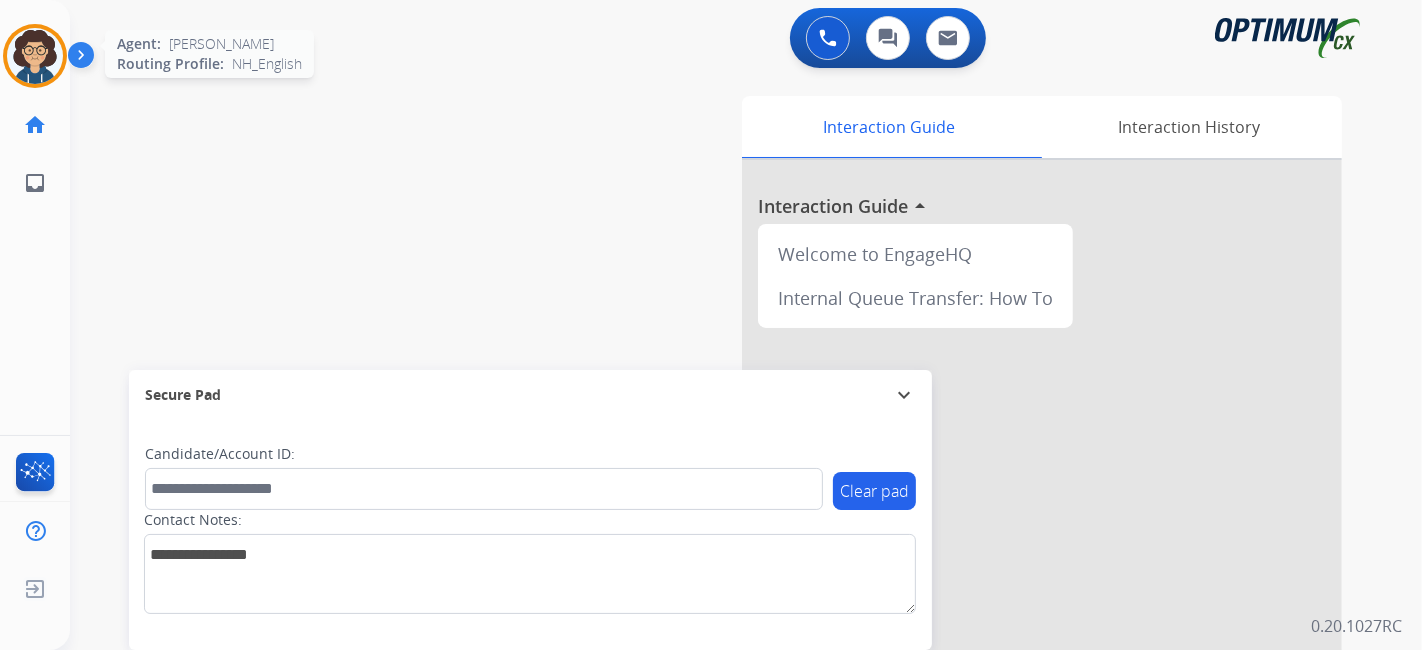 click at bounding box center (35, 56) 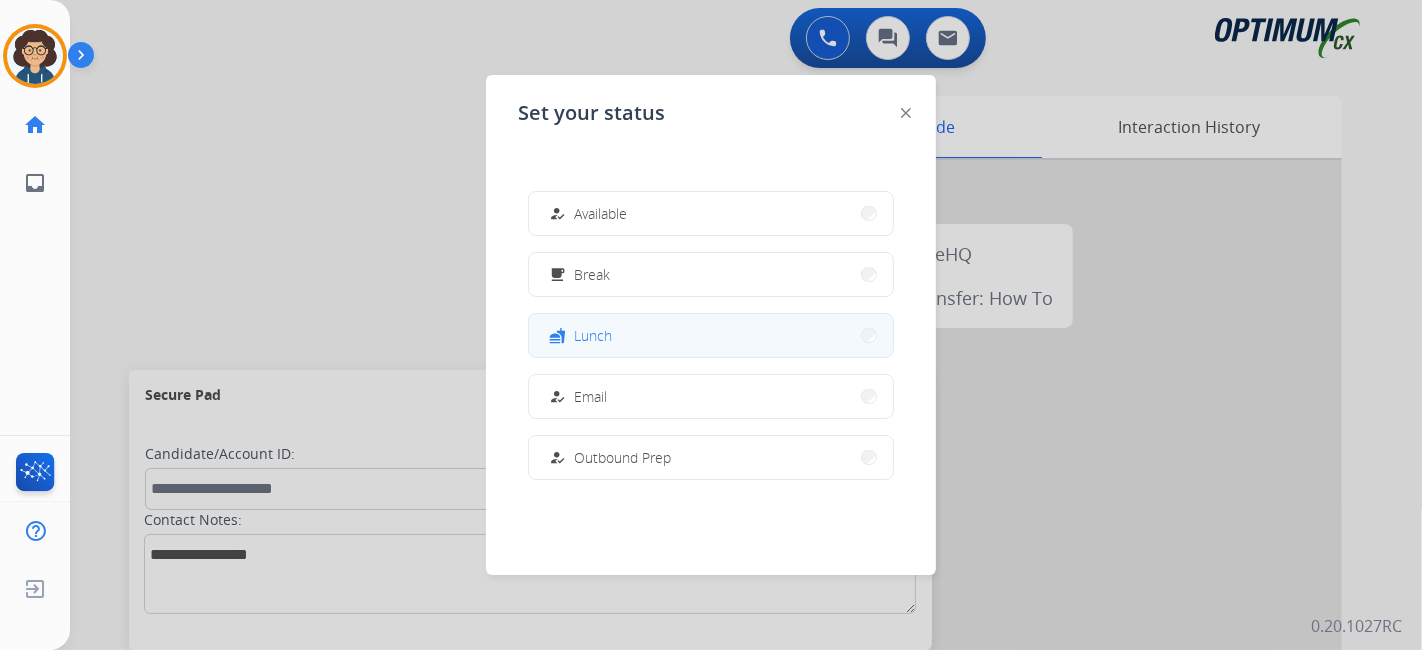 click on "fastfood Lunch" at bounding box center (711, 335) 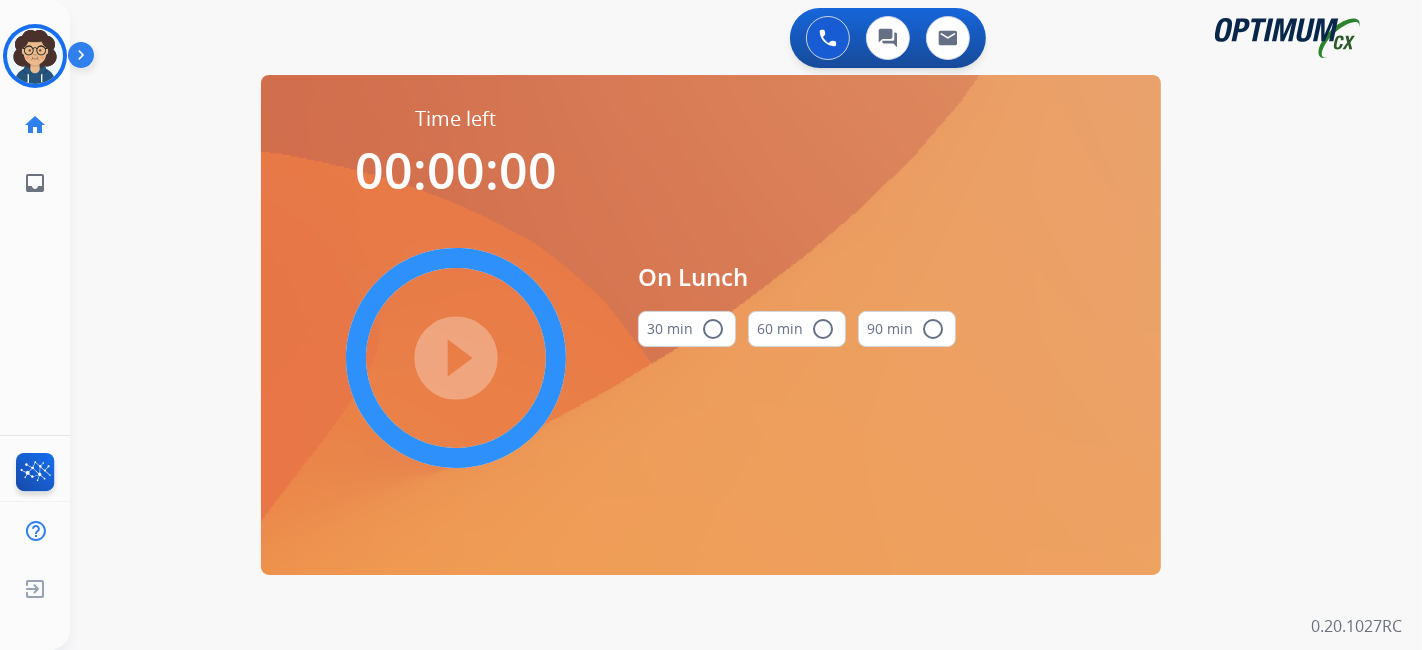 click on "30 min  radio_button_unchecked" at bounding box center [687, 329] 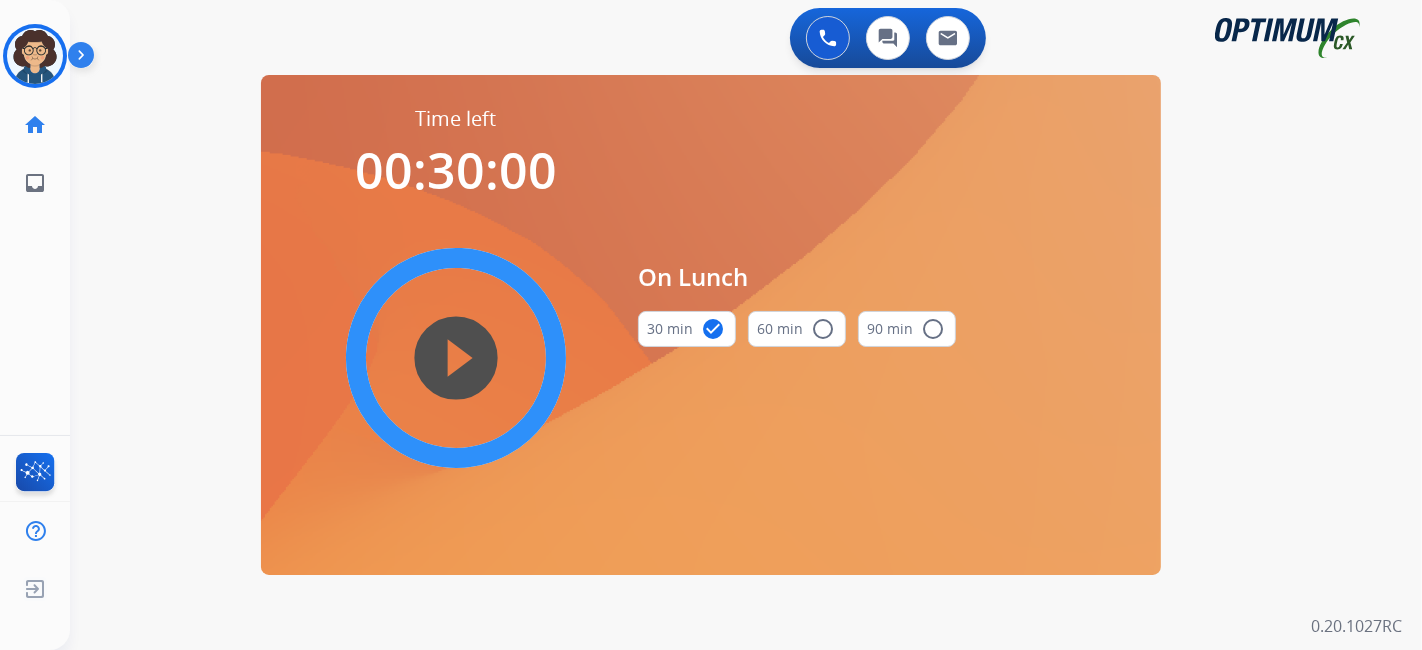 drag, startPoint x: 485, startPoint y: 361, endPoint x: 417, endPoint y: 98, distance: 271.64868 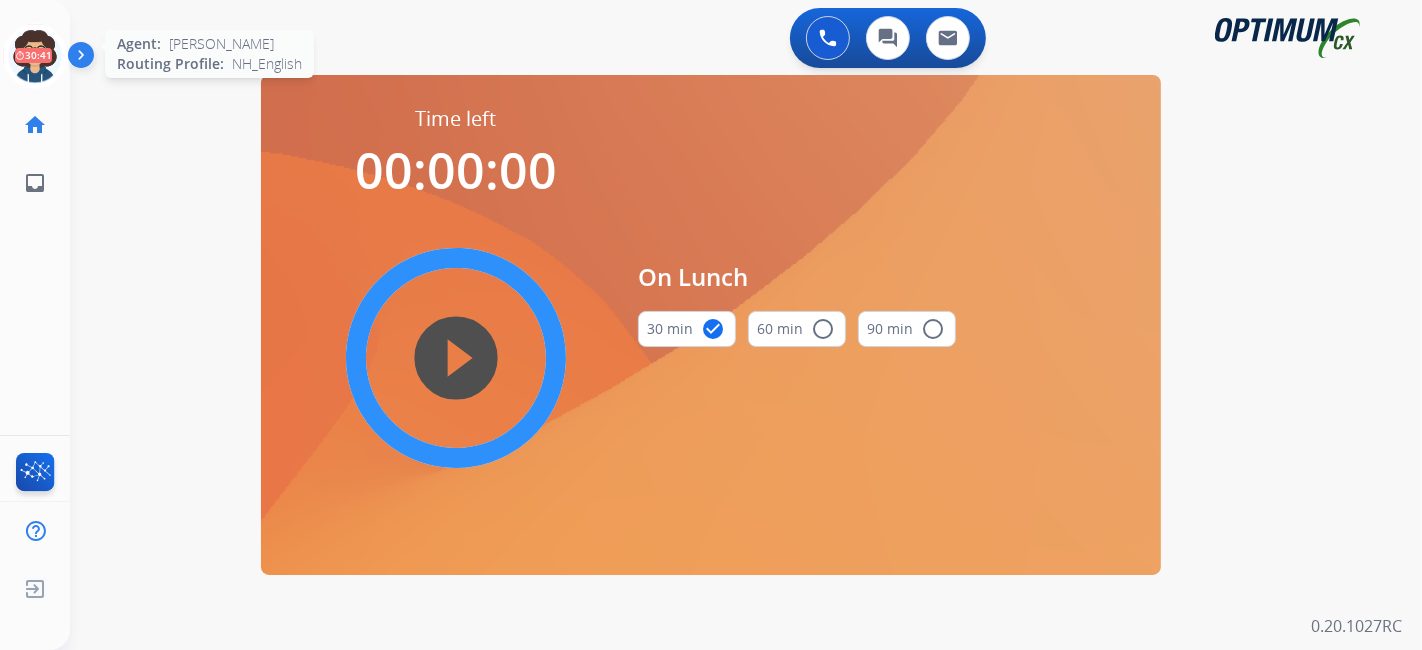 click 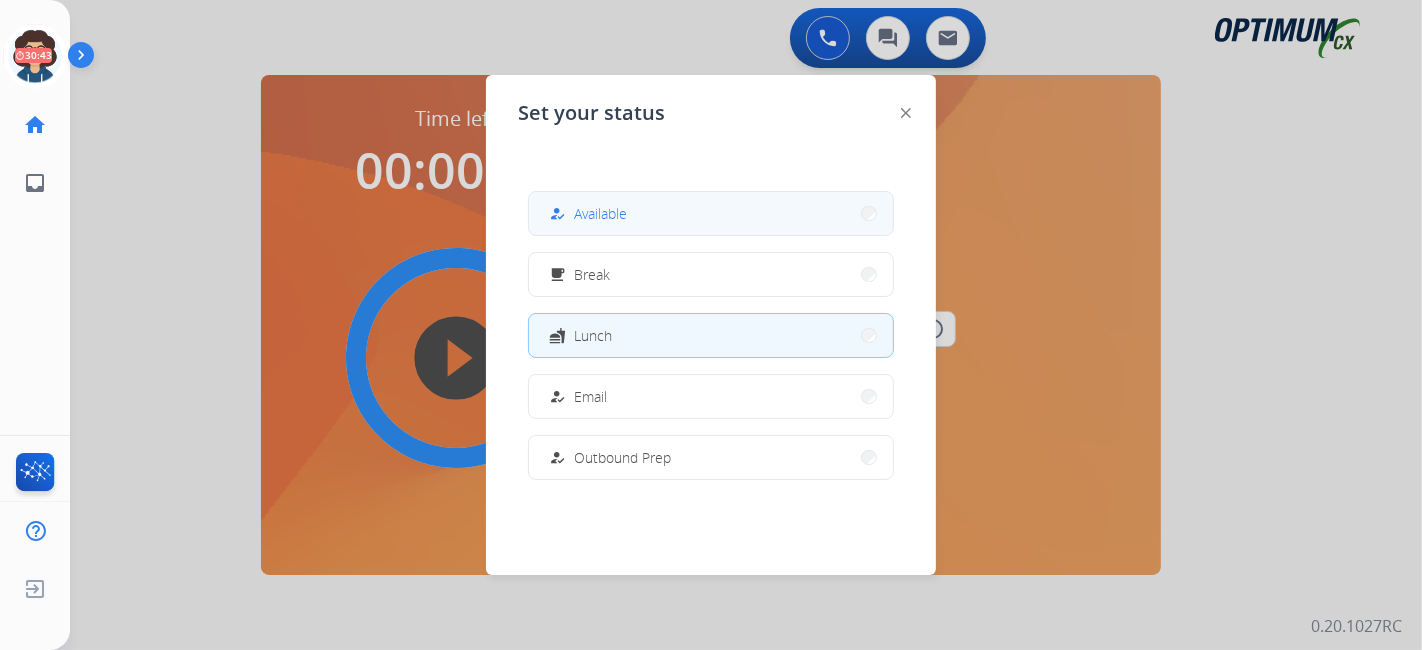 click on "how_to_reg Available" at bounding box center [711, 213] 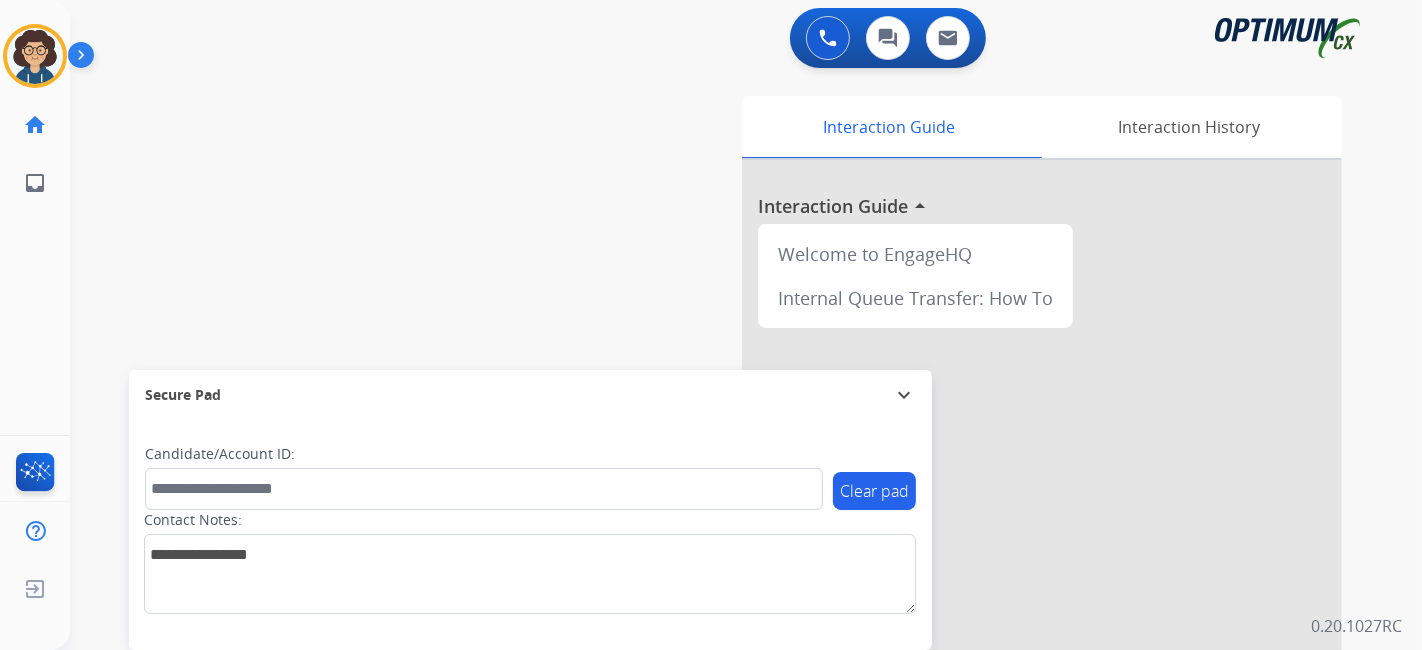 click on "swap_horiz Break voice bridge close_fullscreen Connect 3-Way Call merge_type Separate 3-Way Call  Interaction Guide   Interaction History  Interaction Guide arrow_drop_up  Welcome to EngageHQ   Internal Queue Transfer: How To  Secure Pad expand_more Clear pad Candidate/Account ID: Contact Notes:" at bounding box center (722, 489) 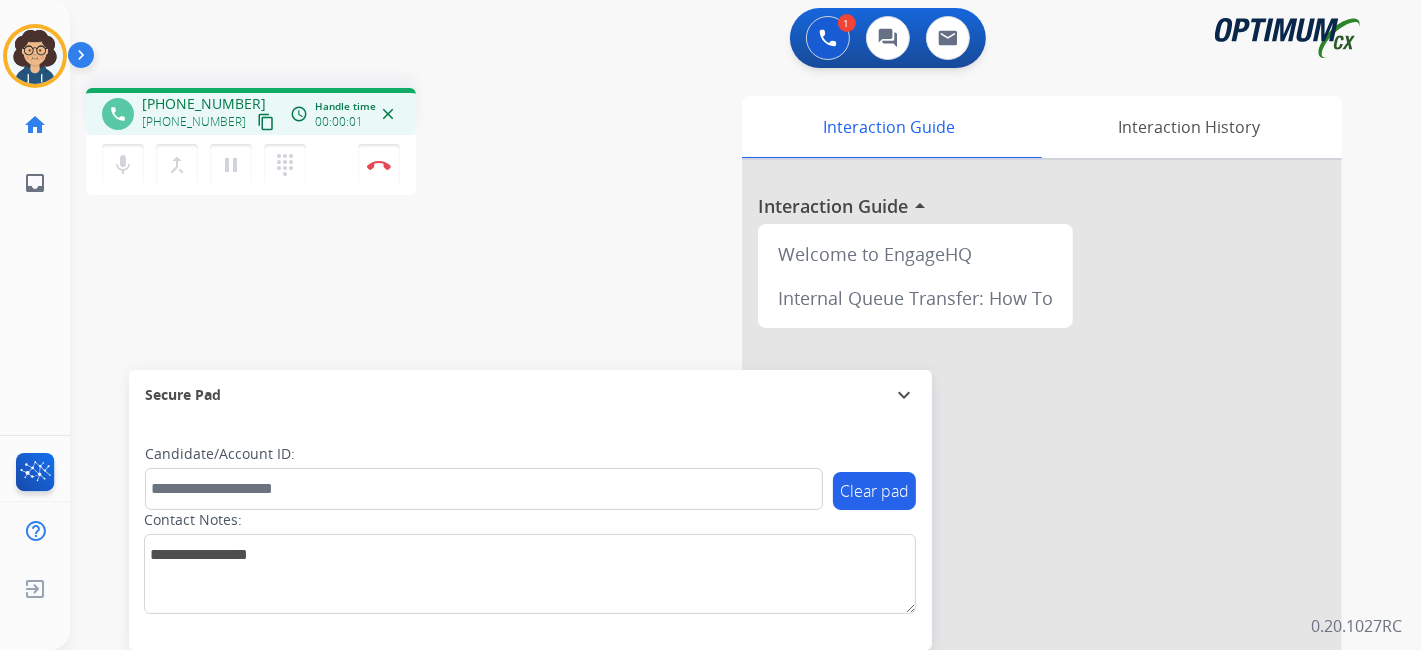 click on "content_copy" at bounding box center (266, 122) 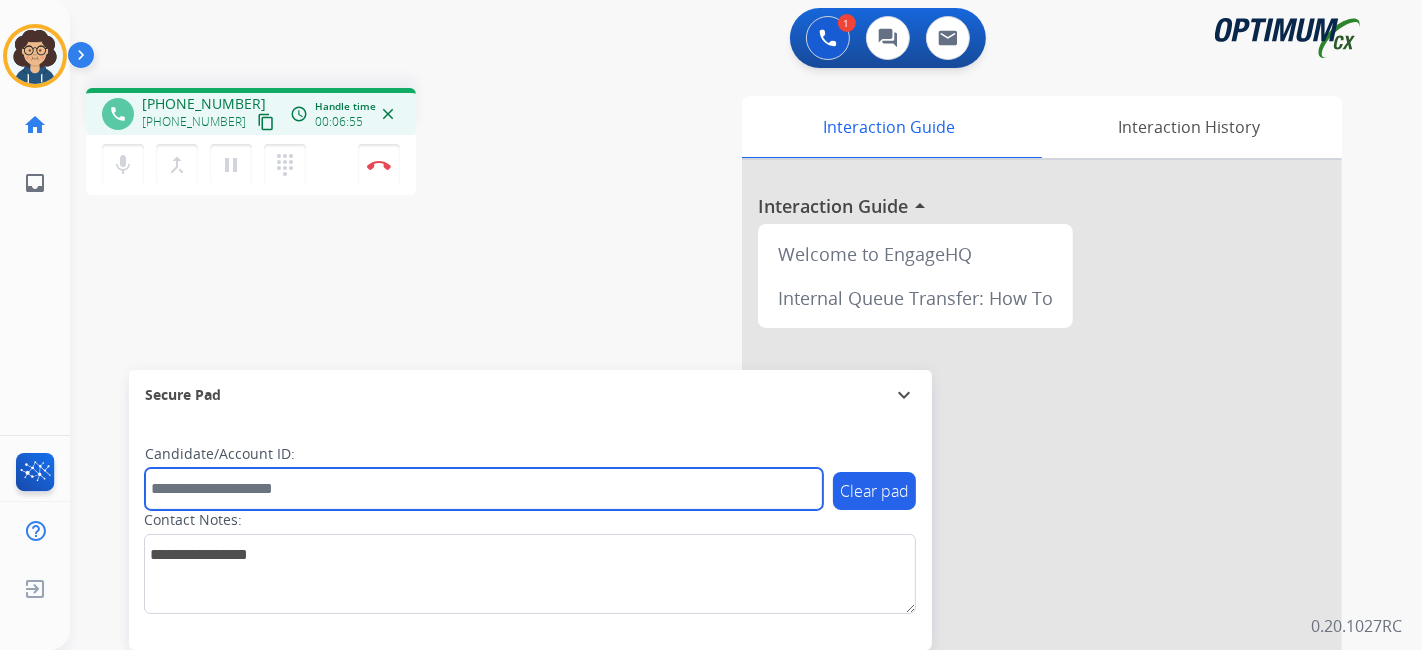 click at bounding box center (484, 489) 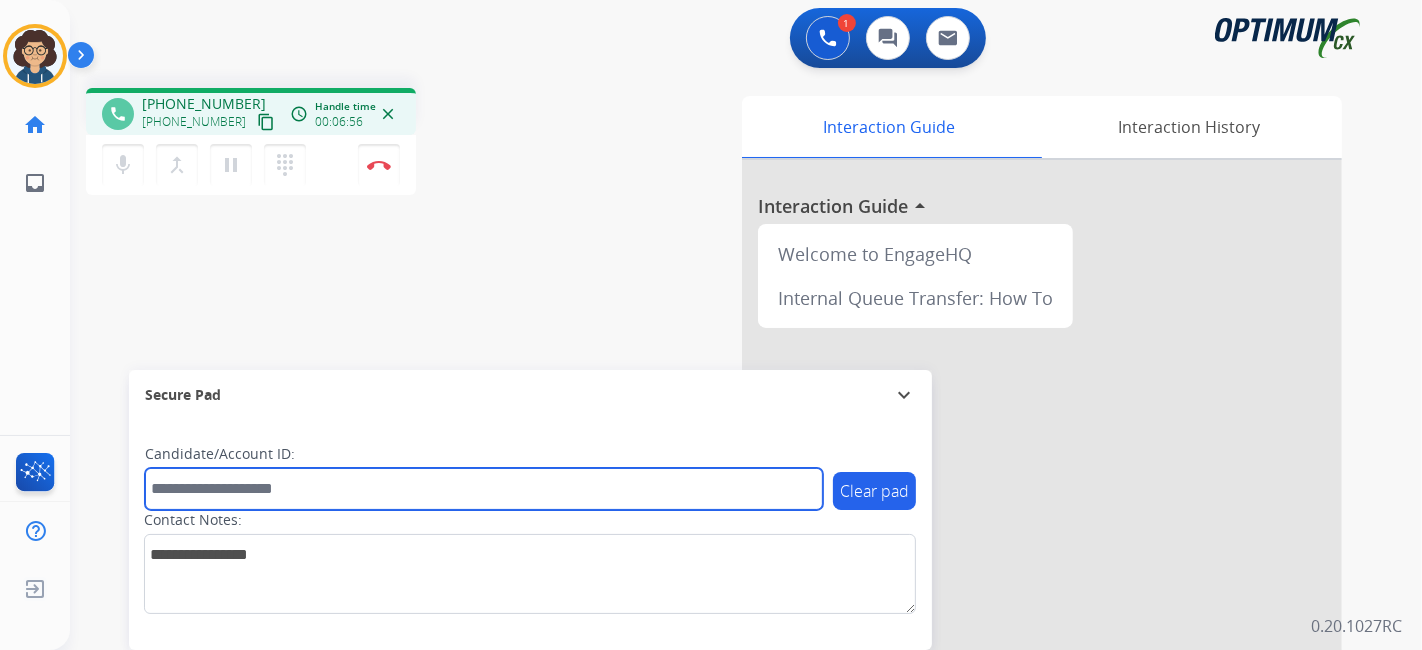 paste on "*******" 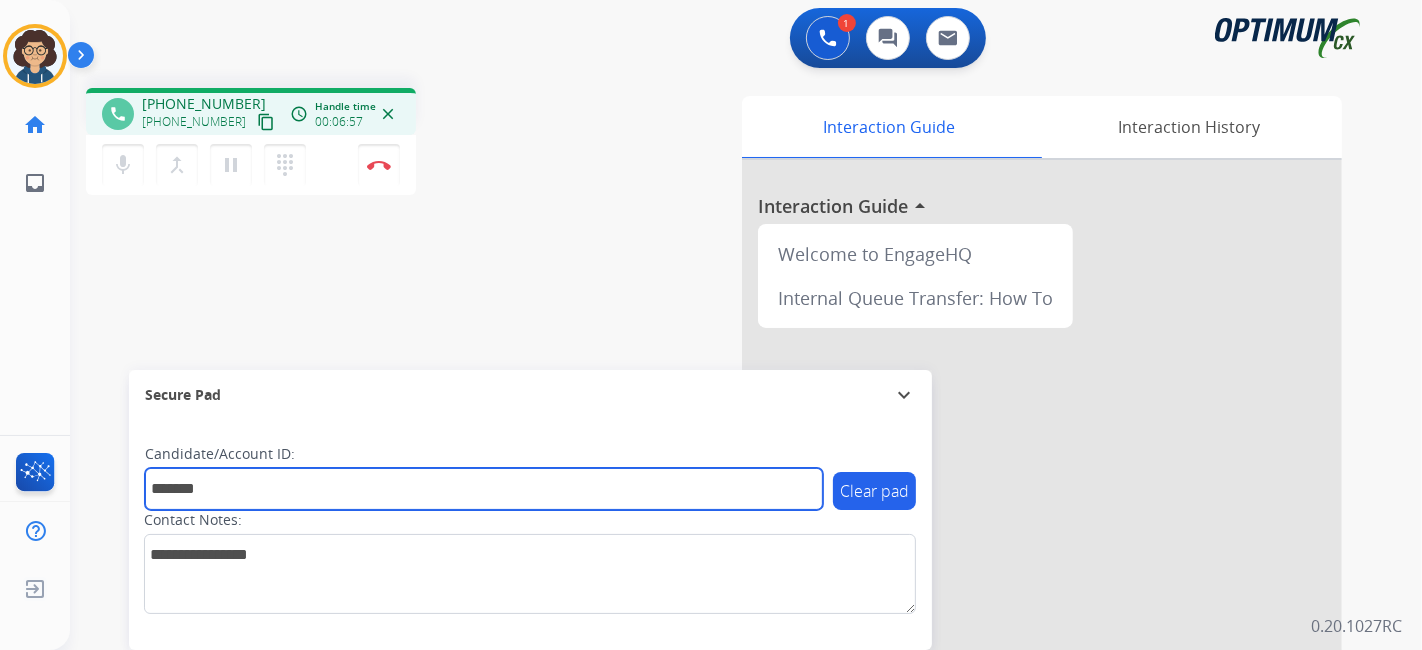 type on "*******" 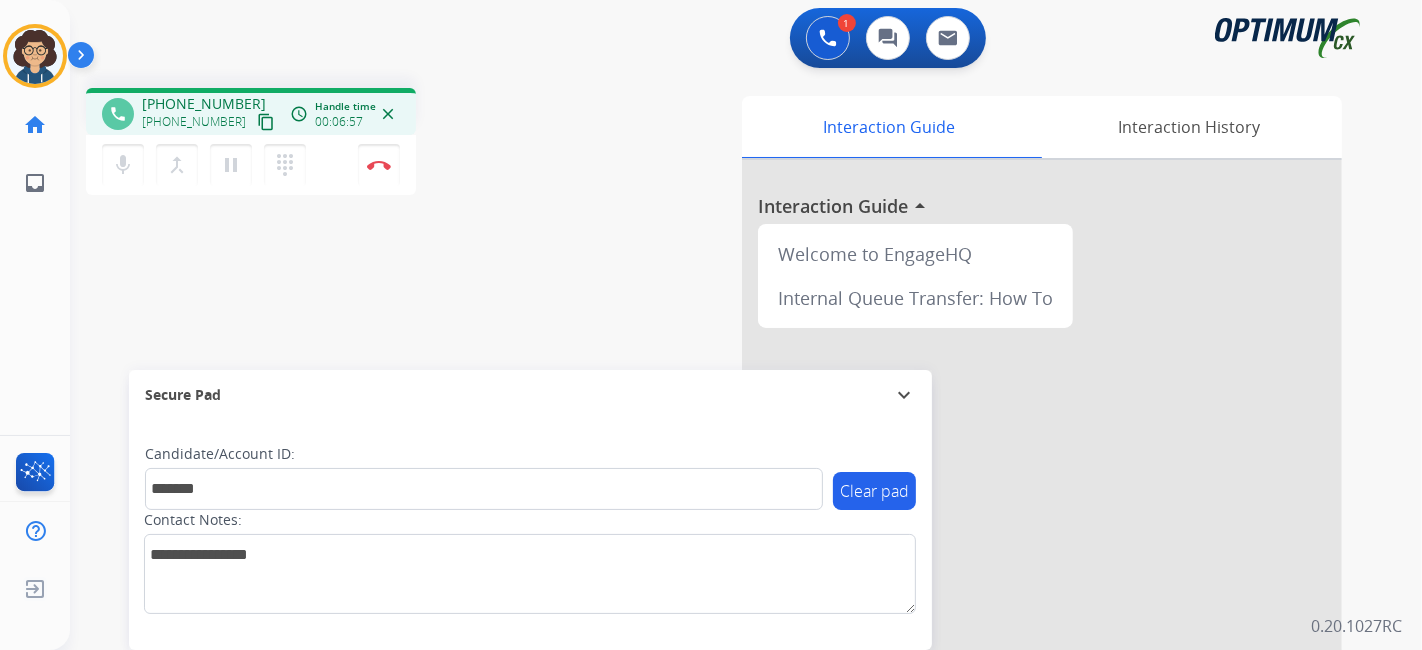 click on "phone [PHONE_NUMBER] [PHONE_NUMBER] content_copy access_time Call metrics Queue   00:09 Hold   00:00 Talk   06:58 Total   07:06 Handle time 00:06:57 close mic Mute merge_type Bridge pause Hold dialpad Dialpad Disconnect swap_horiz Break voice bridge close_fullscreen Connect 3-Way Call merge_type Separate 3-Way Call  Interaction Guide   Interaction History  Interaction Guide arrow_drop_up  Welcome to EngageHQ   Internal Queue Transfer: How To  Secure Pad expand_more Clear pad Candidate/Account ID: ******* Contact Notes:" at bounding box center [722, 489] 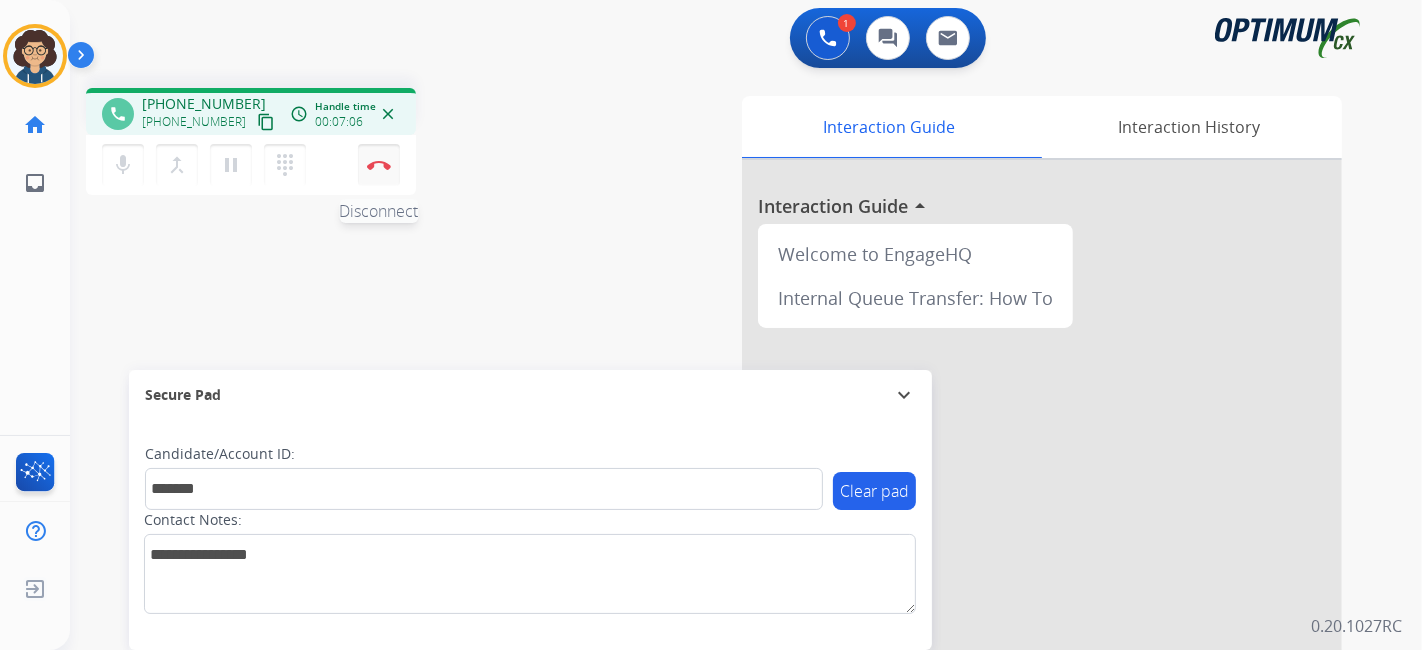 click at bounding box center [379, 165] 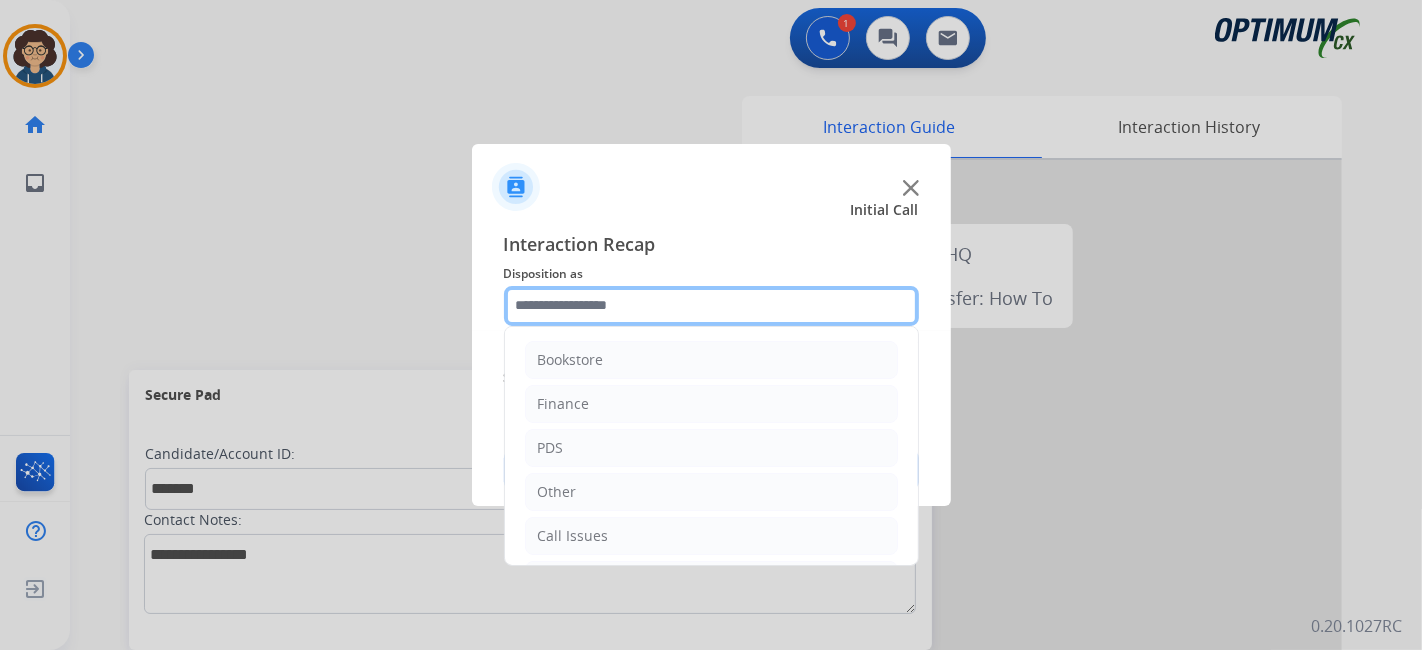 click 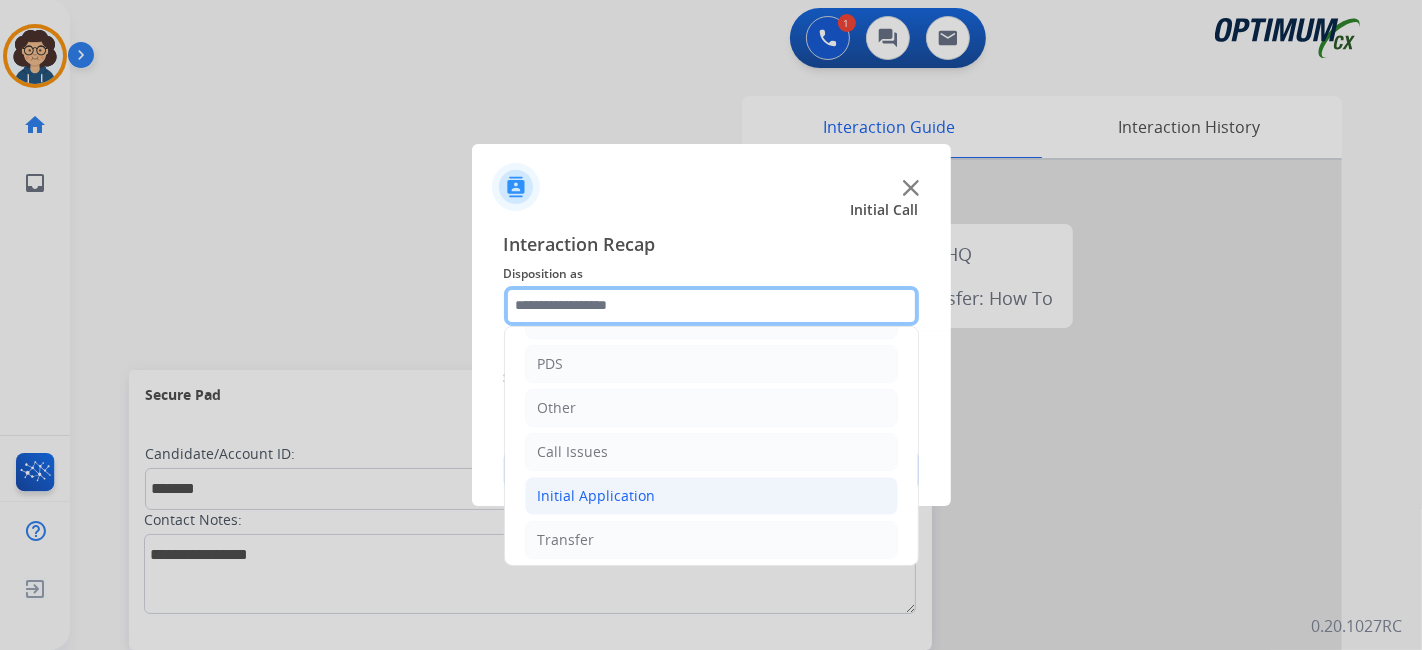 scroll, scrollTop: 131, scrollLeft: 0, axis: vertical 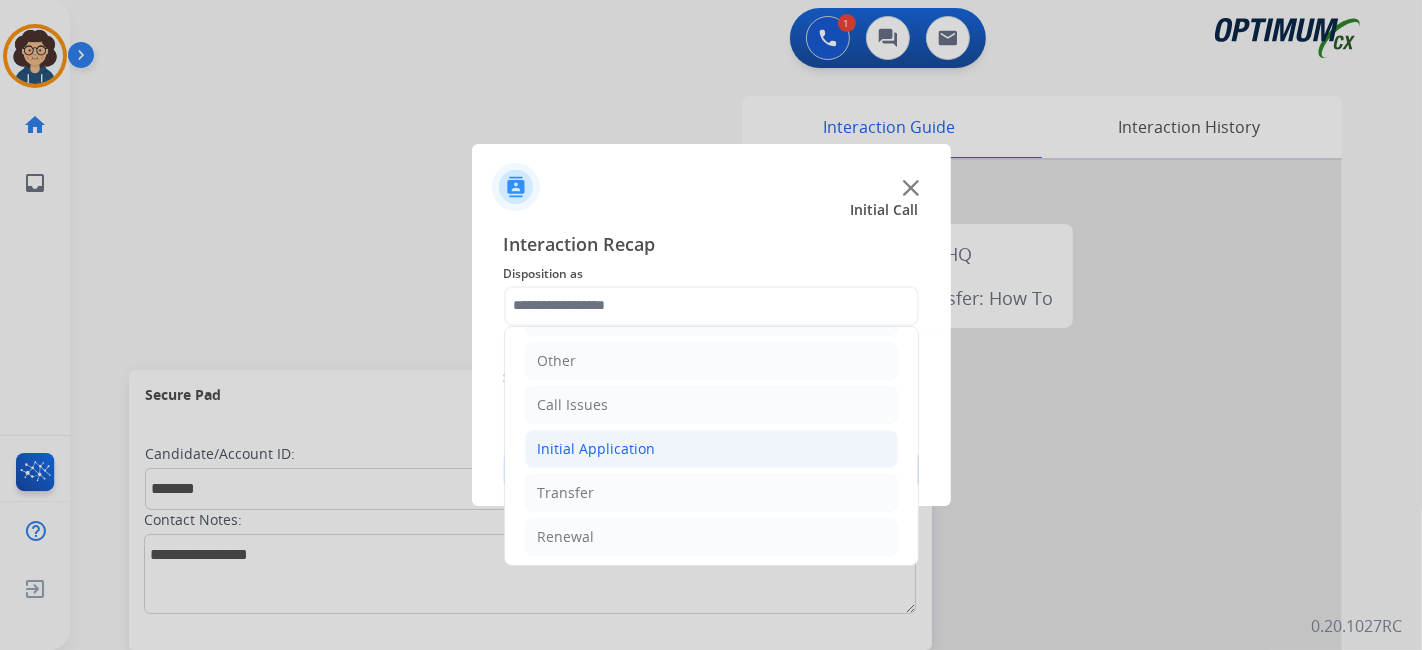 click on "Initial Application" 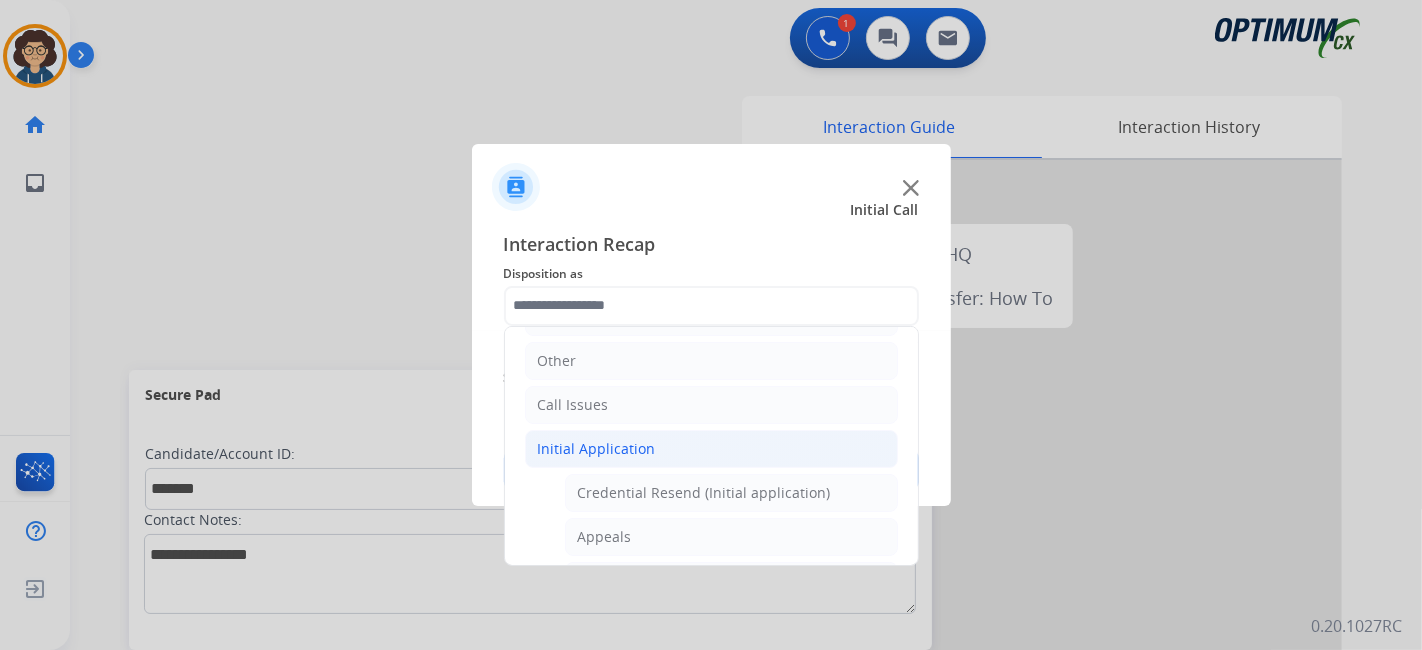 click on "Bookstore   Finance   PDS   Other   Call Issues   Initial Application   Credential Resend (Initial application)   Appeals   Stuck in Staff Review   Paper Exam Status   Online Walk-Through (Initial application)   Names Change Questions/Assistance (Initial application)   Endorsement Number Not Working   No Show VV   Fax Receipt Confirmation (Initial application)   Initial Application Price Increase   Search Request   V3 Request   Credential Type Change   Admin Change Notice - Temporary   No Show Exam   Visit Cancelation Request   Language Specialization Change   Exam Special Accommodation   VVProb Questions   Paper Application Status   General Questions (Initial application)   Ready to Schedule Info   [PERSON_NAME] Vue/Exam Authorization   Extend Deadline (Initial application)   Transfer   Renewal" 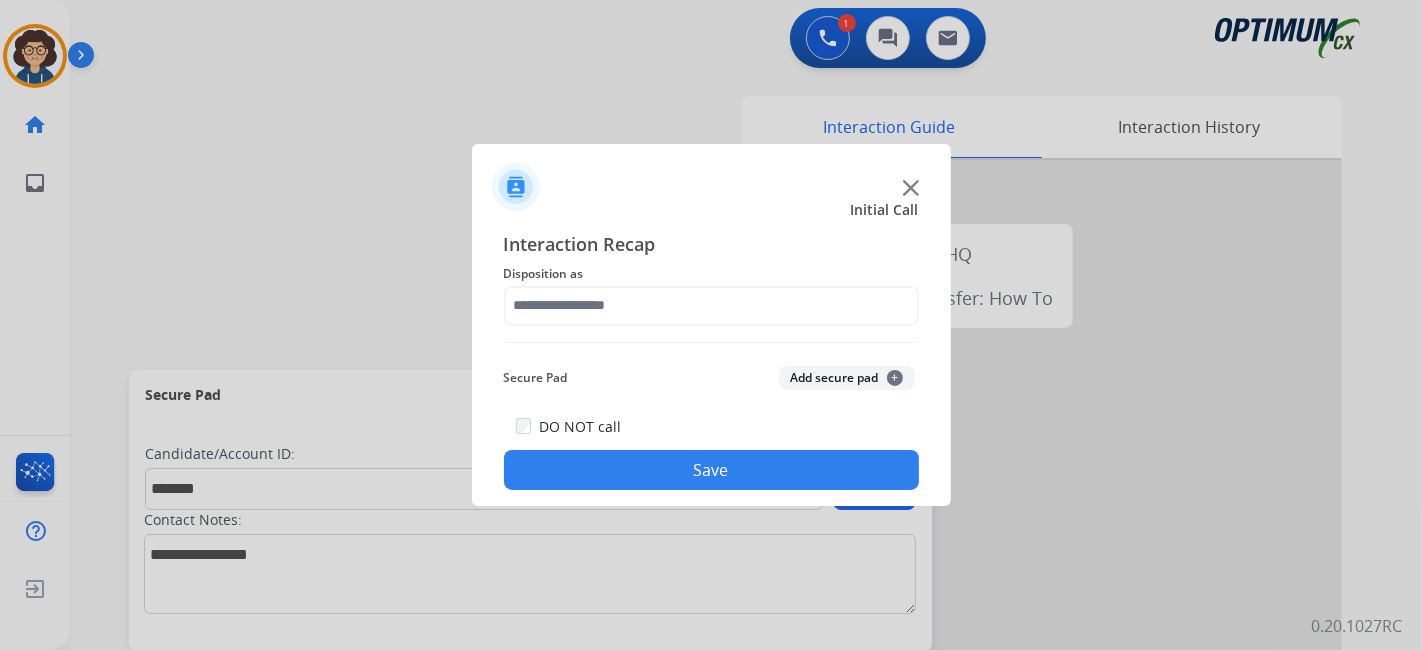 drag, startPoint x: 911, startPoint y: 364, endPoint x: 904, endPoint y: 405, distance: 41.59327 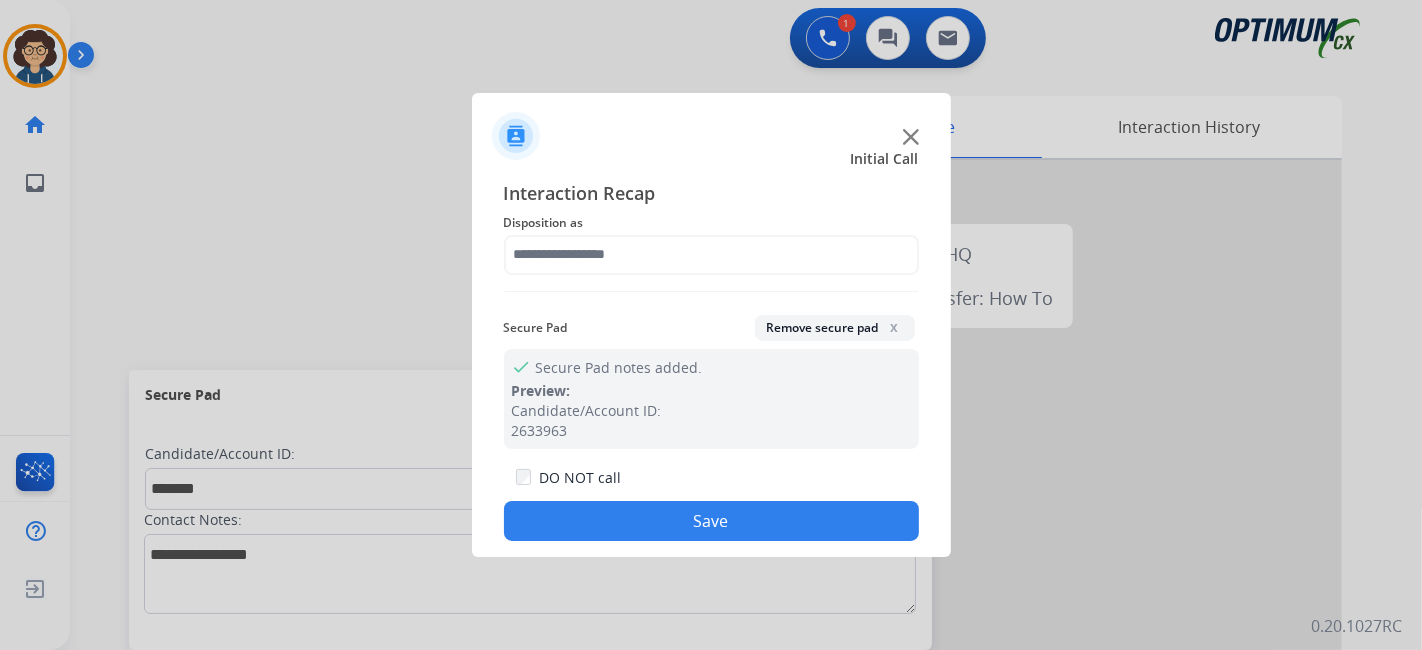 click on "Interaction Recap Disposition as    Secure Pad  Remove secure pad  x check Secure Pad notes added. Preview: Candidate/Account ID: [PHONE_NUMBER]  DO NOT call  Save" 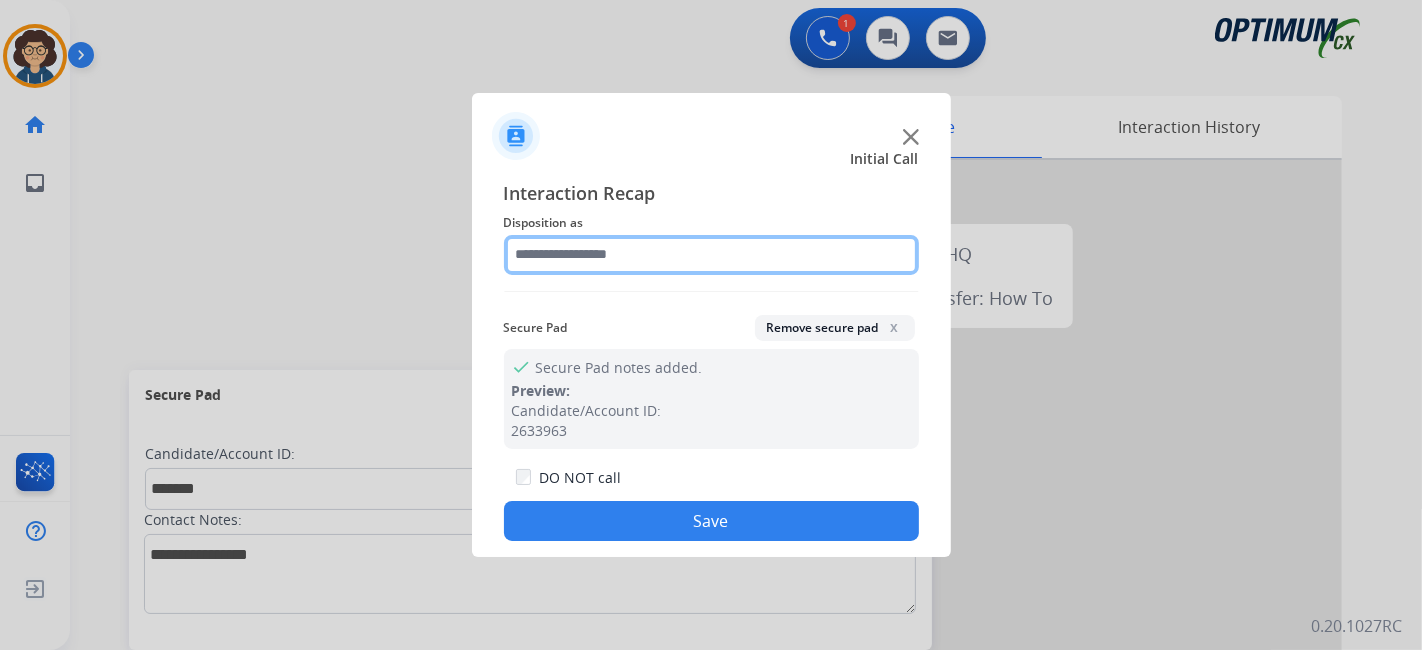 click 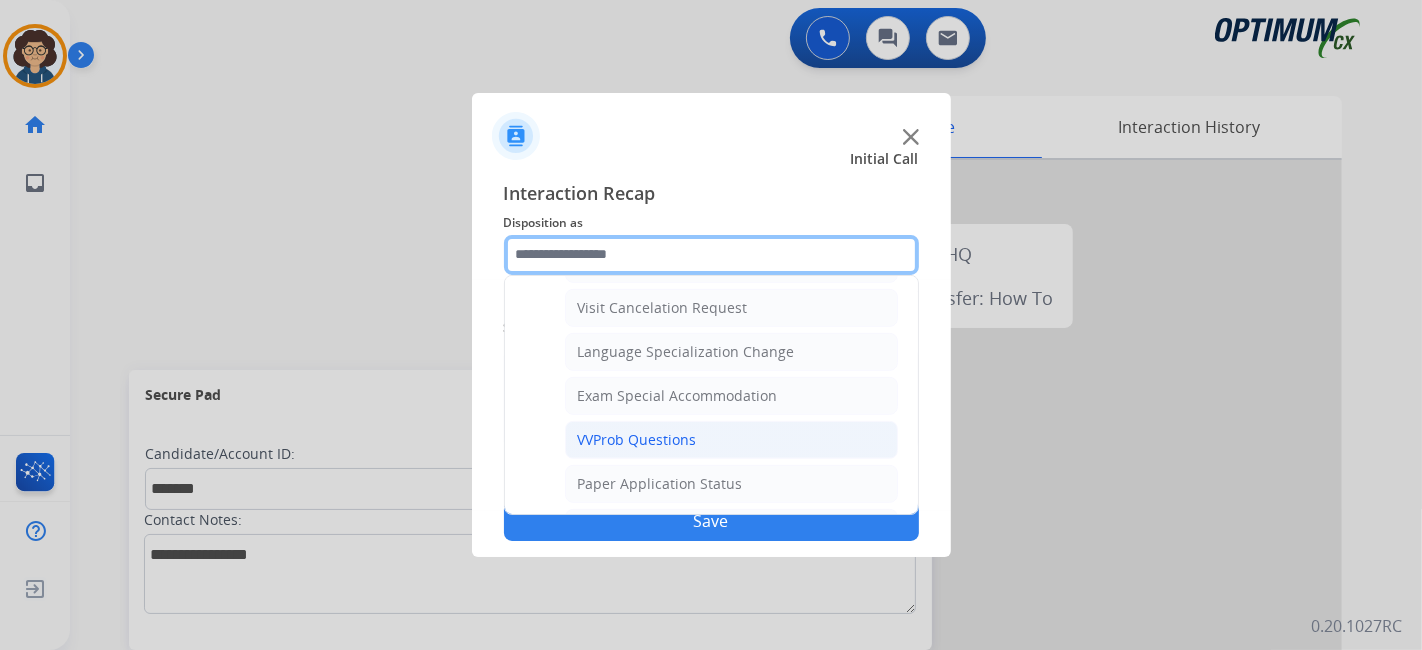 scroll, scrollTop: 949, scrollLeft: 0, axis: vertical 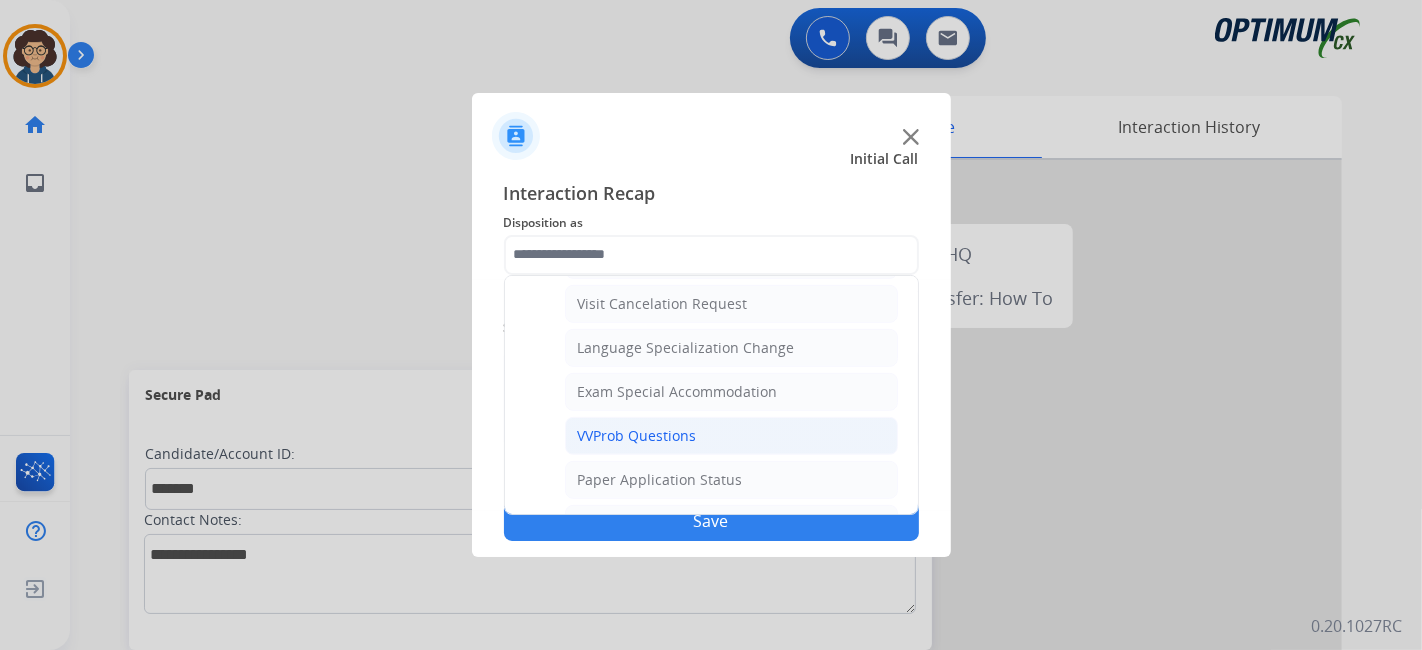 click on "VVProb Questions" 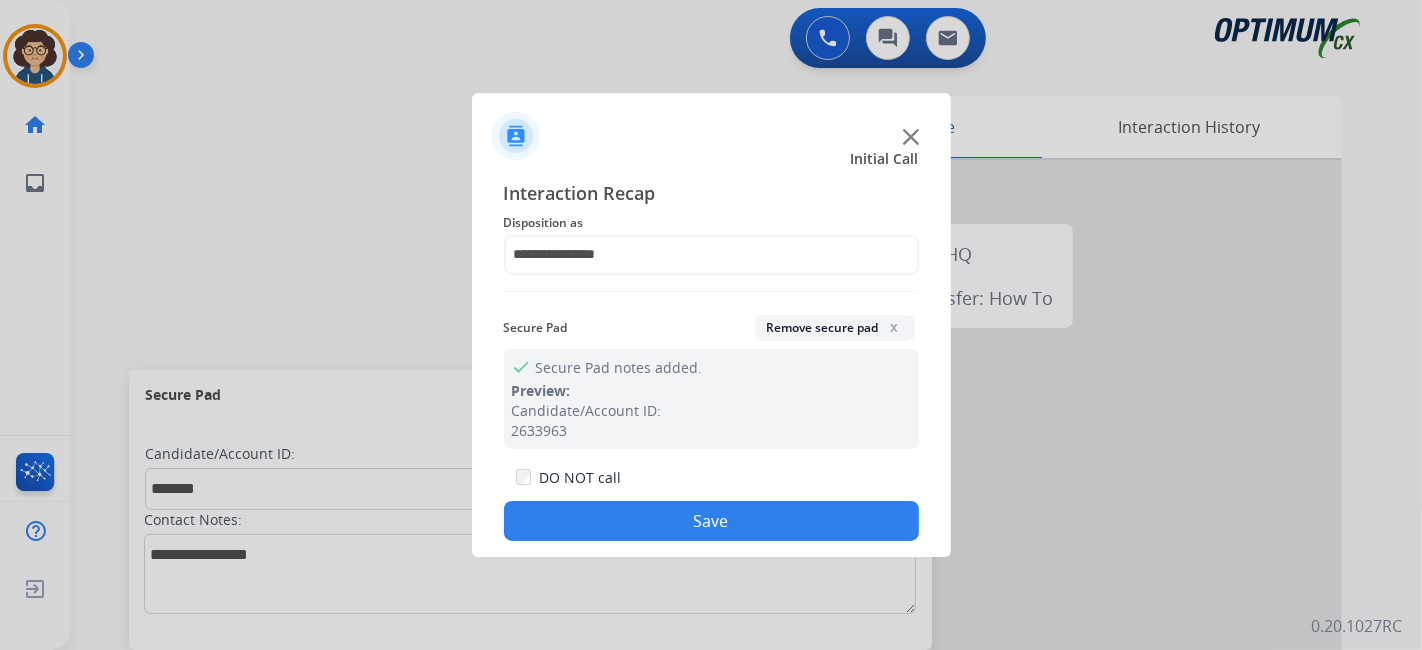 click on "Save" 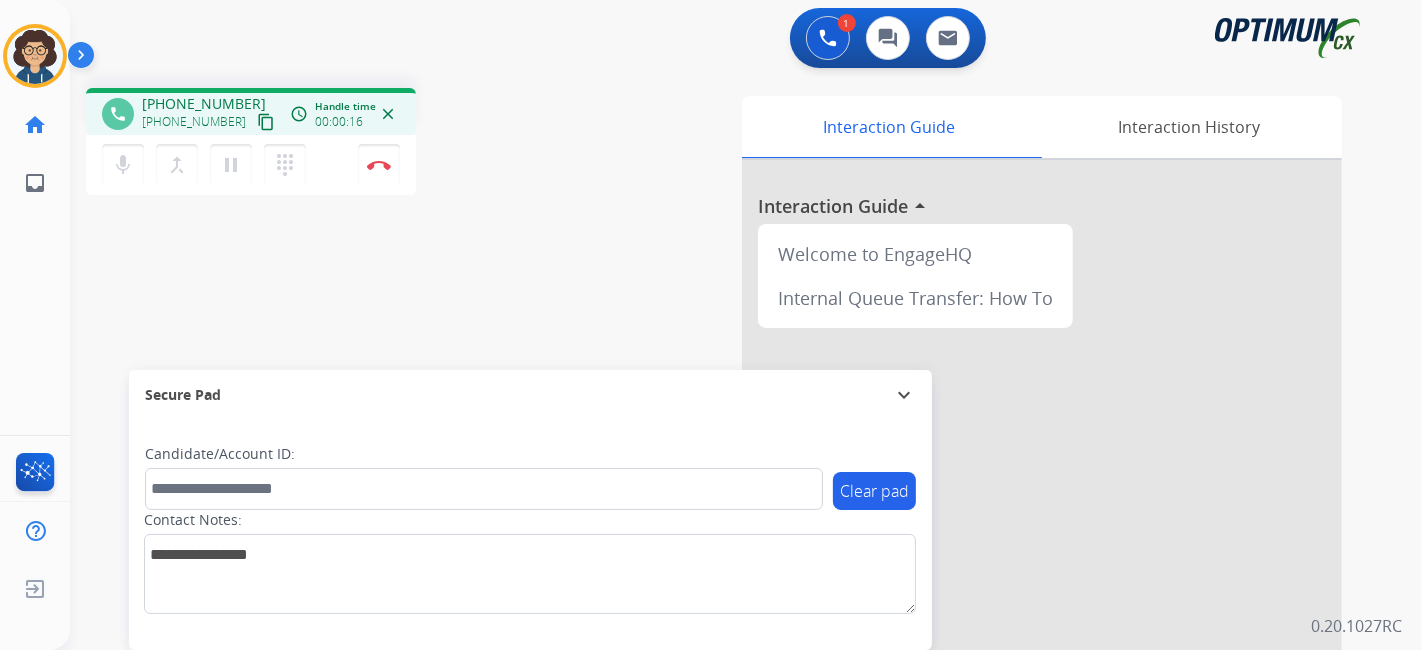 click on "content_copy" at bounding box center (266, 122) 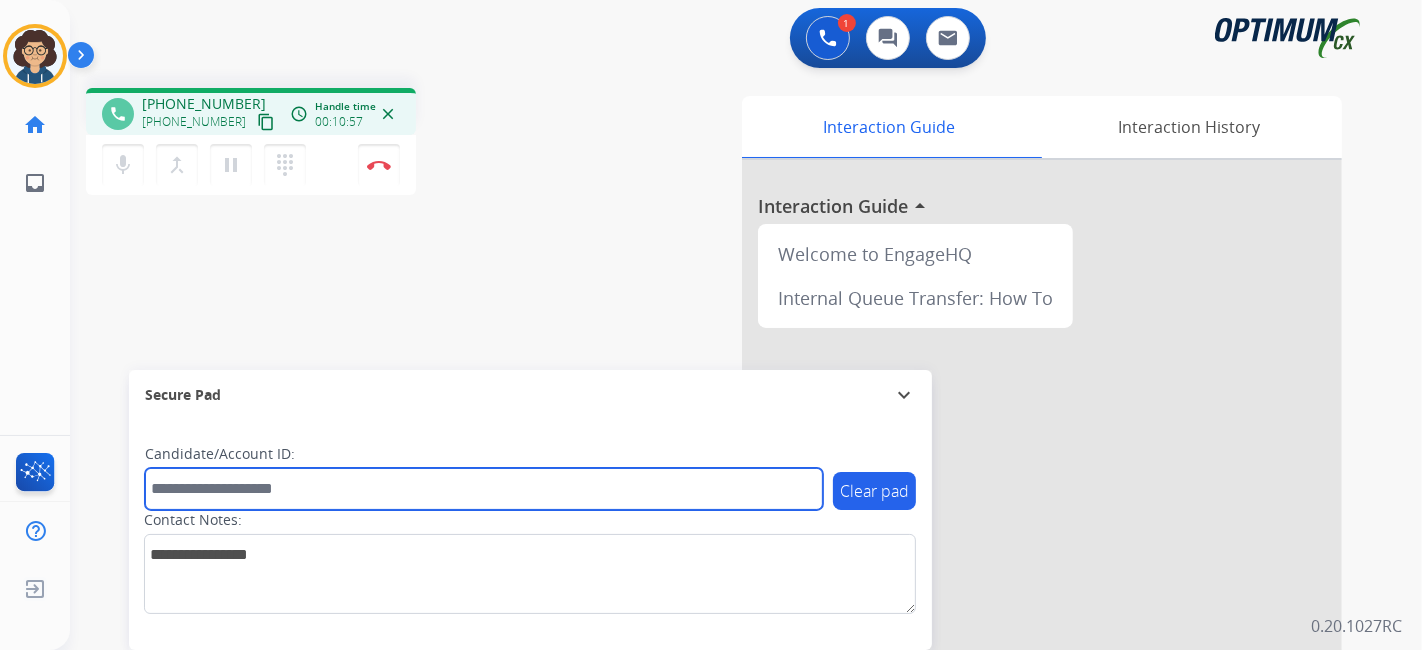 click at bounding box center (484, 489) 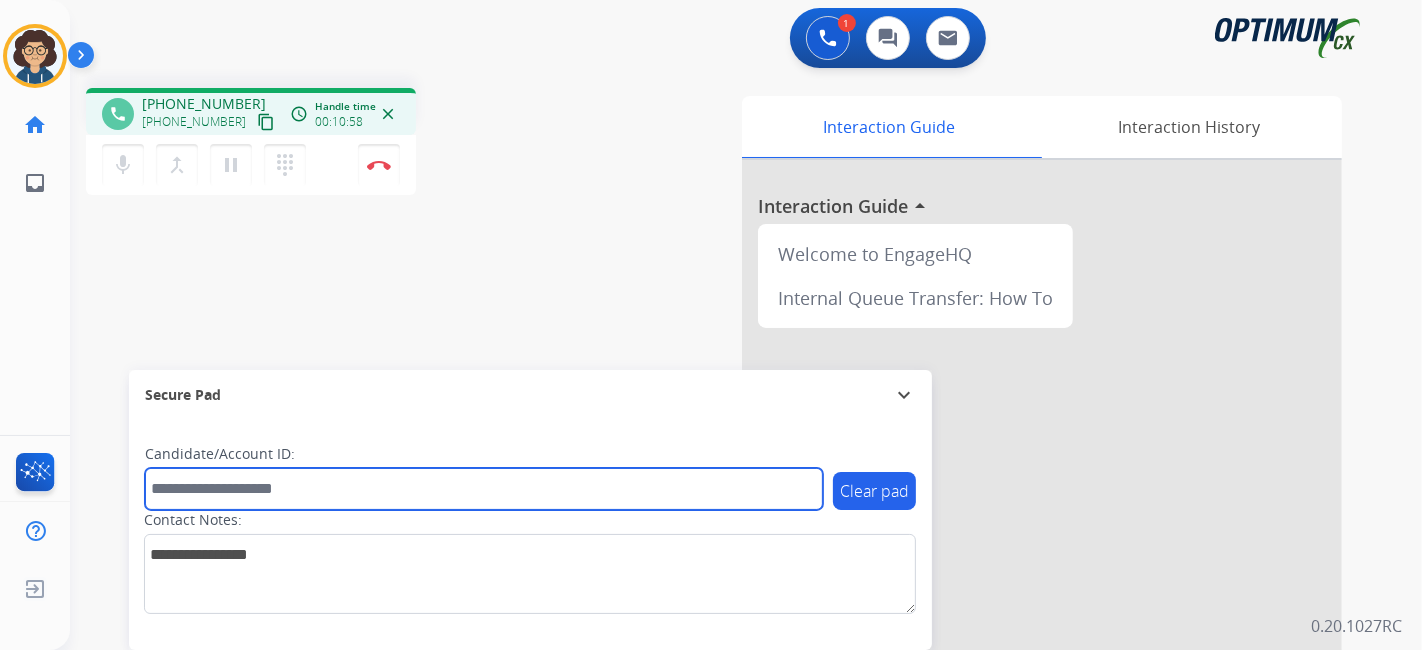 paste on "*******" 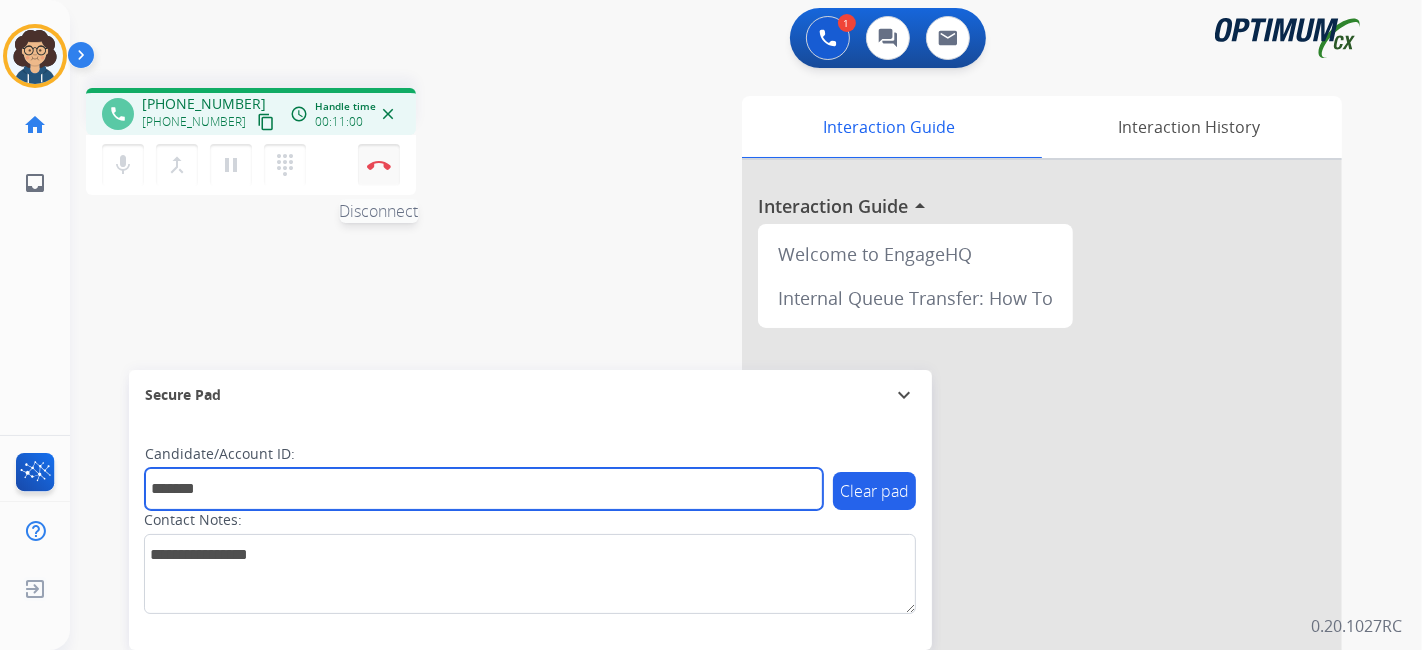 type on "*******" 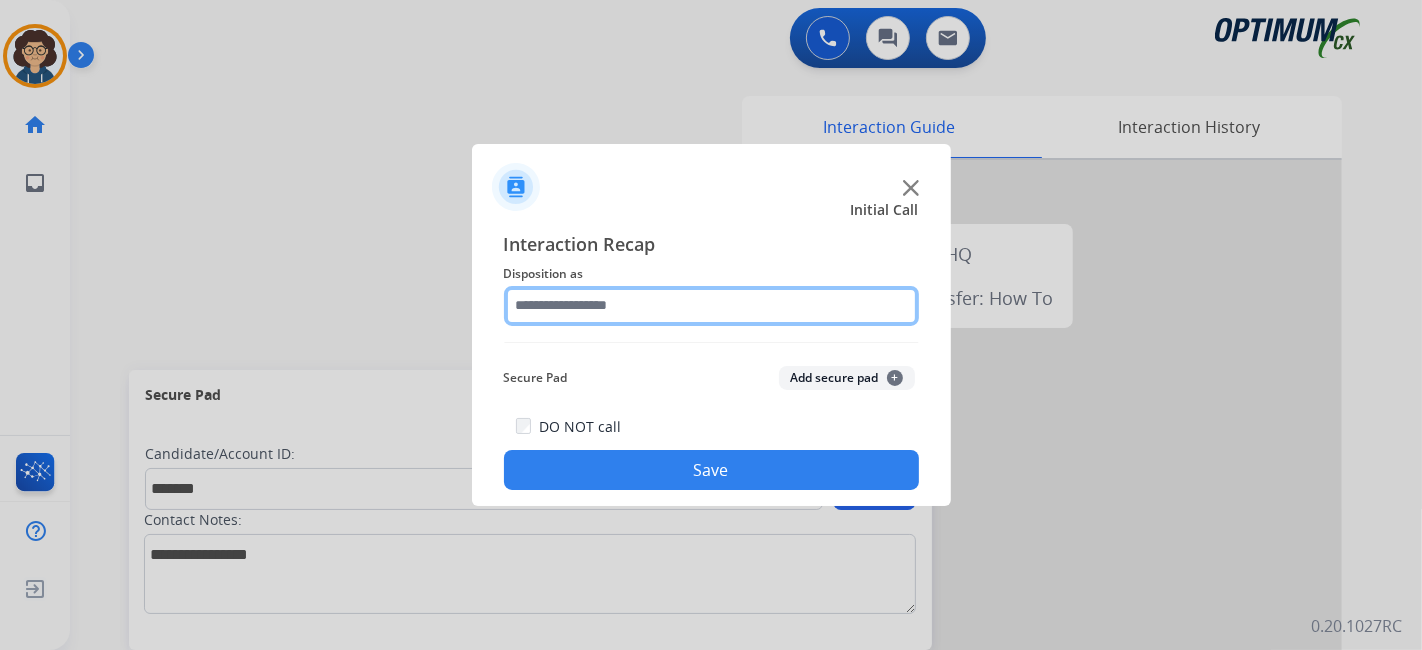 click 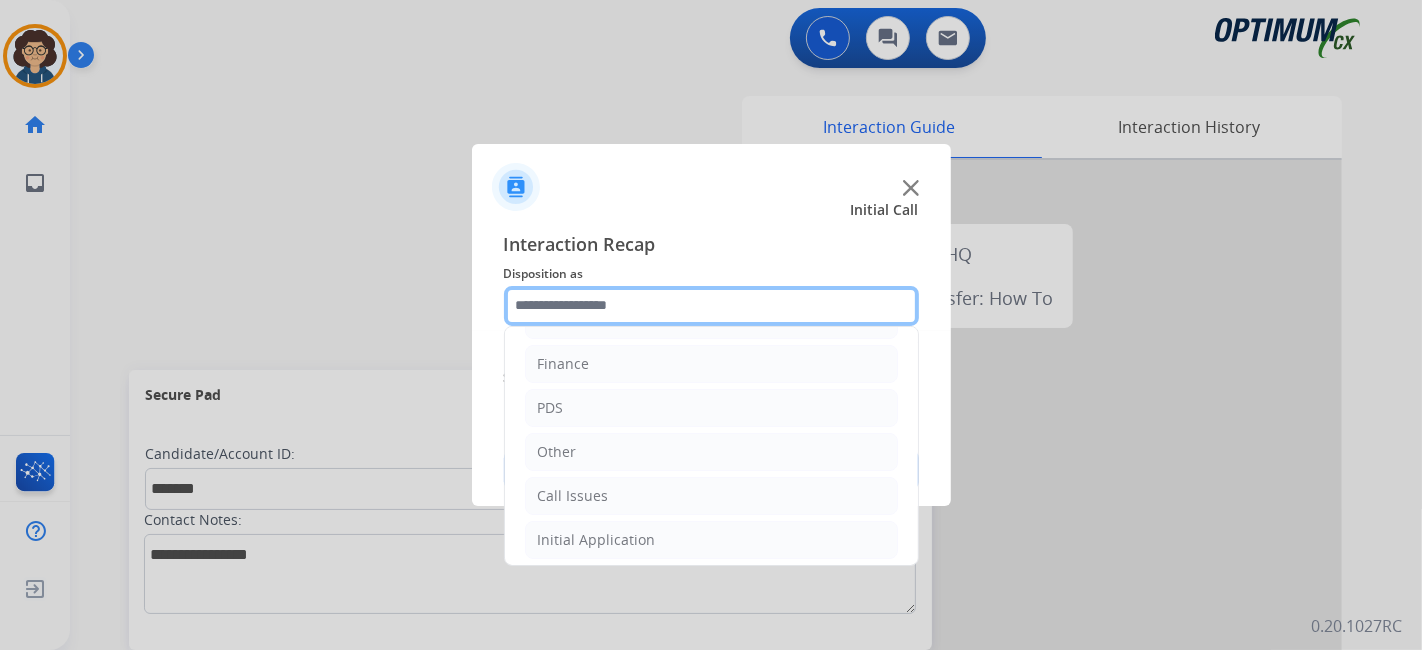 scroll, scrollTop: 131, scrollLeft: 0, axis: vertical 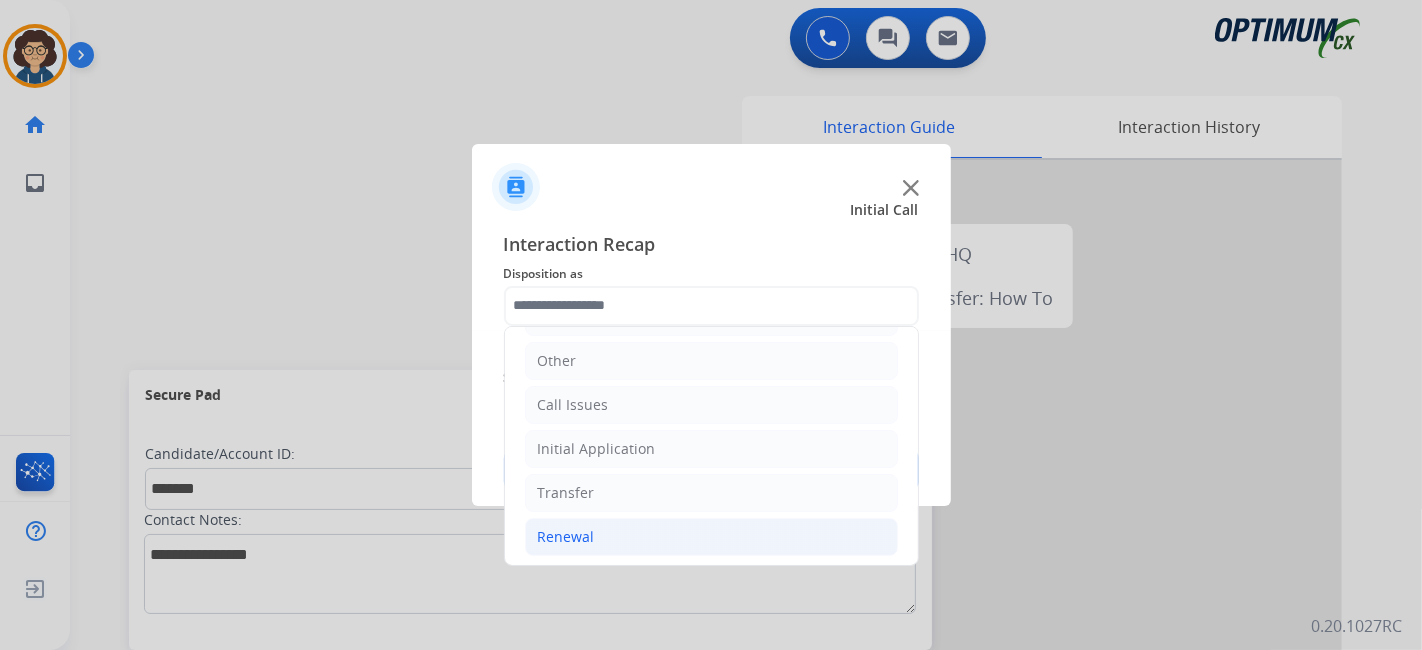 click on "Renewal" 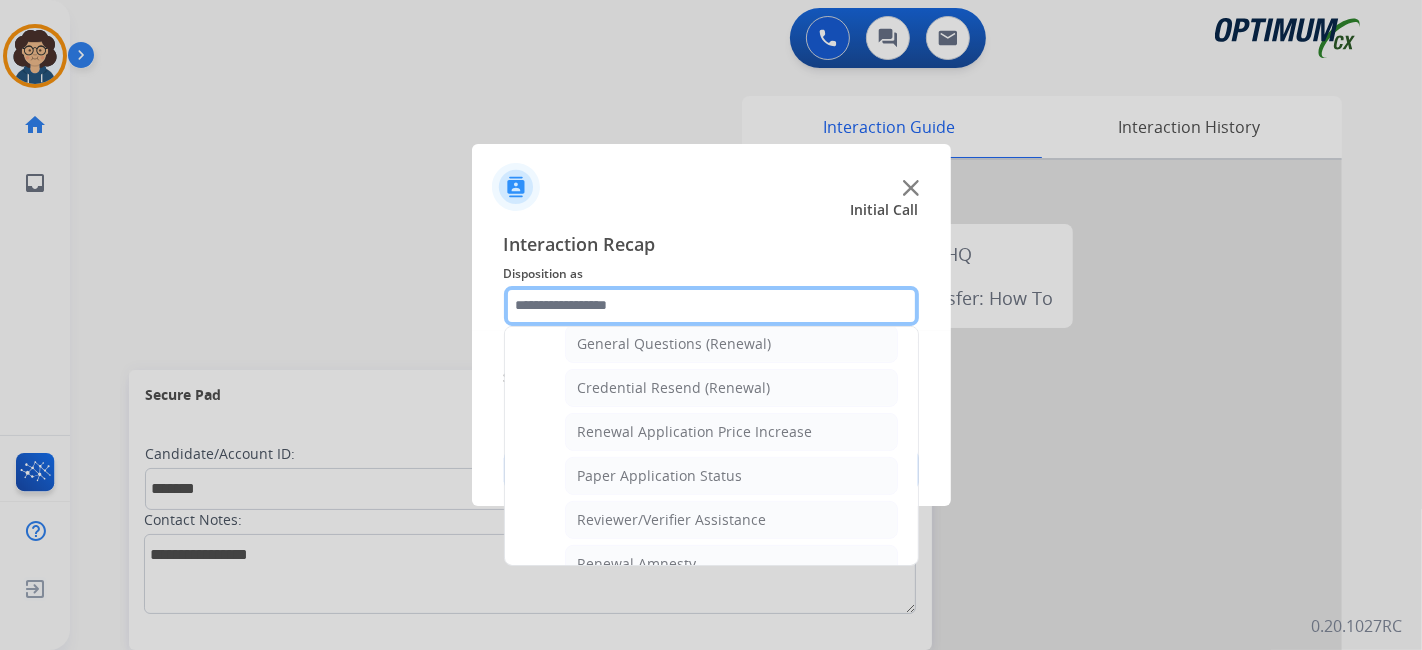 scroll, scrollTop: 570, scrollLeft: 0, axis: vertical 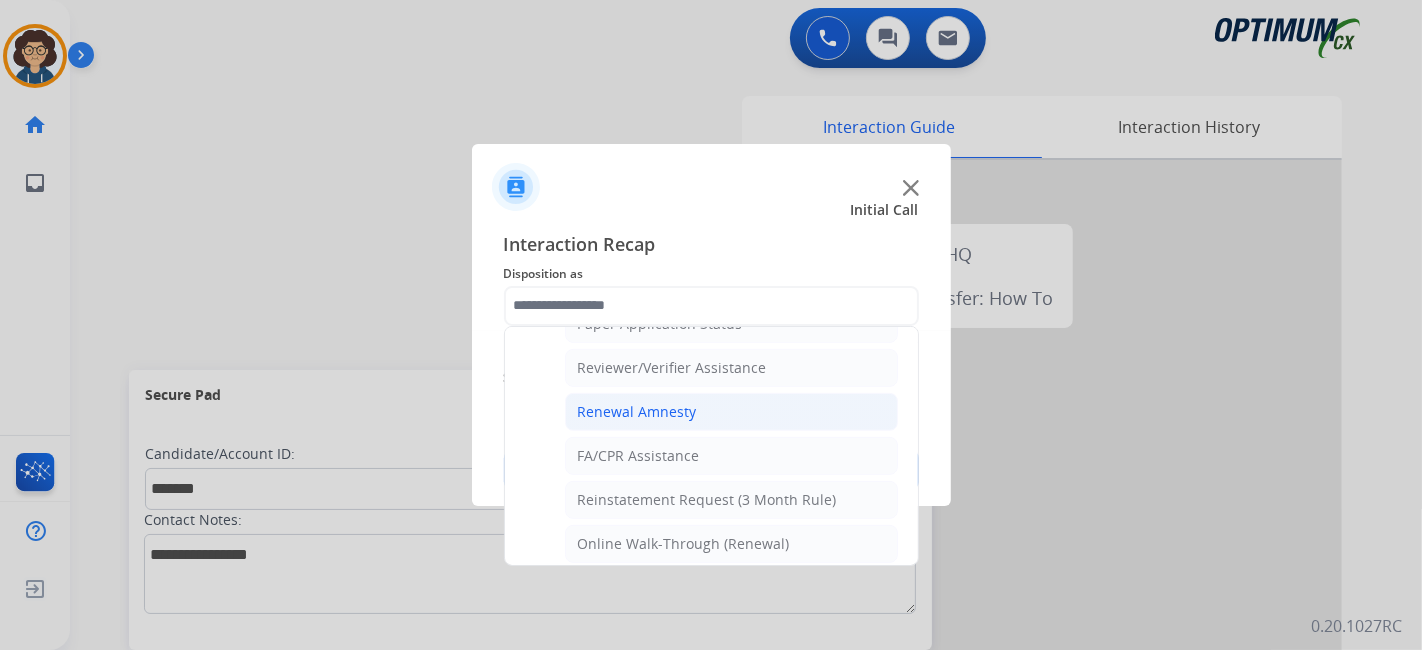 click on "Renewal Amnesty" 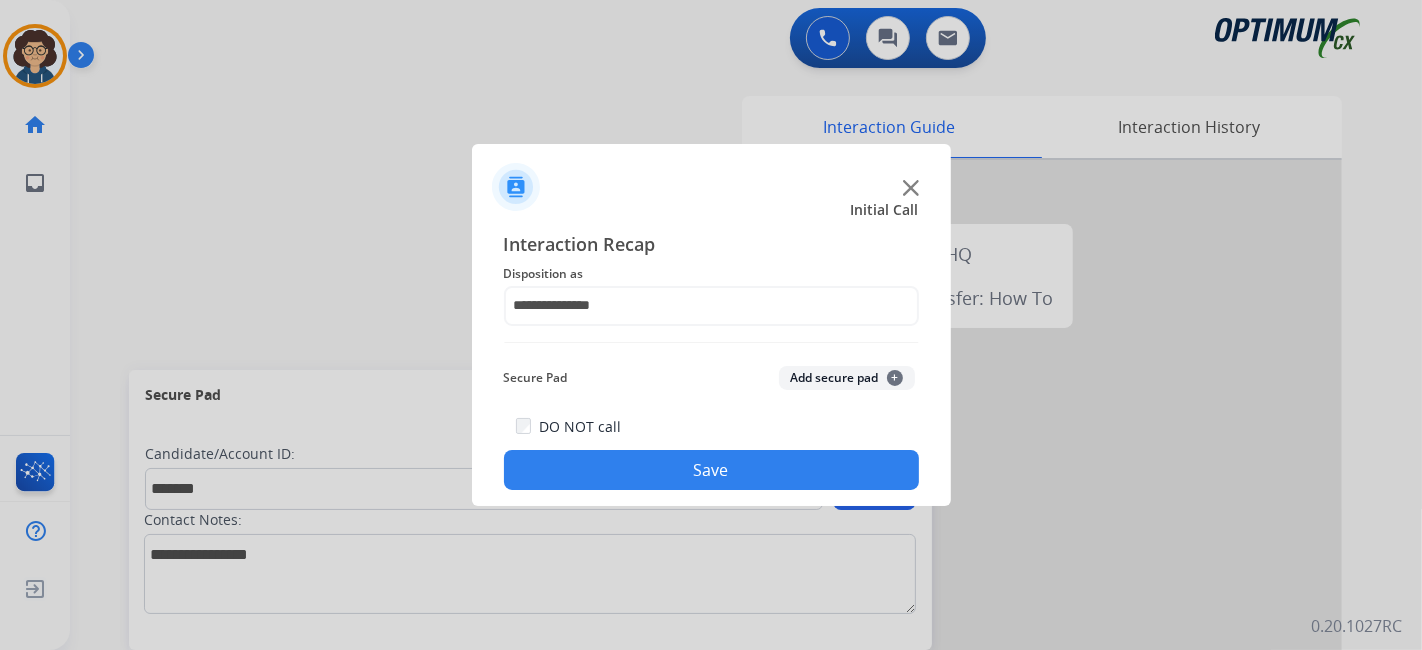 click on "Add secure pad  +" 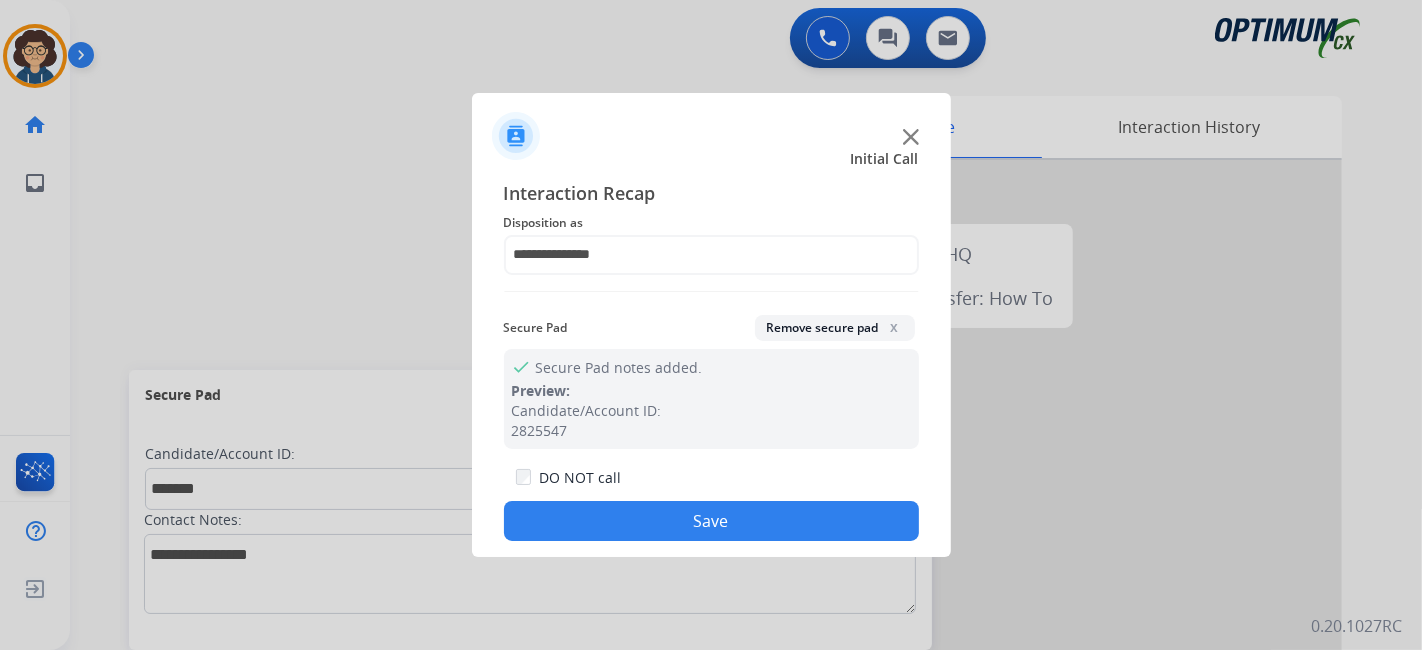 click on "Save" 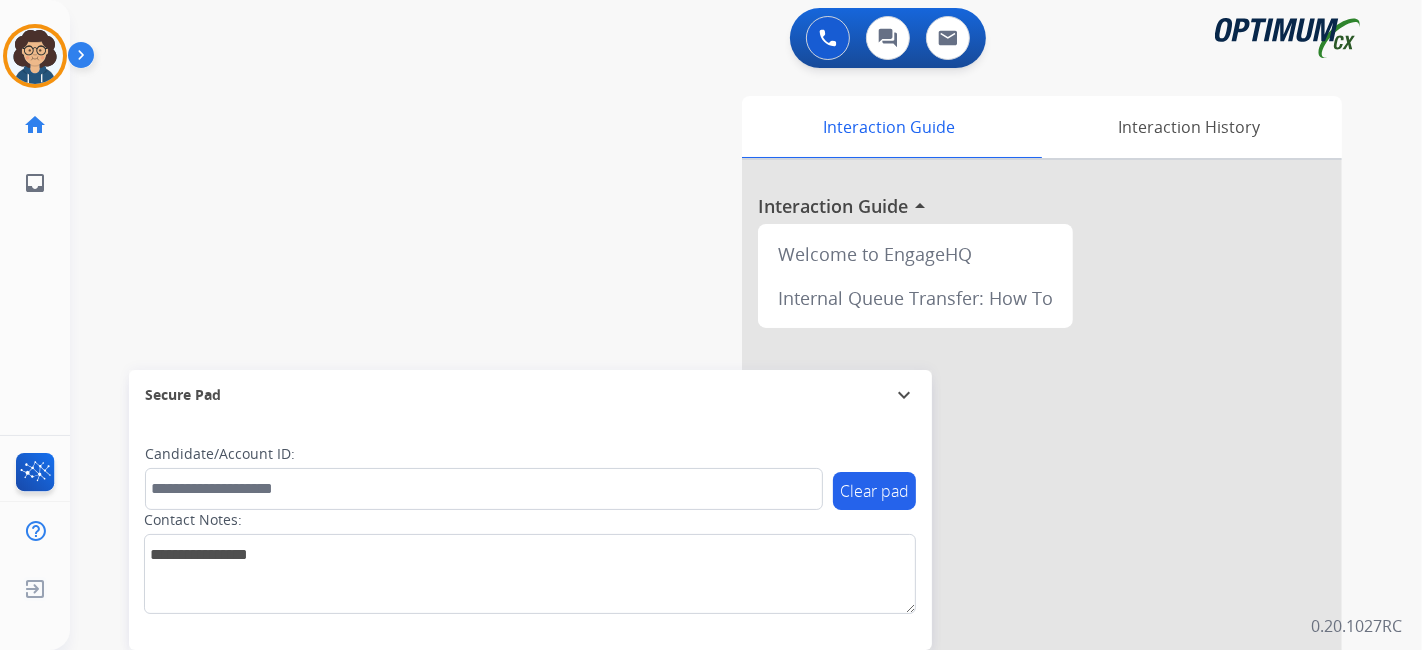 click on "swap_horiz Break voice bridge close_fullscreen Connect 3-Way Call merge_type Separate 3-Way Call  Interaction Guide   Interaction History  Interaction Guide arrow_drop_up  Welcome to EngageHQ   Internal Queue Transfer: How To  Secure Pad expand_more Clear pad Candidate/Account ID: Contact Notes:" at bounding box center (722, 489) 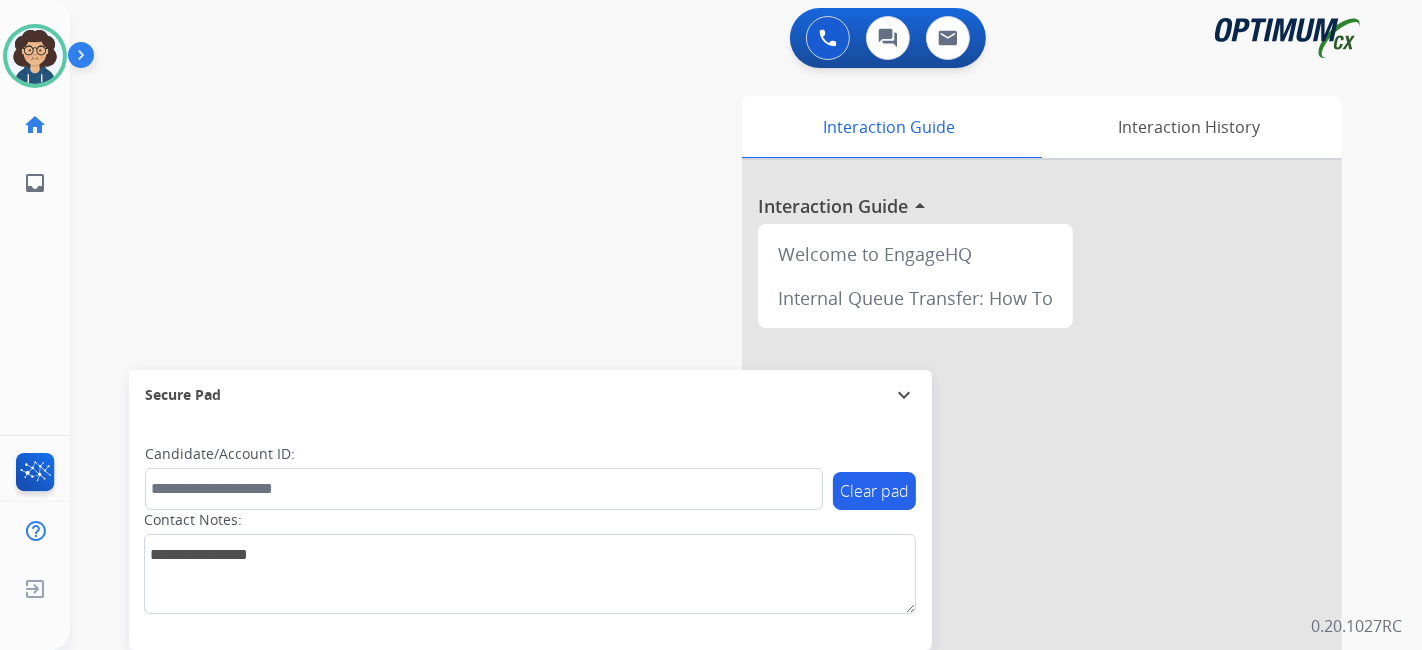 click on "swap_horiz Break voice bridge close_fullscreen Connect 3-Way Call merge_type Separate 3-Way Call  Interaction Guide   Interaction History  Interaction Guide arrow_drop_up  Welcome to EngageHQ   Internal Queue Transfer: How To  Secure Pad expand_more Clear pad Candidate/Account ID: Contact Notes:" at bounding box center [722, 489] 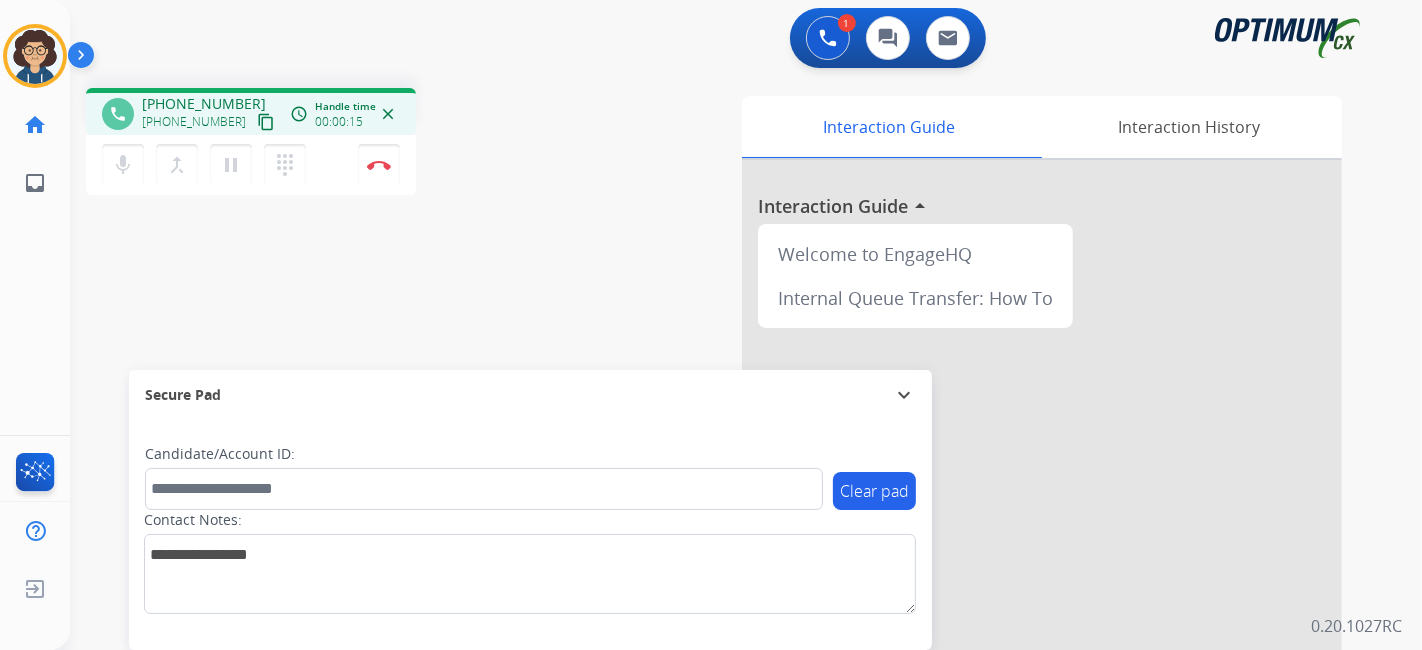 click on "content_copy" at bounding box center [266, 122] 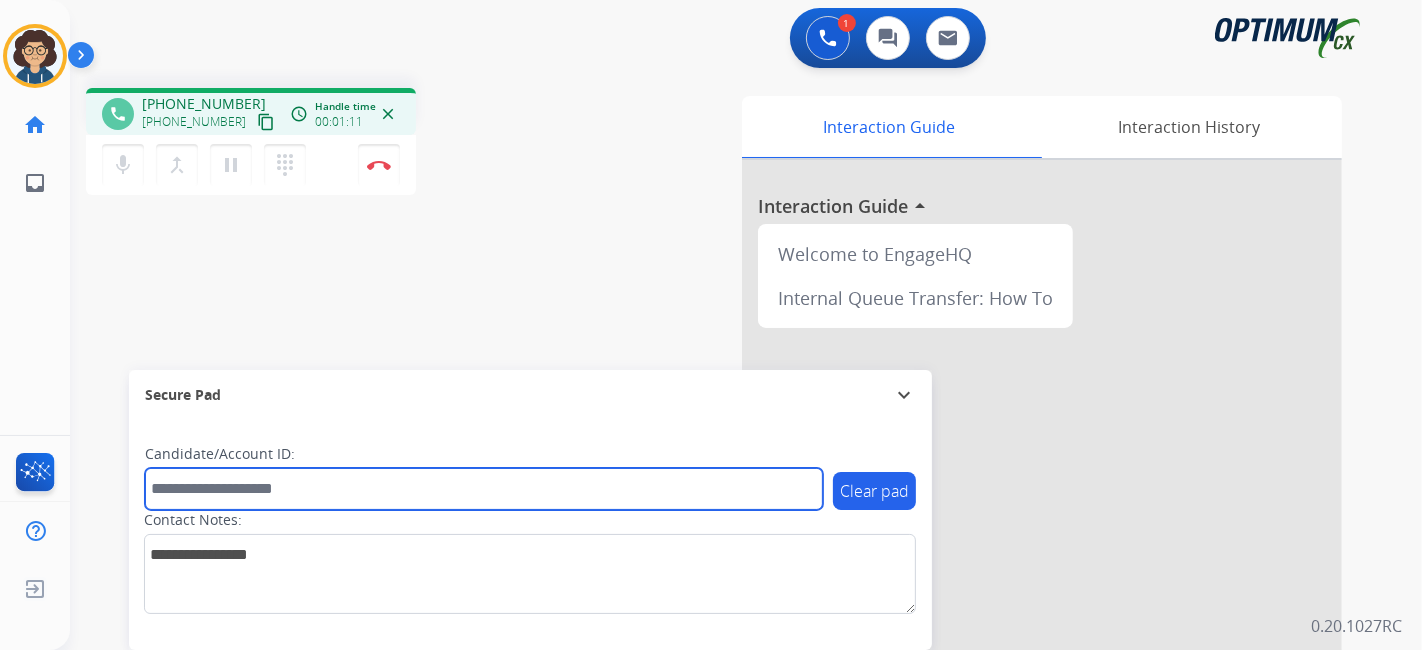 click at bounding box center (484, 489) 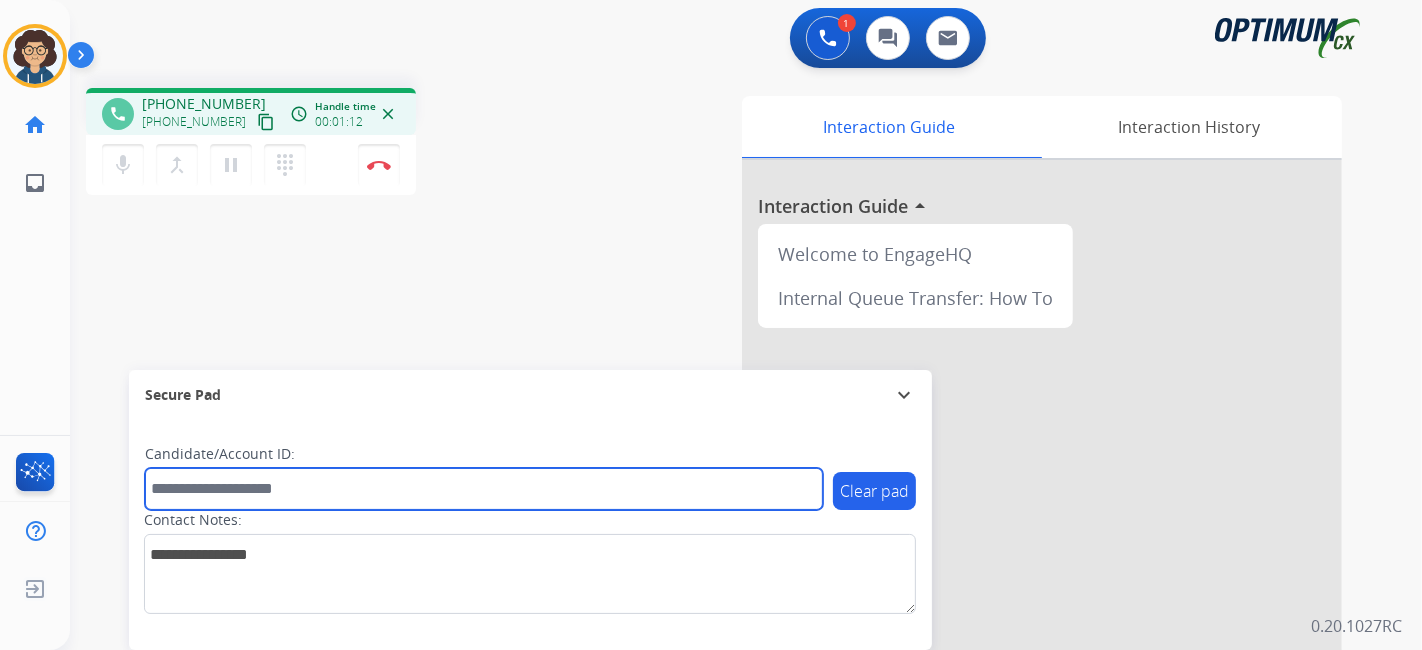 drag, startPoint x: 321, startPoint y: 489, endPoint x: 302, endPoint y: 675, distance: 186.96791 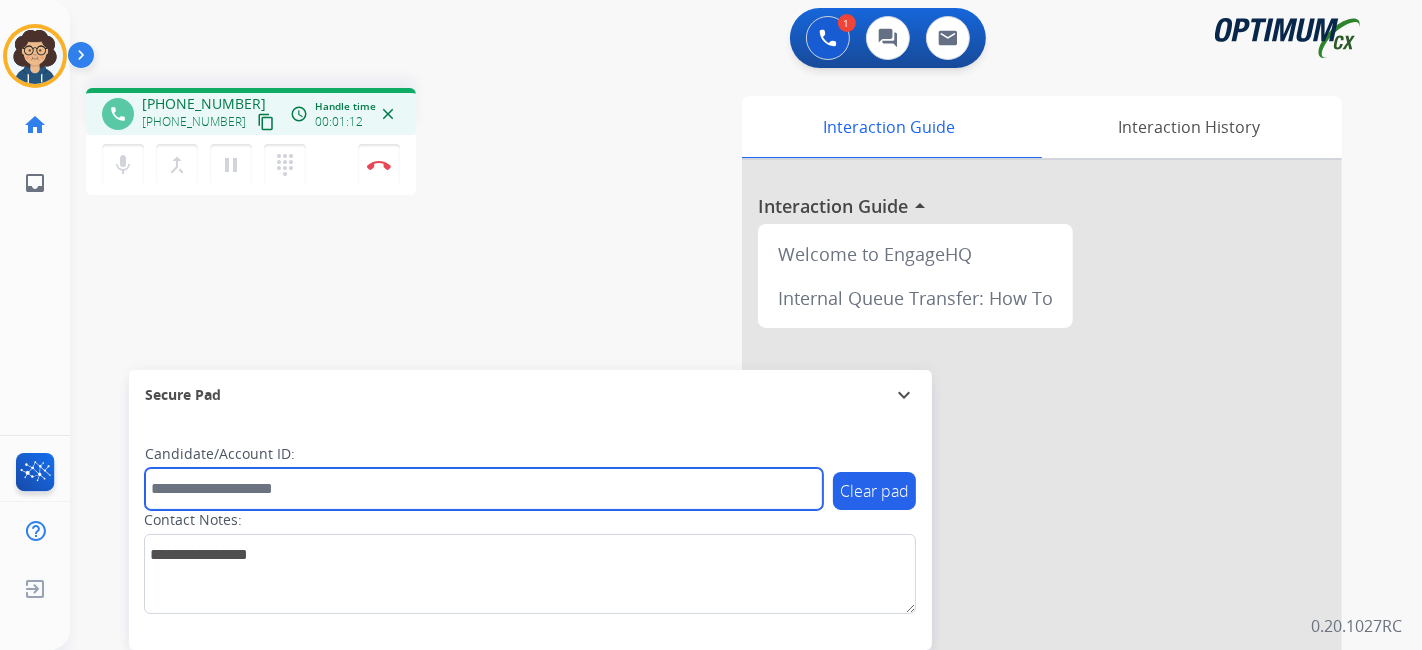 drag, startPoint x: 302, startPoint y: 675, endPoint x: 207, endPoint y: 489, distance: 208.85641 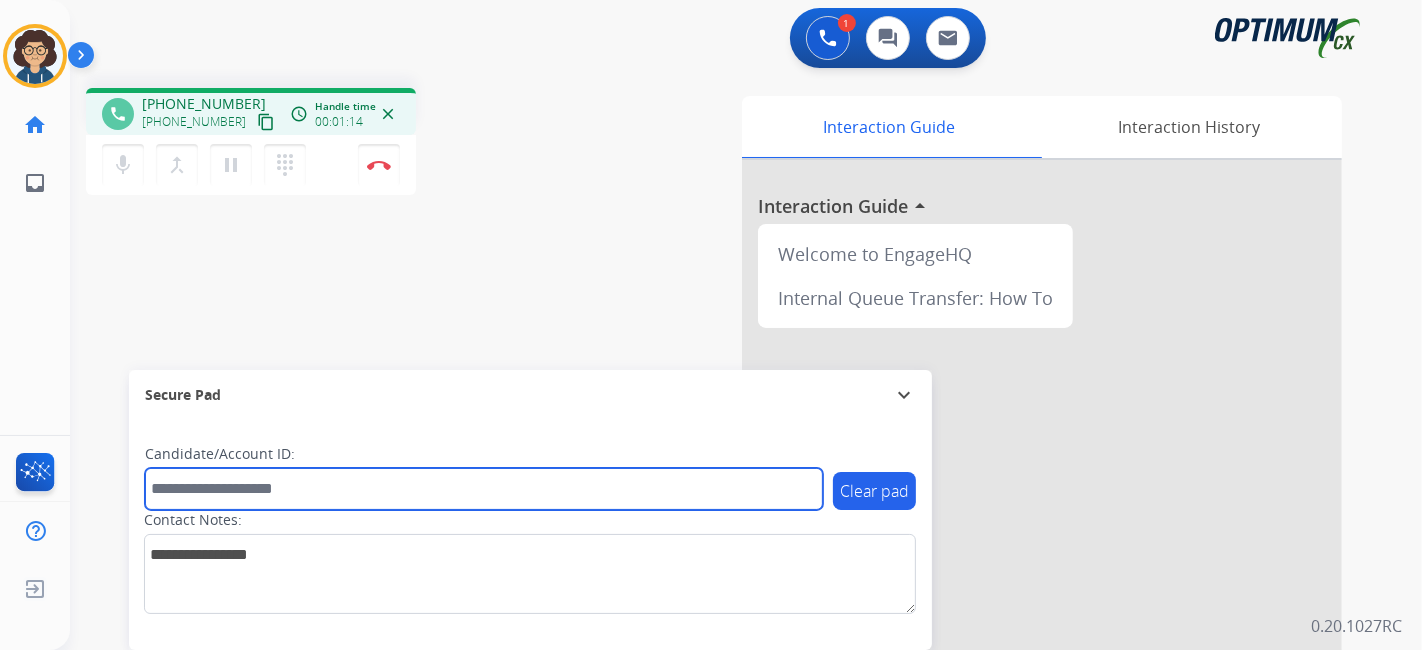 paste on "*******" 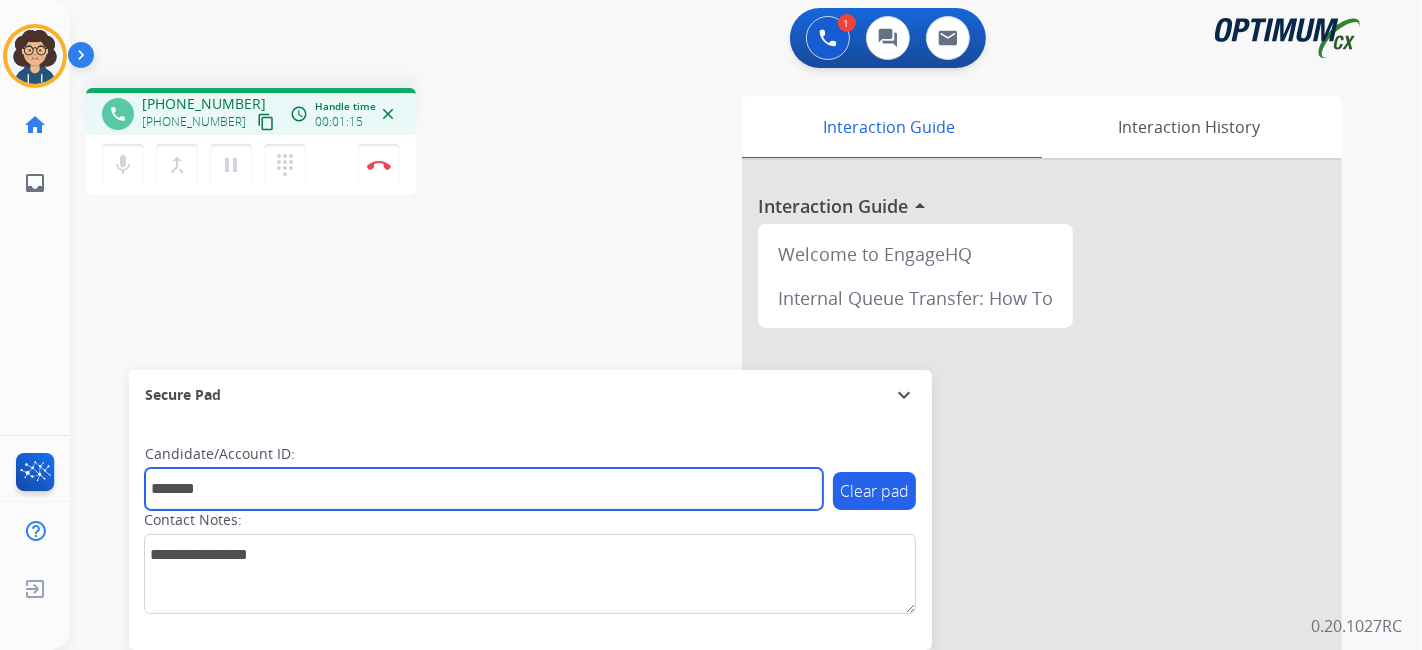 type on "*******" 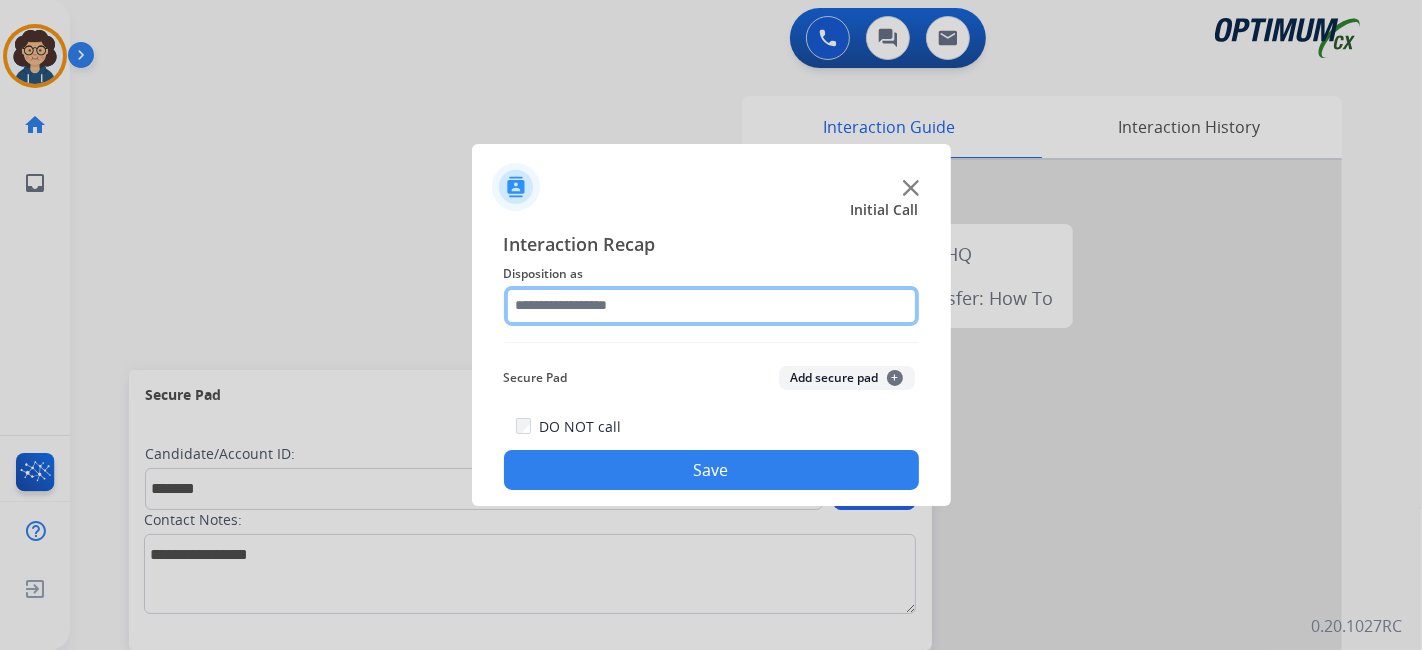 click 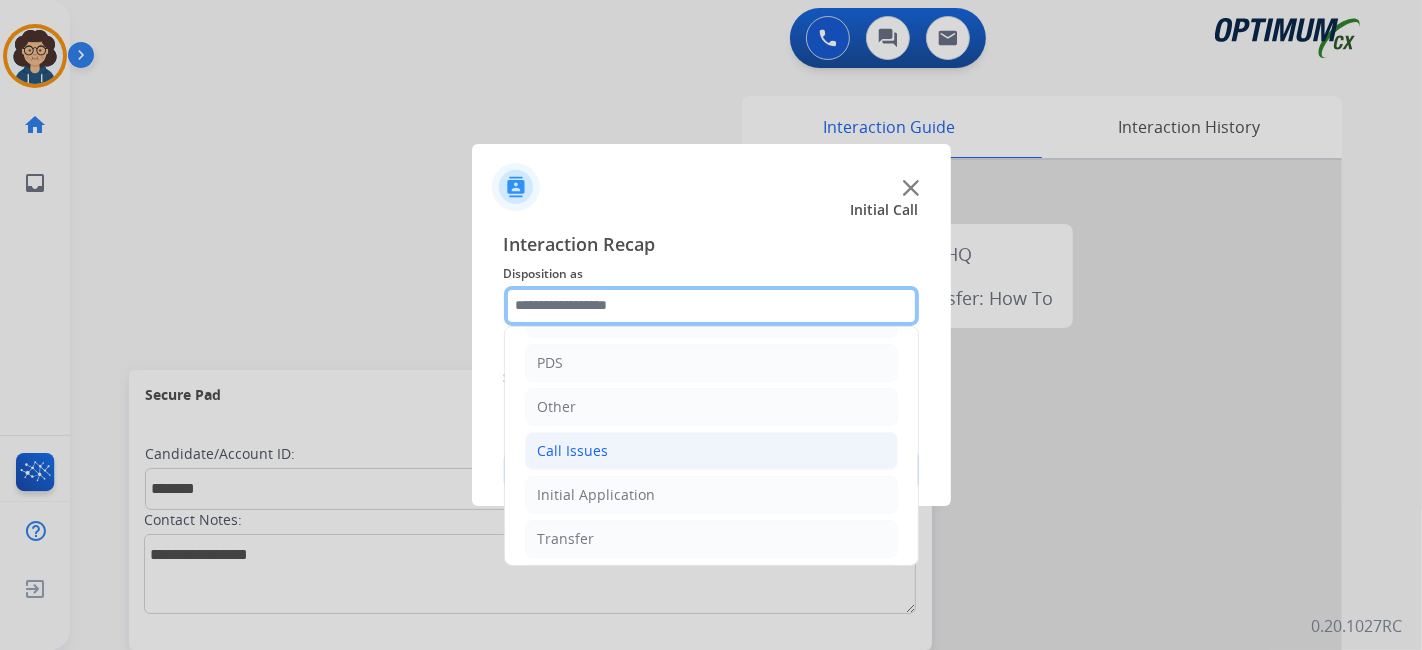 scroll, scrollTop: 131, scrollLeft: 0, axis: vertical 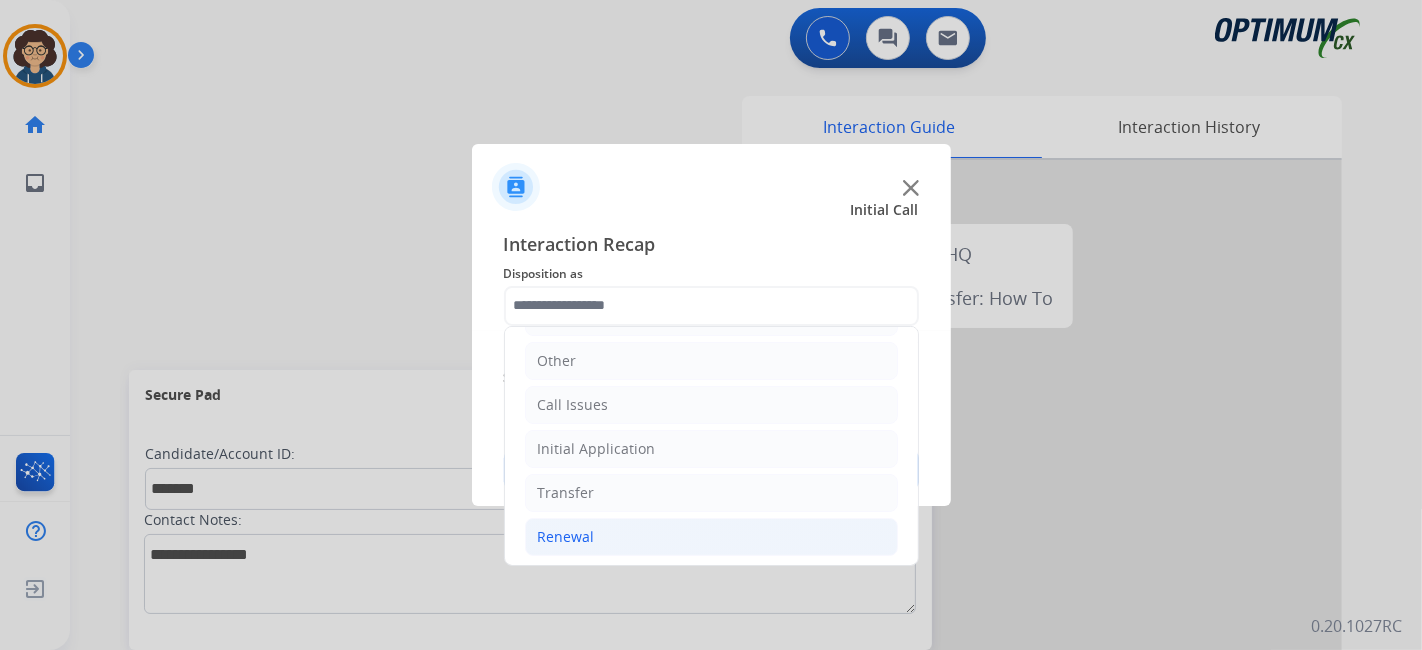 click on "Renewal" 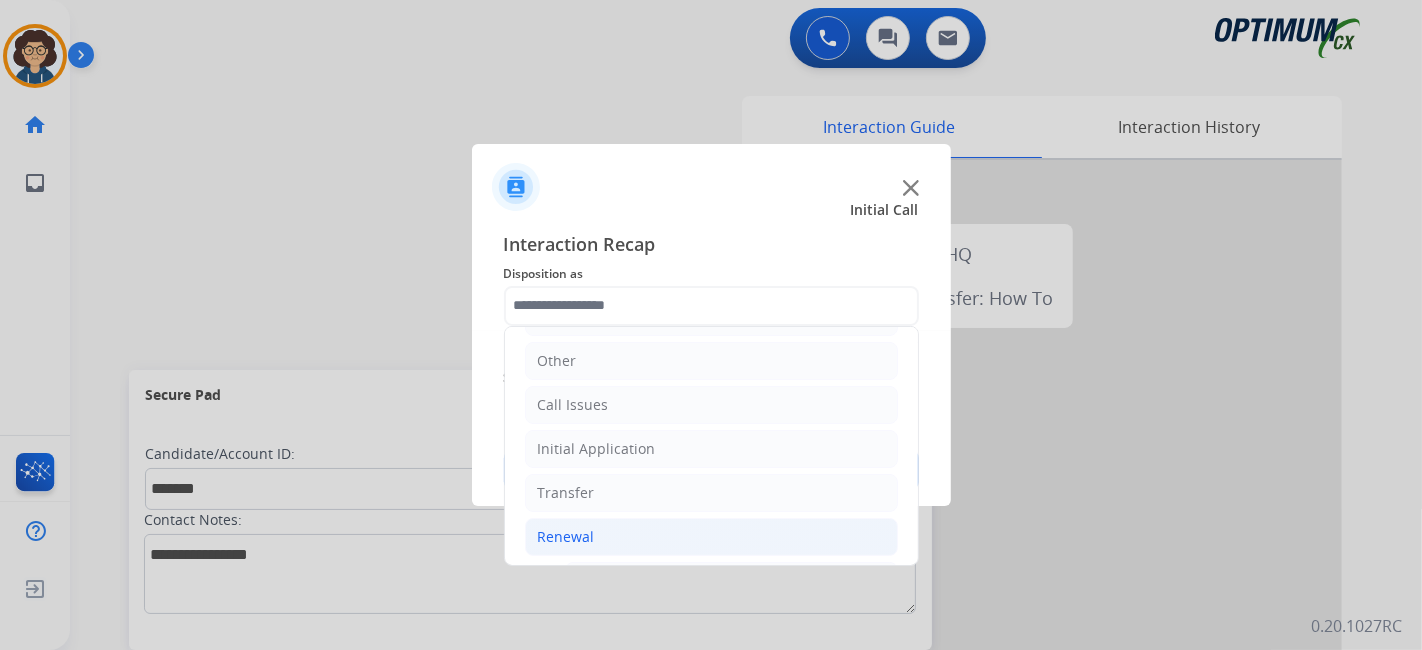 click on "Bookstore   Finance   PDS   Other   Call Issues   Initial Application   Transfer   Renewal   Names Change Questions/Assistance (Renewal)   Extend Deadline (Renewal)   Application Status (Renewal)   RenProb Questions   Fax Receipt Confirmation (Renewal)   General Questions (Renewal)   Credential Resend (Renewal)   Renewal Application Price Increase   Paper Application Status   Reviewer/Verifier Assistance   Renewal Amnesty   FA/CPR Assistance   Reinstatement Request (3 Month Rule)   Online Walk-Through (Renewal)" 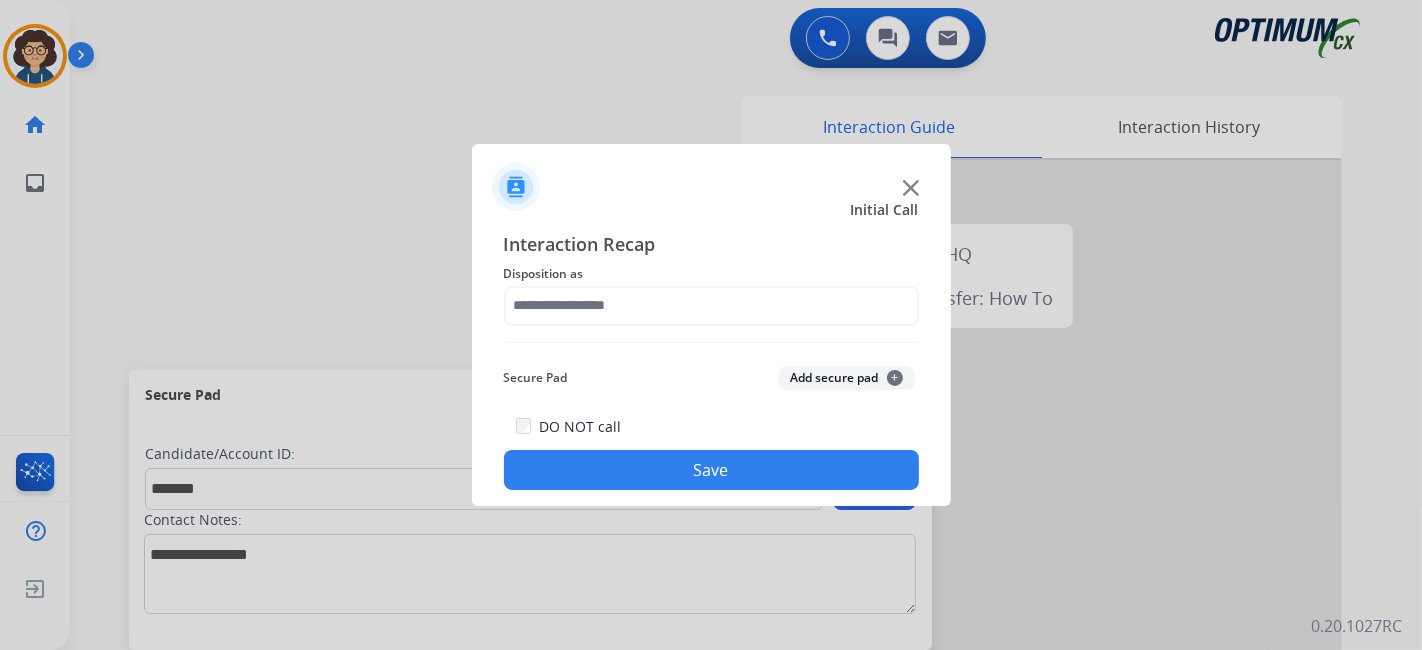 drag, startPoint x: 915, startPoint y: 381, endPoint x: 915, endPoint y: 448, distance: 67 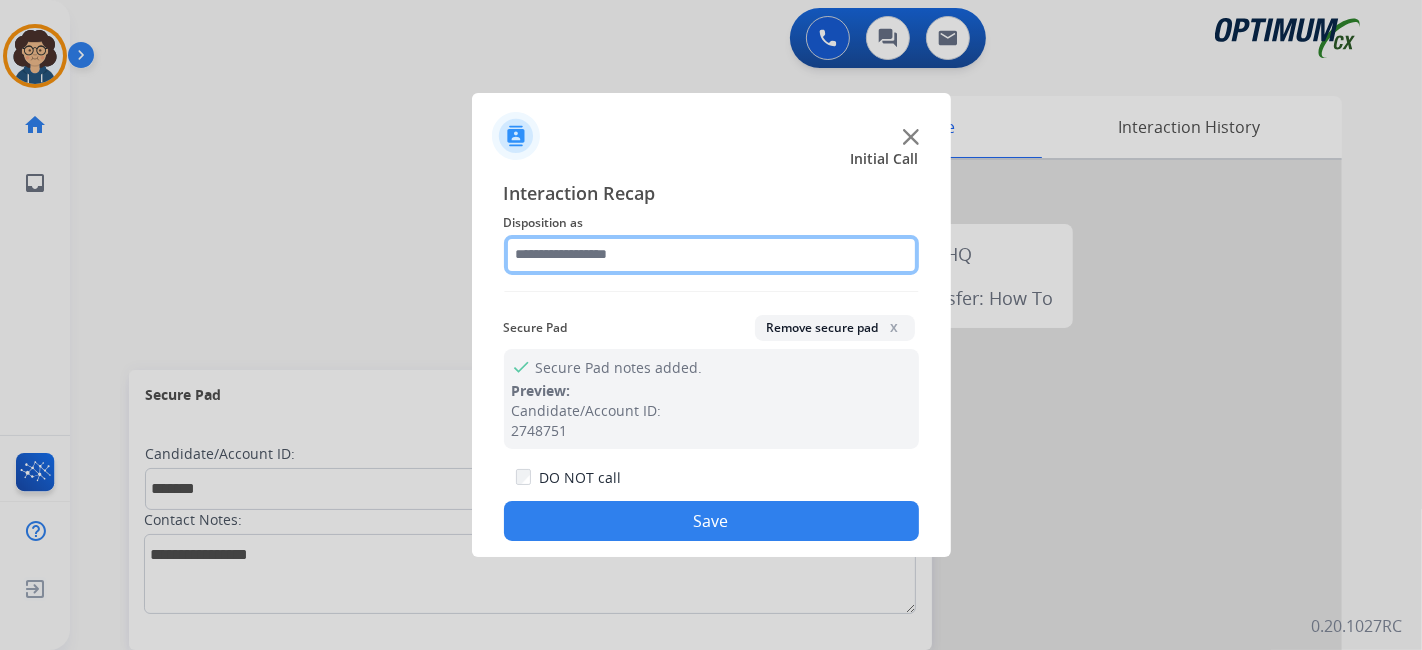 click 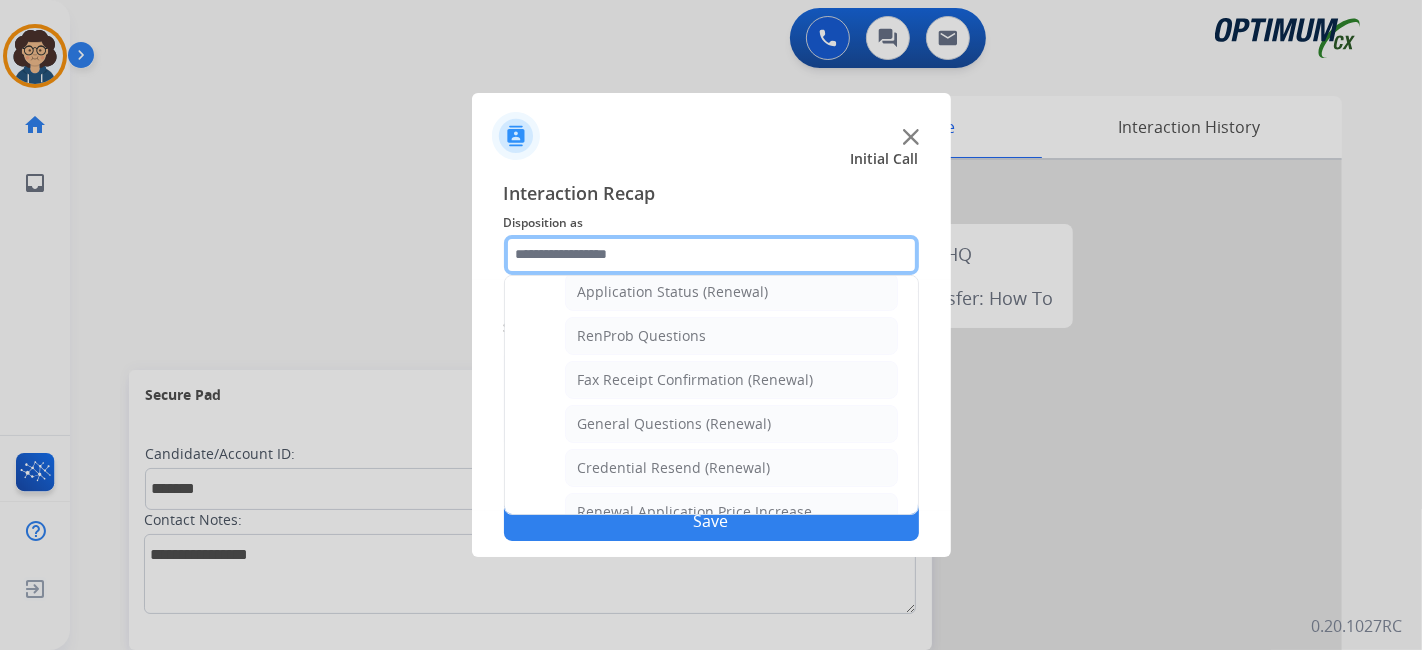 scroll, scrollTop: 483, scrollLeft: 0, axis: vertical 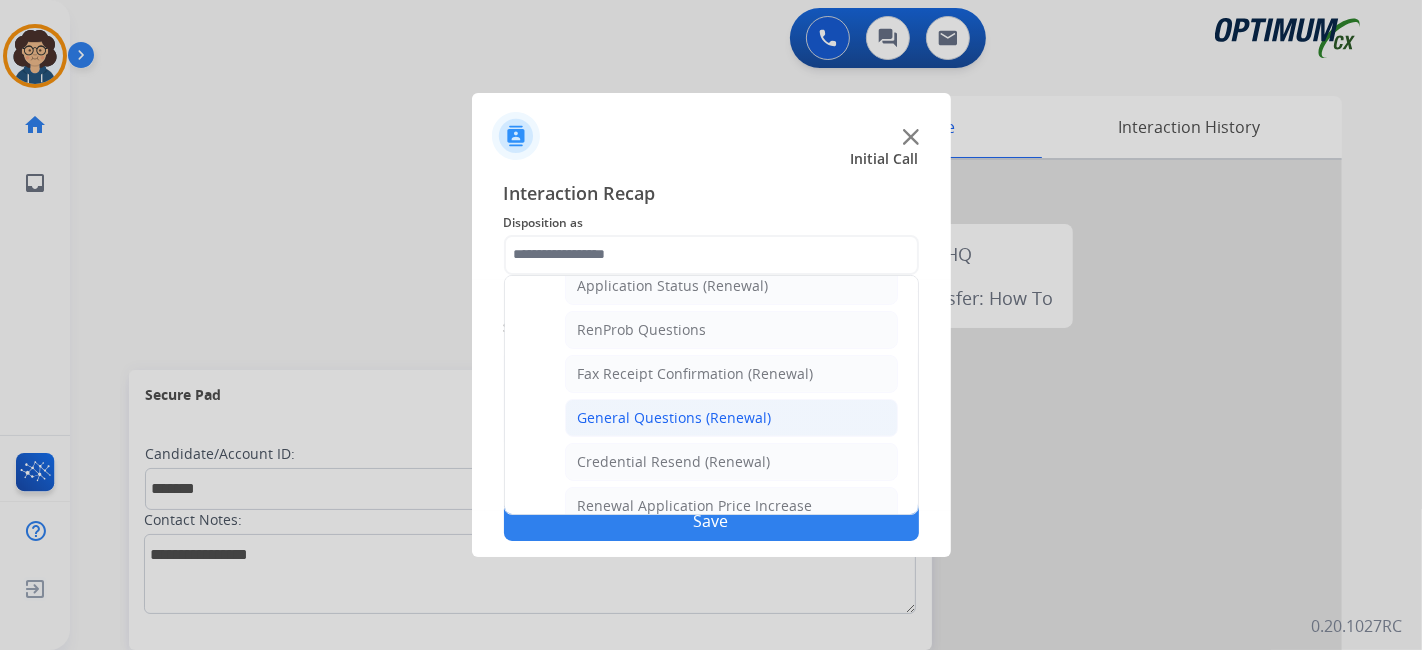 click on "General Questions (Renewal)" 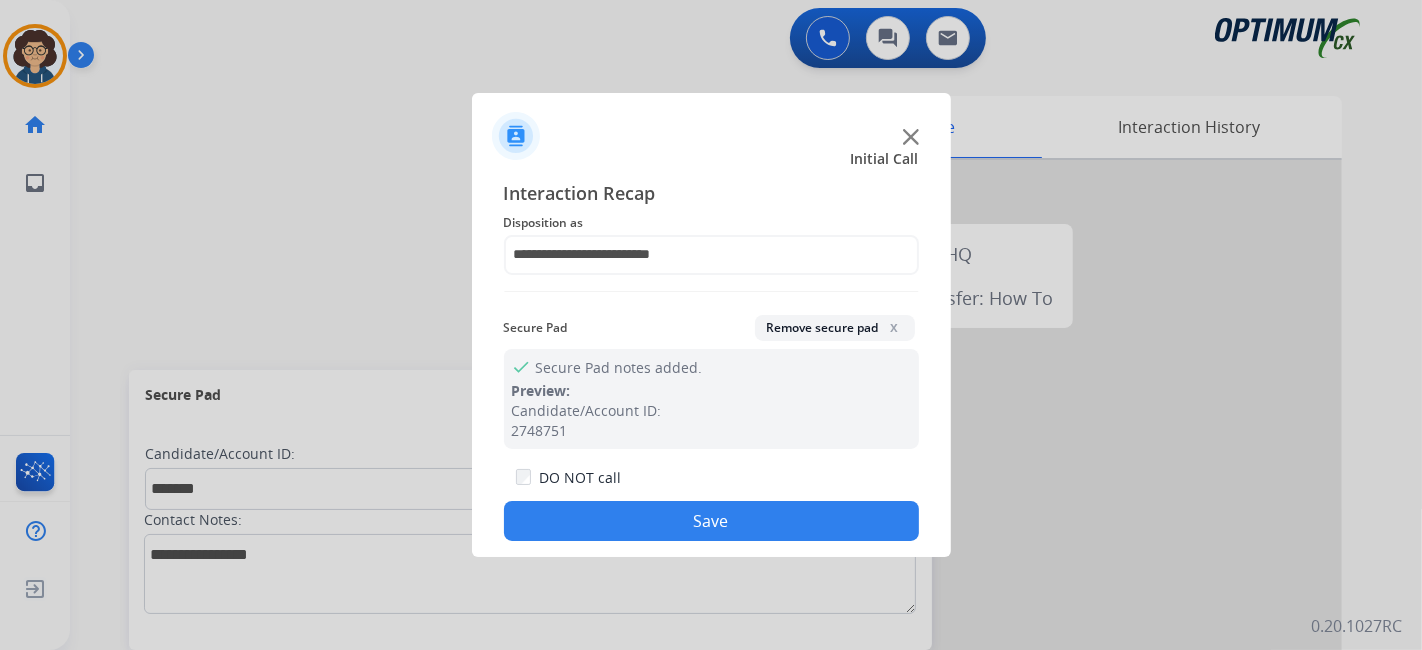 click on "Save" 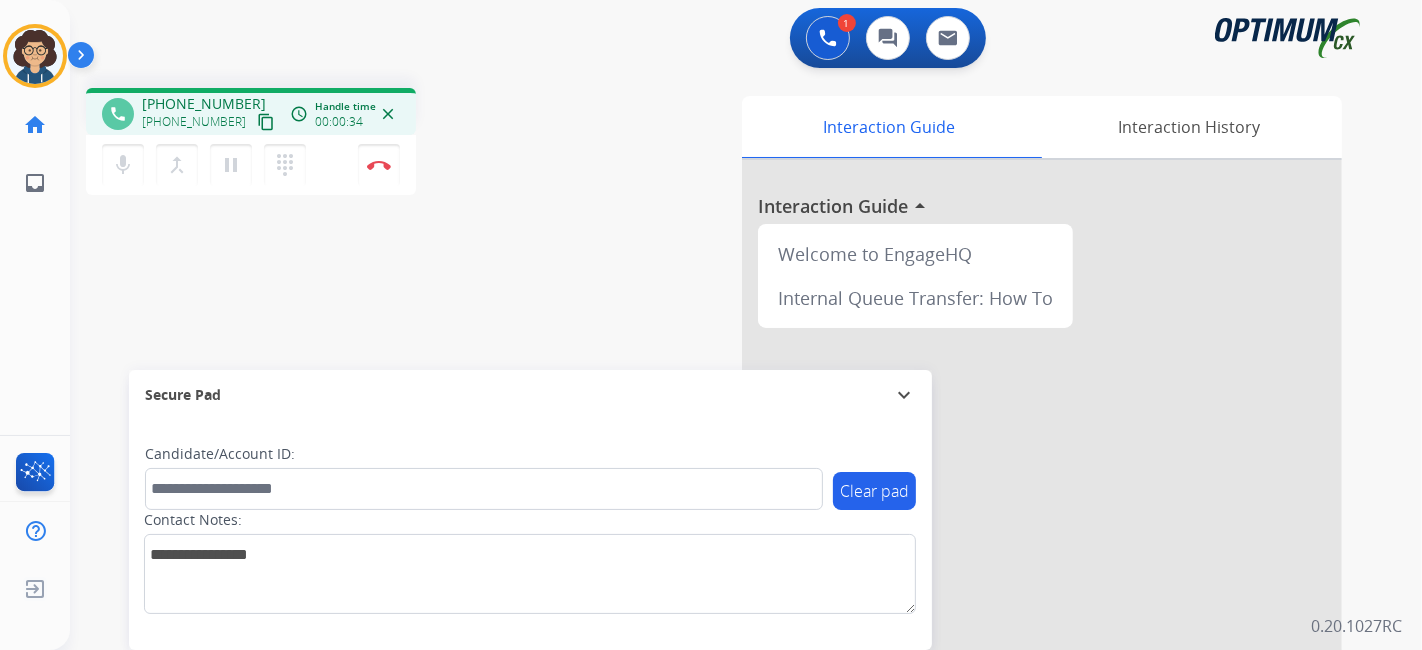 click on "content_copy" at bounding box center (266, 122) 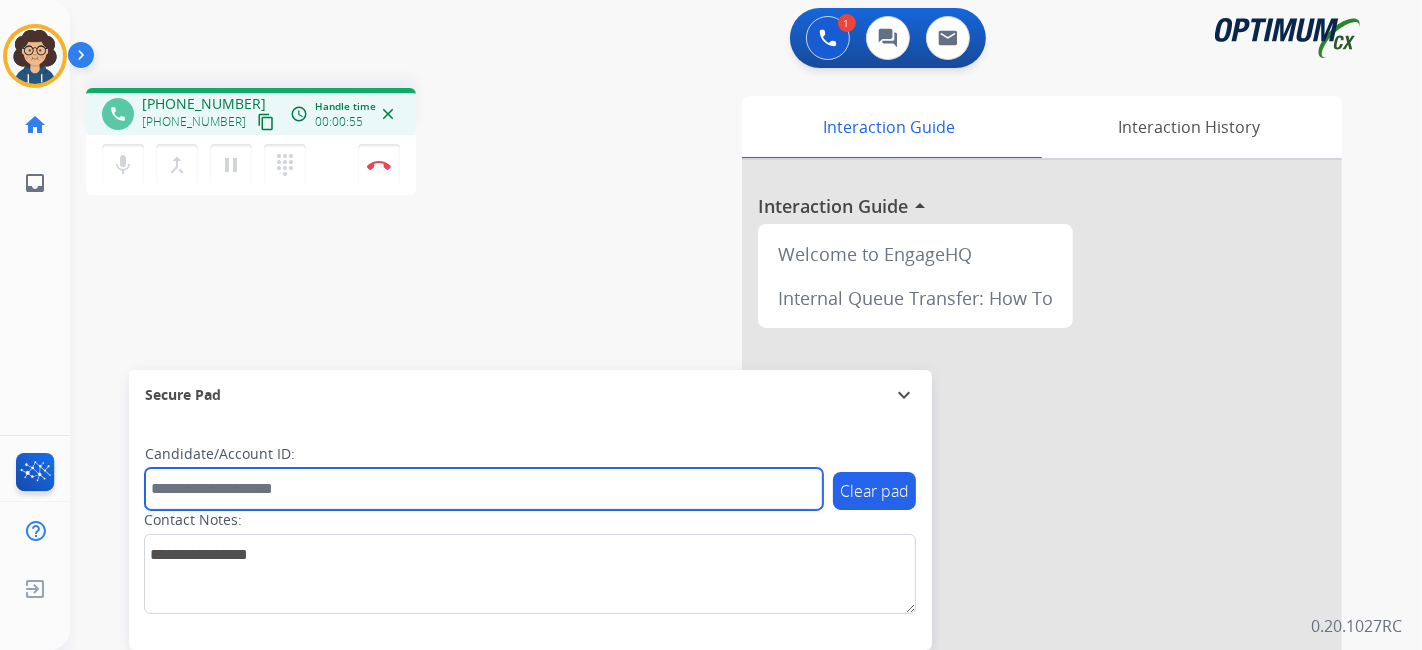 click at bounding box center [484, 489] 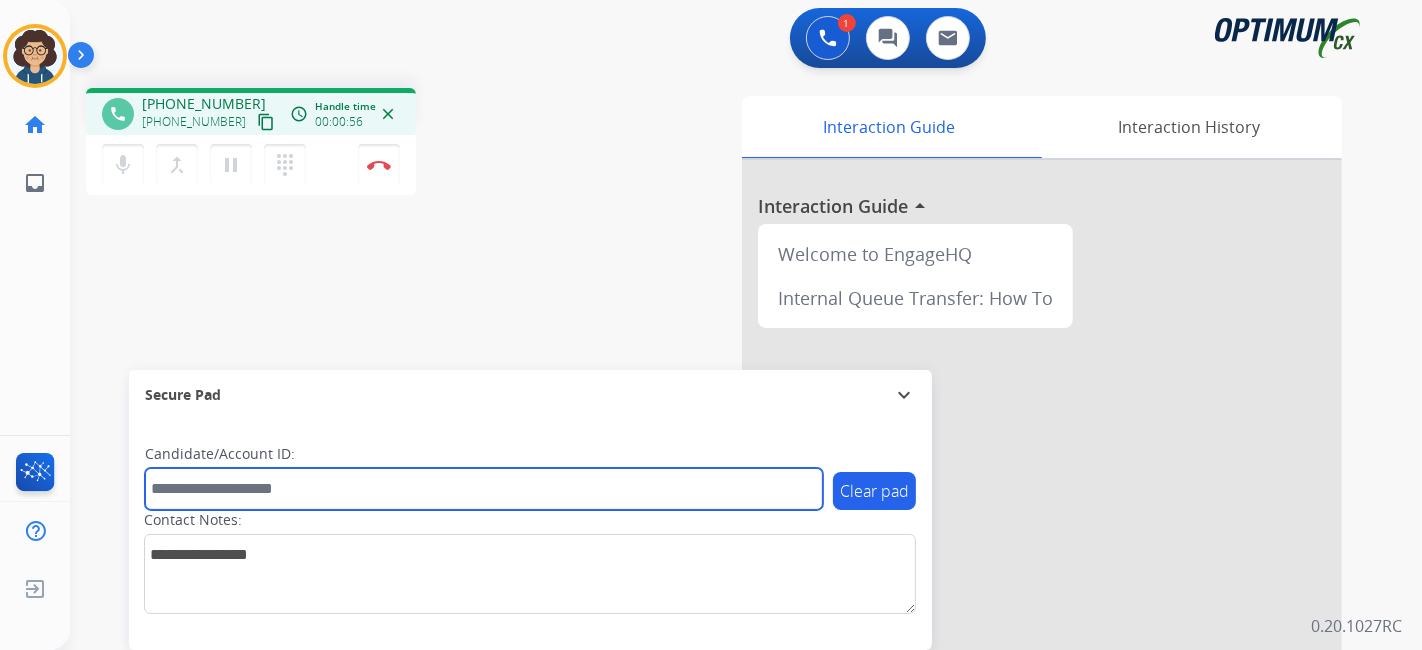 paste on "*******" 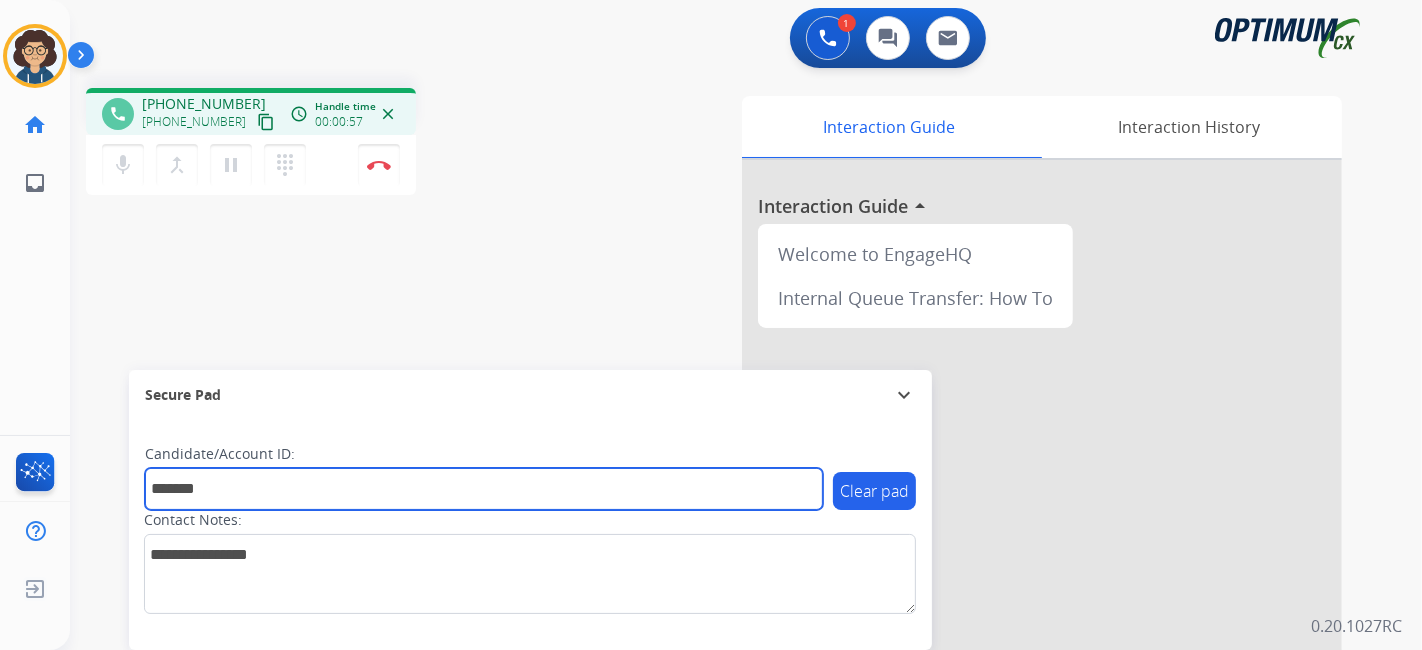 type on "*******" 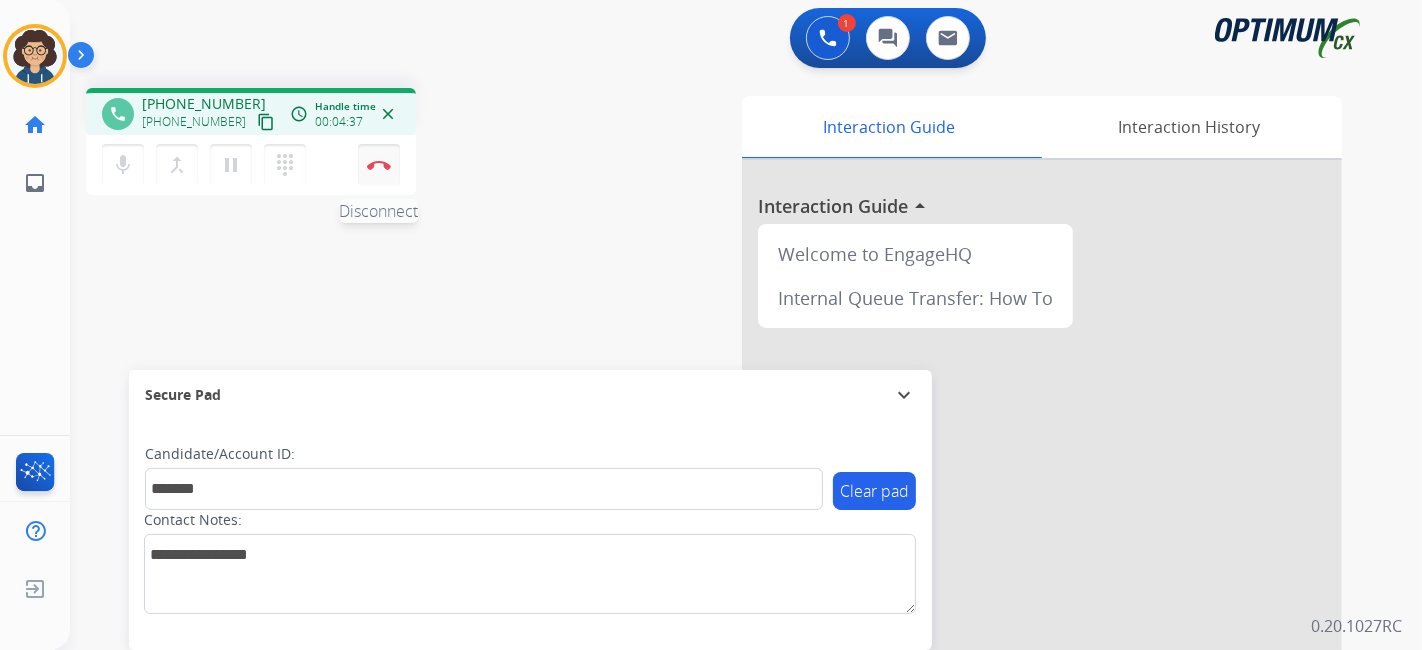 click at bounding box center [379, 165] 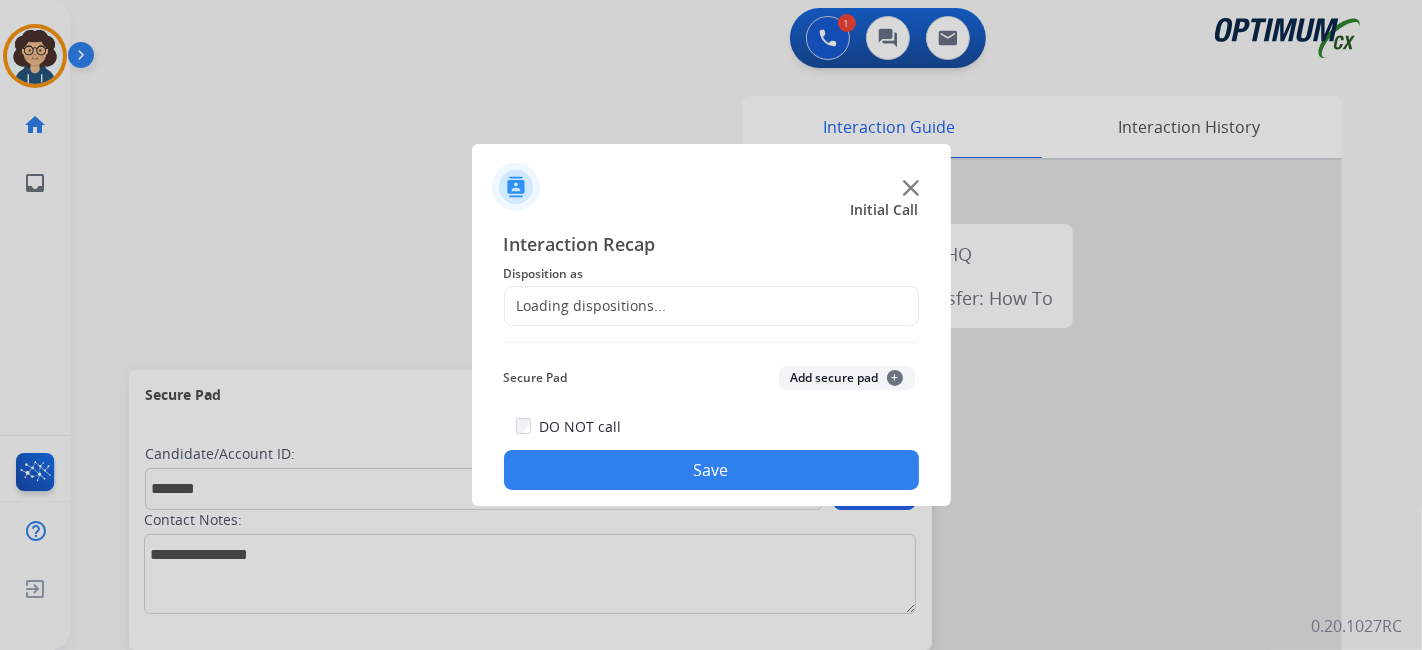 click on "Loading dispositions..." 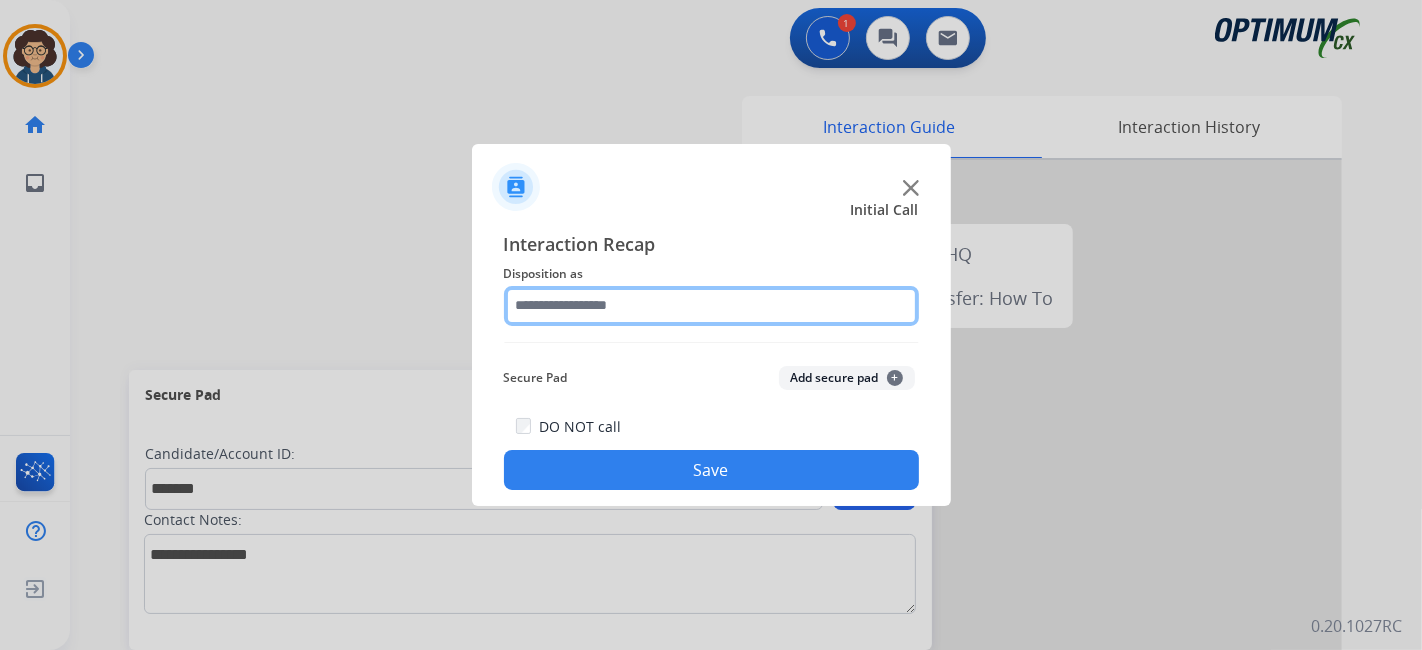 click 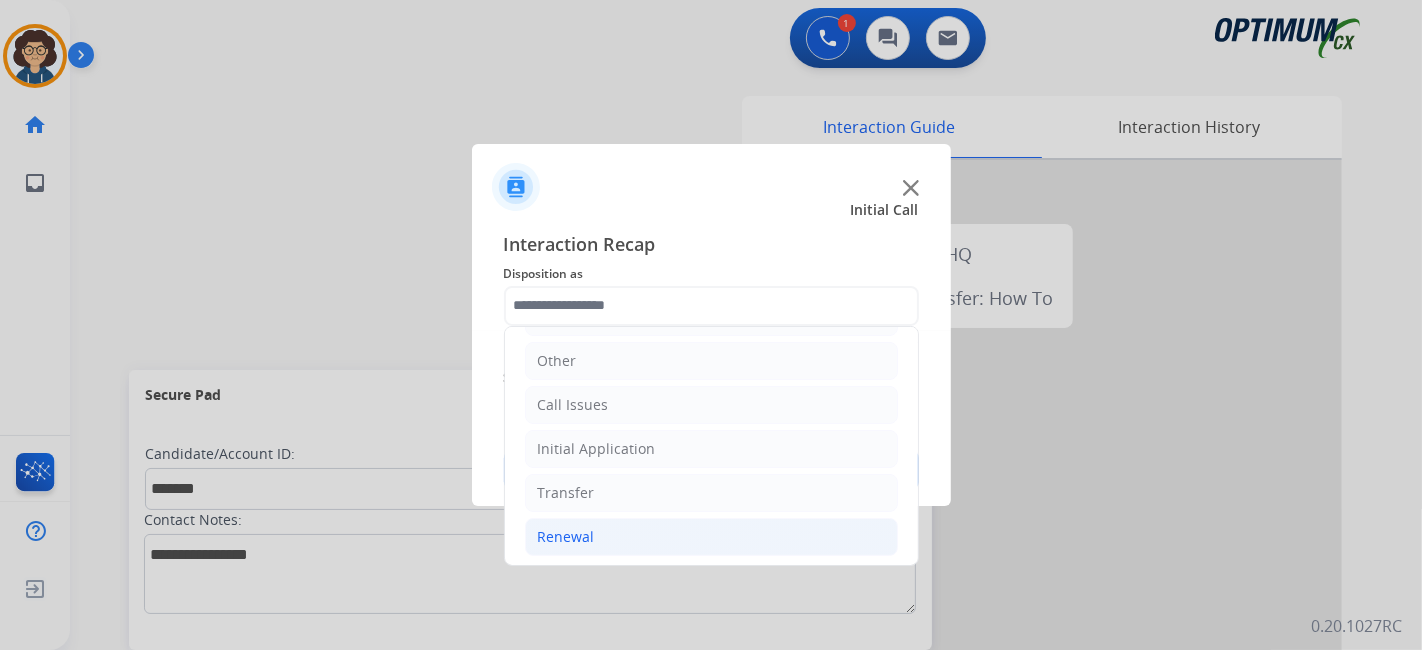 click on "Renewal" 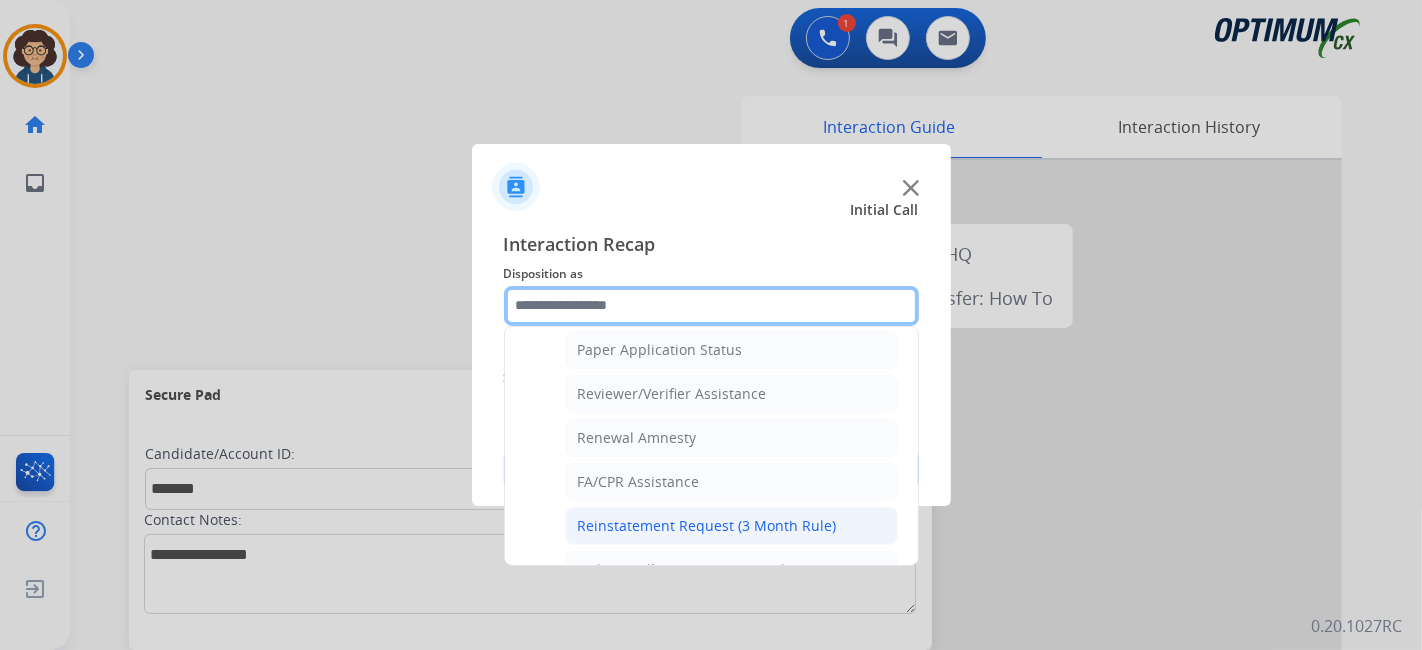 scroll, scrollTop: 760, scrollLeft: 0, axis: vertical 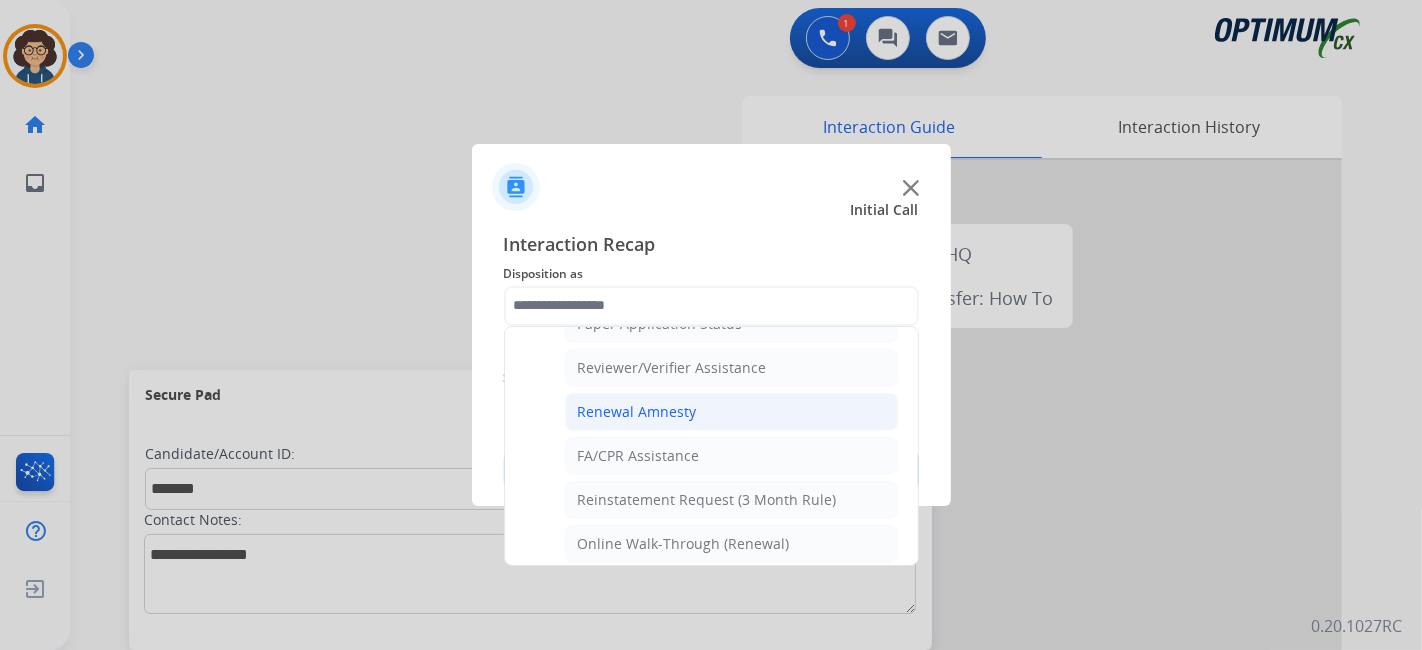click on "Renewal Amnesty" 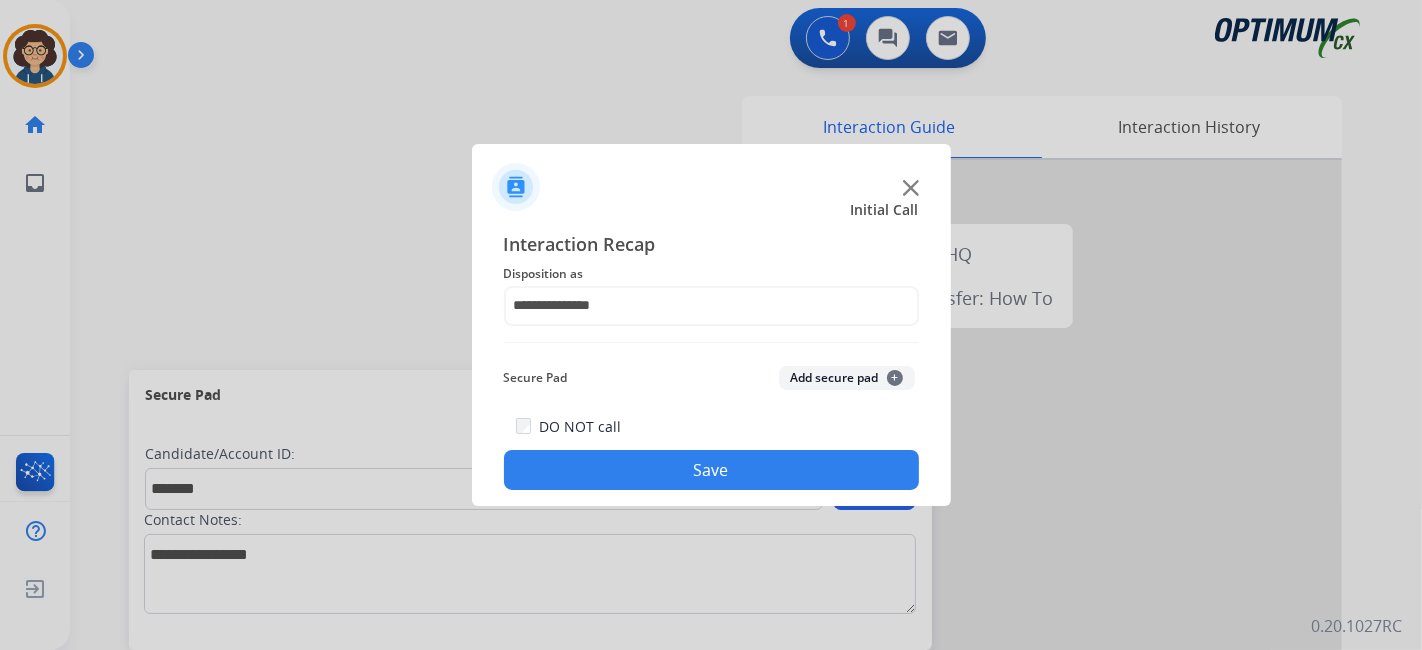 drag, startPoint x: 644, startPoint y: 327, endPoint x: 649, endPoint y: 300, distance: 27.45906 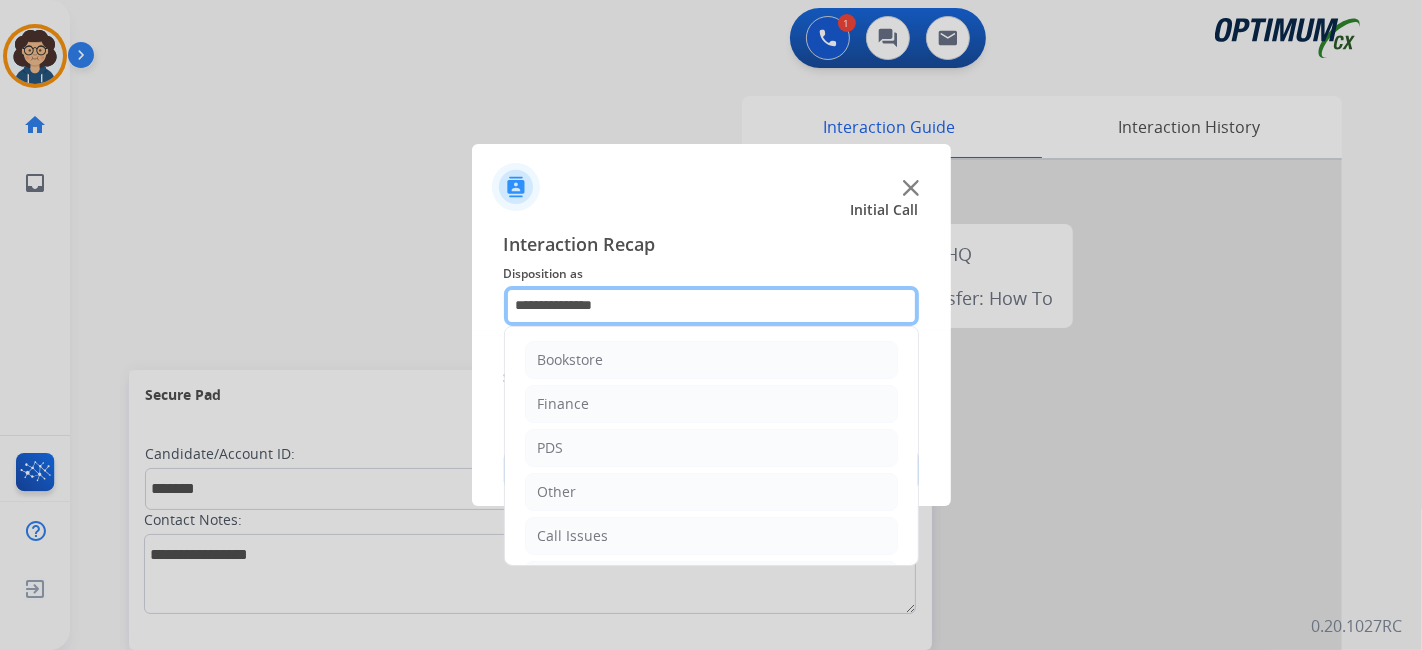 click on "**********" 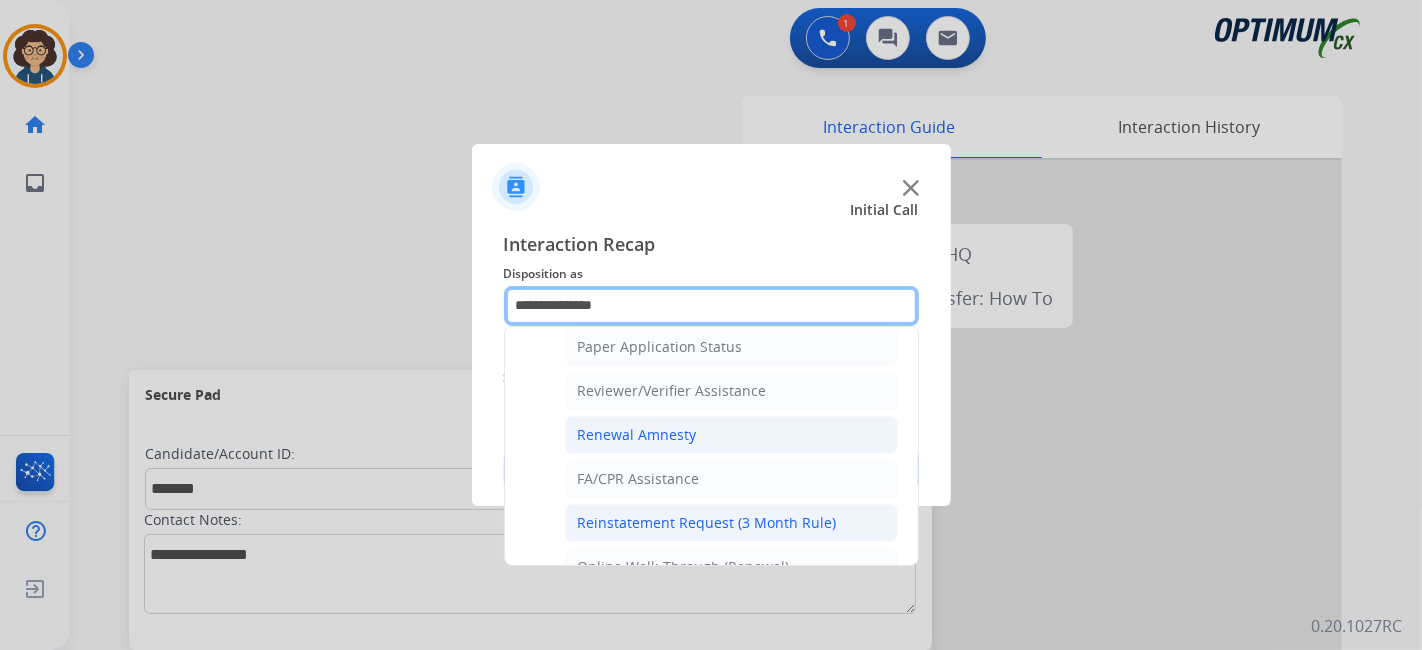 scroll, scrollTop: 760, scrollLeft: 0, axis: vertical 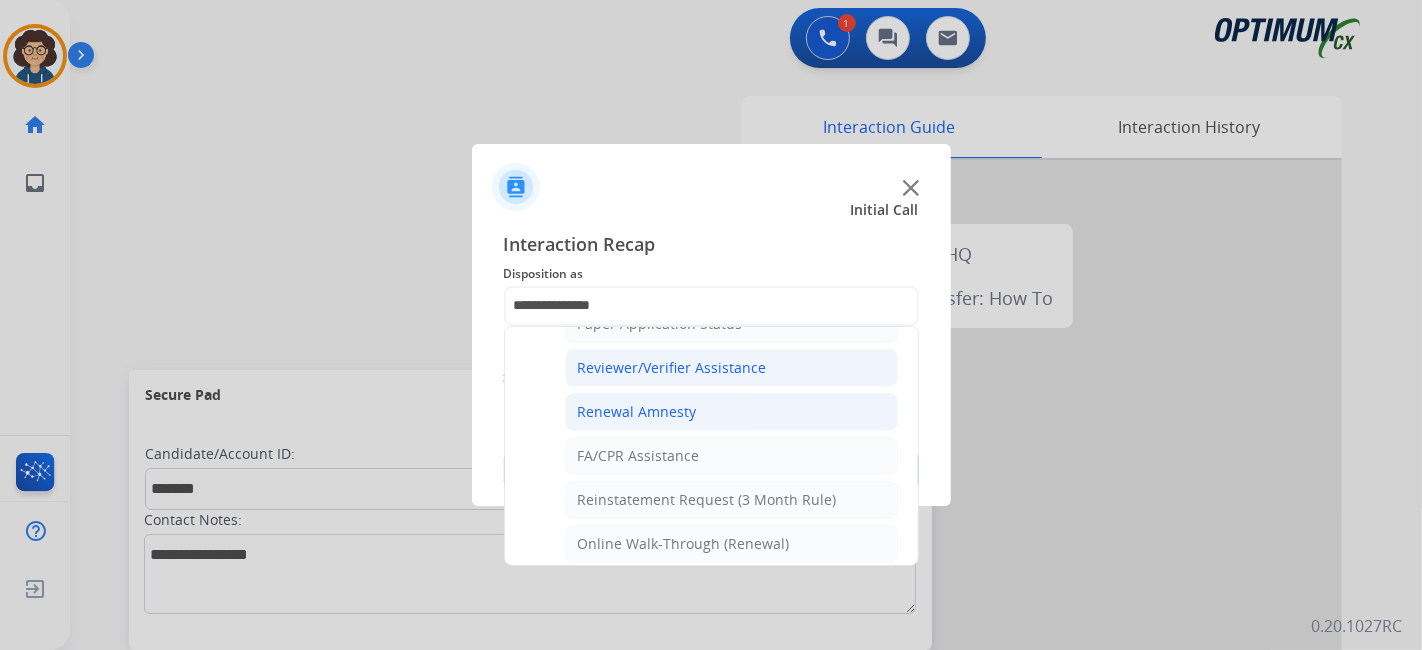 click on "Reviewer/Verifier Assistance" 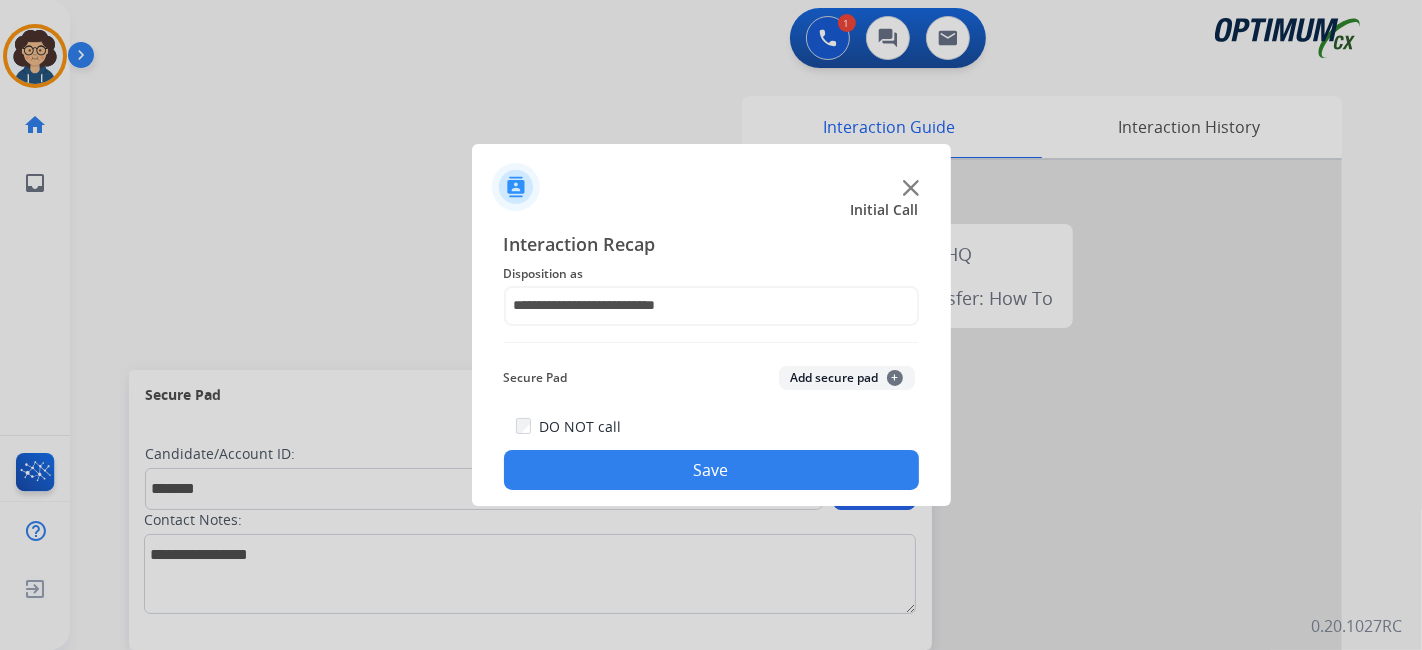 click on "Add secure pad  +" 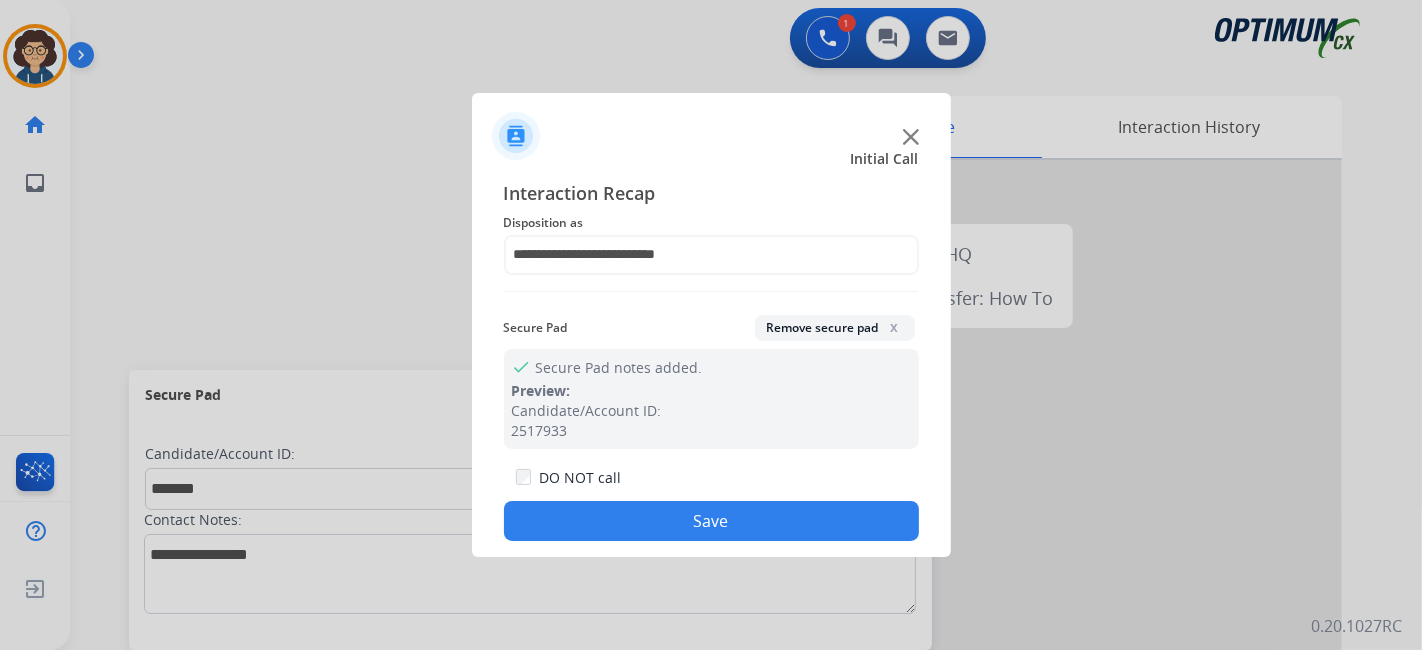 click on "Save" 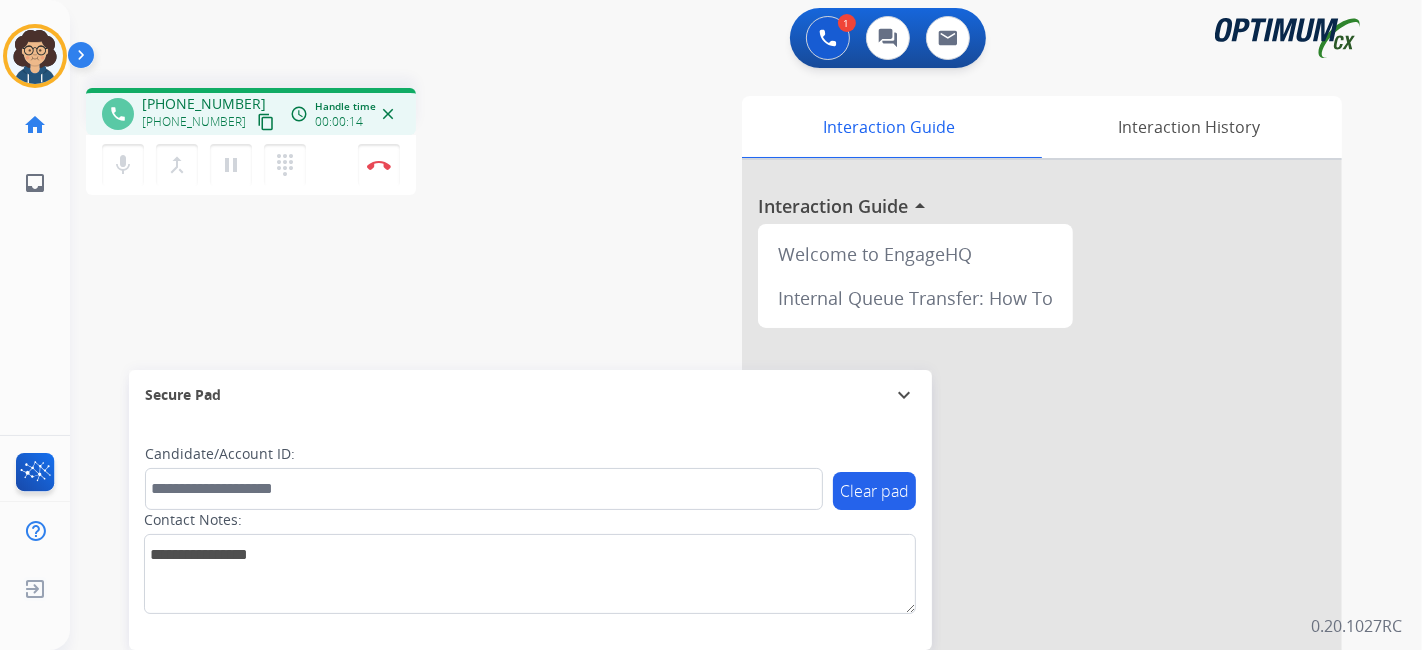 click on "content_copy" at bounding box center (266, 122) 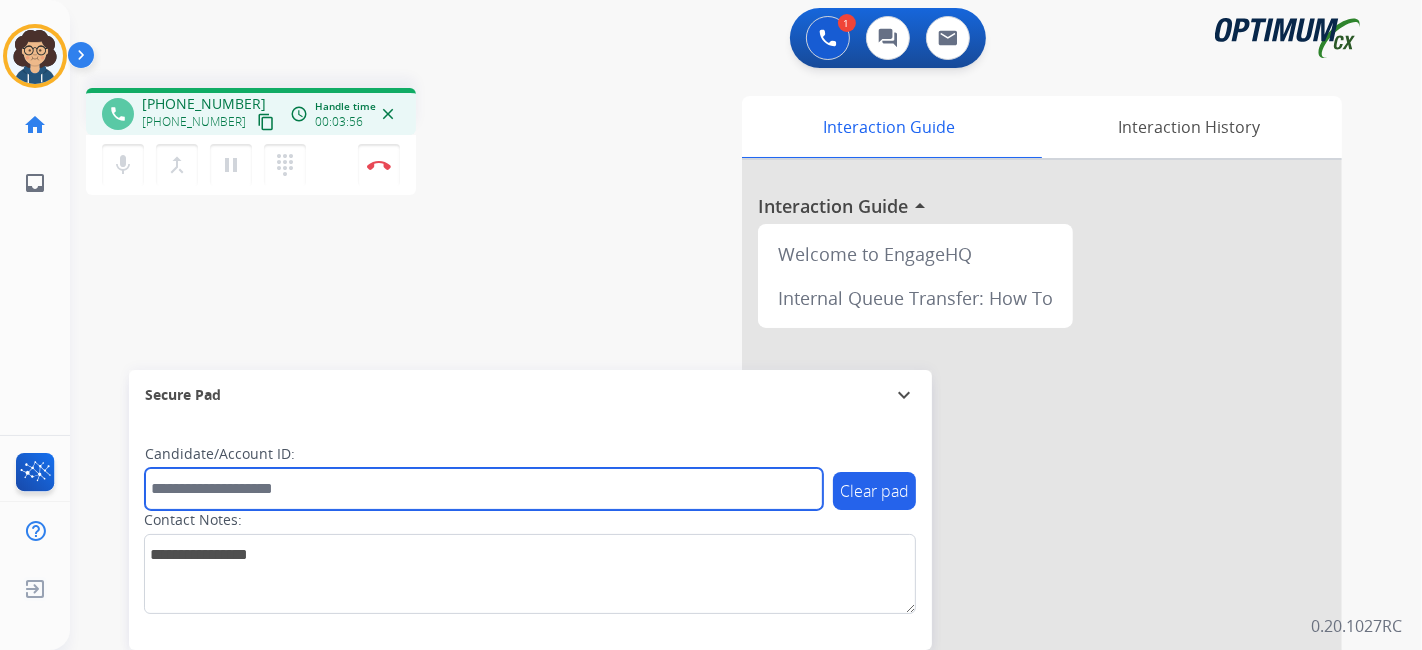 click at bounding box center [484, 489] 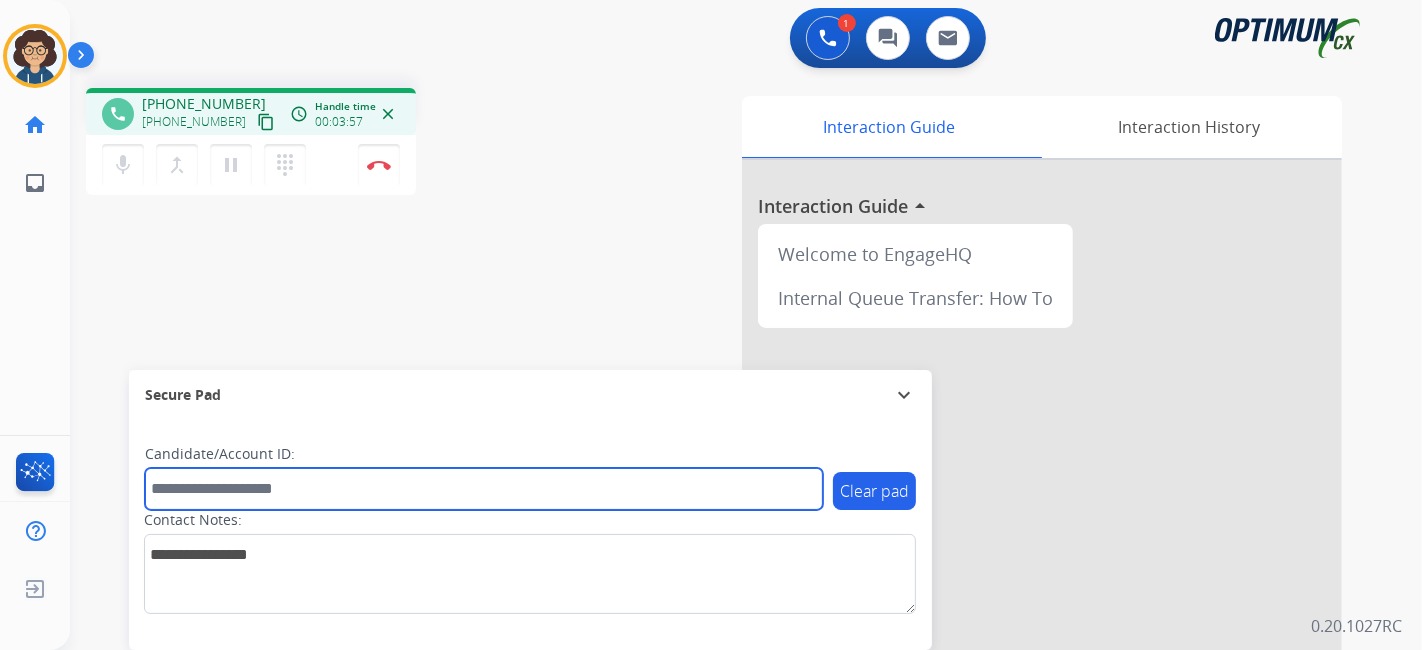 paste on "*******" 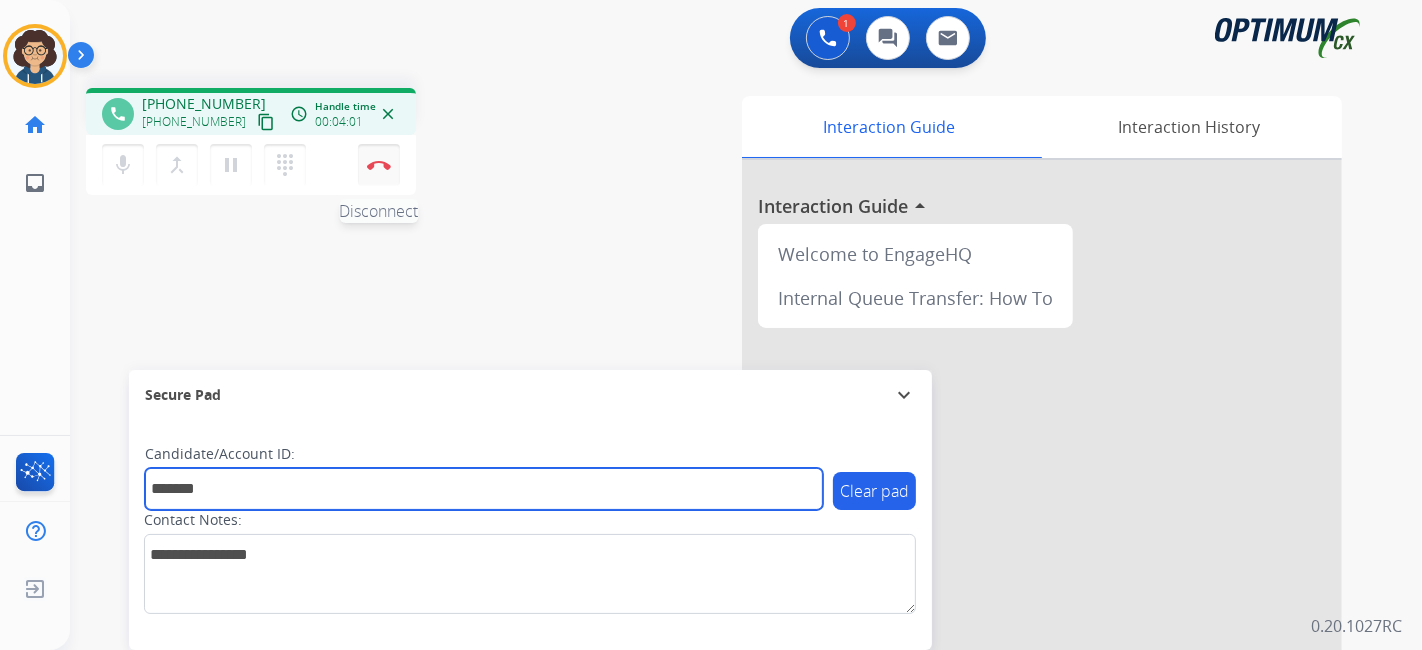 type on "*******" 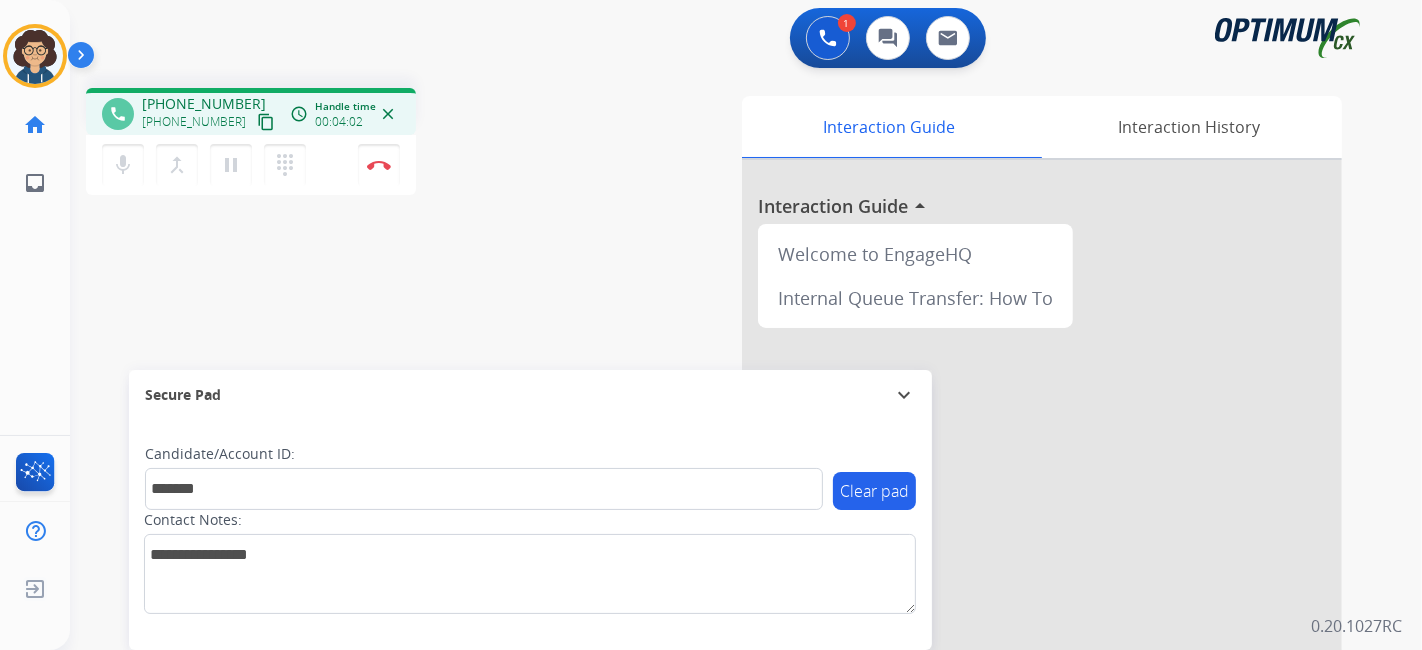 click on "mic Mute merge_type Bridge pause Hold dialpad Dialpad Disconnect" at bounding box center (251, 165) 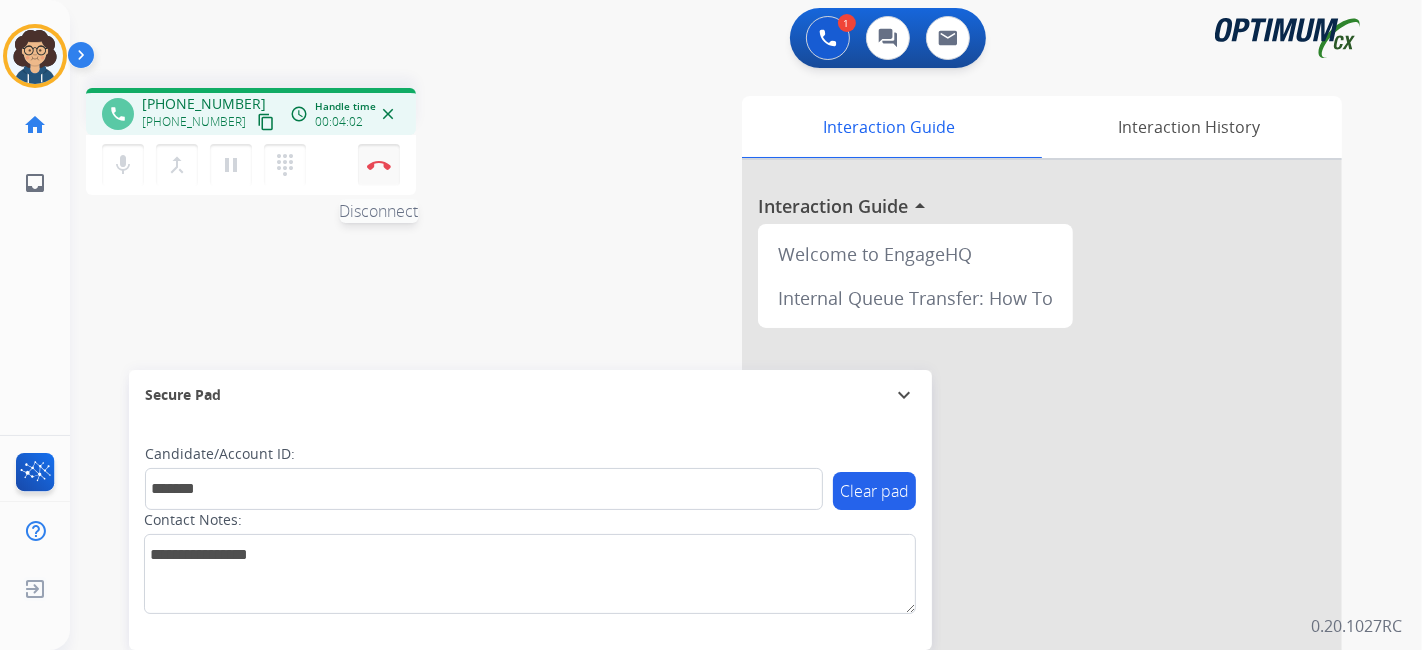click on "Disconnect" at bounding box center [379, 165] 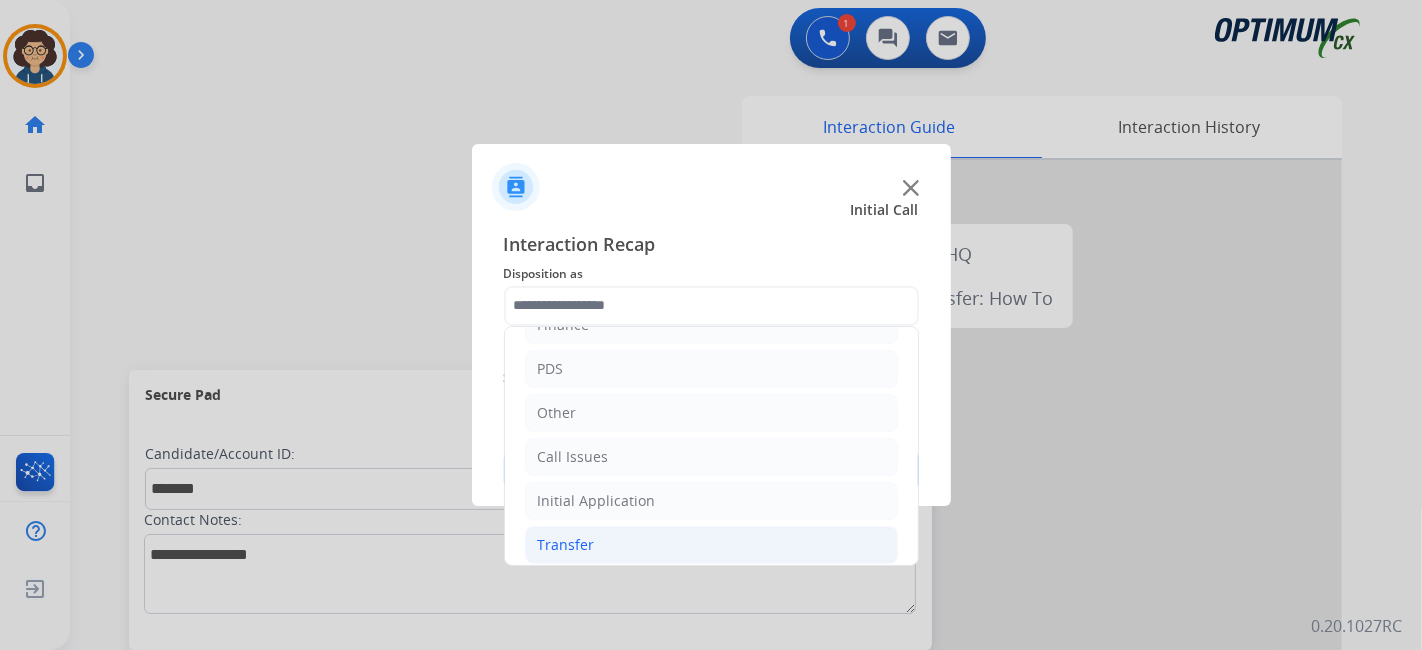 scroll, scrollTop: 131, scrollLeft: 0, axis: vertical 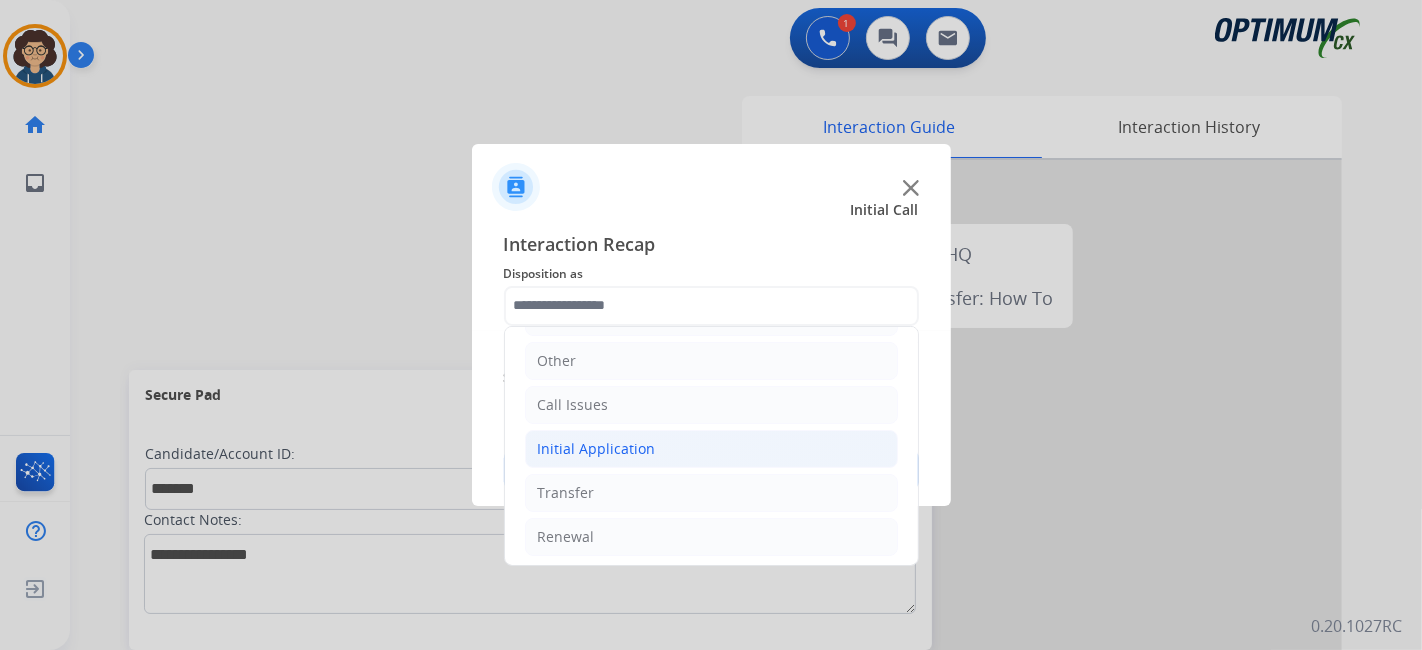 drag, startPoint x: 679, startPoint y: 444, endPoint x: 713, endPoint y: 439, distance: 34.36568 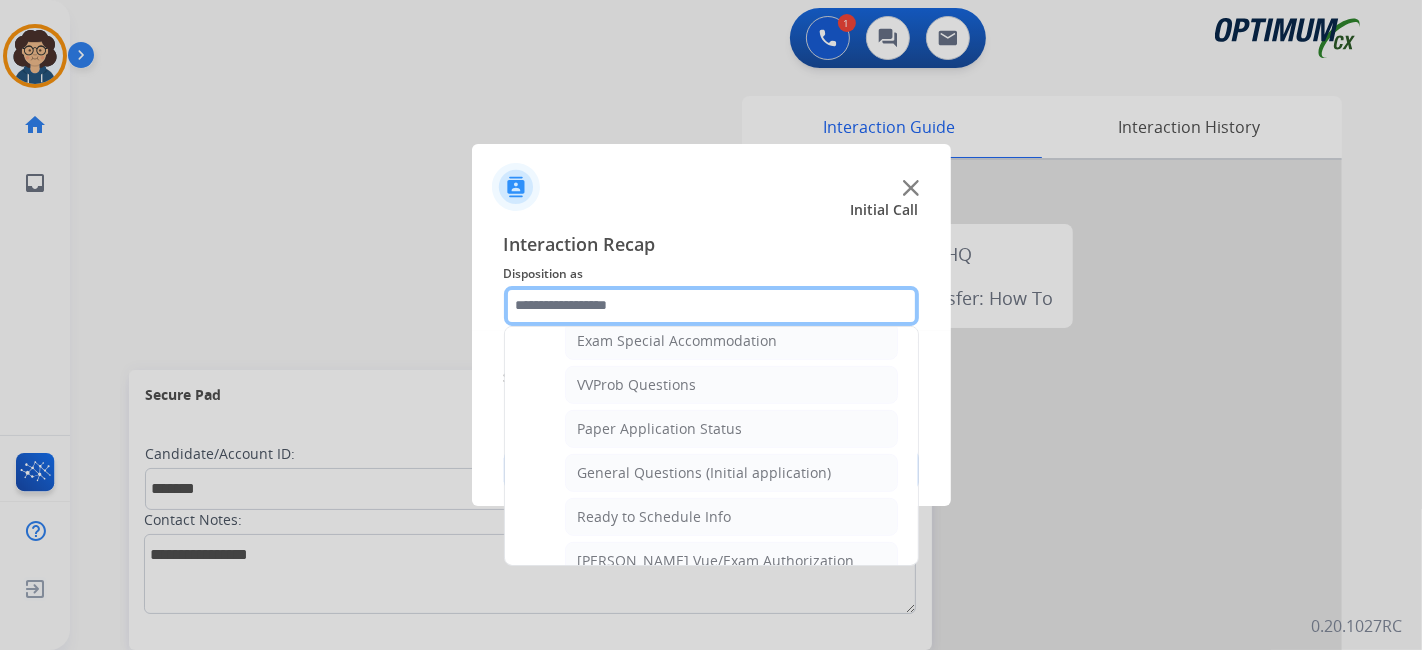 scroll, scrollTop: 1057, scrollLeft: 0, axis: vertical 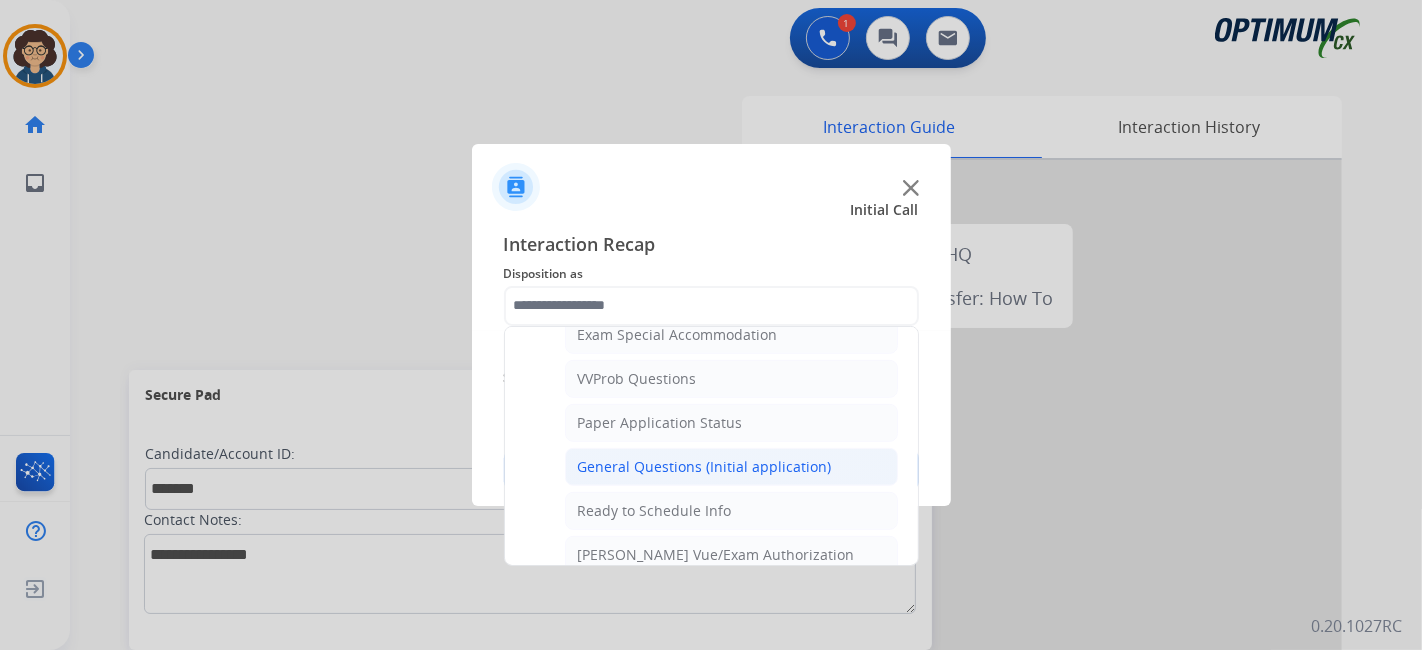 click on "General Questions (Initial application)" 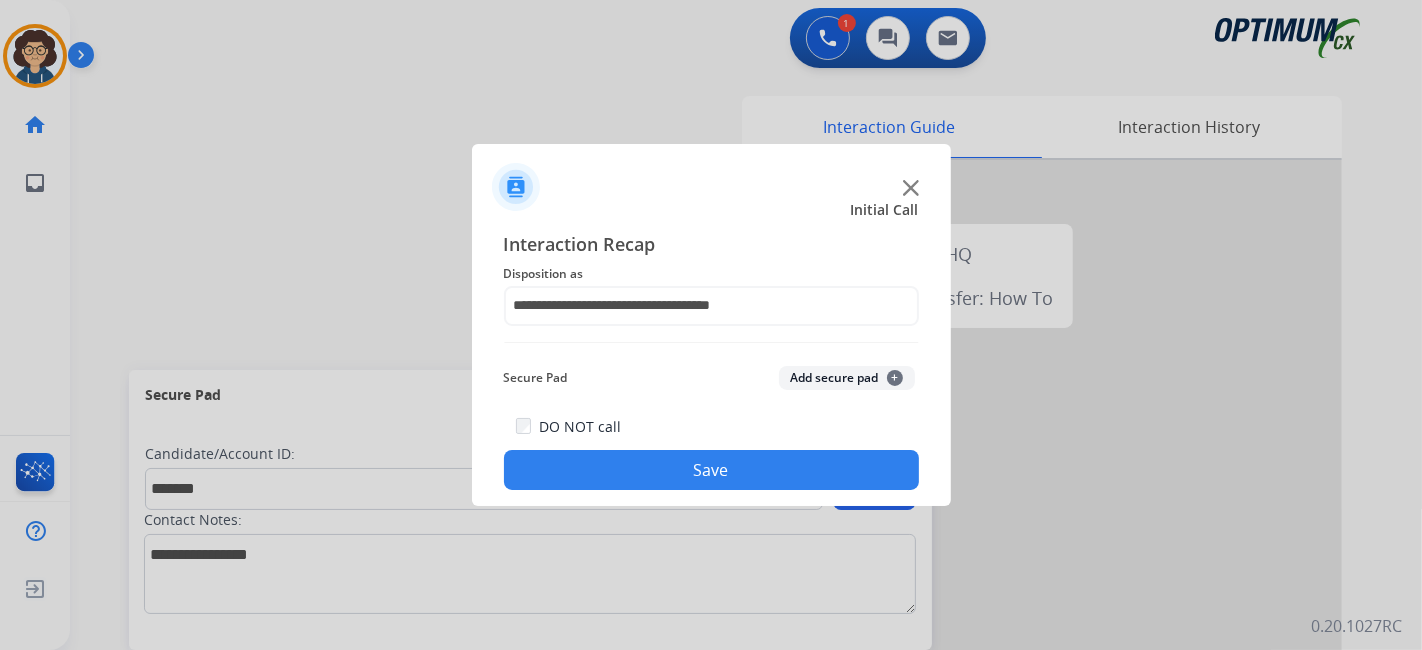 click on "Add secure pad  +" 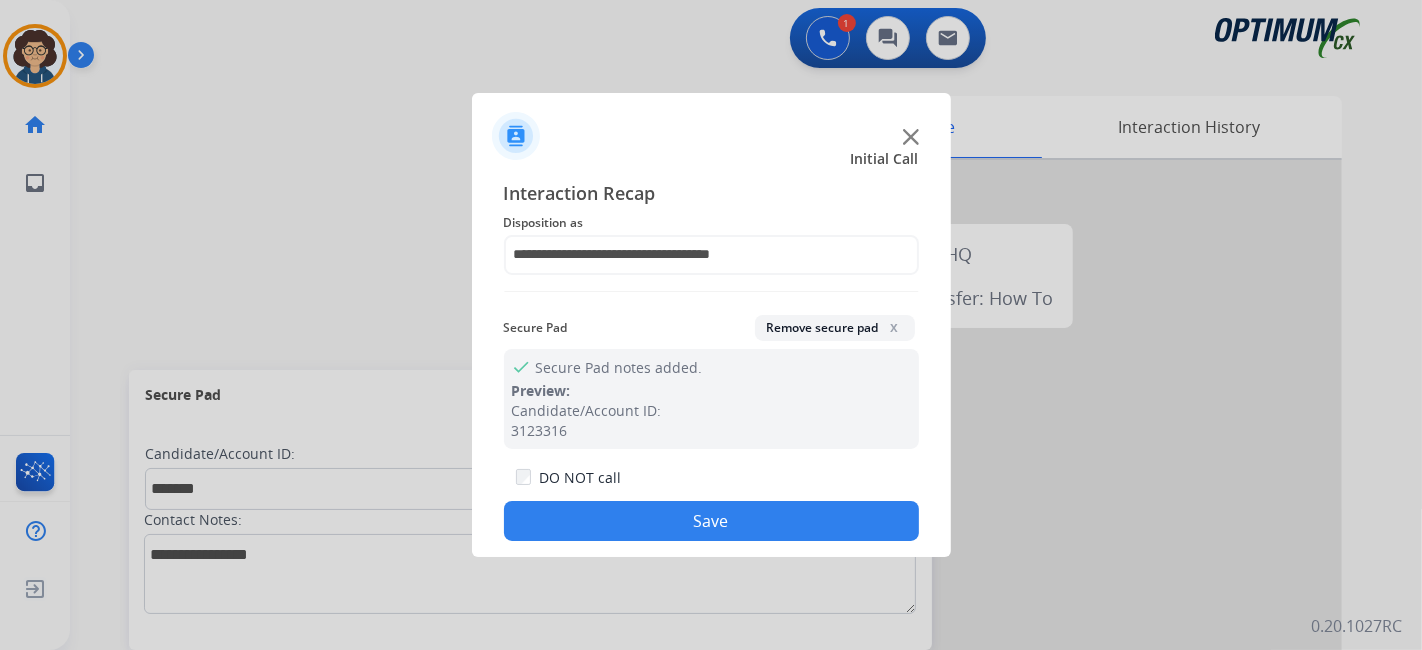 click on "Save" 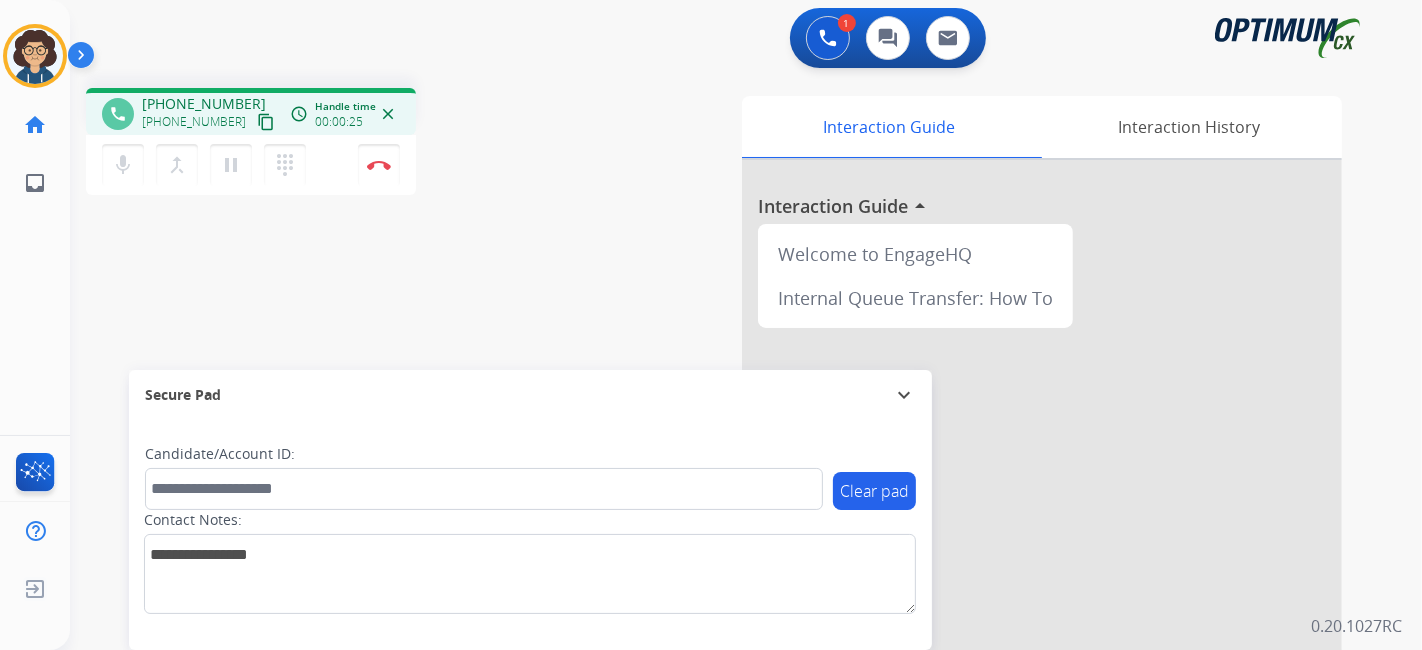 click on "content_copy" at bounding box center [266, 122] 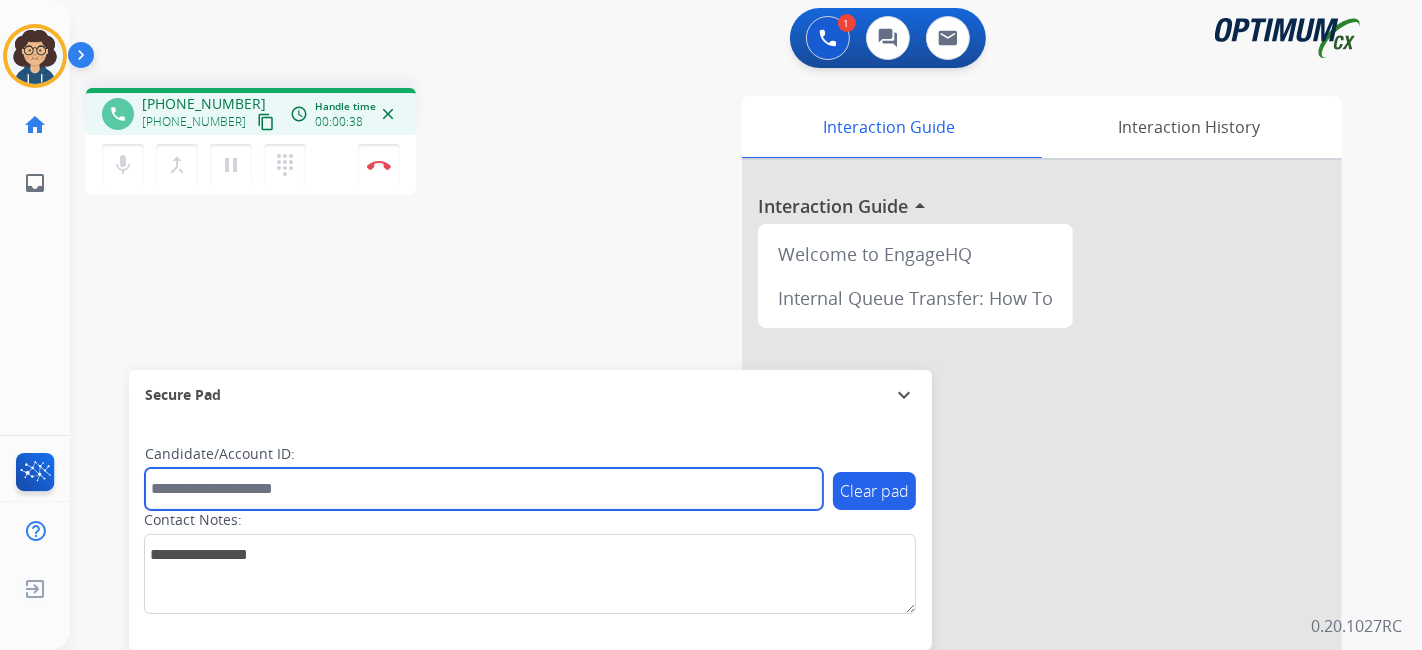 click at bounding box center [484, 489] 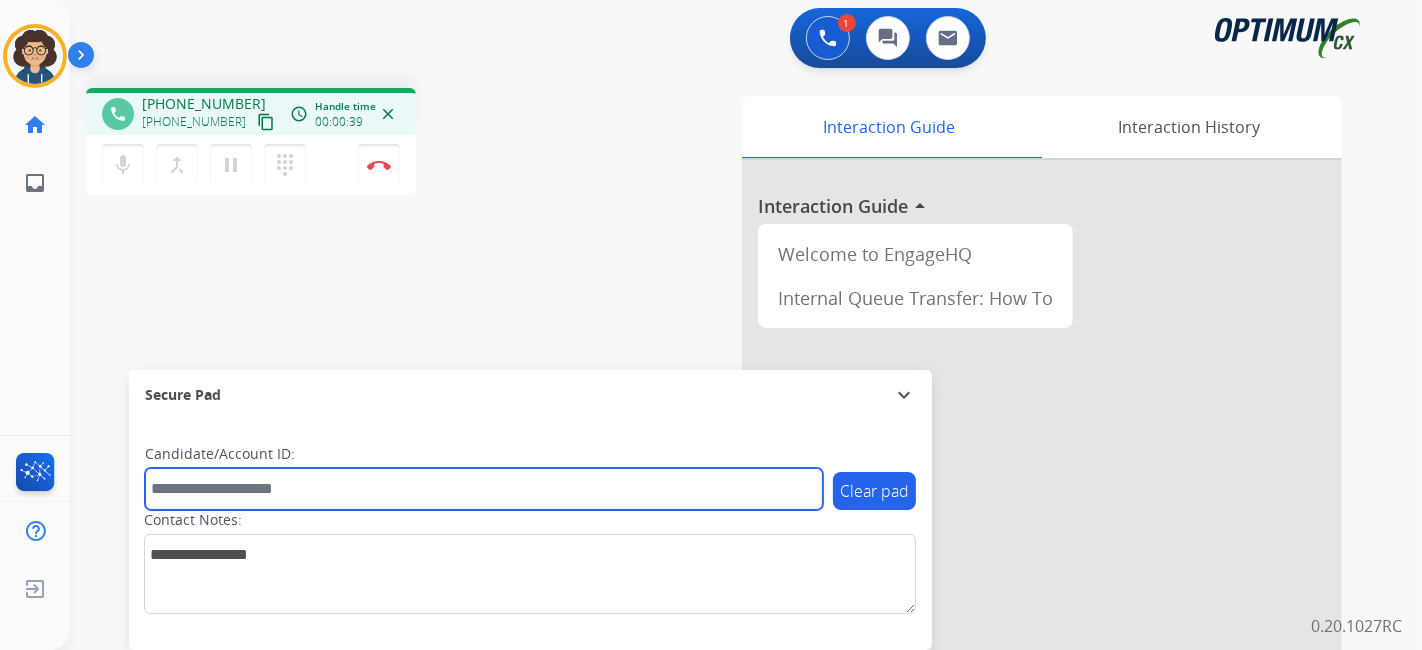 paste on "*******" 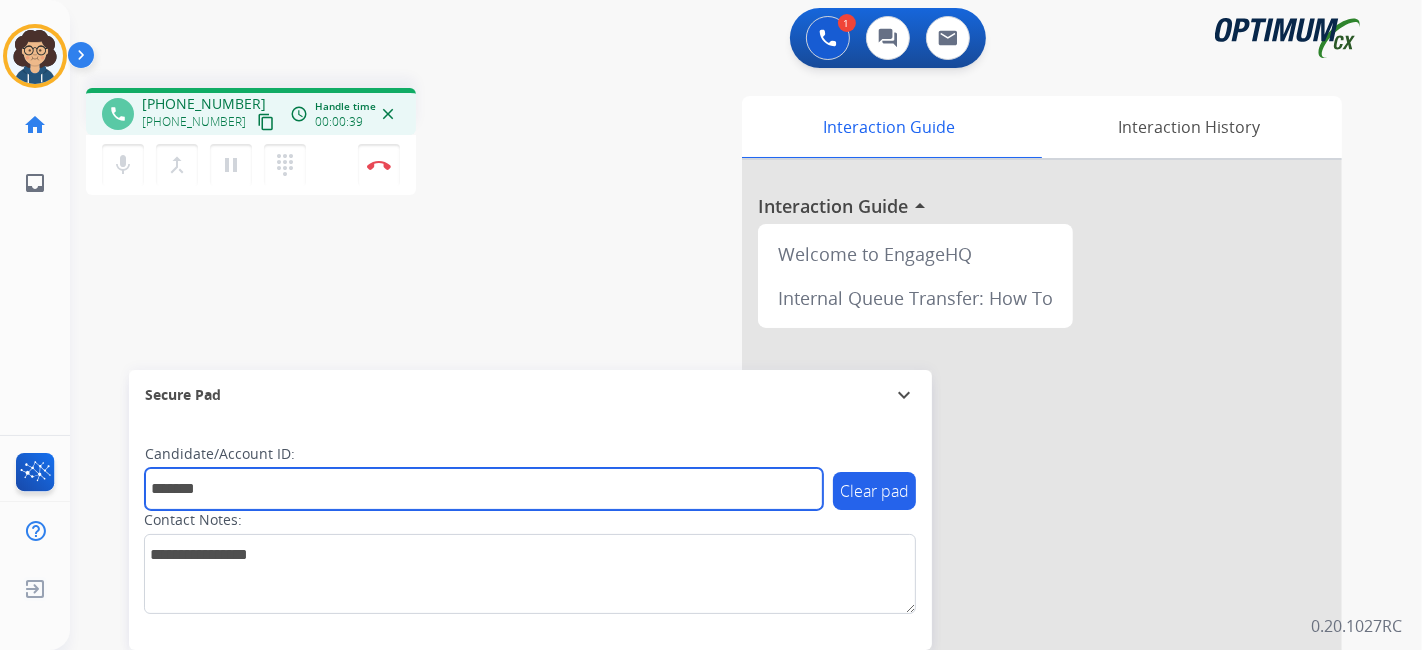 type on "*******" 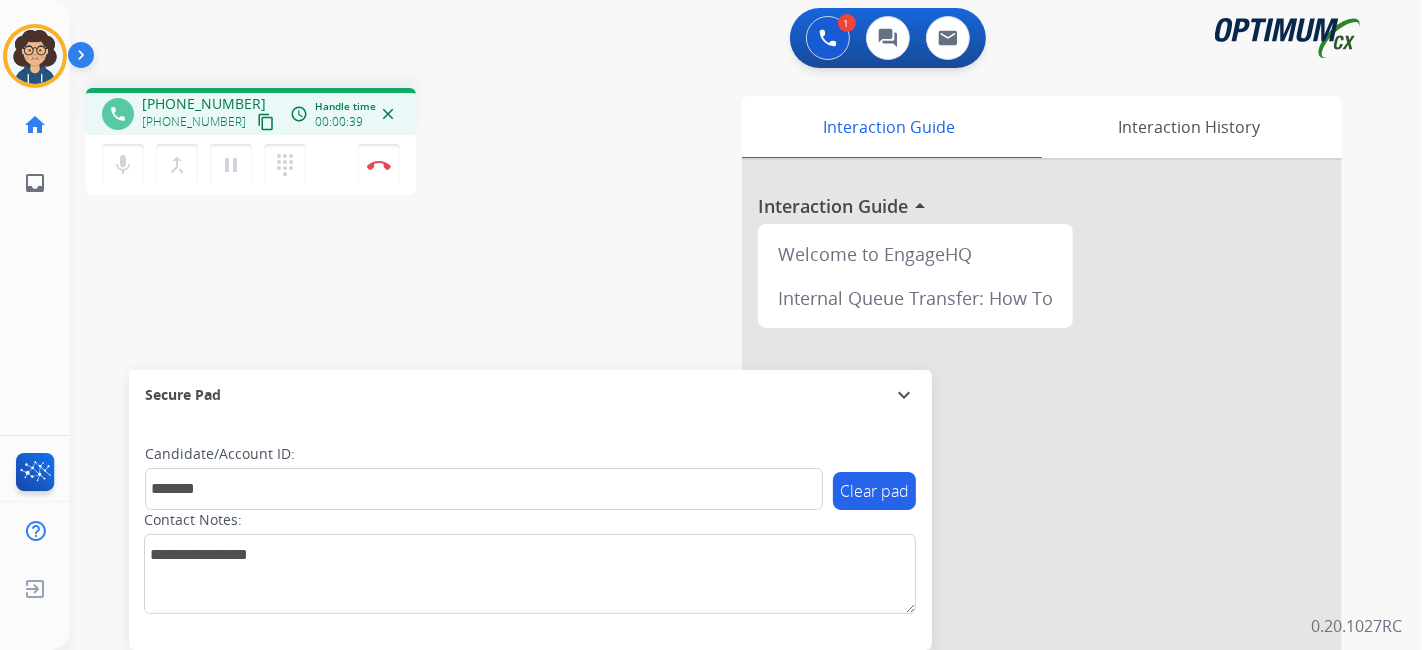click on "phone [PHONE_NUMBER] [PHONE_NUMBER] content_copy access_time Call metrics Queue   00:11 Hold   00:00 Talk   00:29 Total   00:39 Handle time 00:00:39 close mic Mute merge_type Bridge pause Hold dialpad Dialpad Disconnect swap_horiz Break voice bridge close_fullscreen Connect 3-Way Call merge_type Separate 3-Way Call  Interaction Guide   Interaction History  Interaction Guide arrow_drop_up  Welcome to EngageHQ   Internal Queue Transfer: How To  Secure Pad expand_more Clear pad Candidate/Account ID: ******* Contact Notes:" at bounding box center [722, 489] 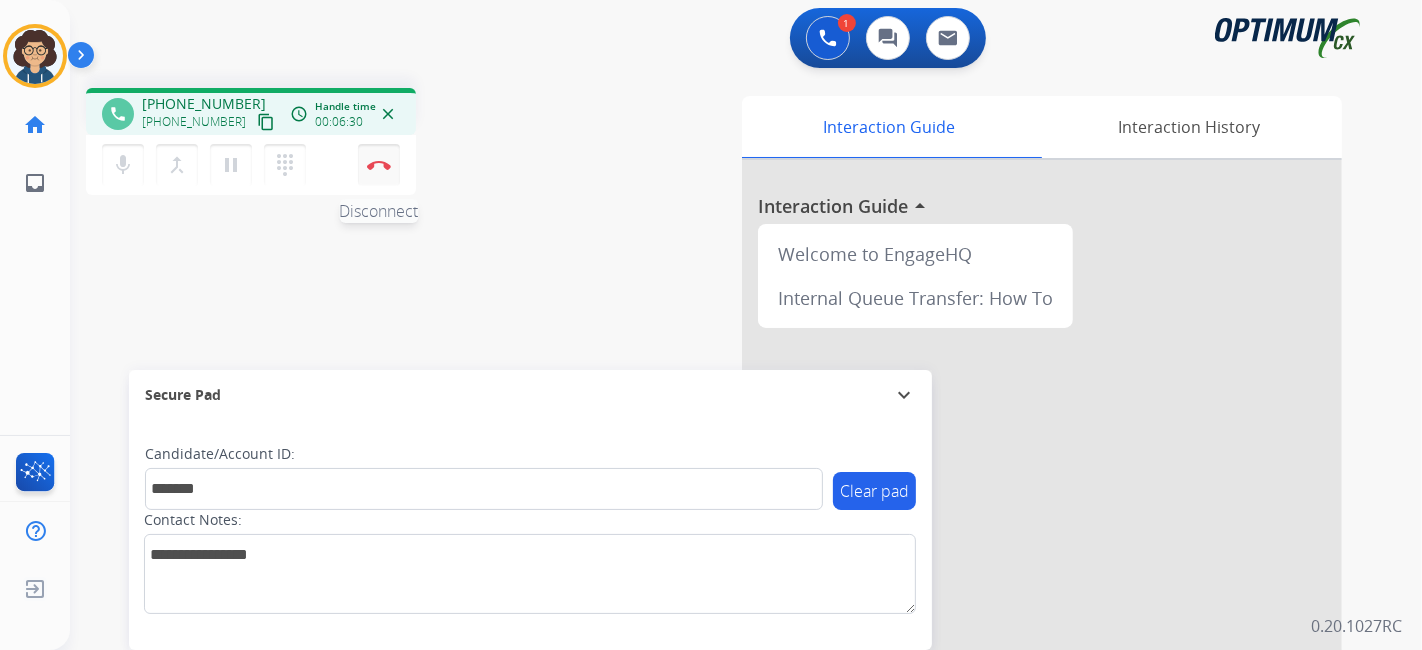 click at bounding box center [379, 165] 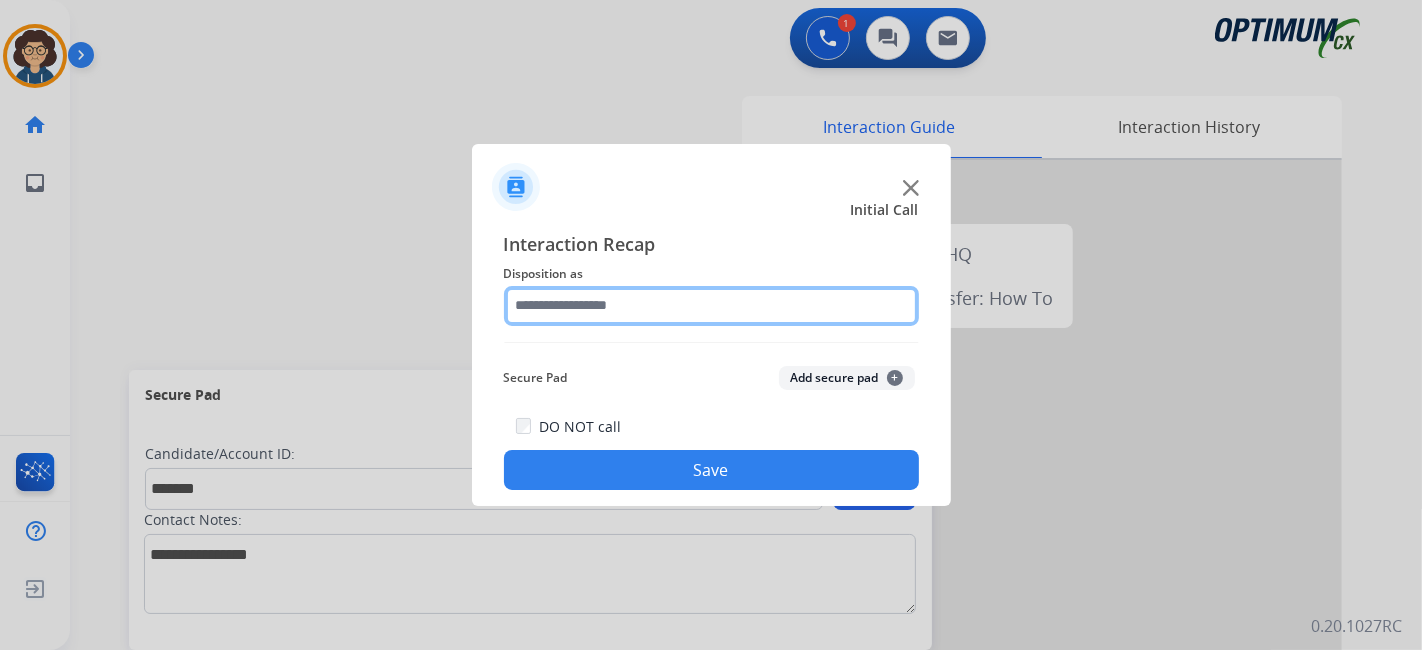 click 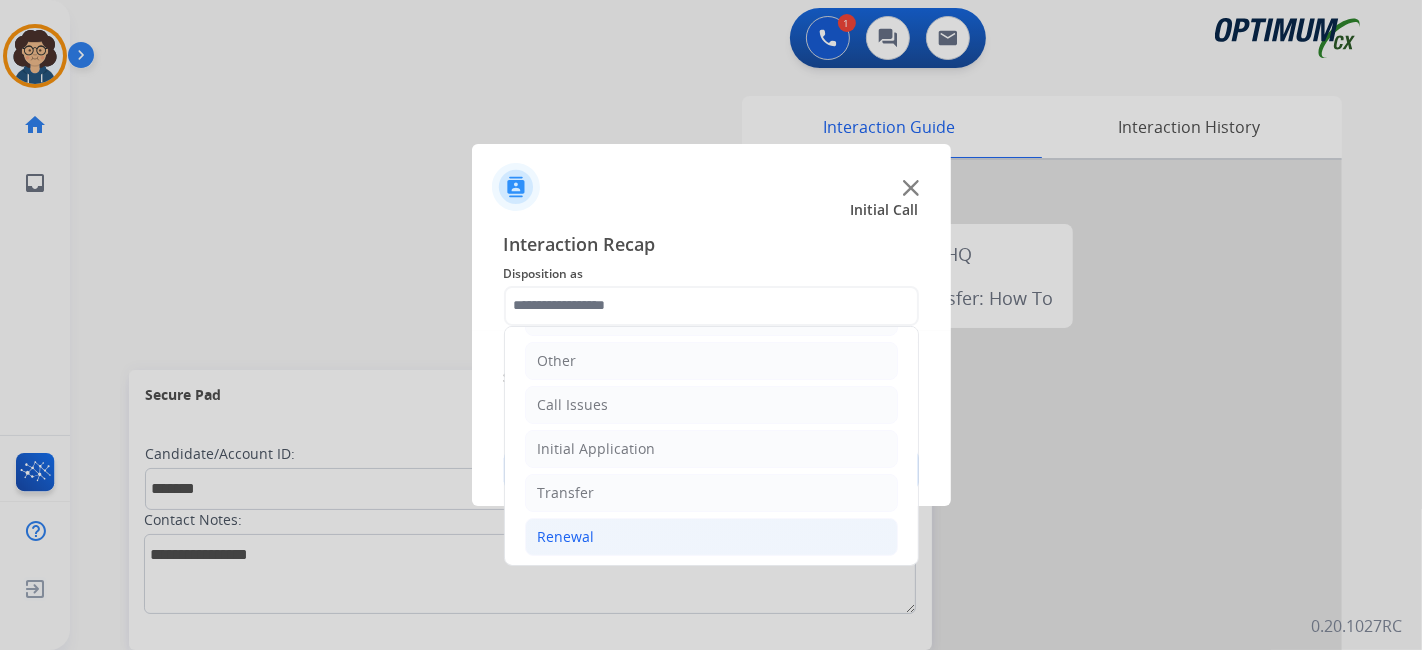 click on "Renewal" 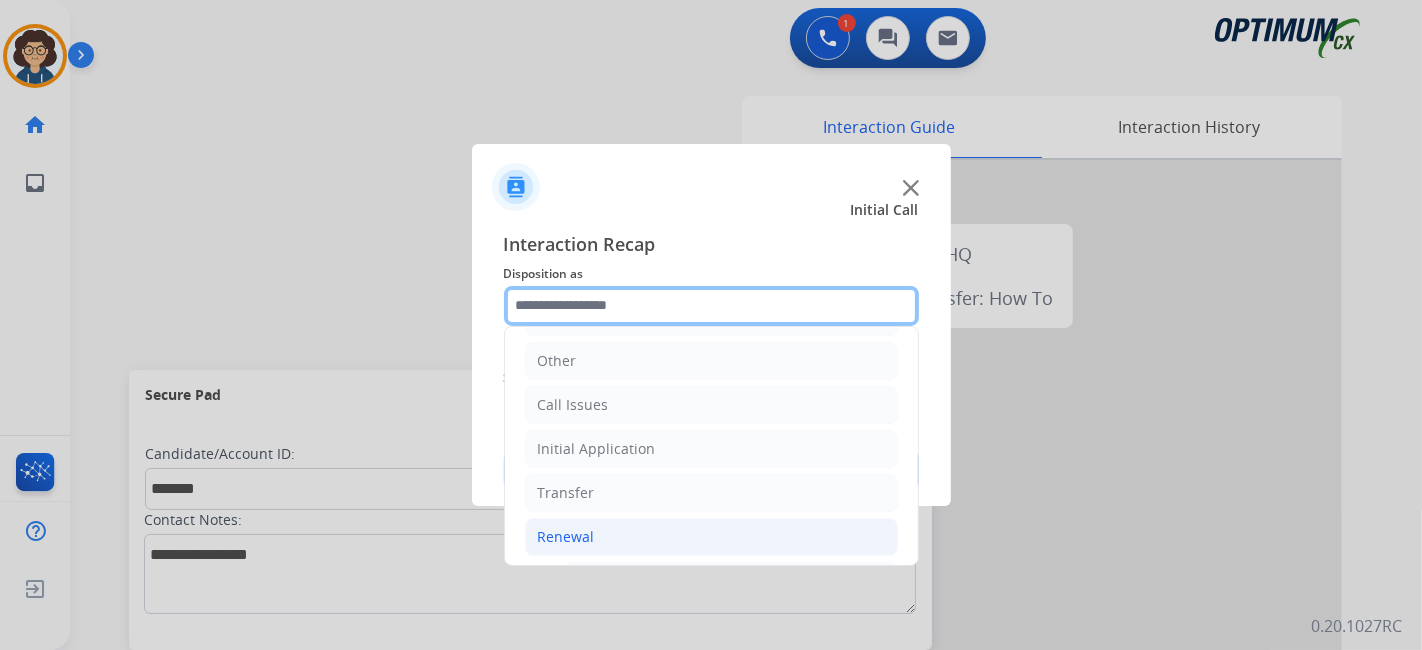 scroll, scrollTop: 760, scrollLeft: 0, axis: vertical 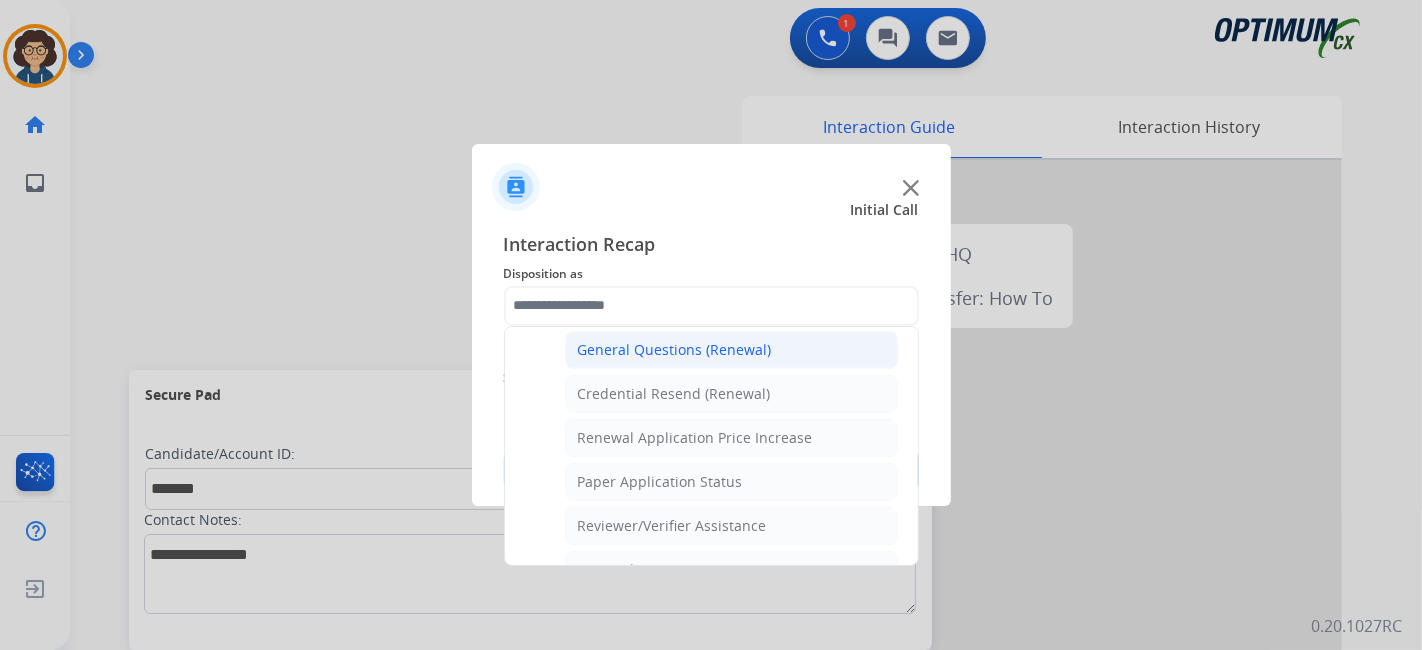 click on "General Questions (Renewal)" 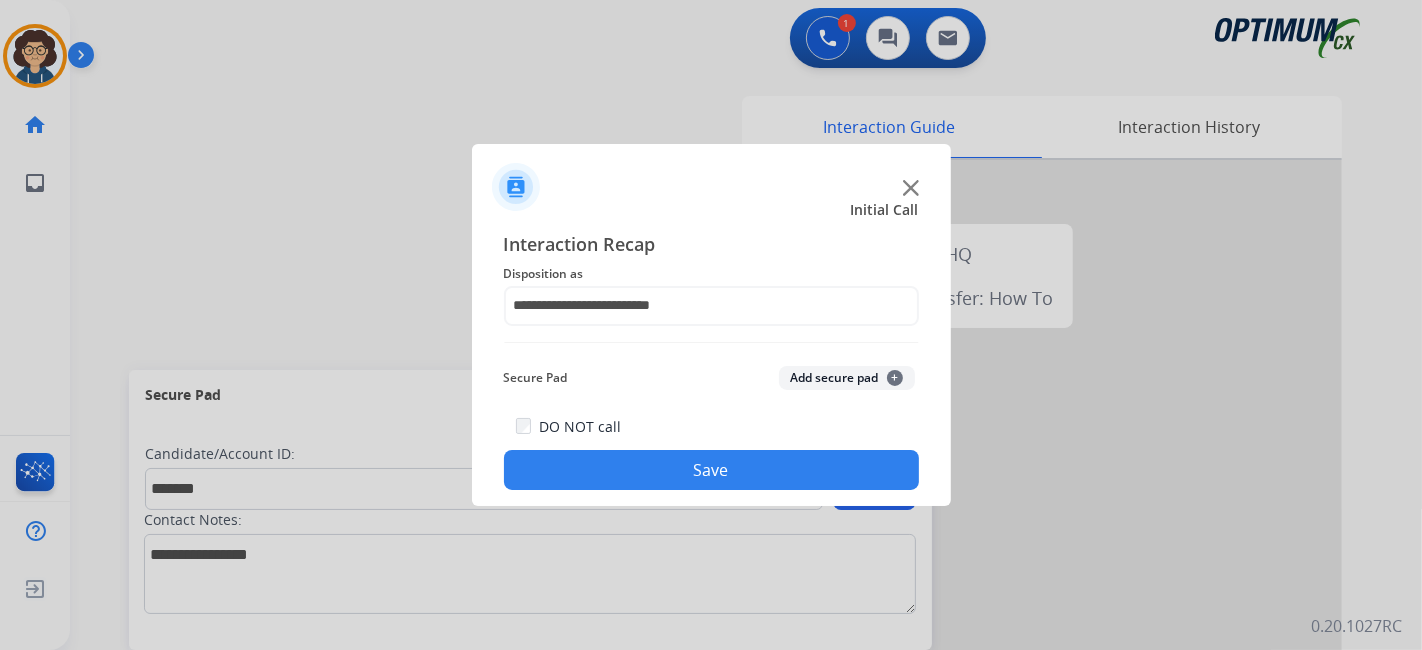 click on "Add secure pad  +" 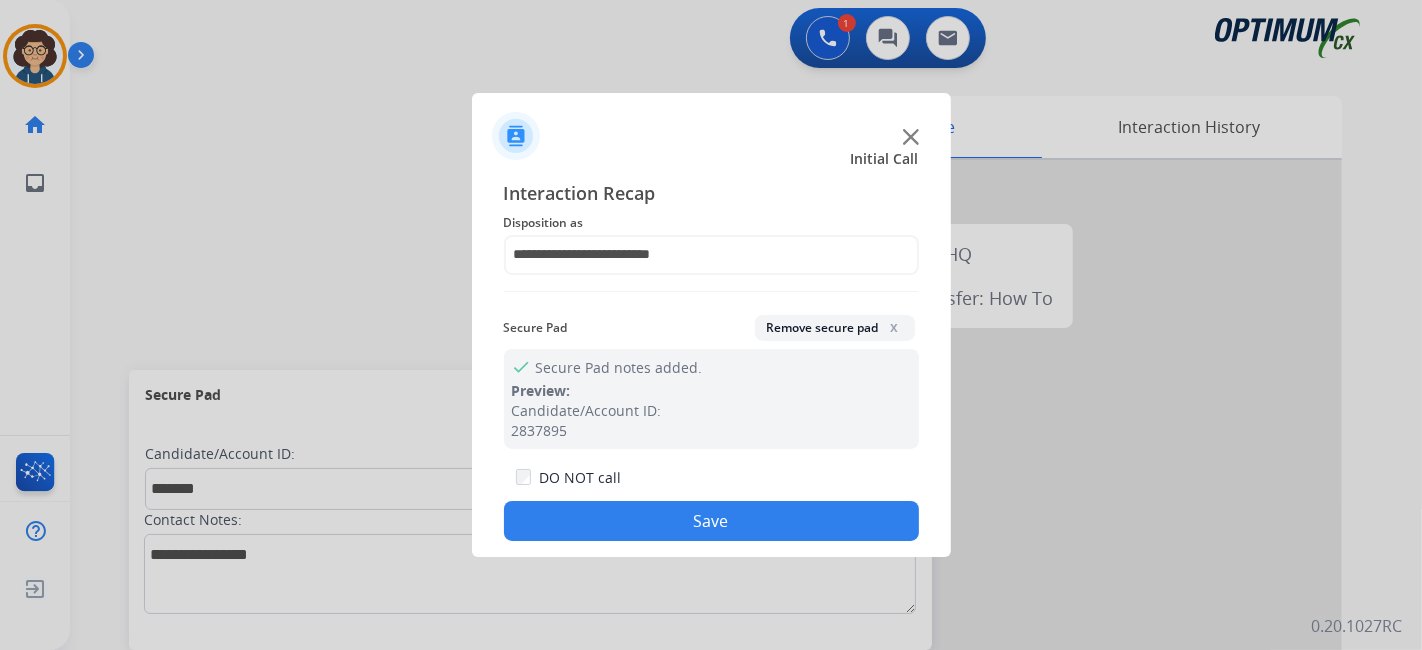 click on "Save" 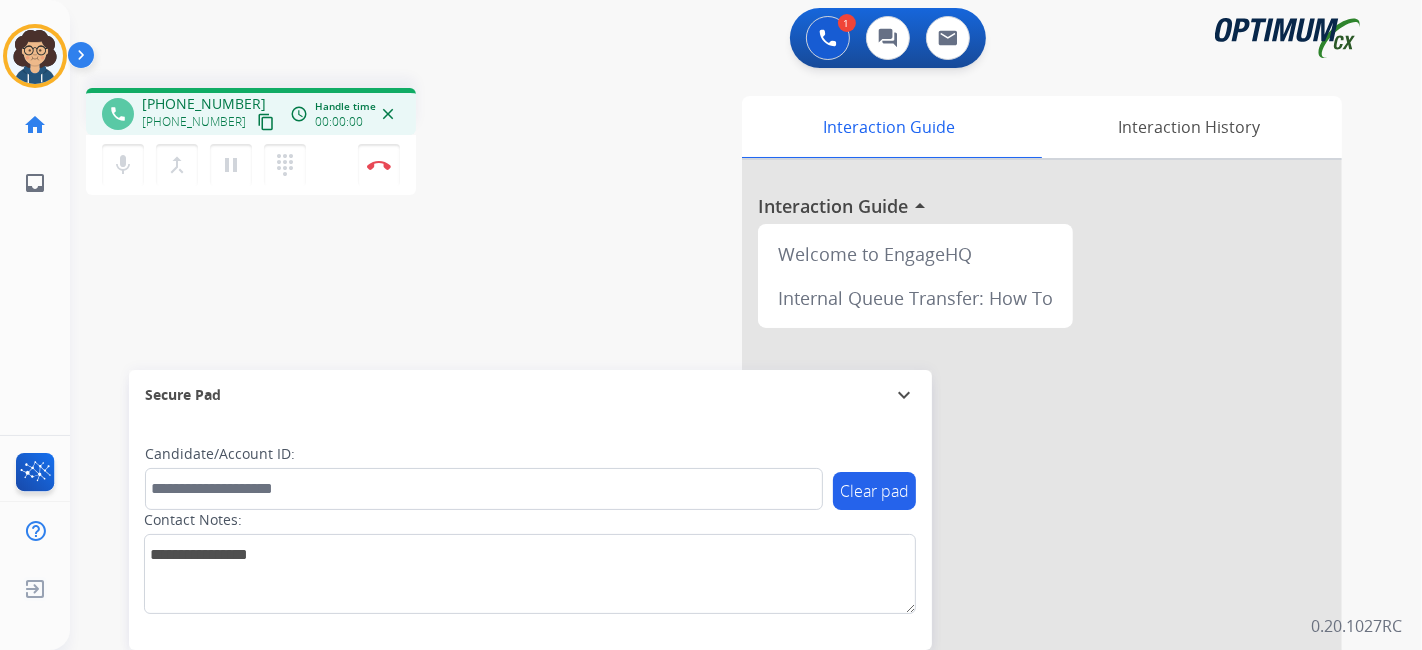 click on "content_copy" at bounding box center [266, 122] 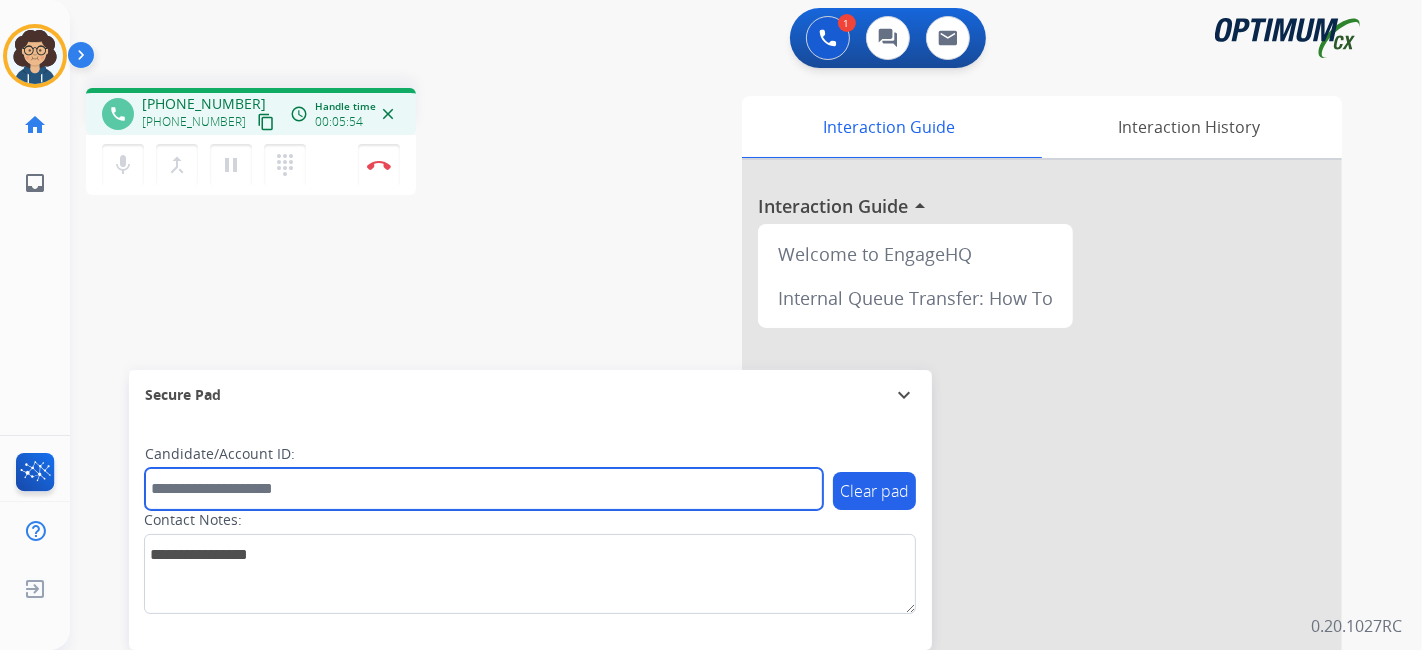 drag, startPoint x: 397, startPoint y: 474, endPoint x: 397, endPoint y: 487, distance: 13 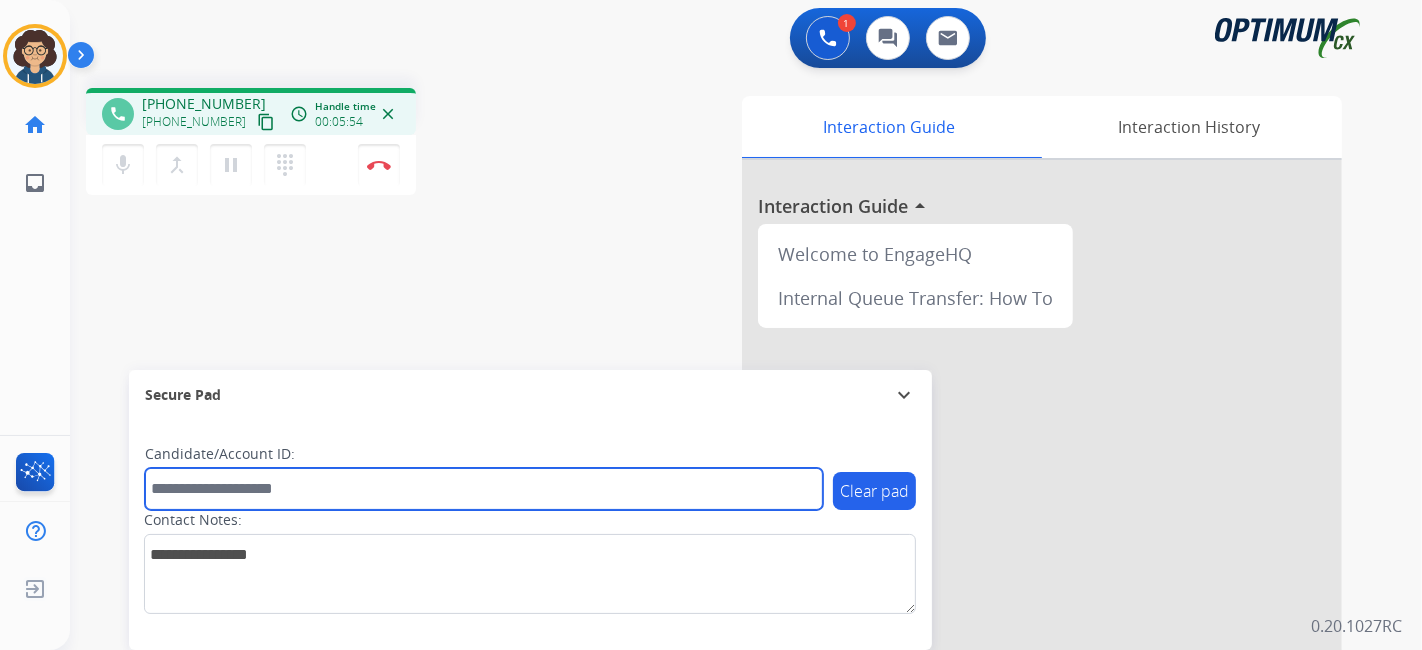 click at bounding box center (484, 489) 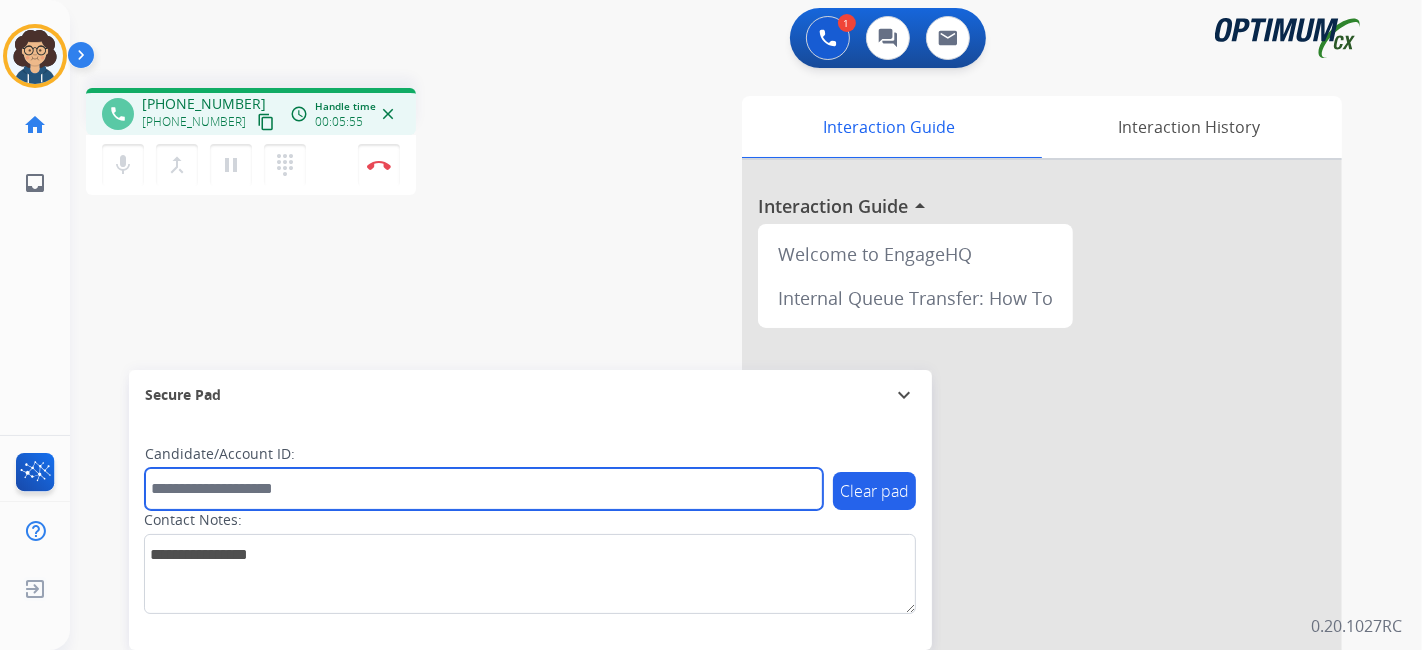 paste on "*******" 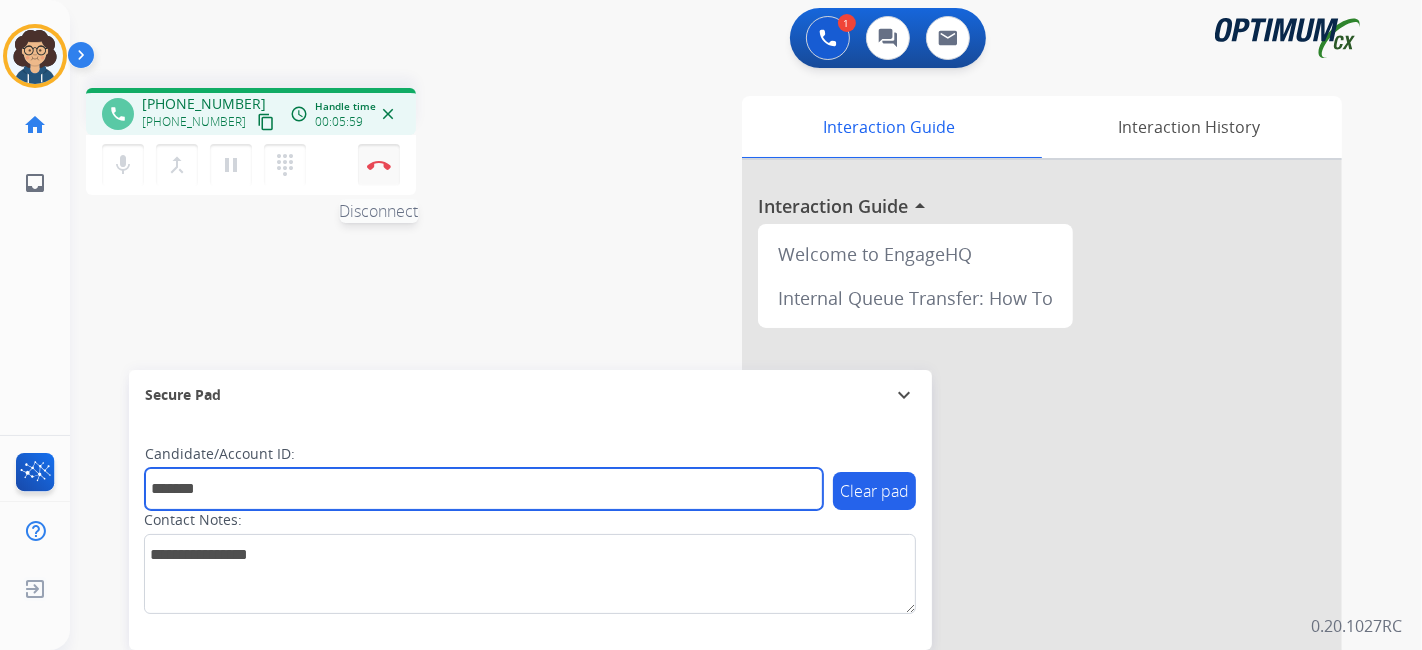 type on "*******" 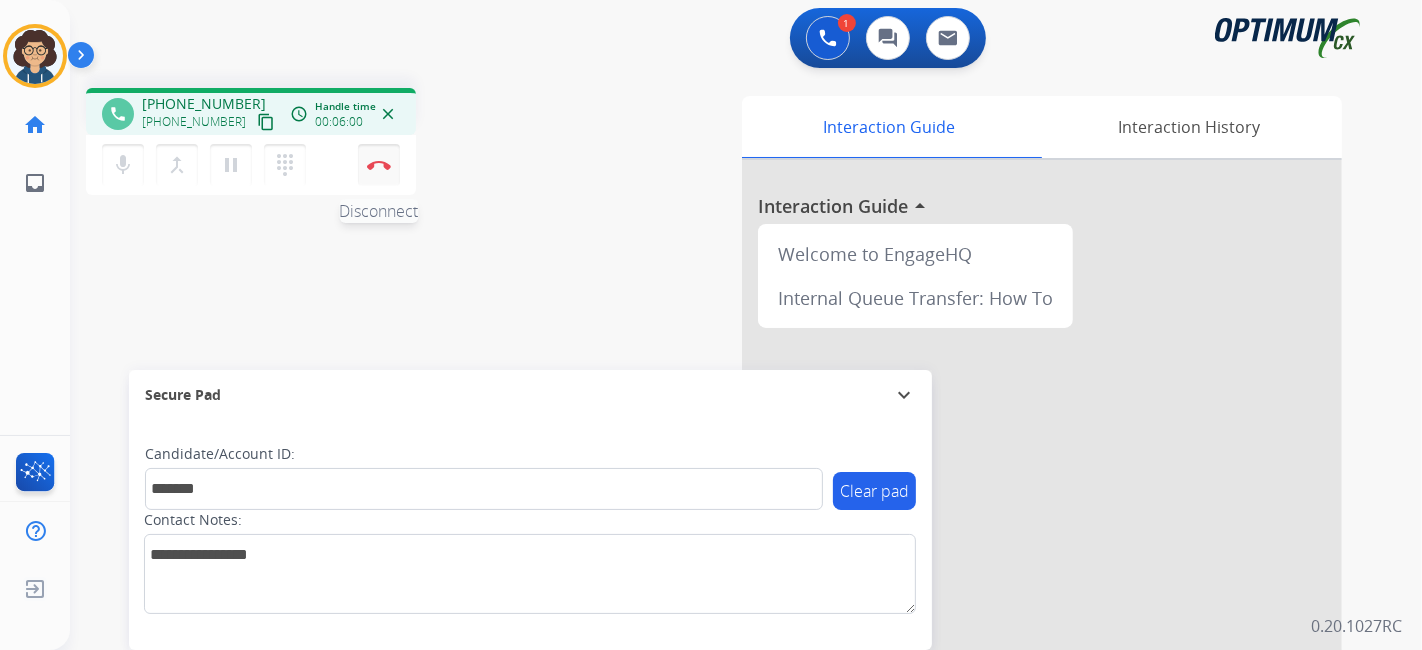 click at bounding box center (379, 165) 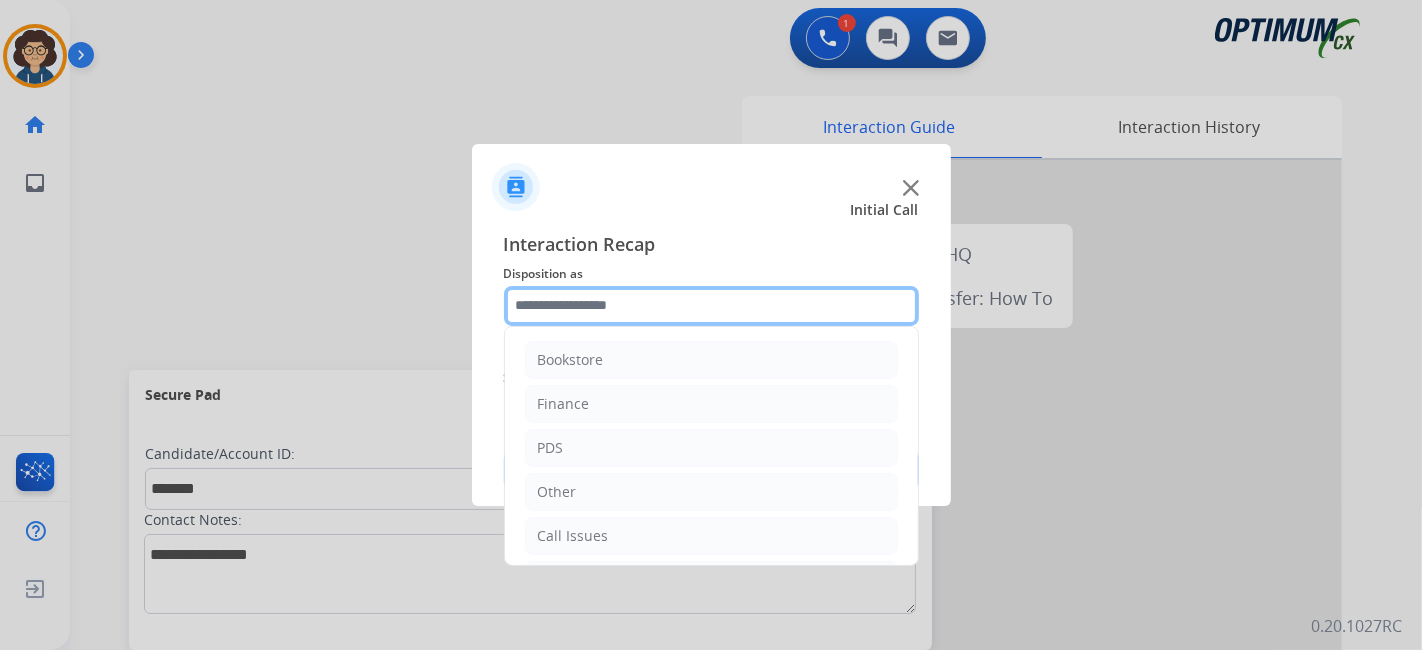 click 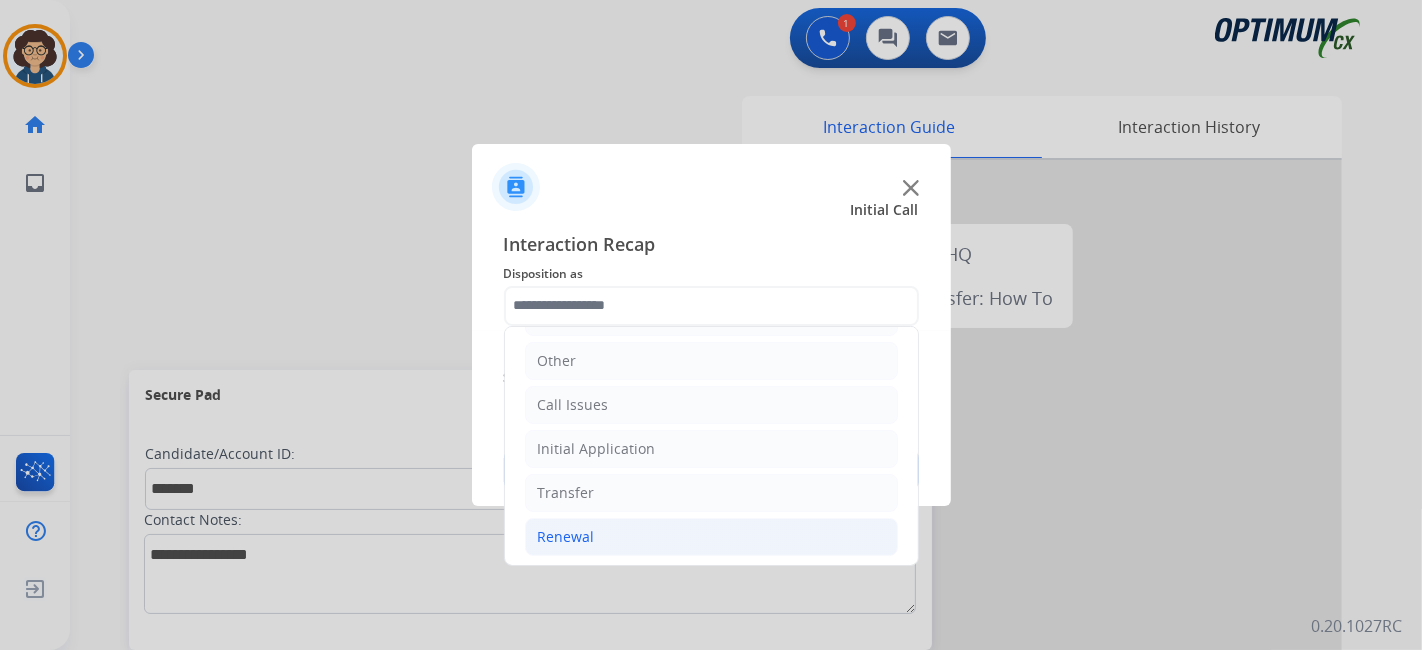 click on "Renewal" 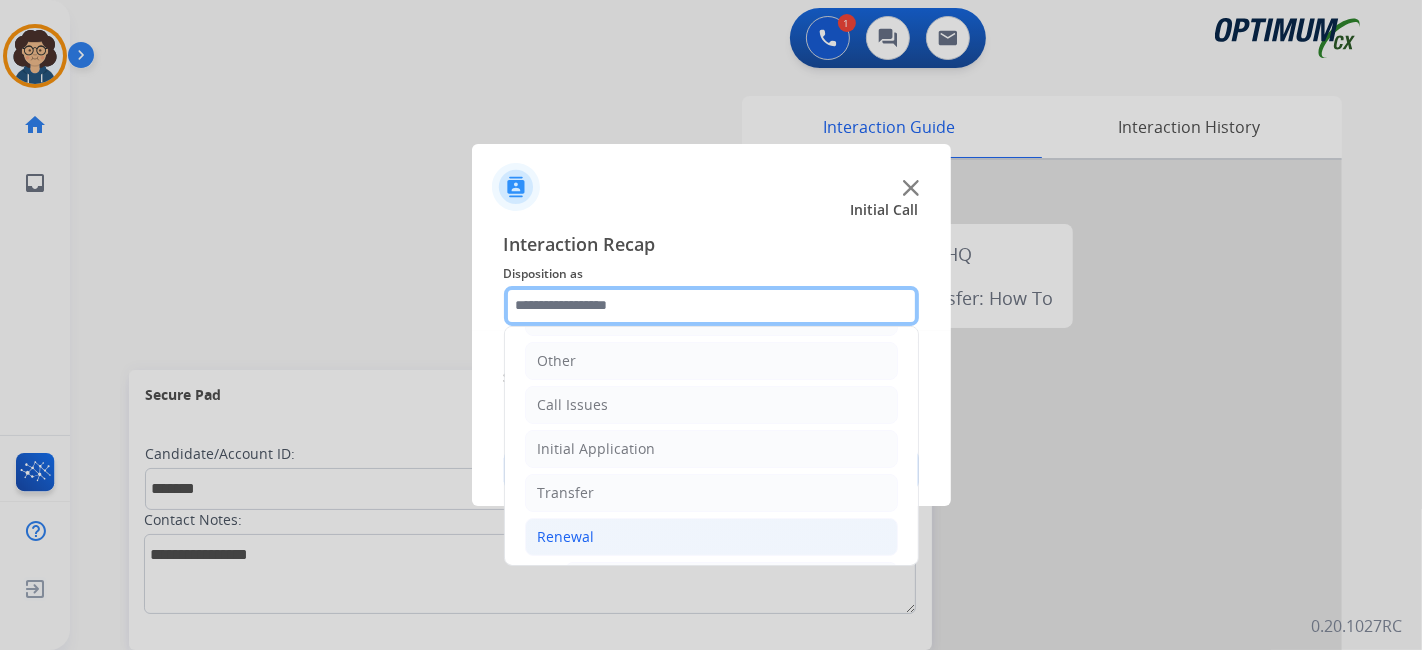 scroll, scrollTop: 760, scrollLeft: 0, axis: vertical 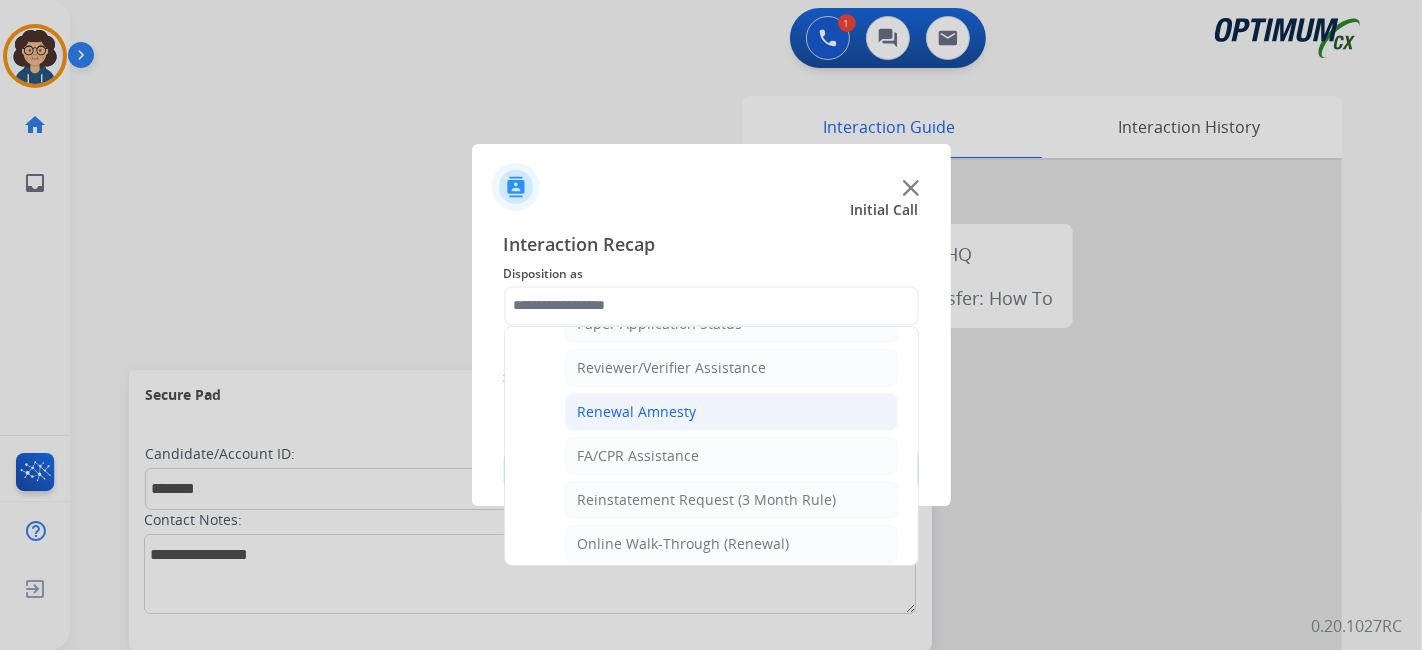 click on "Renewal Amnesty" 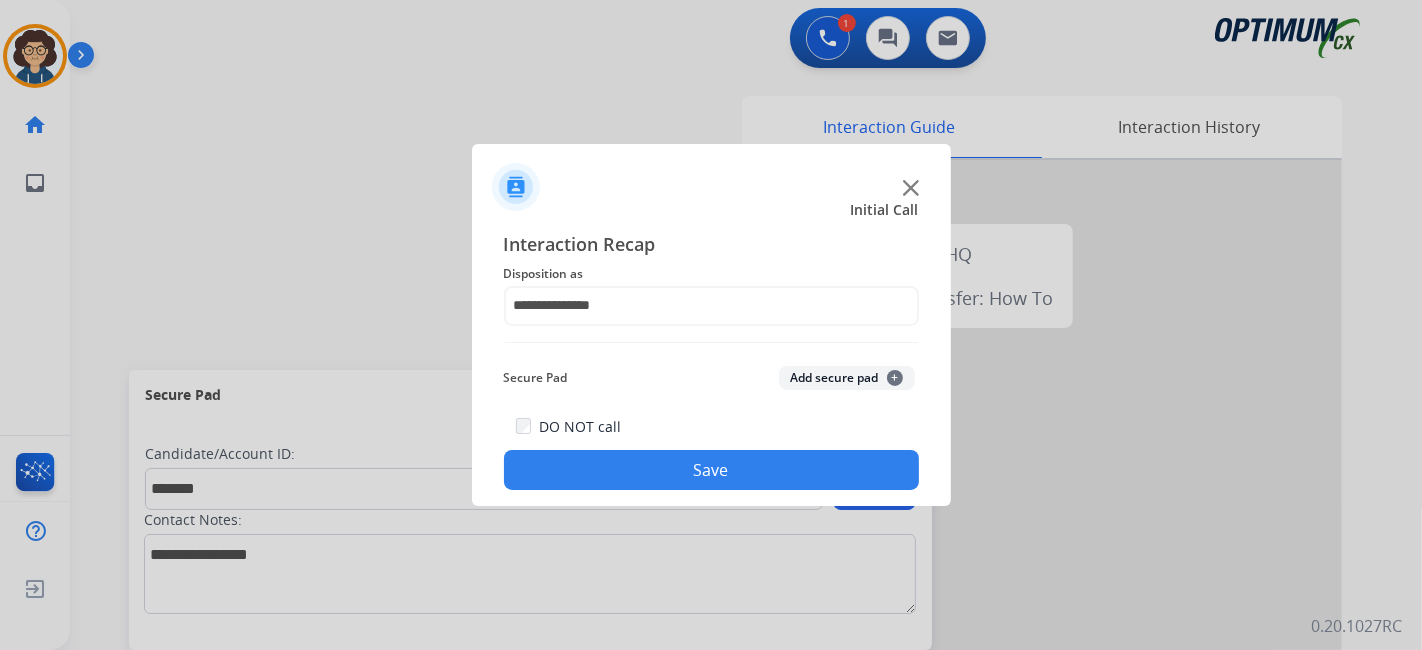 click on "Add secure pad  +" 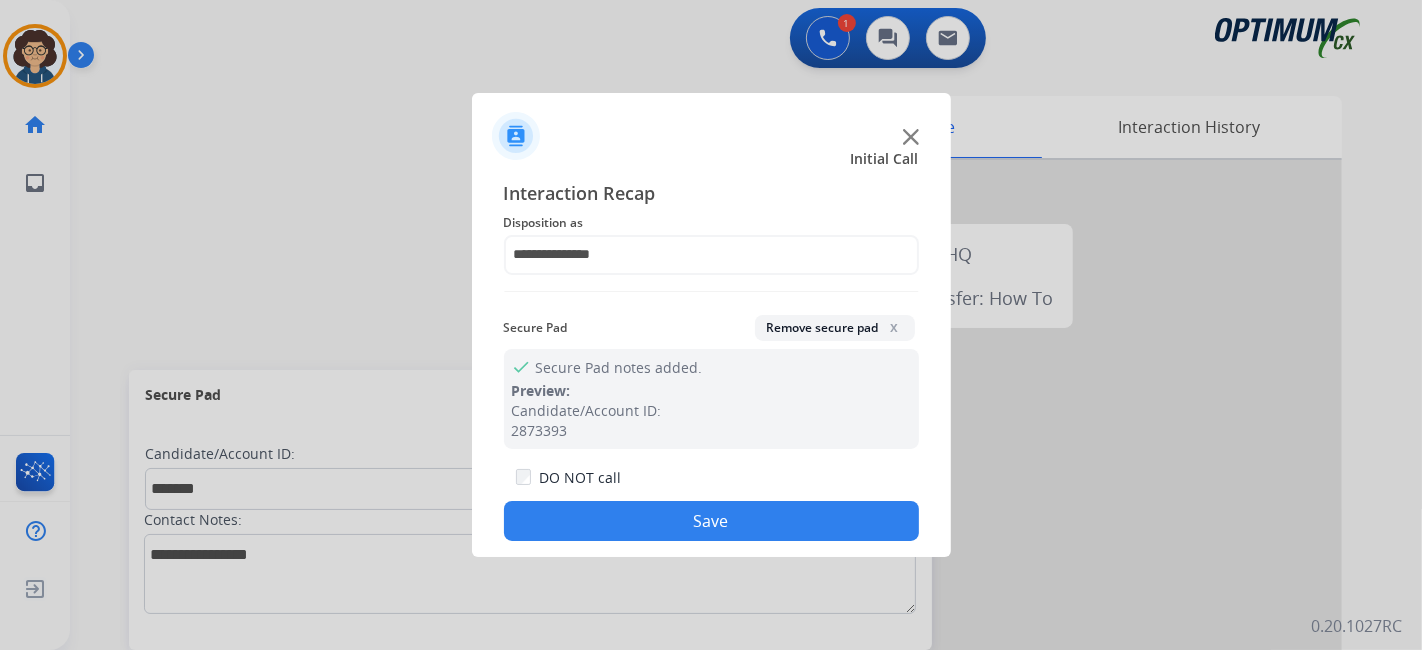 click on "Save" 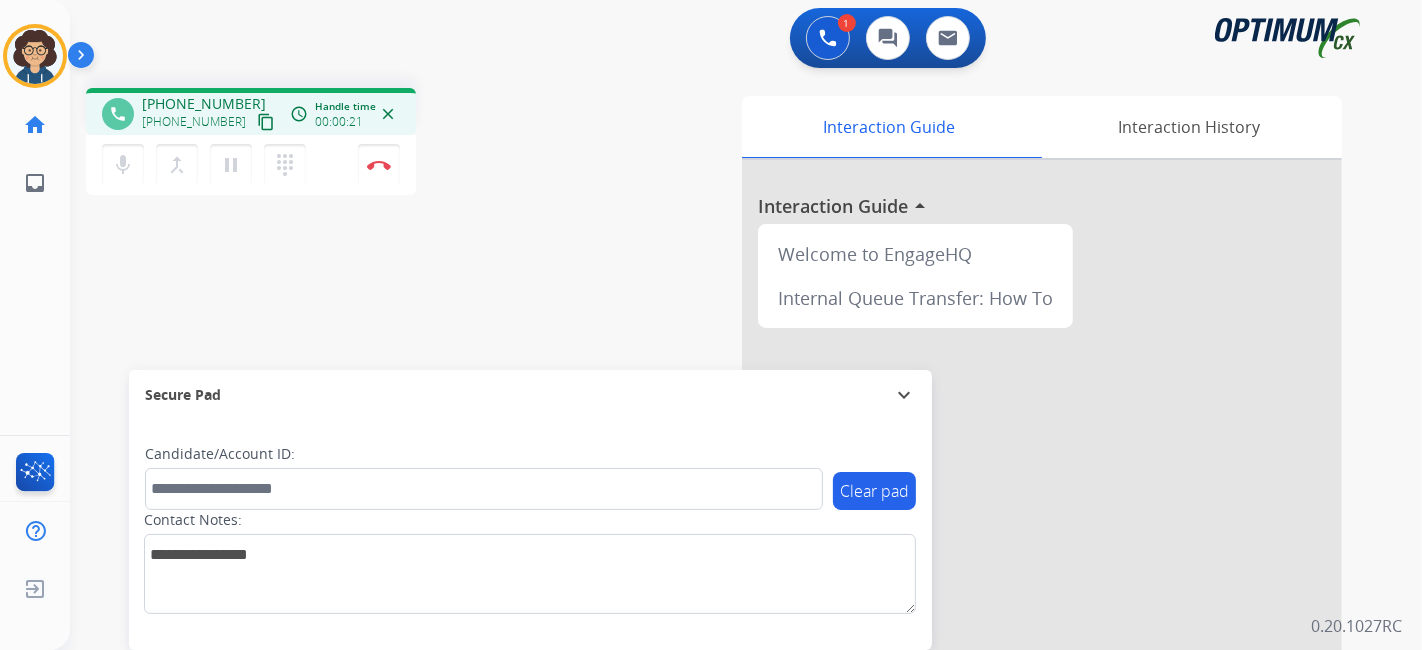 click on "content_copy" at bounding box center (266, 122) 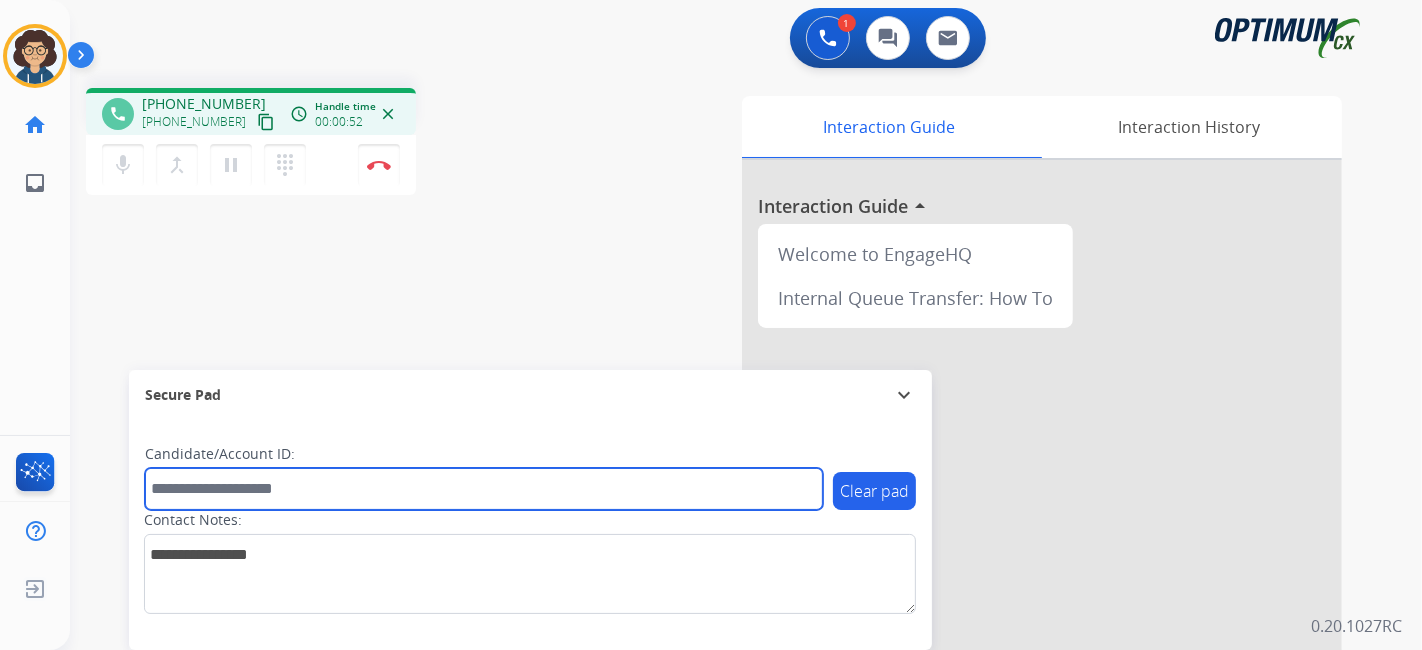 click at bounding box center (484, 489) 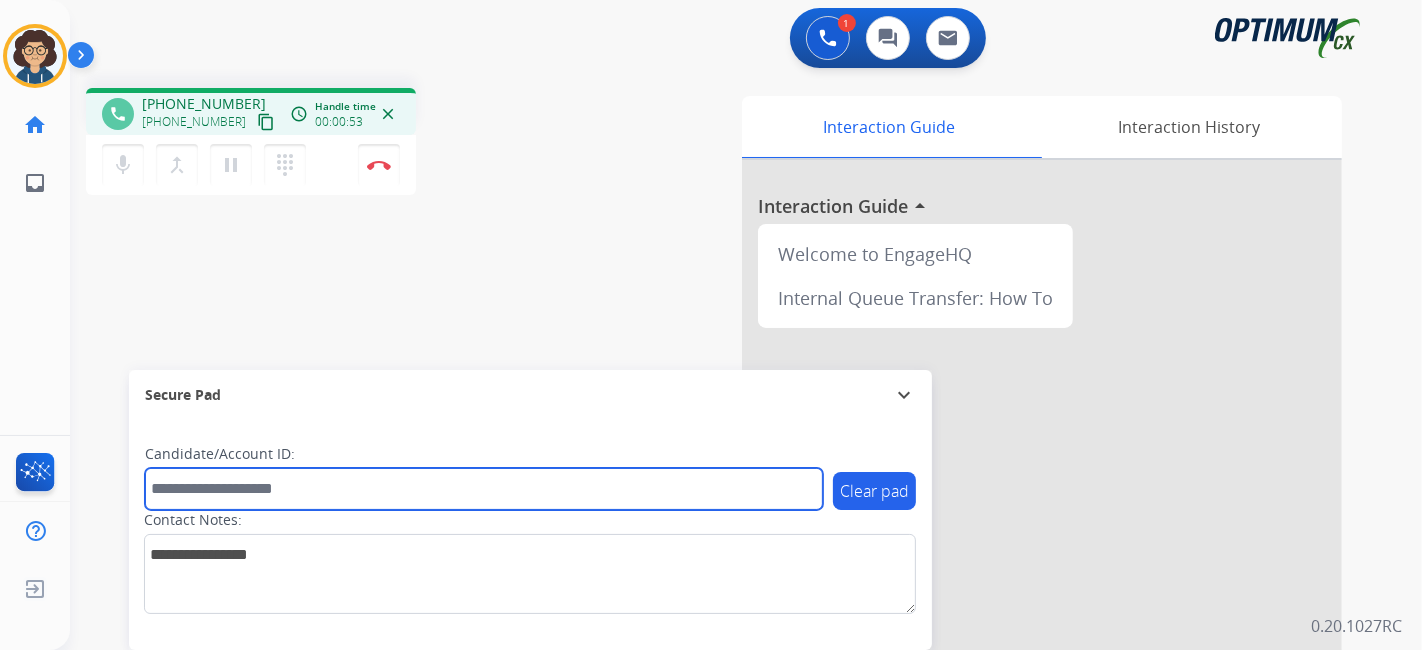 paste on "*******" 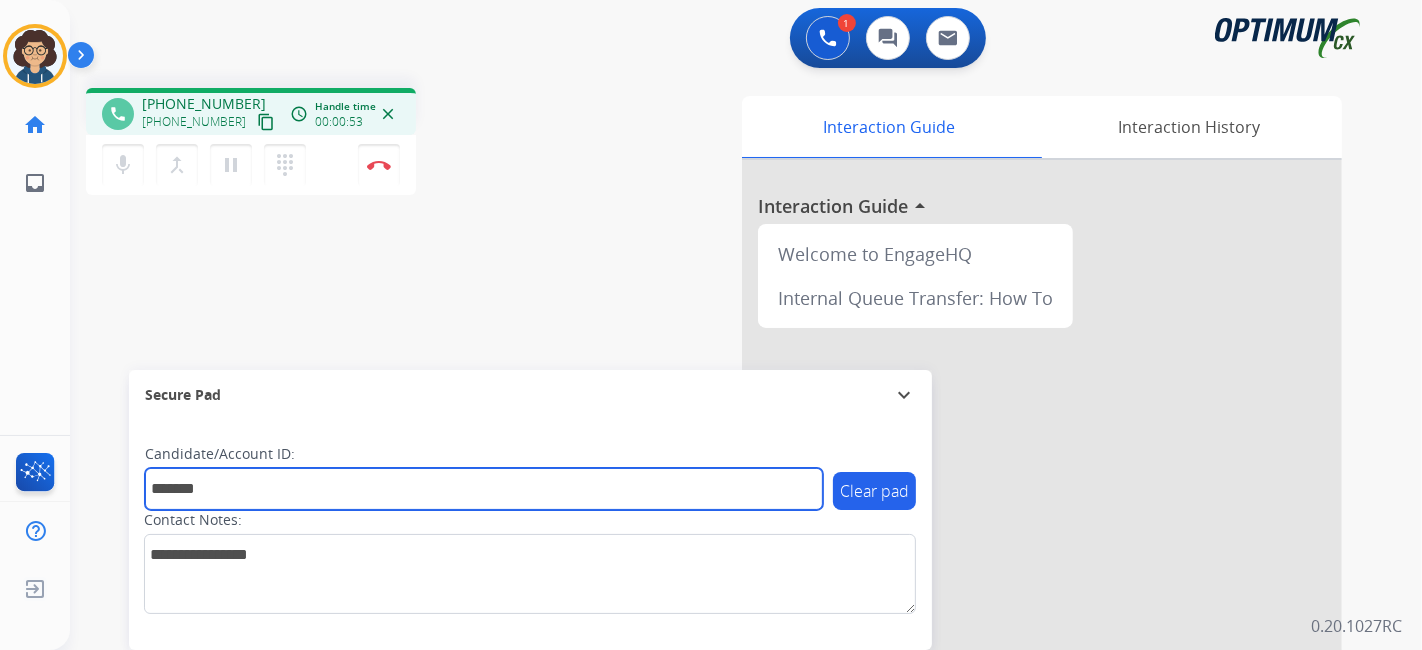 type on "*******" 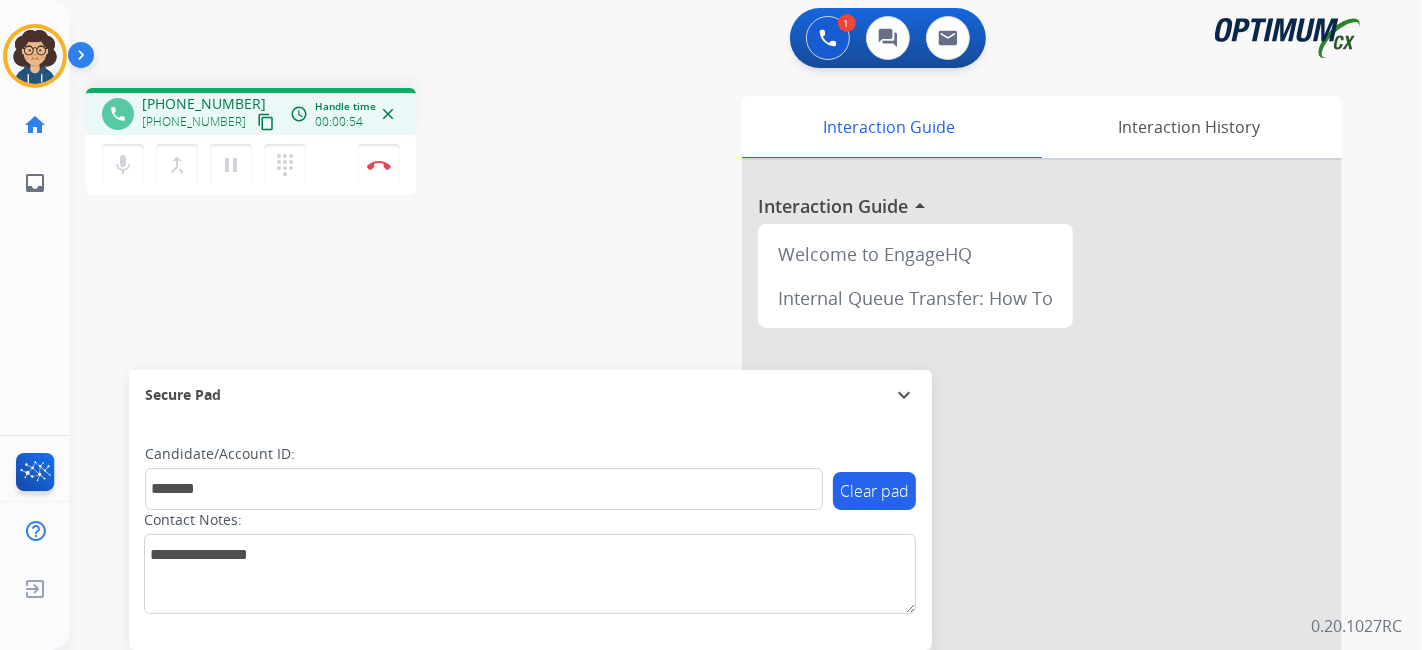 click on "phone [PHONE_NUMBER] [PHONE_NUMBER] content_copy access_time Call metrics Queue   00:09 Hold   00:00 Talk   00:55 Total   01:03 Handle time 00:00:54 close mic Mute merge_type Bridge pause Hold dialpad Dialpad Disconnect swap_horiz Break voice bridge close_fullscreen Connect 3-Way Call merge_type Separate 3-Way Call  Interaction Guide   Interaction History  Interaction Guide arrow_drop_up  Welcome to EngageHQ   Internal Queue Transfer: How To  Secure Pad expand_more Clear pad Candidate/Account ID: ******* Contact Notes:" at bounding box center [722, 489] 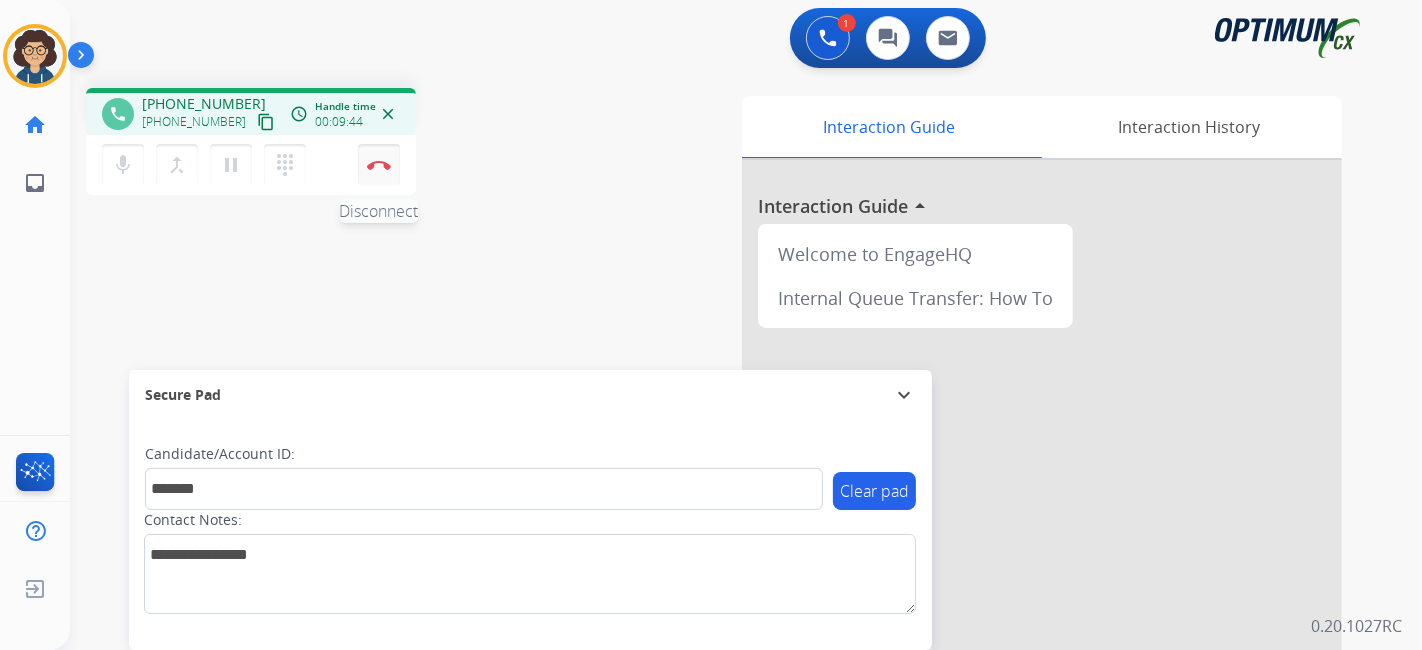 click at bounding box center (379, 165) 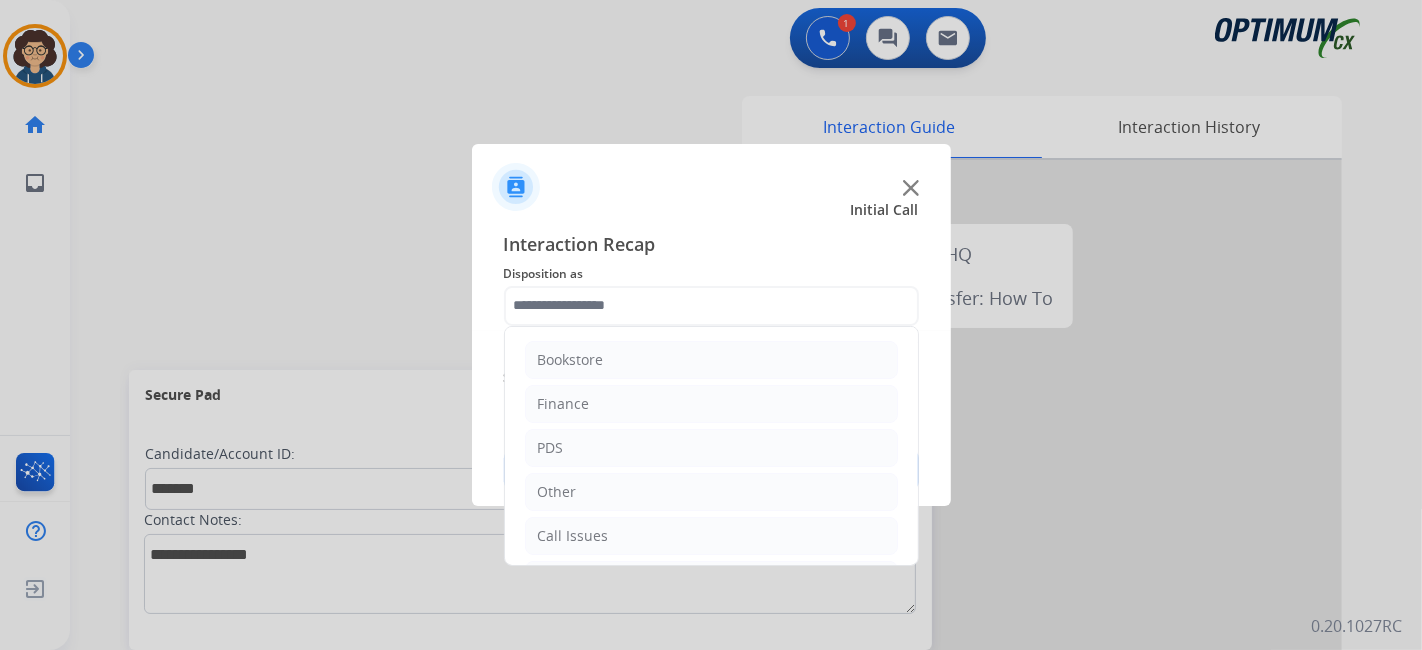 click 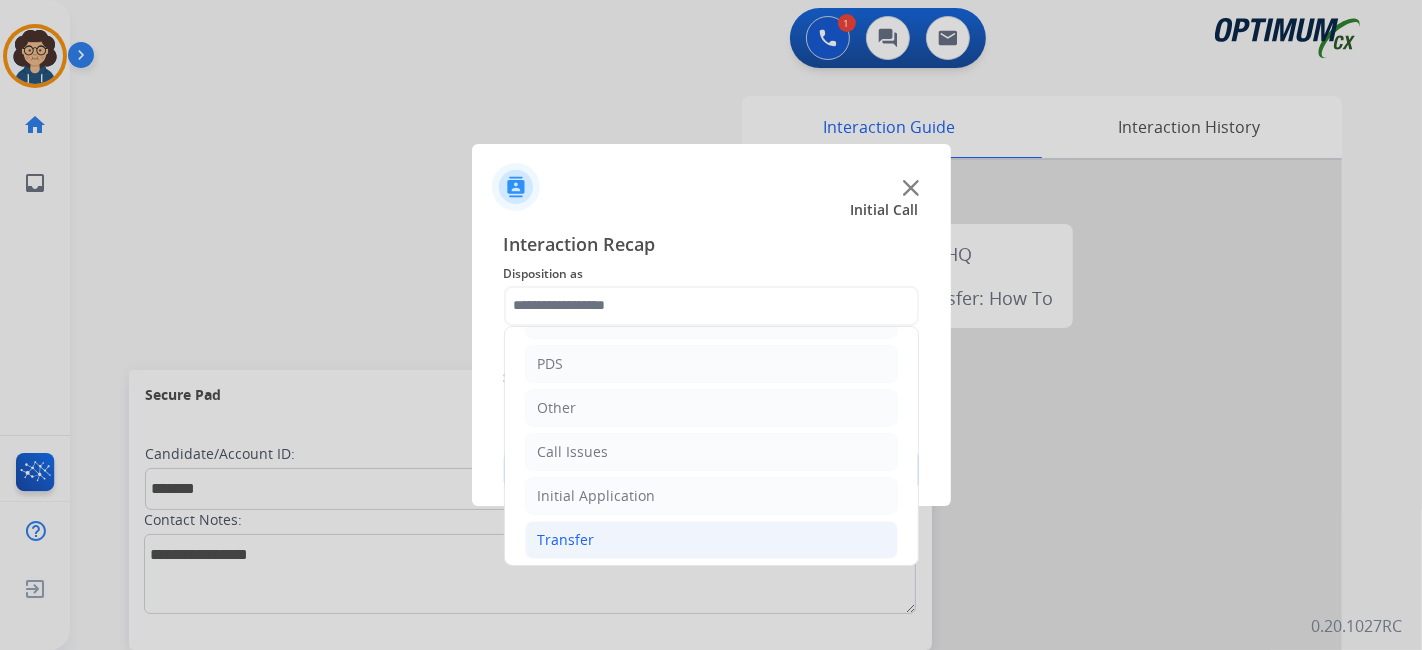 scroll, scrollTop: 131, scrollLeft: 0, axis: vertical 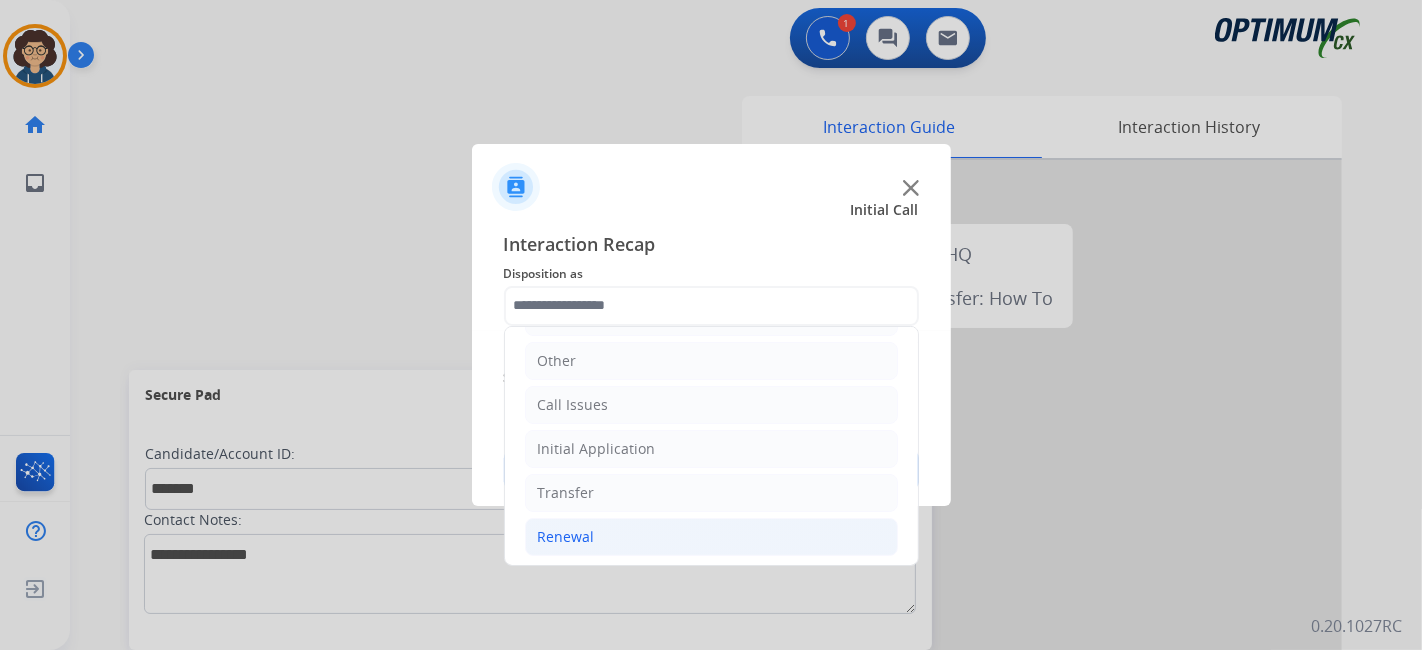 drag, startPoint x: 676, startPoint y: 527, endPoint x: 806, endPoint y: 478, distance: 138.92804 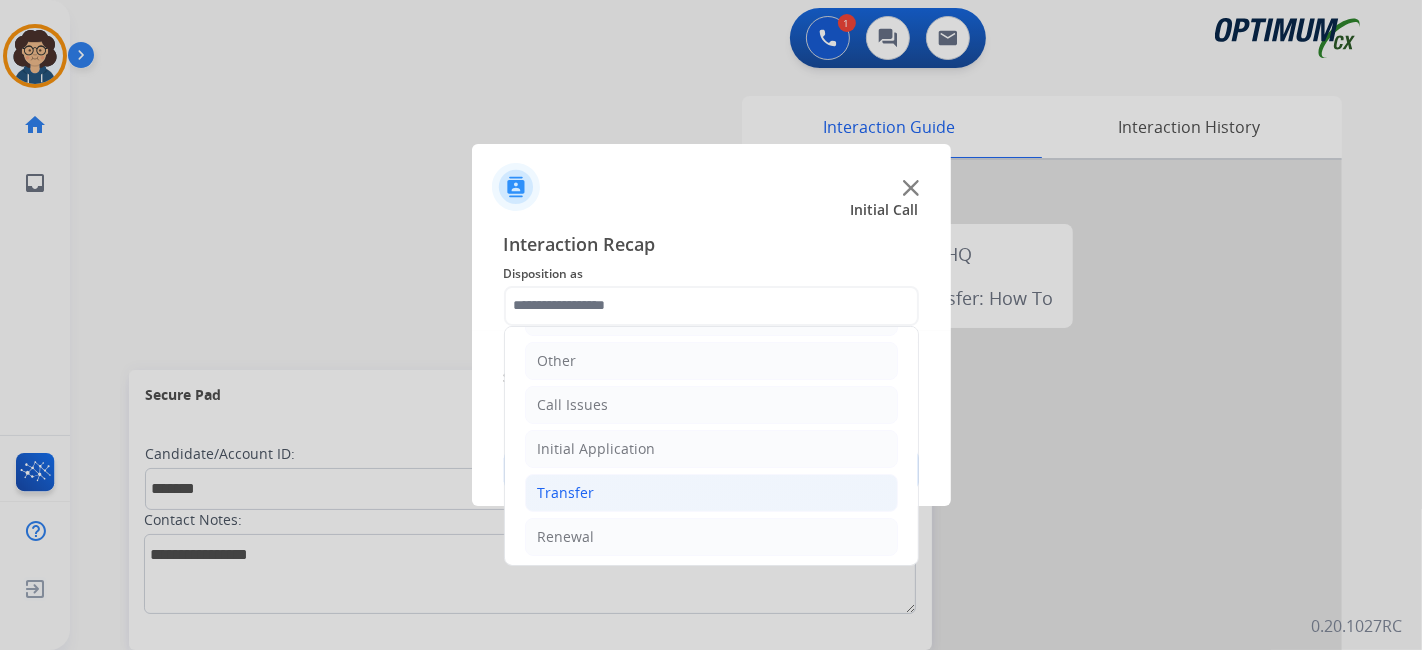 click on "Renewal" 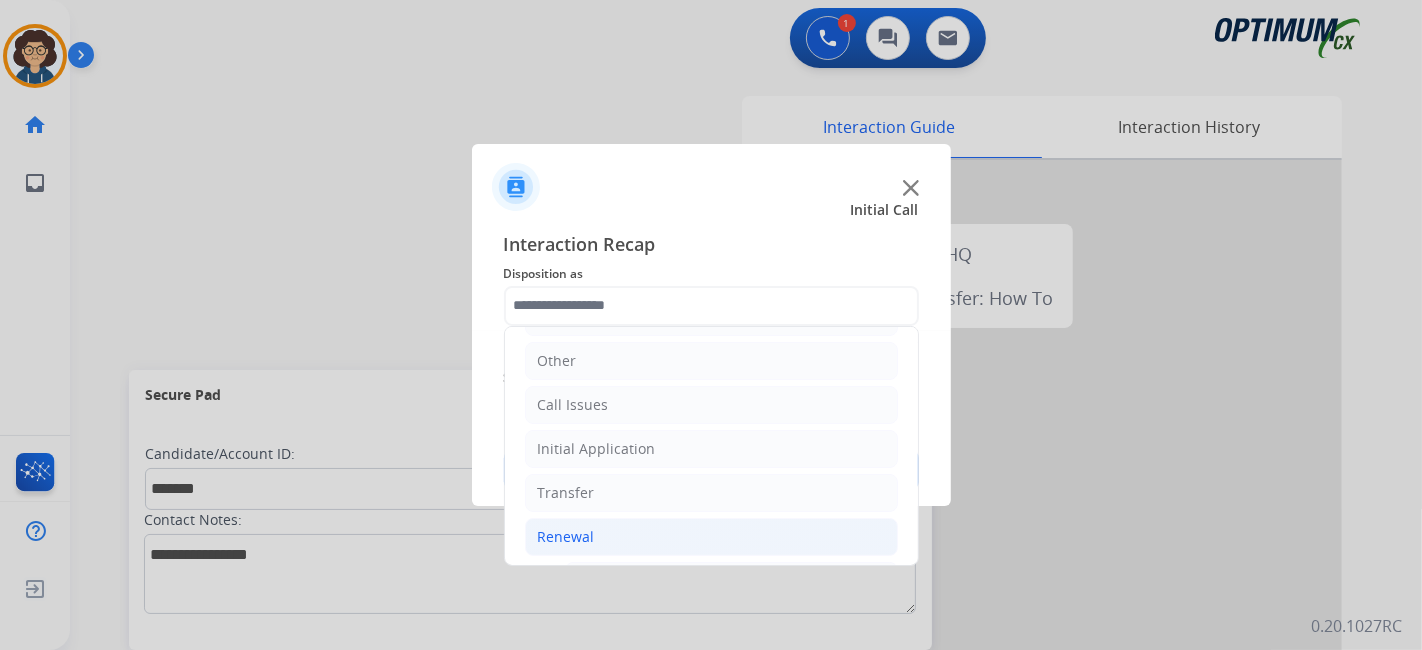 drag, startPoint x: 902, startPoint y: 381, endPoint x: 902, endPoint y: 392, distance: 11 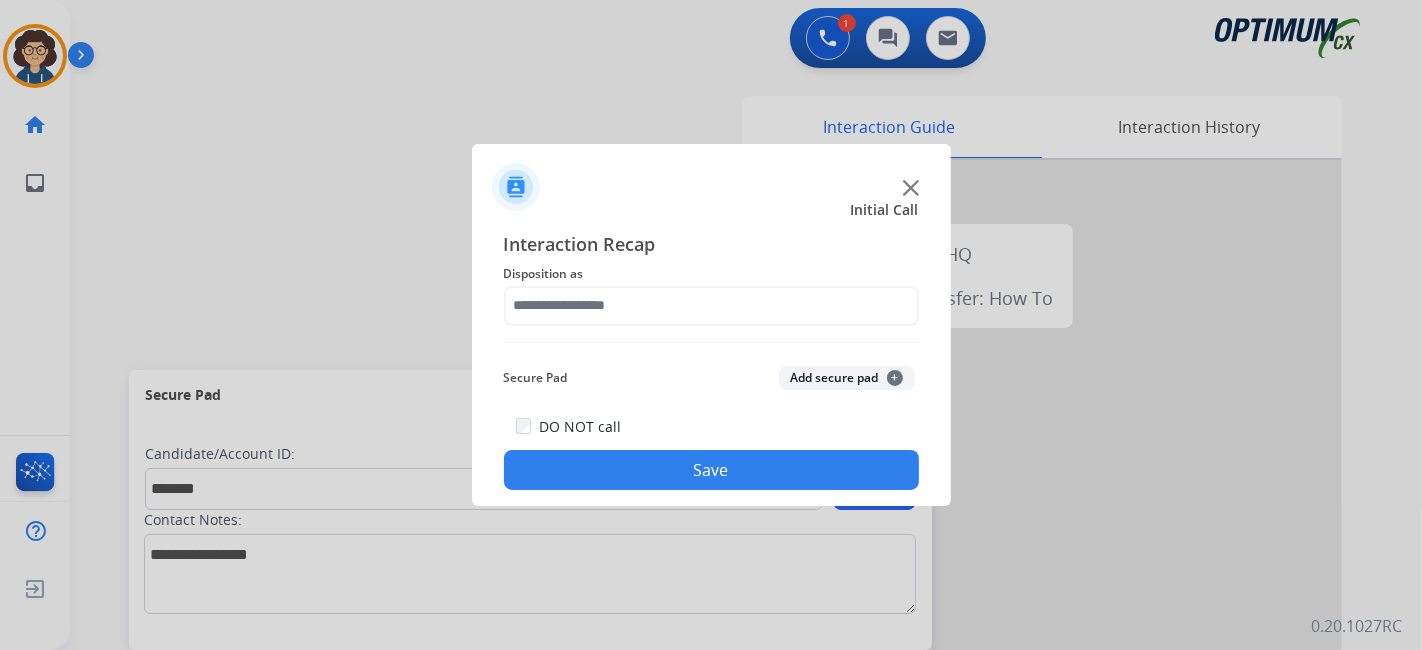 drag, startPoint x: 911, startPoint y: 382, endPoint x: 887, endPoint y: 395, distance: 27.294687 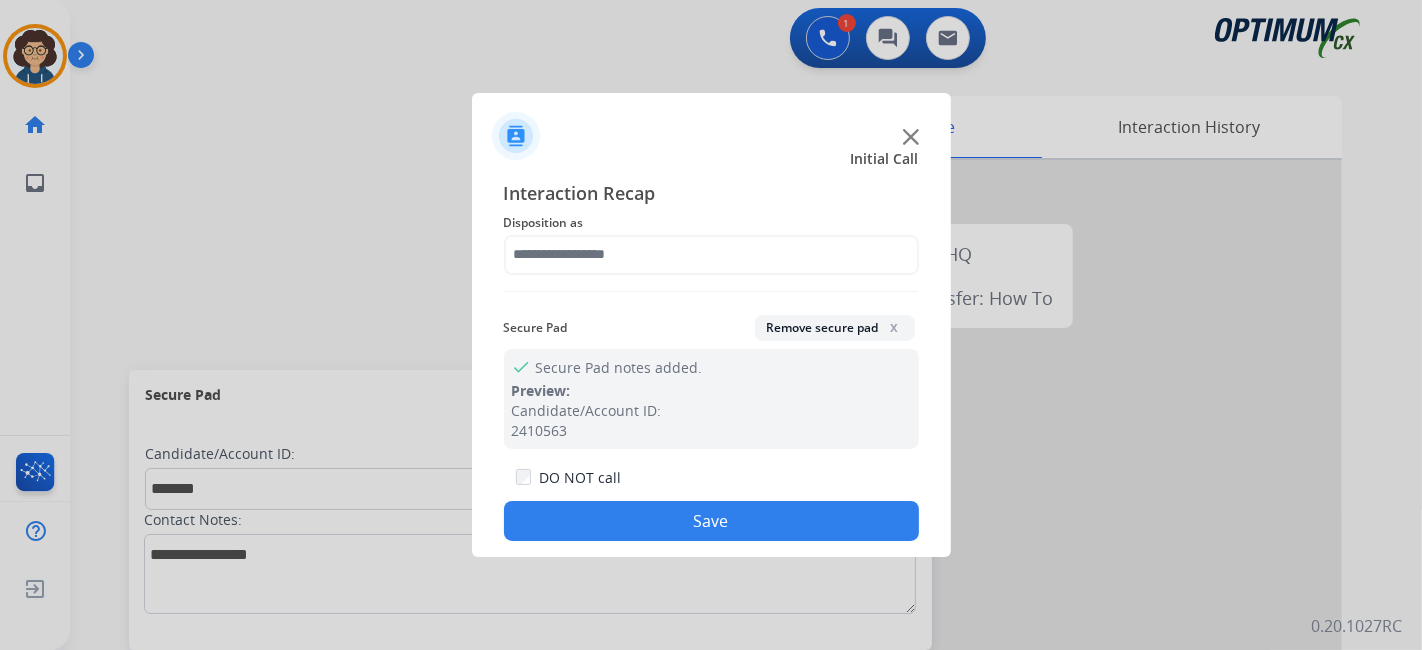click on "Disposition as" 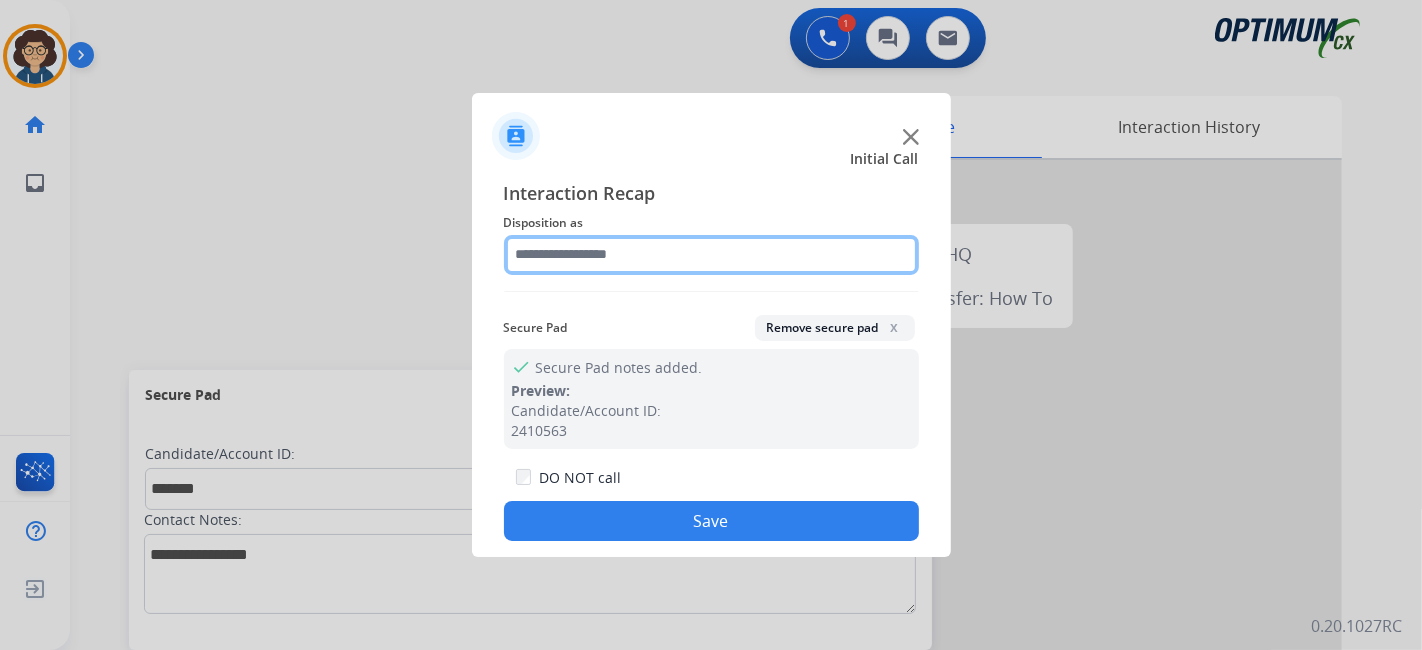 click 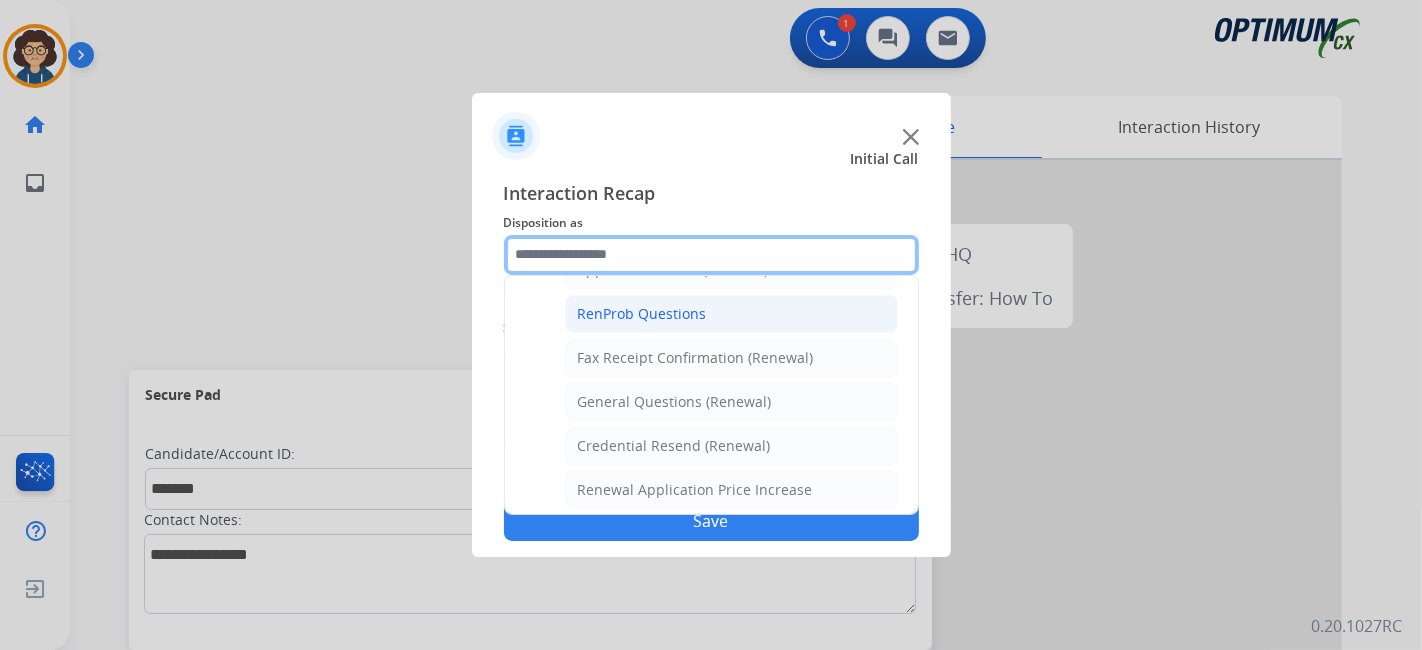 scroll, scrollTop: 483, scrollLeft: 0, axis: vertical 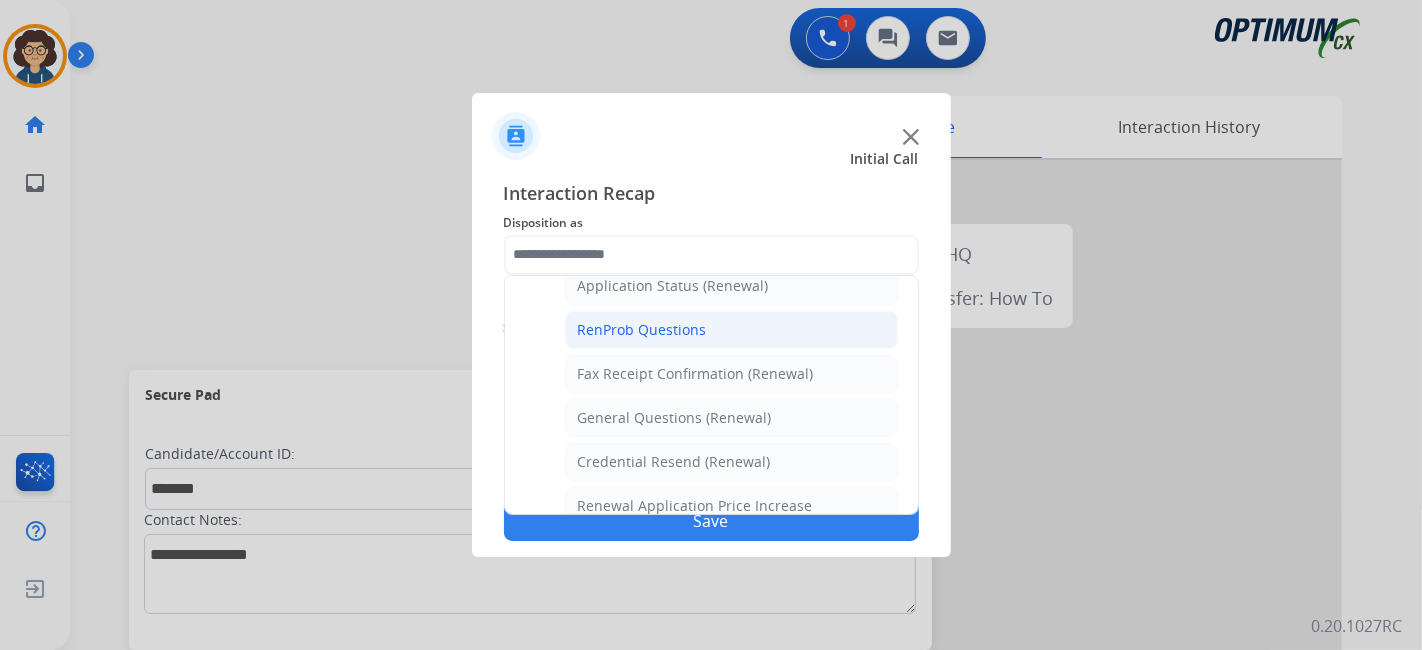 click on "RenProb Questions" 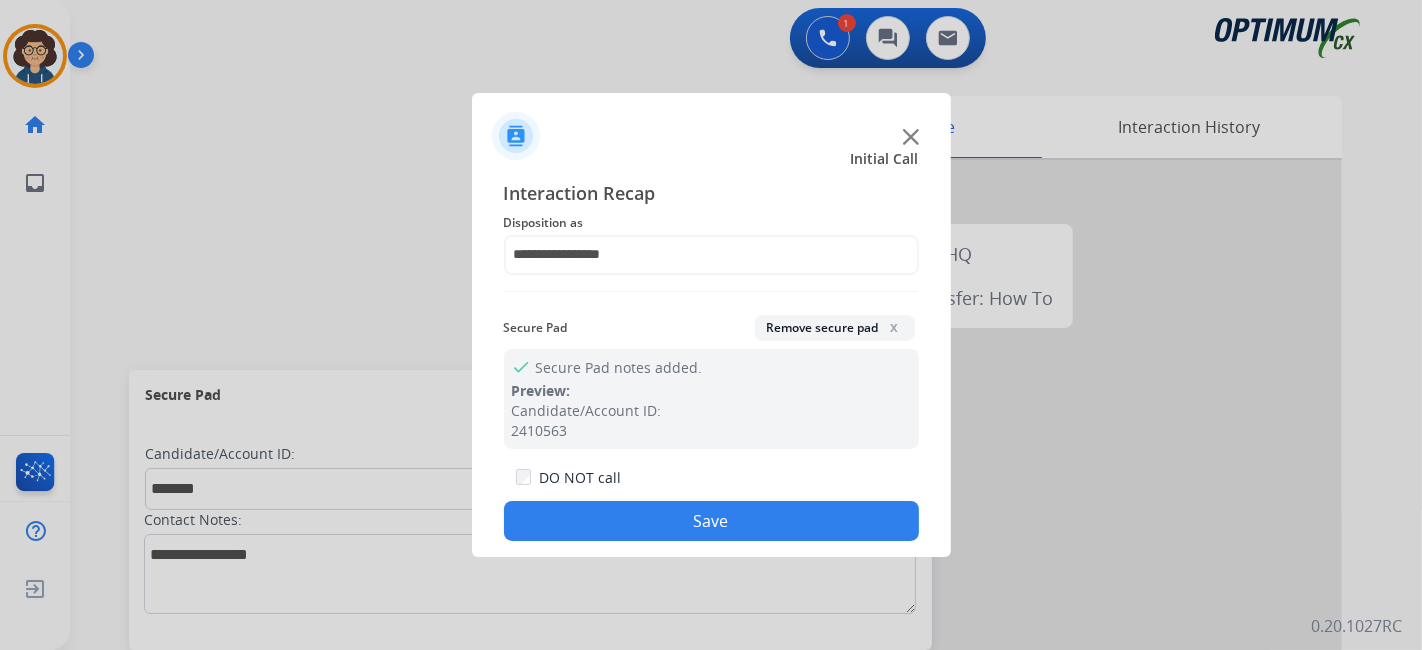 click at bounding box center (711, 325) 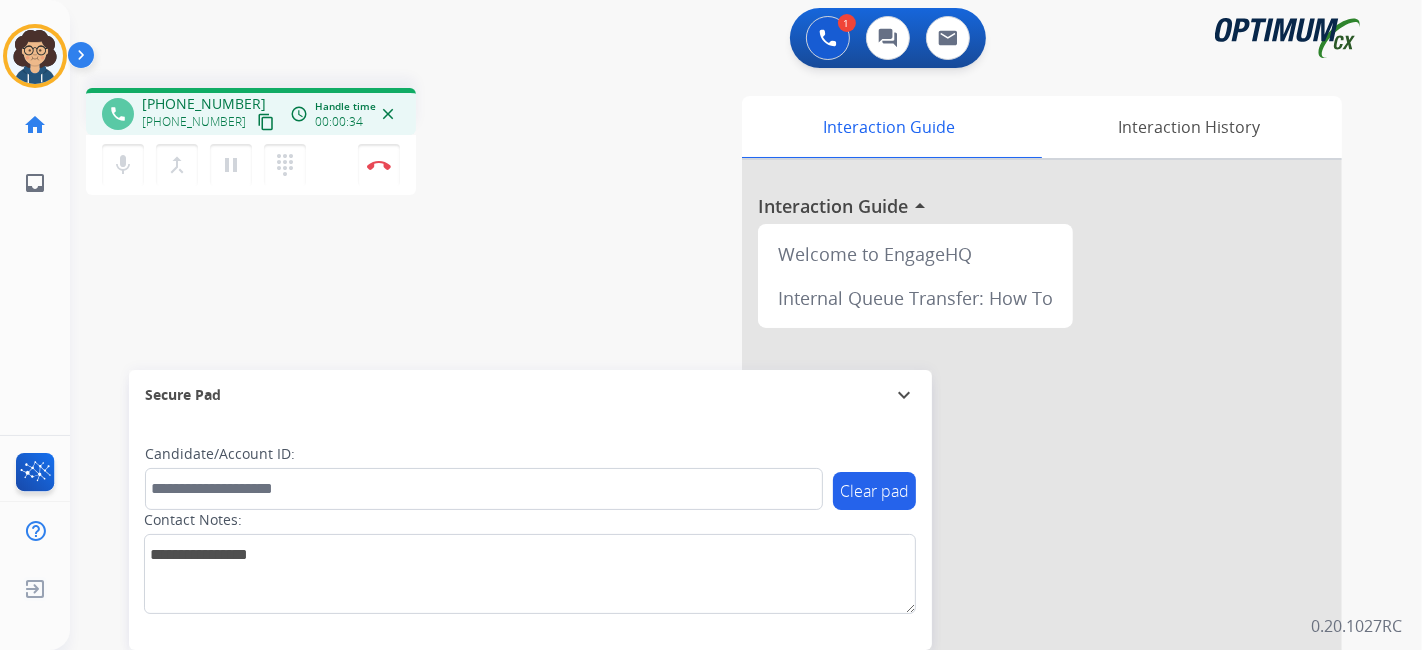 click on "content_copy" at bounding box center (266, 122) 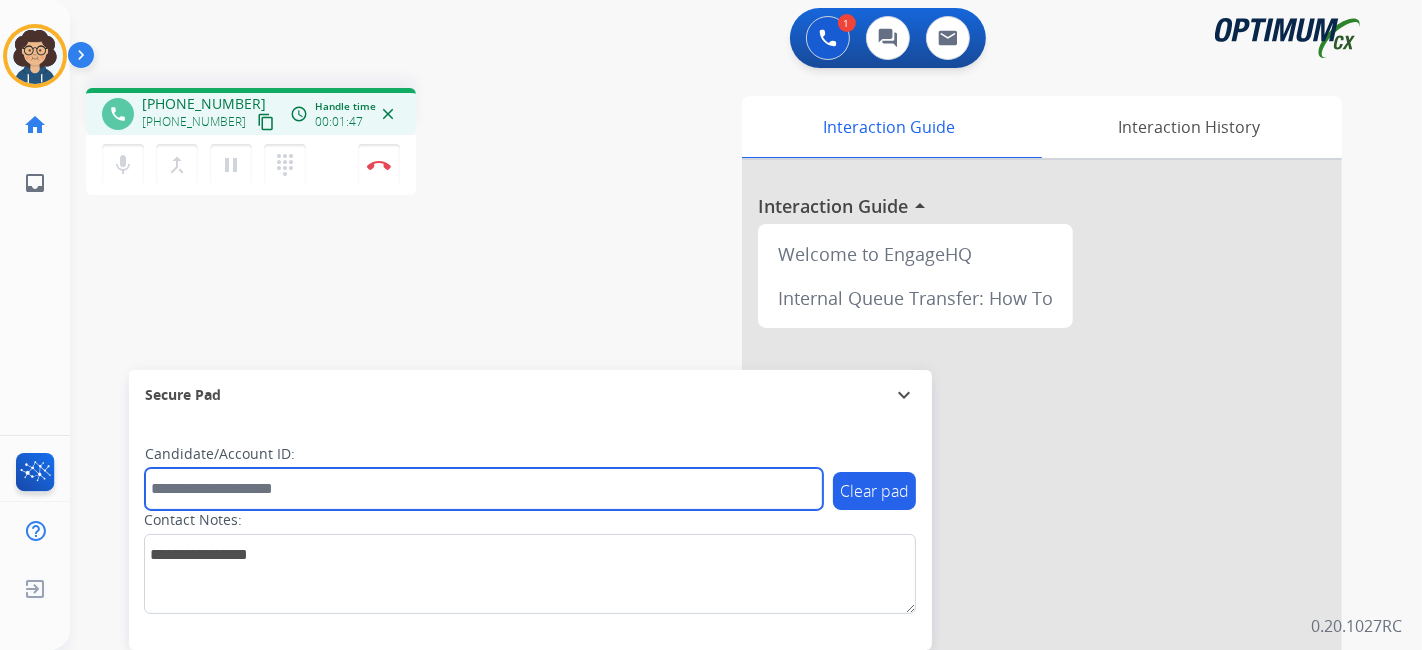 click at bounding box center (484, 489) 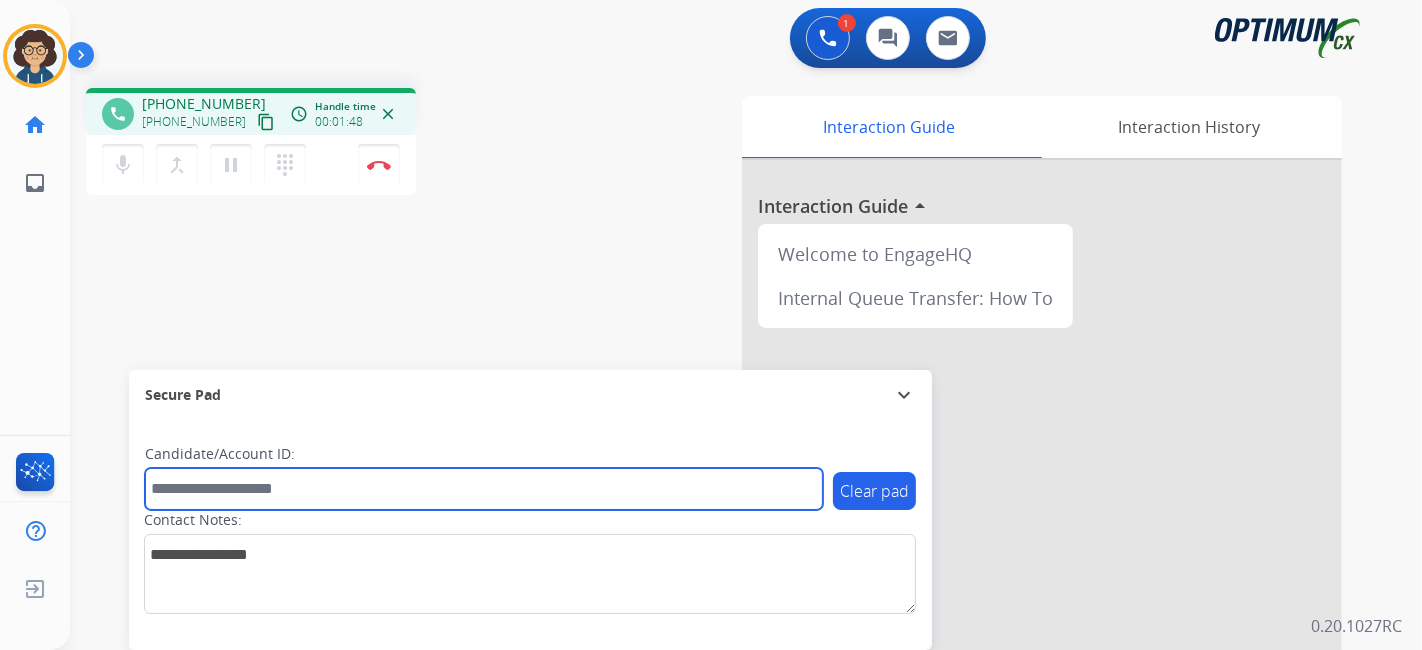 paste on "*******" 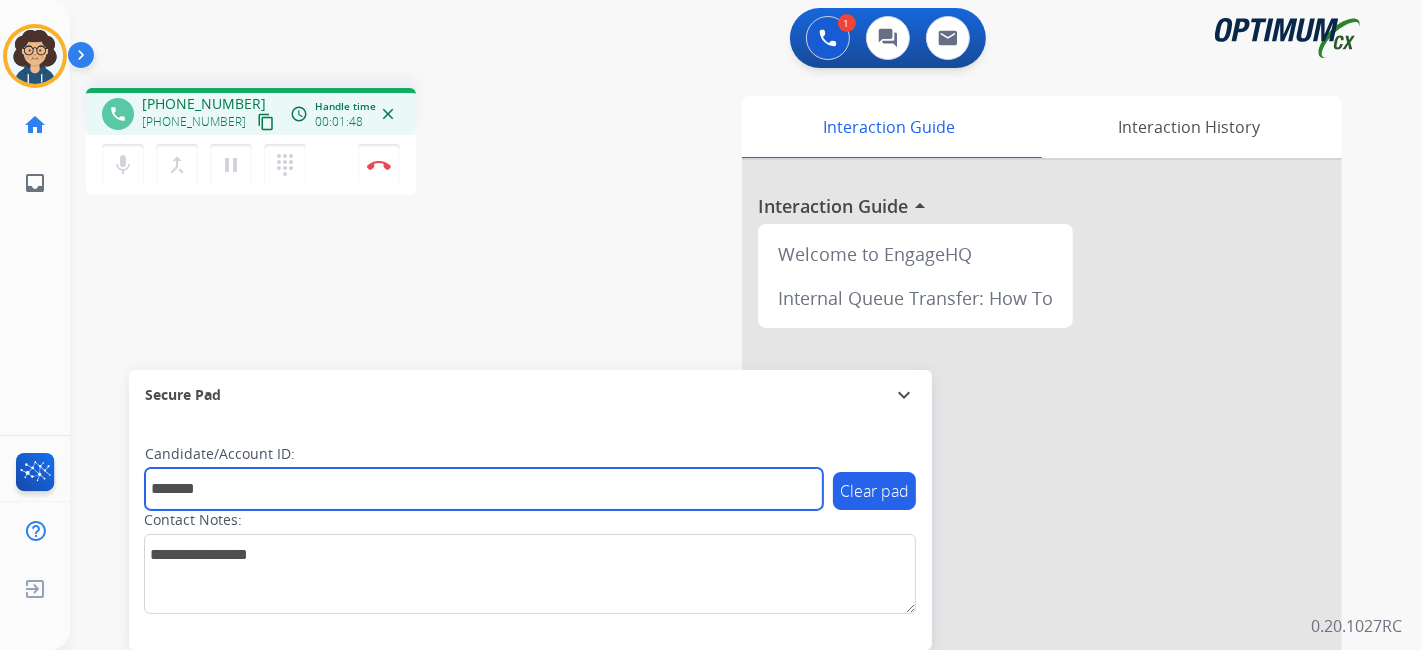 type on "*******" 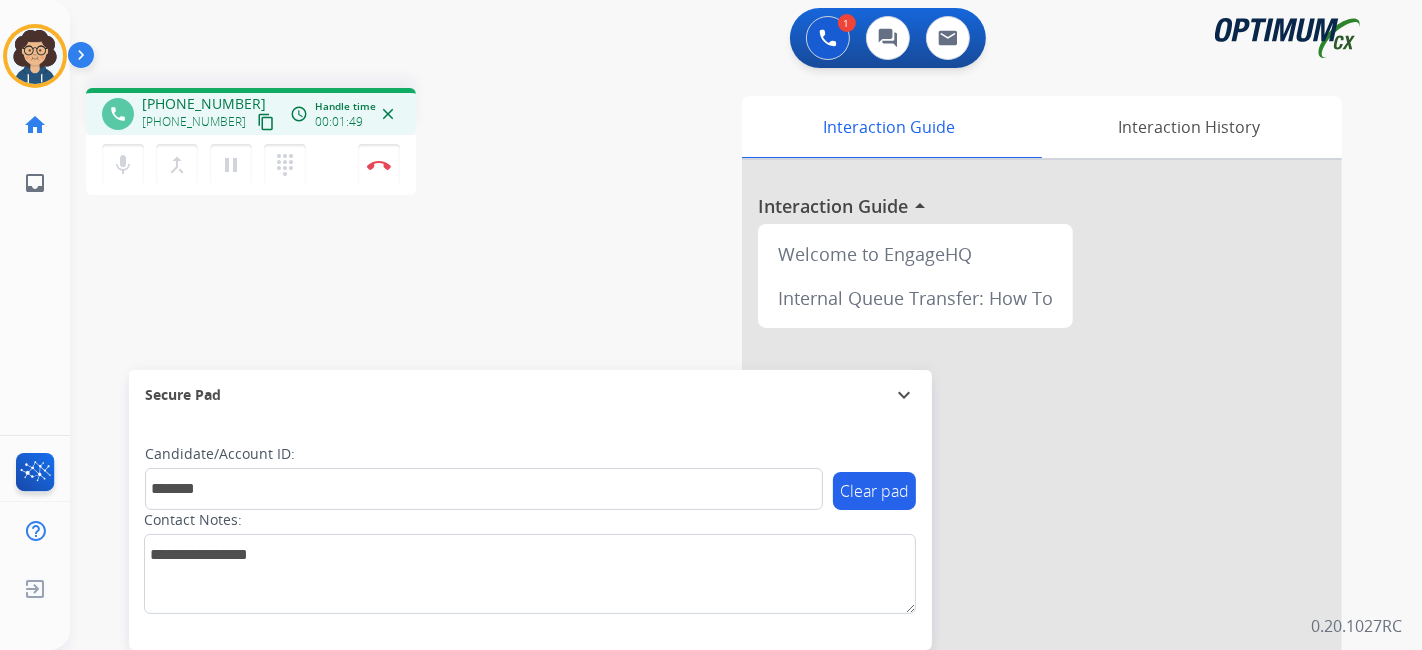 click on "phone [PHONE_NUMBER] [PHONE_NUMBER] content_copy access_time Call metrics Queue   00:10 Hold   00:00 Talk   01:41 Total   01:50 Handle time 00:01:49 close mic Mute merge_type Bridge pause Hold dialpad Dialpad Disconnect swap_horiz Break voice bridge close_fullscreen Connect 3-Way Call merge_type Separate 3-Way Call  Interaction Guide   Interaction History  Interaction Guide arrow_drop_up  Welcome to EngageHQ   Internal Queue Transfer: How To  Secure Pad expand_more Clear pad Candidate/Account ID: ******* Contact Notes:" at bounding box center (722, 489) 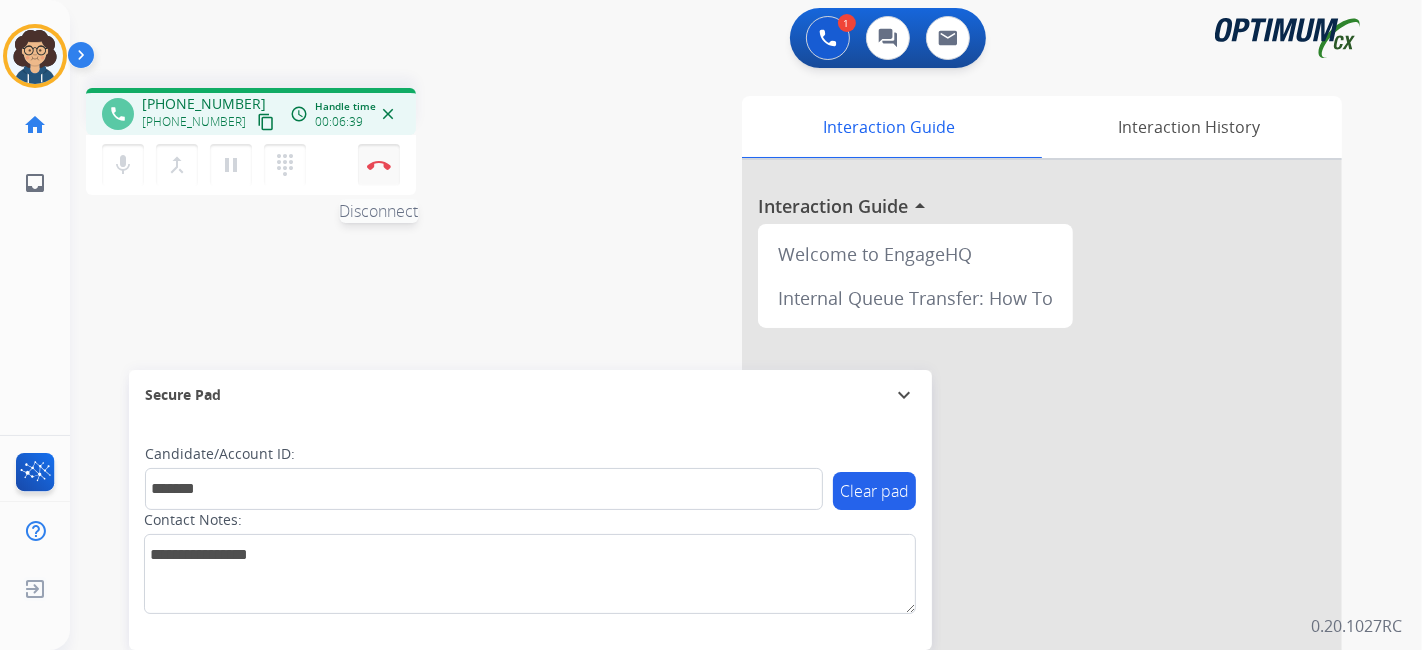 click on "Disconnect" at bounding box center [379, 165] 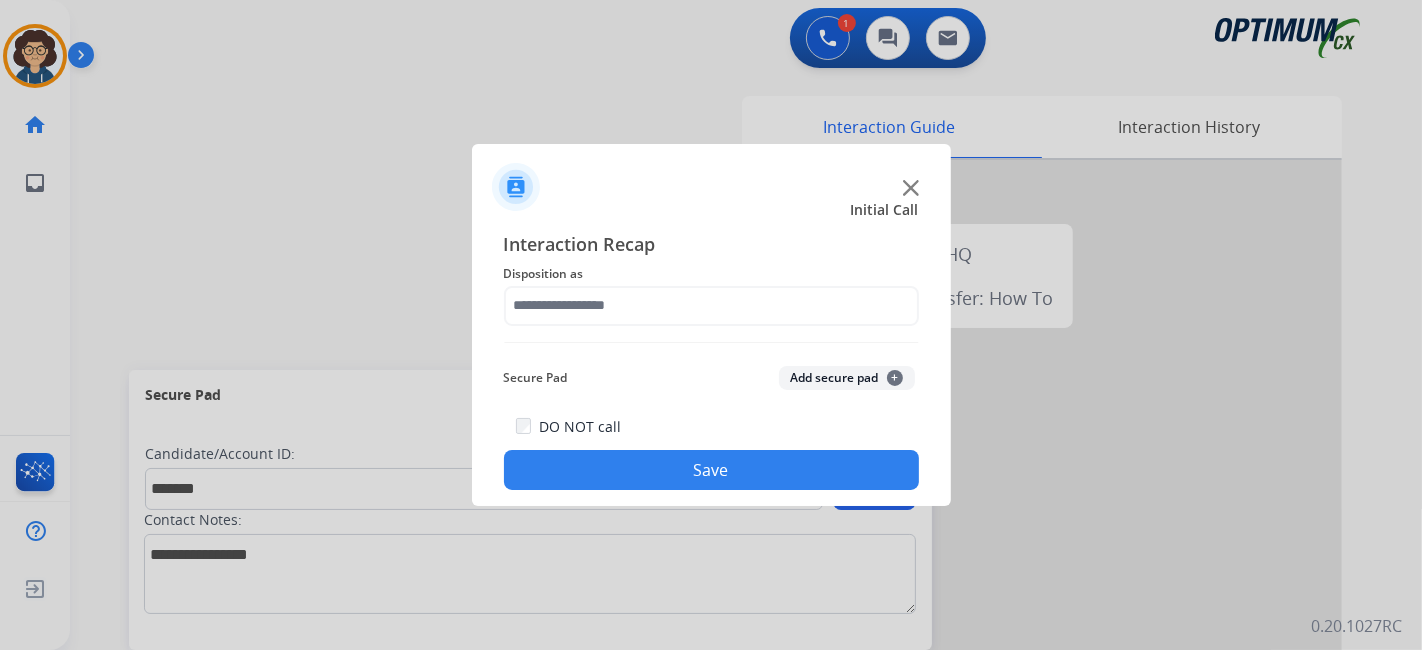 click on "Interaction Recap Disposition as    Secure Pad  Add secure pad  +  DO NOT call  Save" 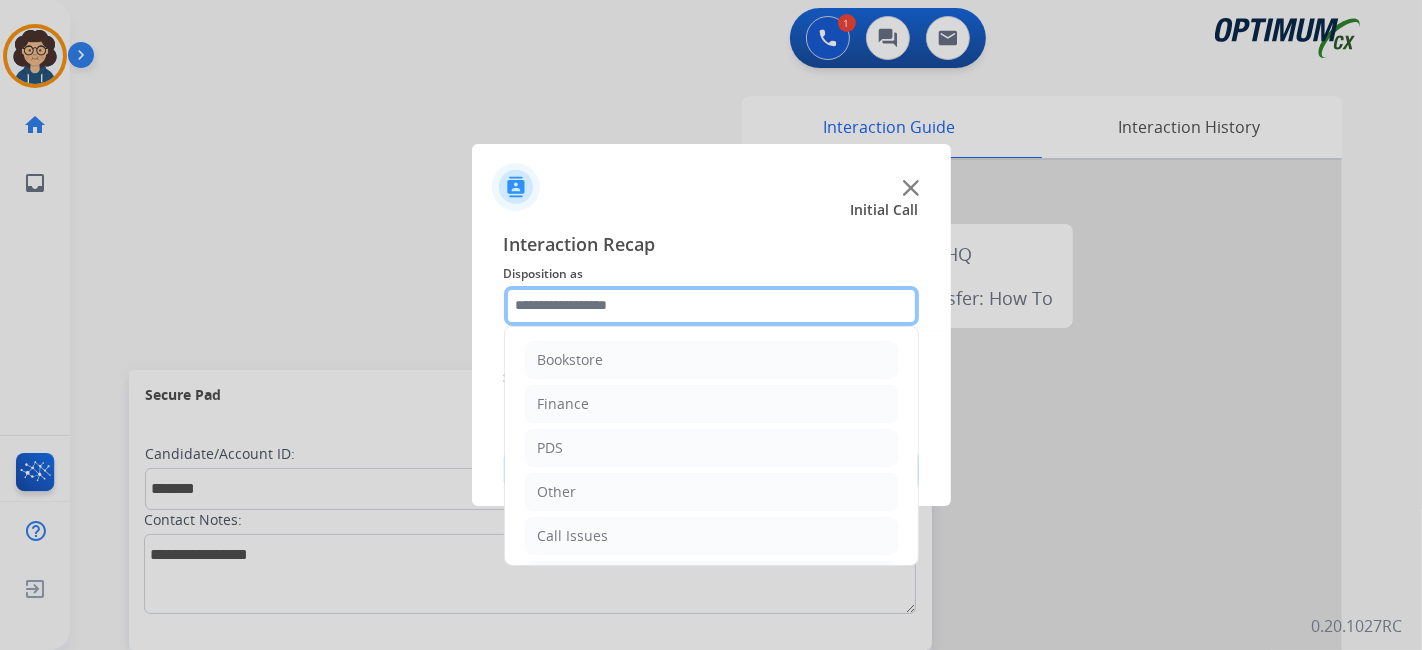 click 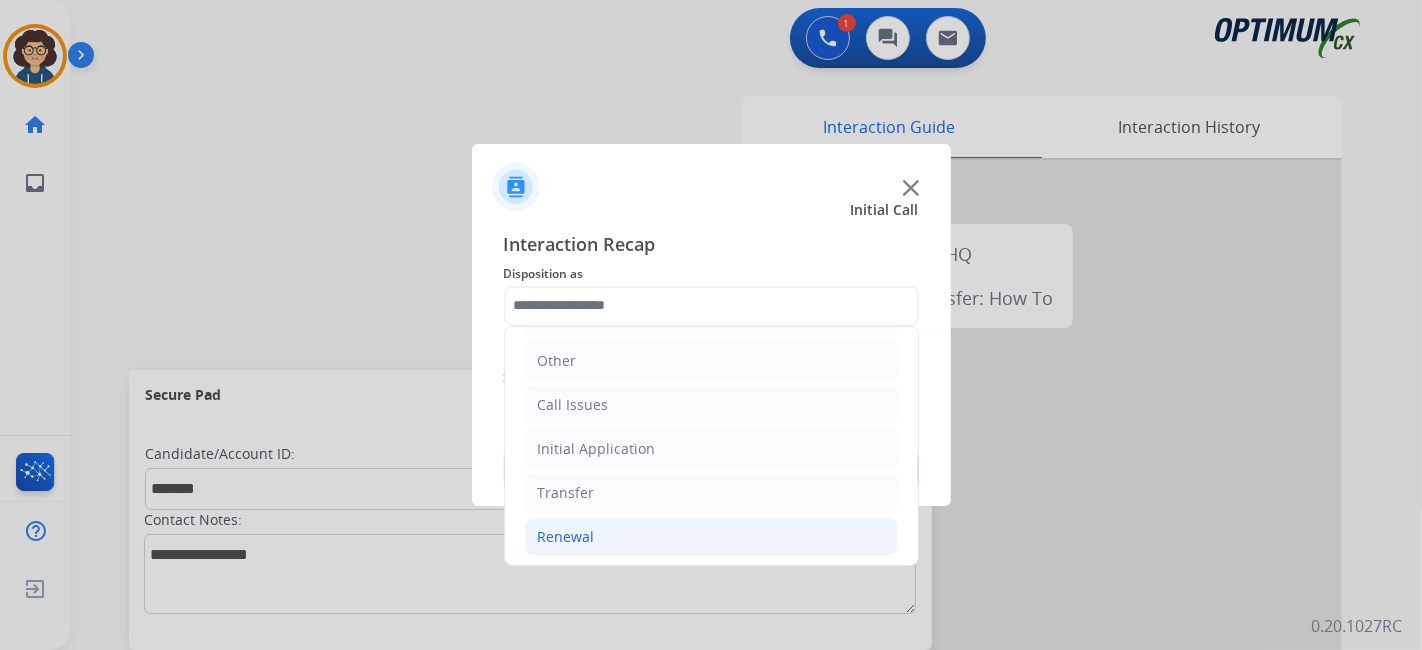 click on "Renewal" 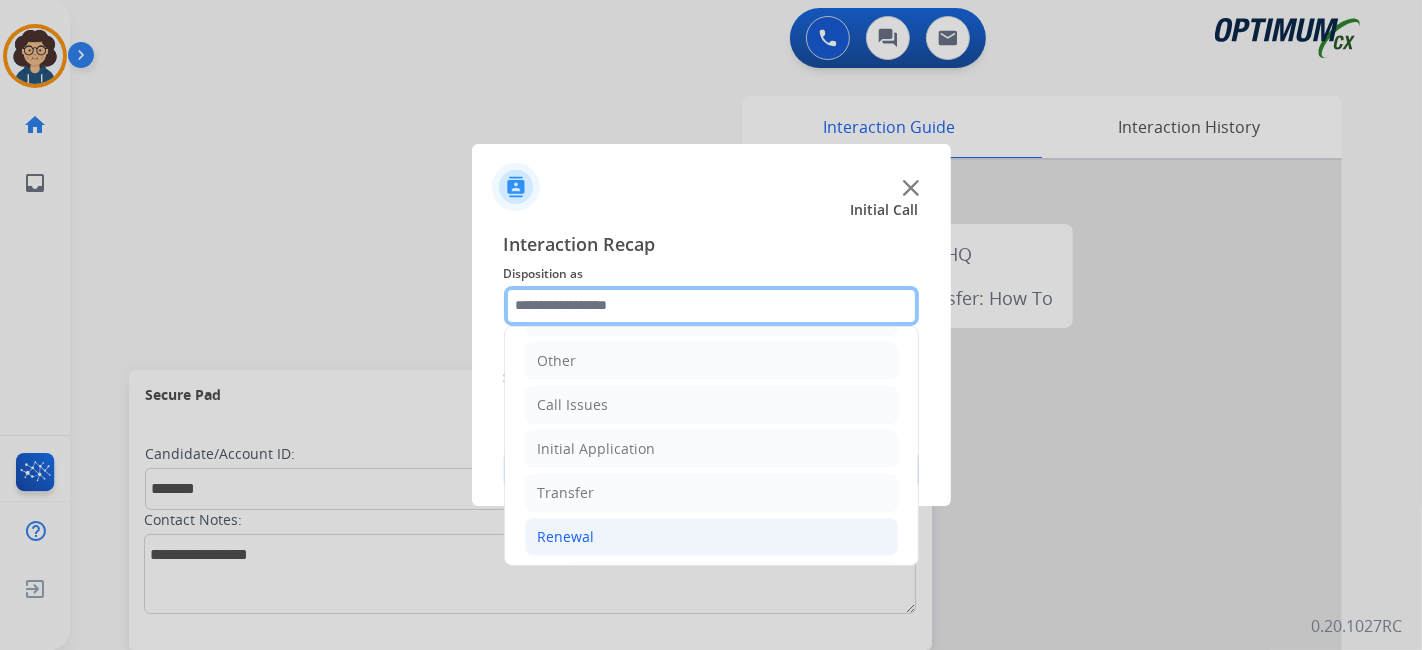 scroll, scrollTop: 686, scrollLeft: 0, axis: vertical 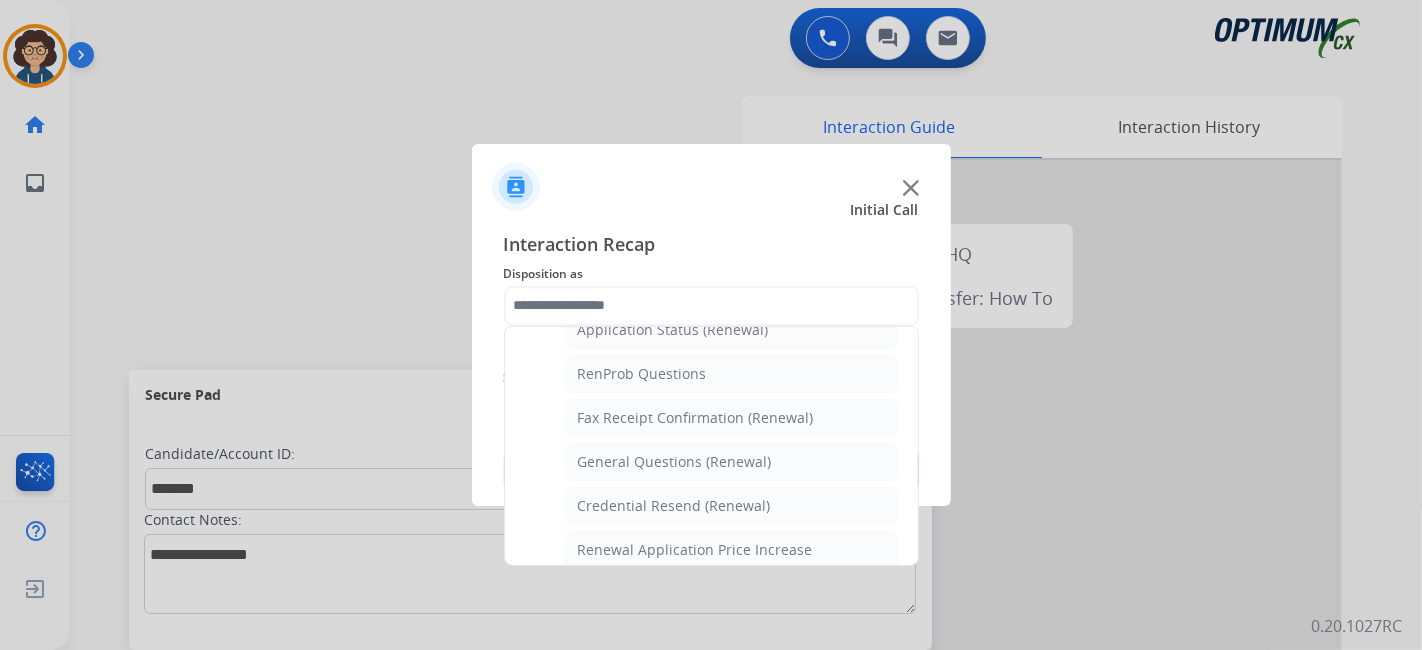 drag, startPoint x: 781, startPoint y: 465, endPoint x: 842, endPoint y: 412, distance: 80.80842 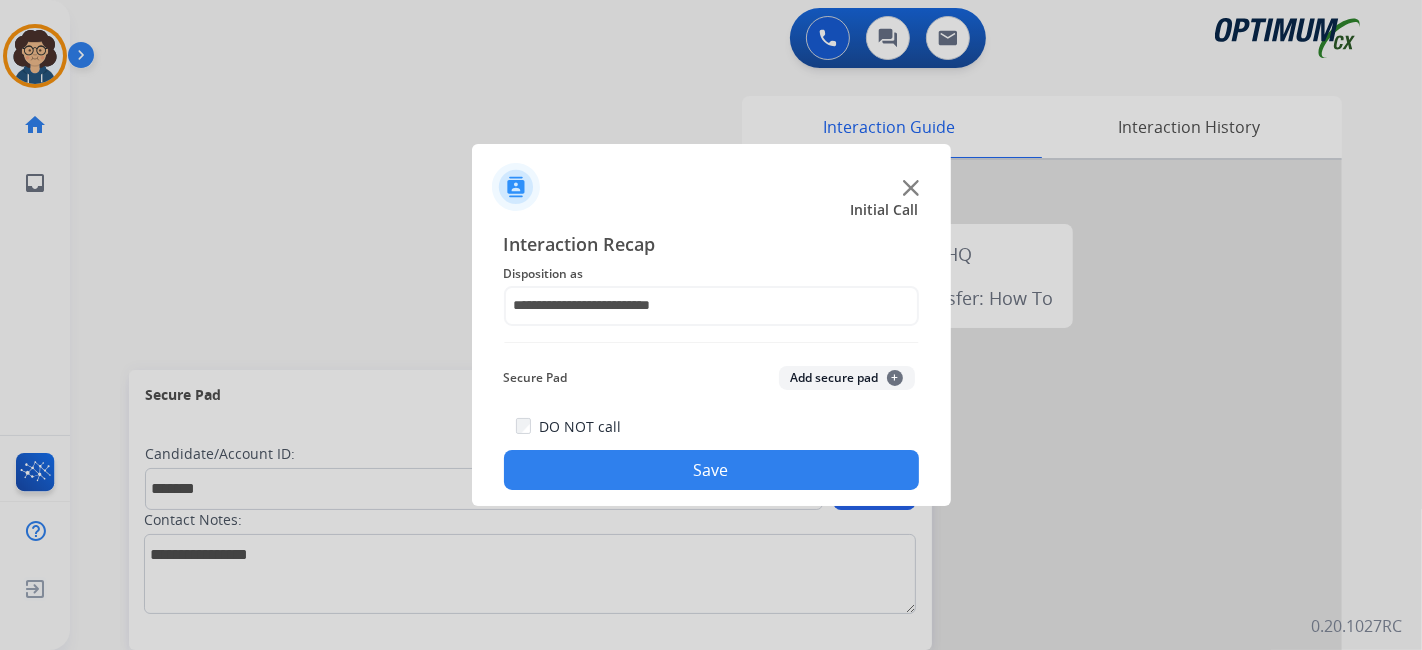 drag, startPoint x: 846, startPoint y: 386, endPoint x: 816, endPoint y: 478, distance: 96.76776 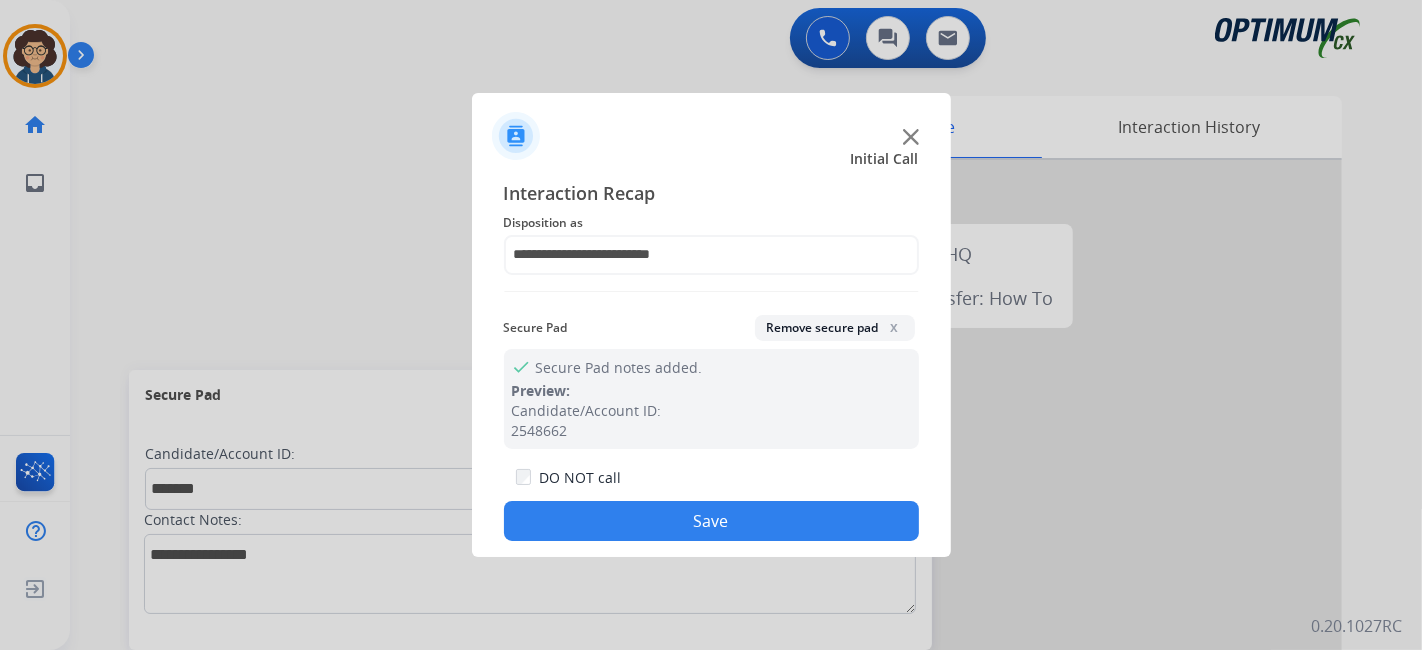click on "Save" 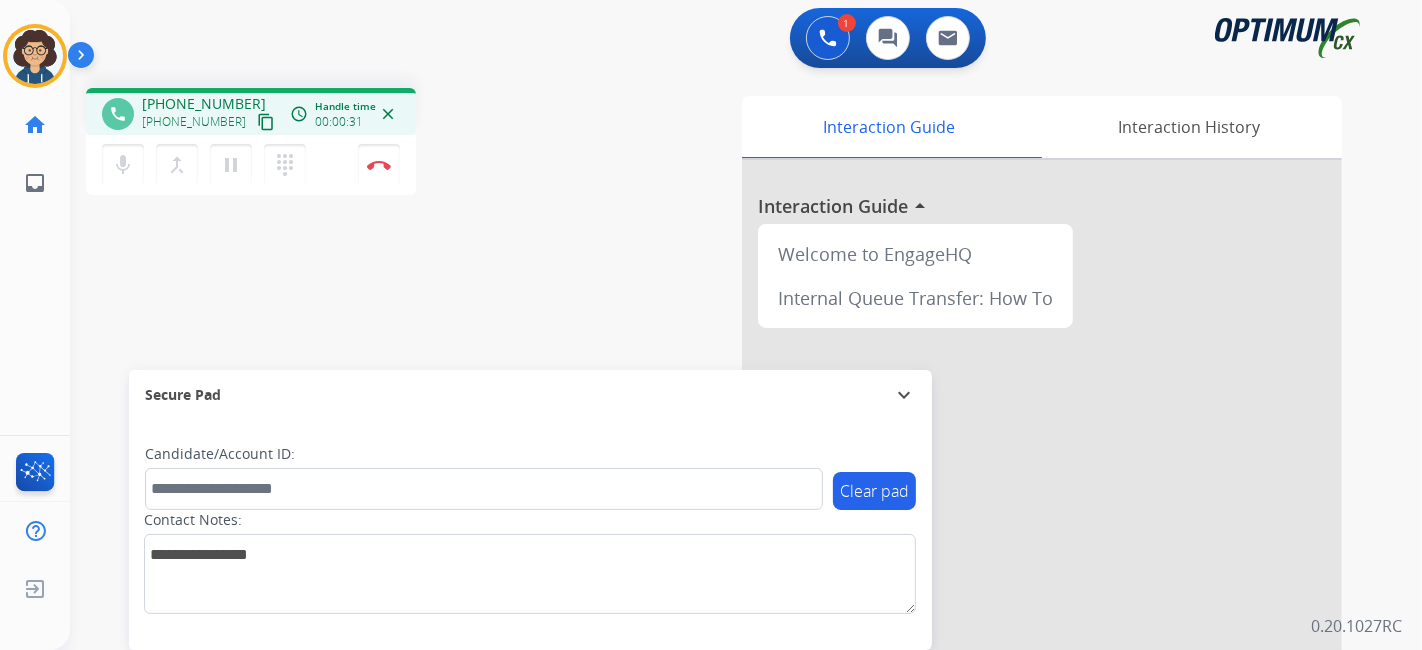 click on "content_copy" at bounding box center [266, 122] 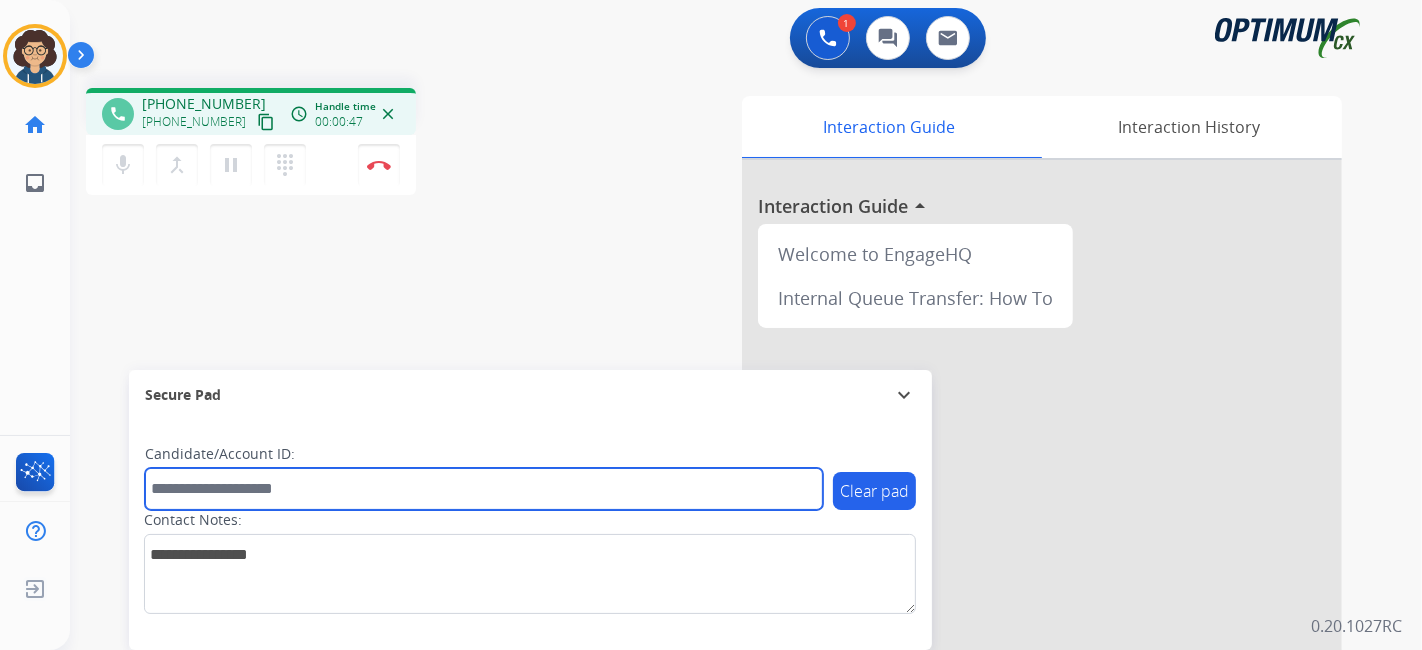 click at bounding box center (484, 489) 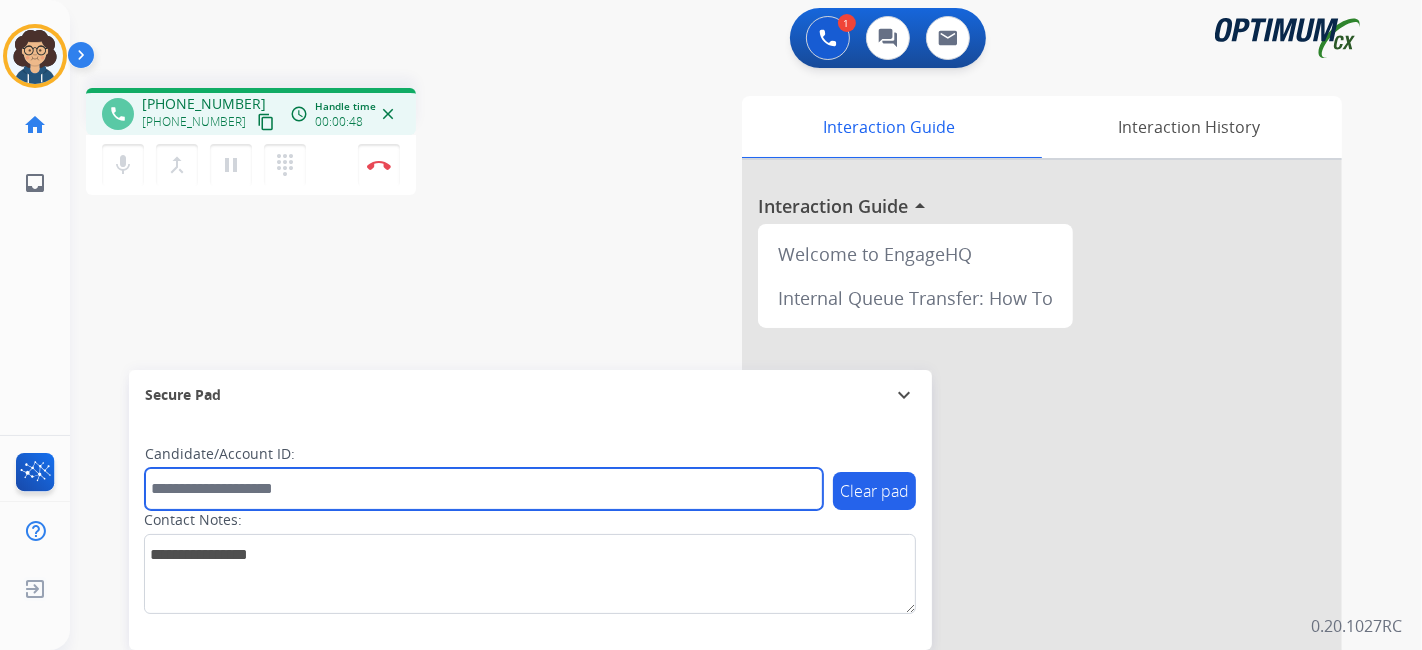 paste on "*******" 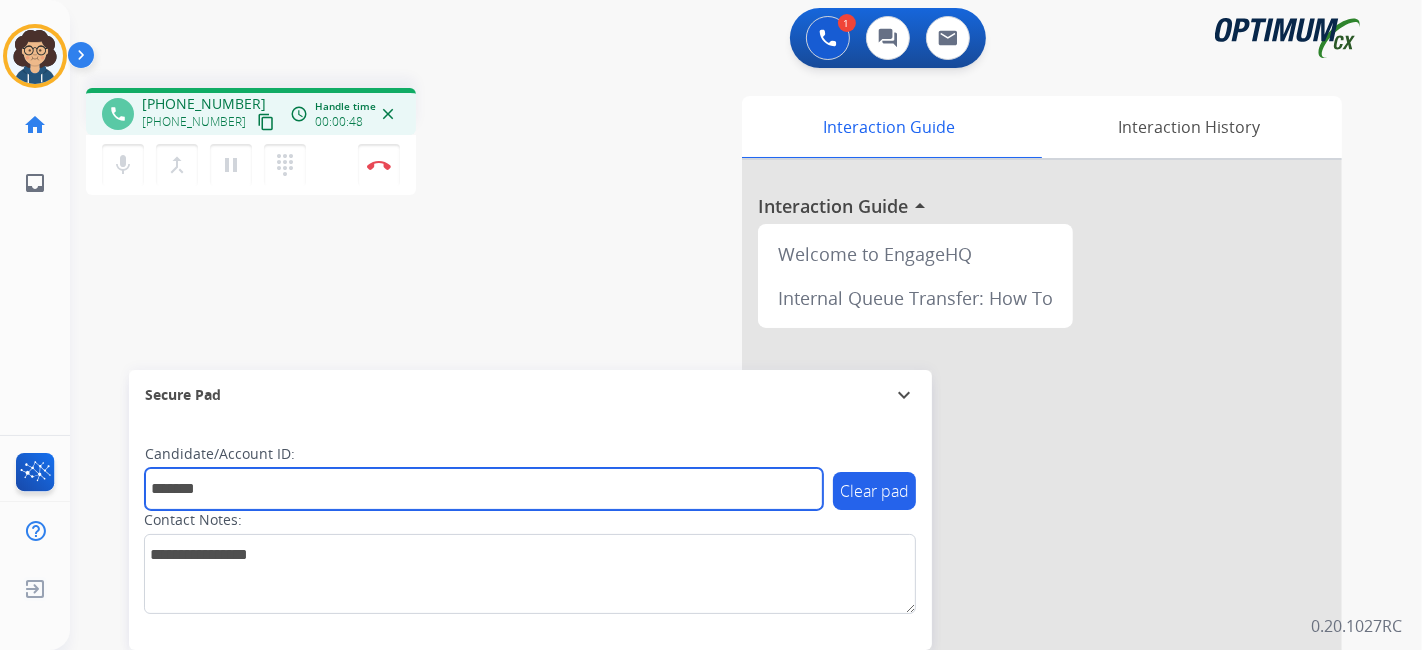type on "*******" 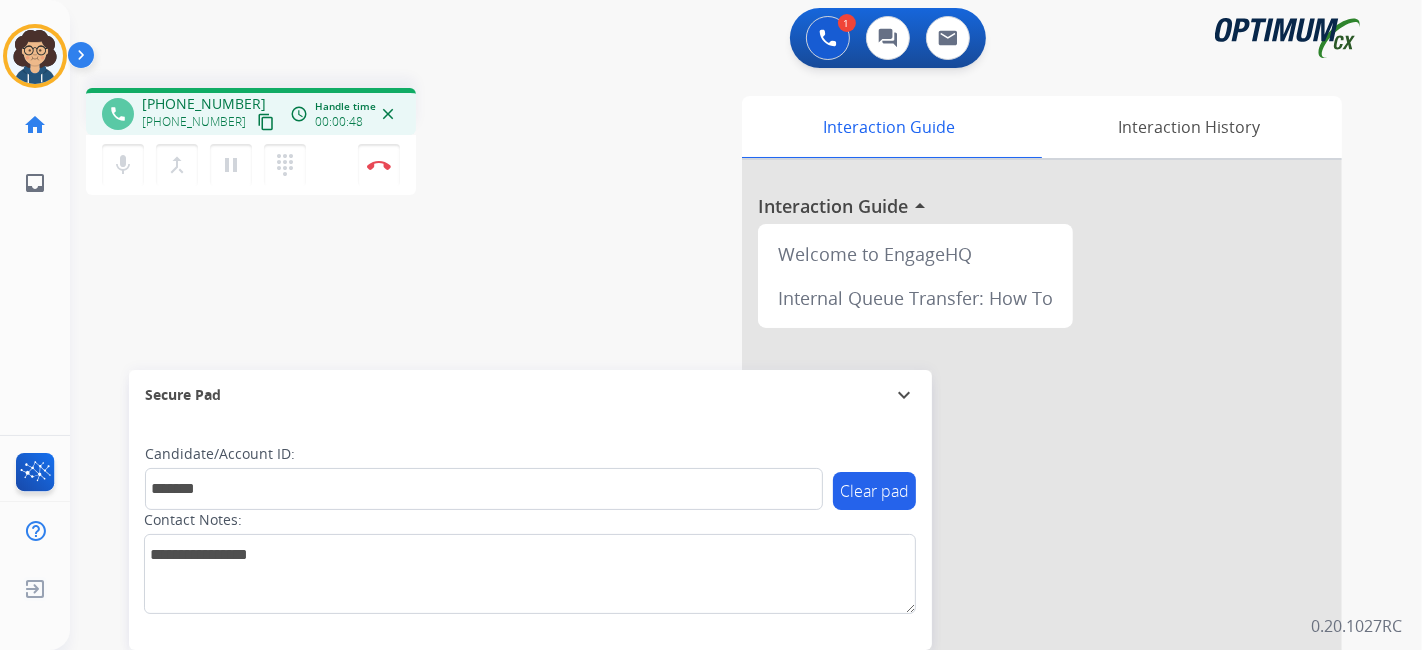 click on "phone [PHONE_NUMBER] [PHONE_NUMBER] content_copy access_time Call metrics Queue   00:10 Hold   00:00 Talk   00:49 Total   00:58 Handle time 00:00:48 close mic Mute merge_type Bridge pause Hold dialpad Dialpad Disconnect swap_horiz Break voice bridge close_fullscreen Connect 3-Way Call merge_type Separate 3-Way Call  Interaction Guide   Interaction History  Interaction Guide arrow_drop_up  Welcome to EngageHQ   Internal Queue Transfer: How To  Secure Pad expand_more Clear pad Candidate/Account ID: ******* Contact Notes:" at bounding box center [722, 489] 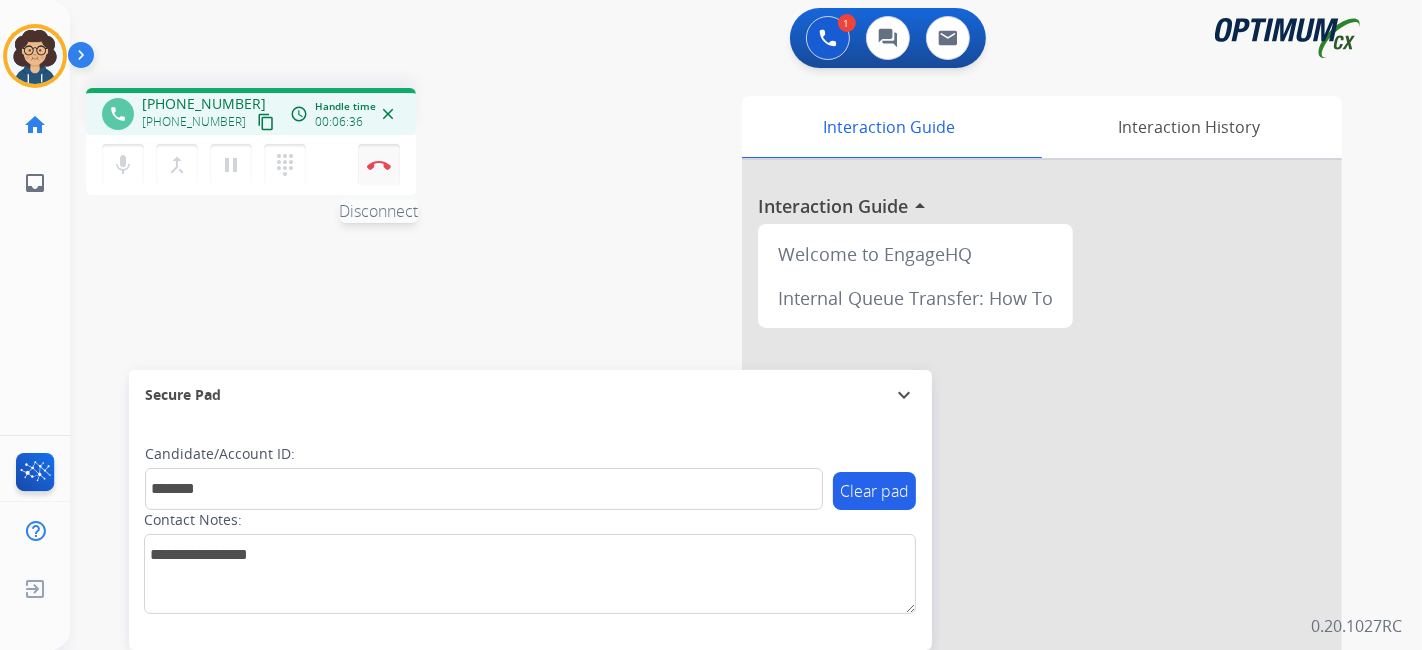 click on "Disconnect" at bounding box center (379, 165) 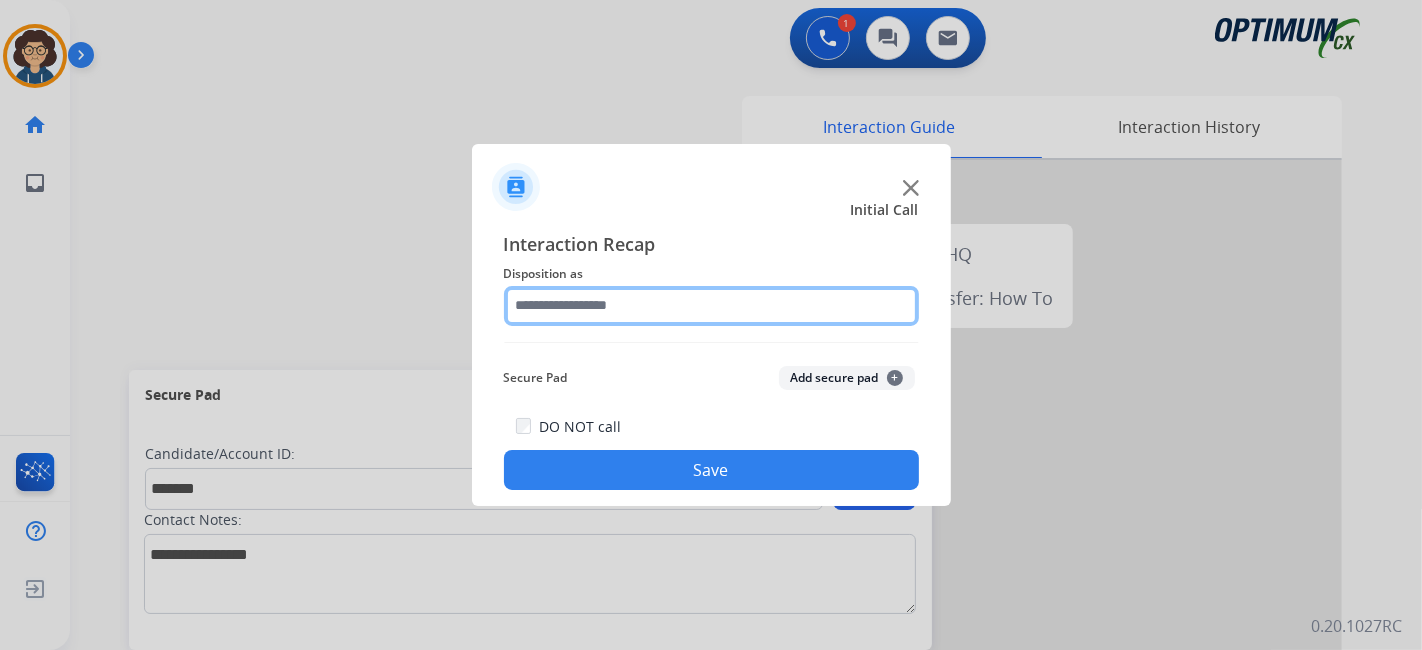 click 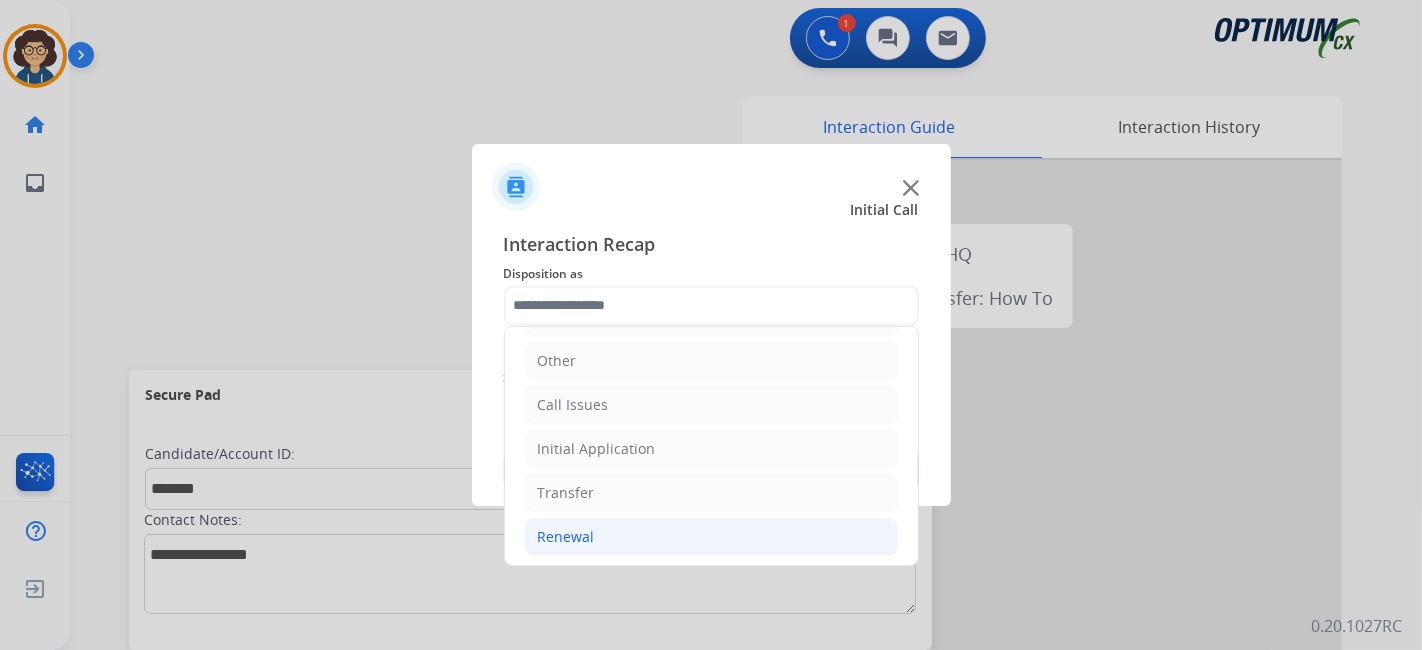 drag, startPoint x: 665, startPoint y: 524, endPoint x: 686, endPoint y: 515, distance: 22.847319 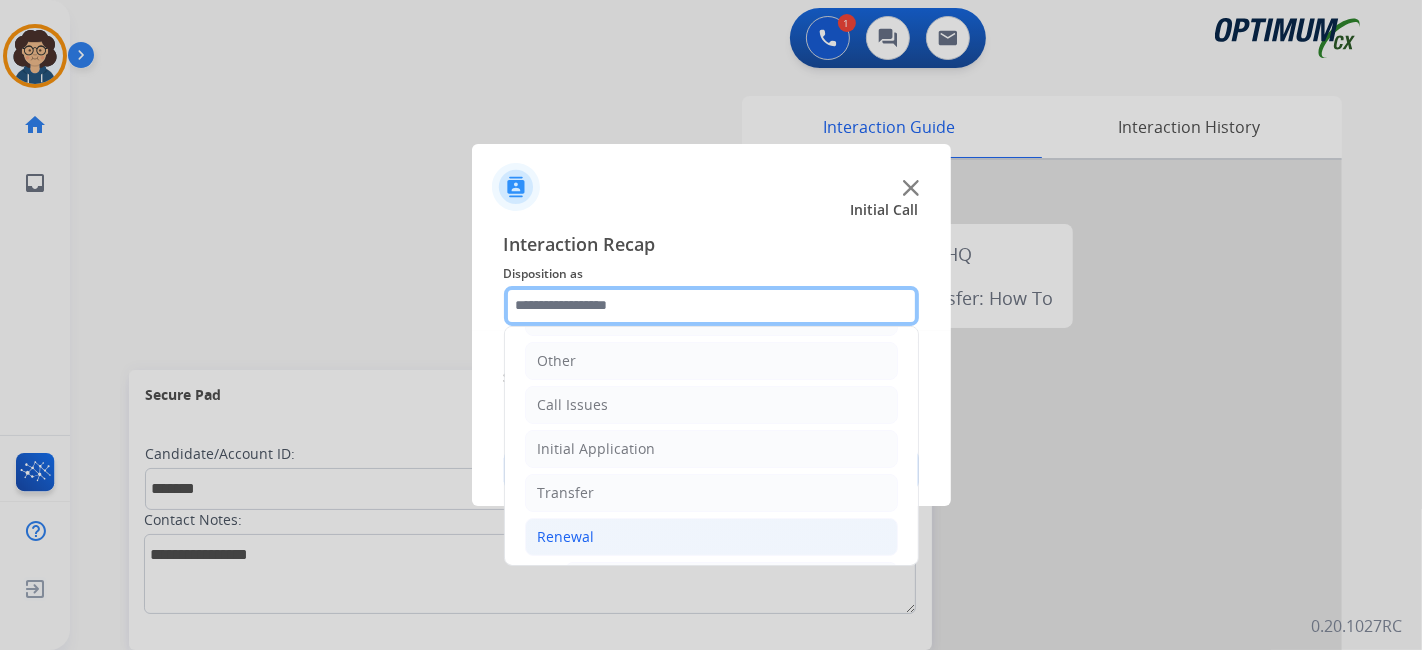 scroll, scrollTop: 760, scrollLeft: 0, axis: vertical 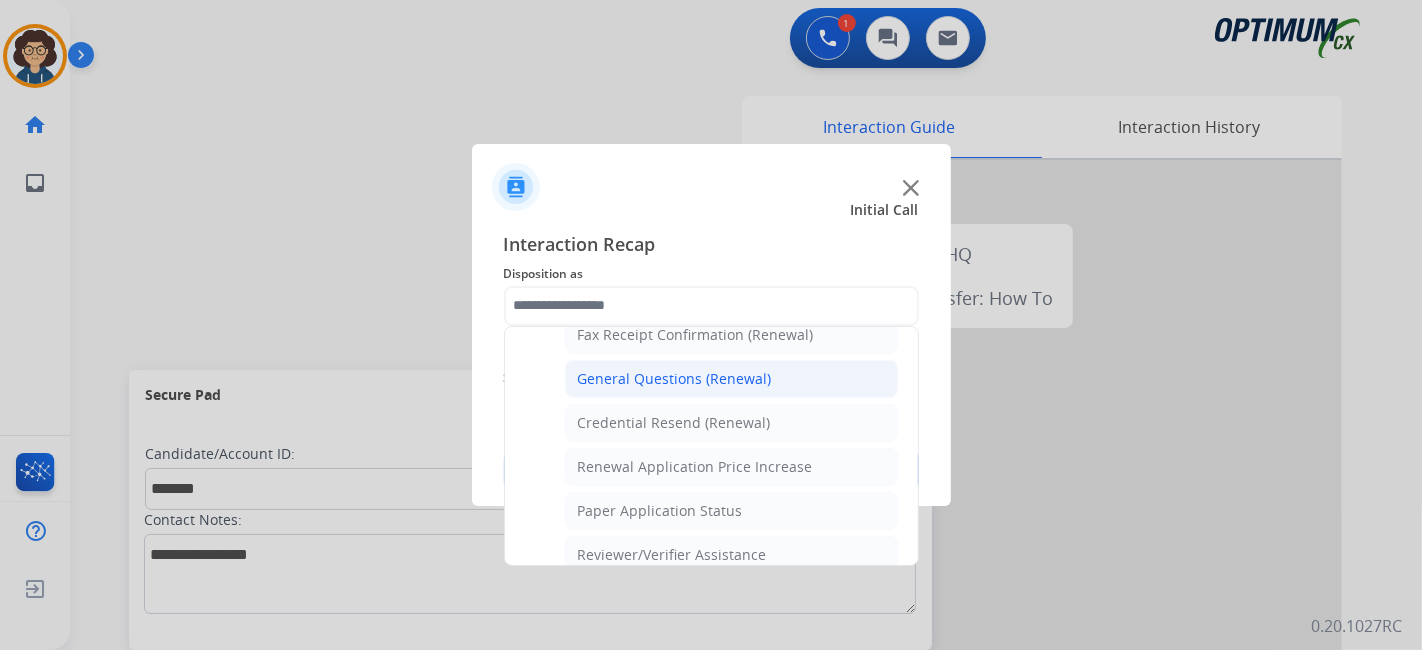 click on "General Questions (Renewal)" 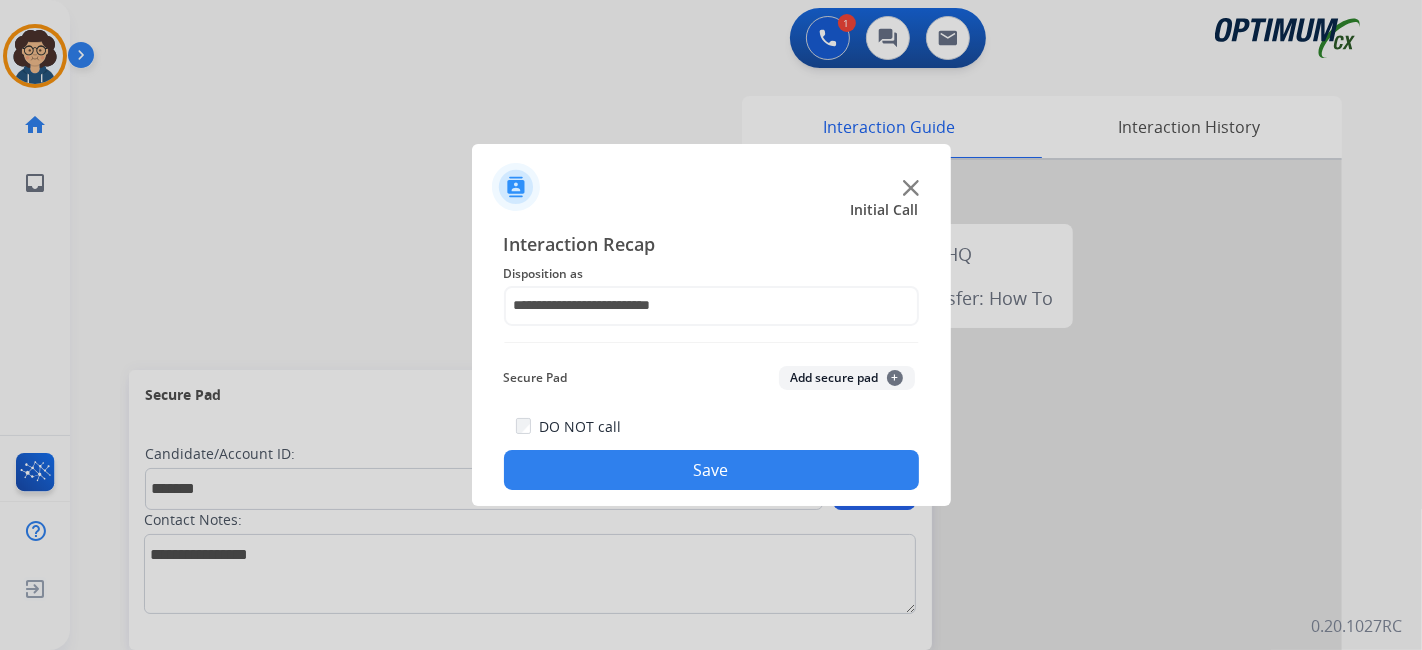 click on "Add secure pad  +" 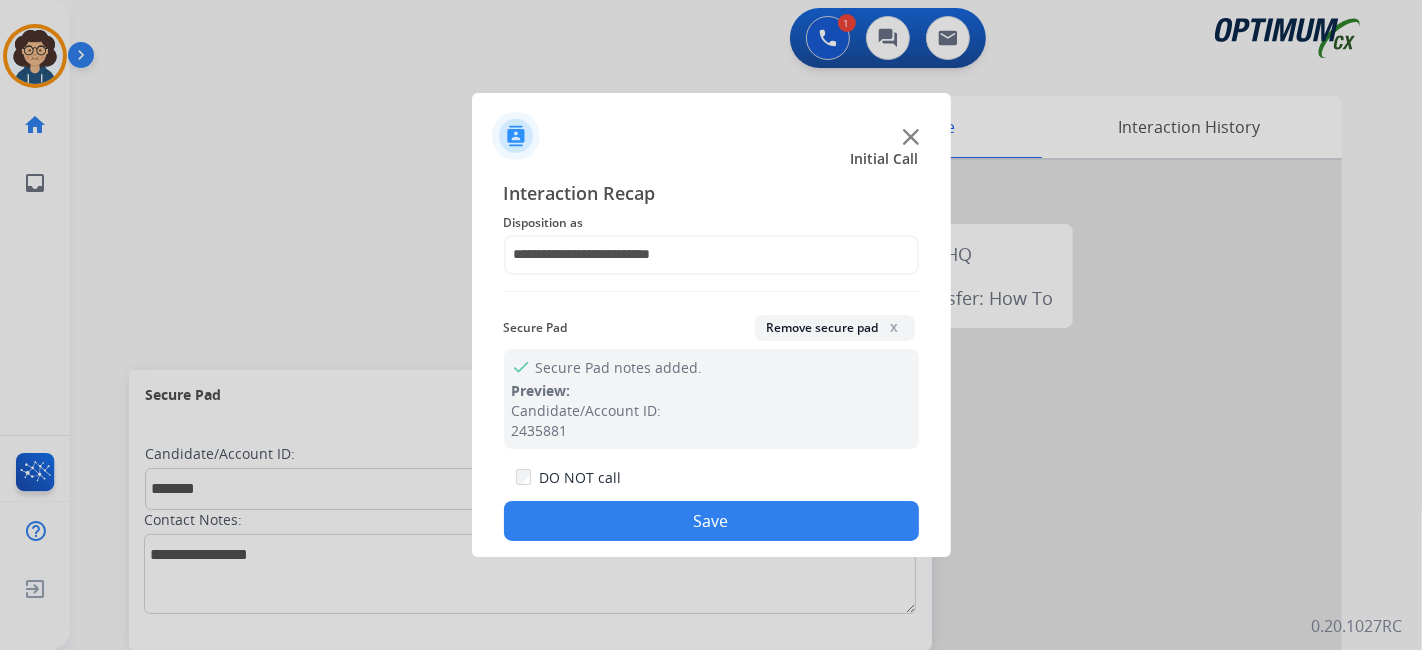 click on "Save" 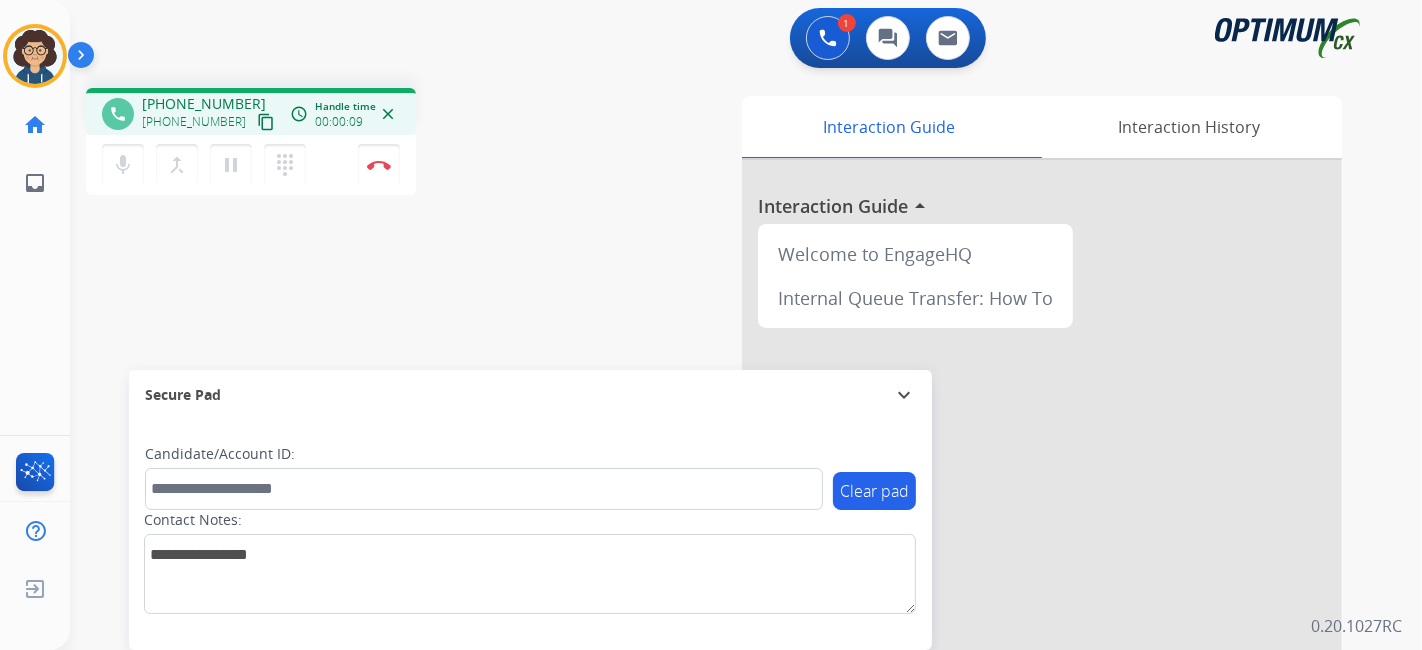 click on "content_copy" at bounding box center [266, 122] 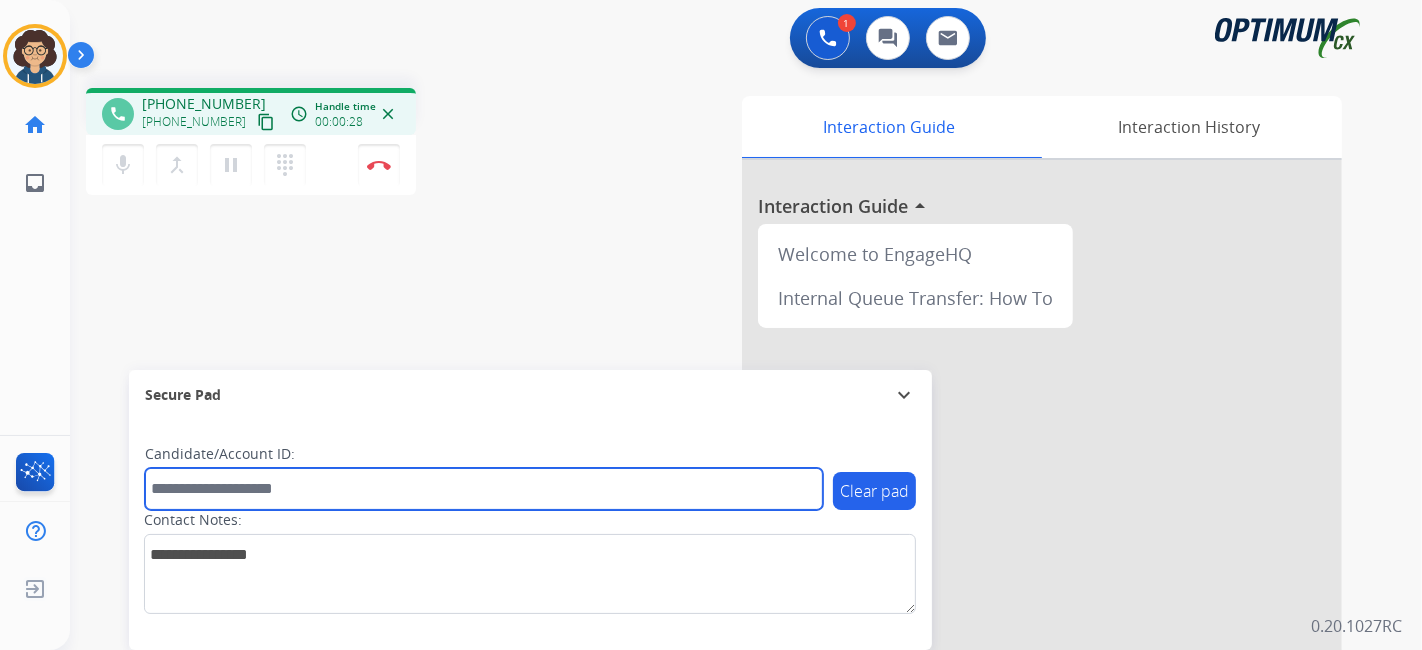 click at bounding box center (484, 489) 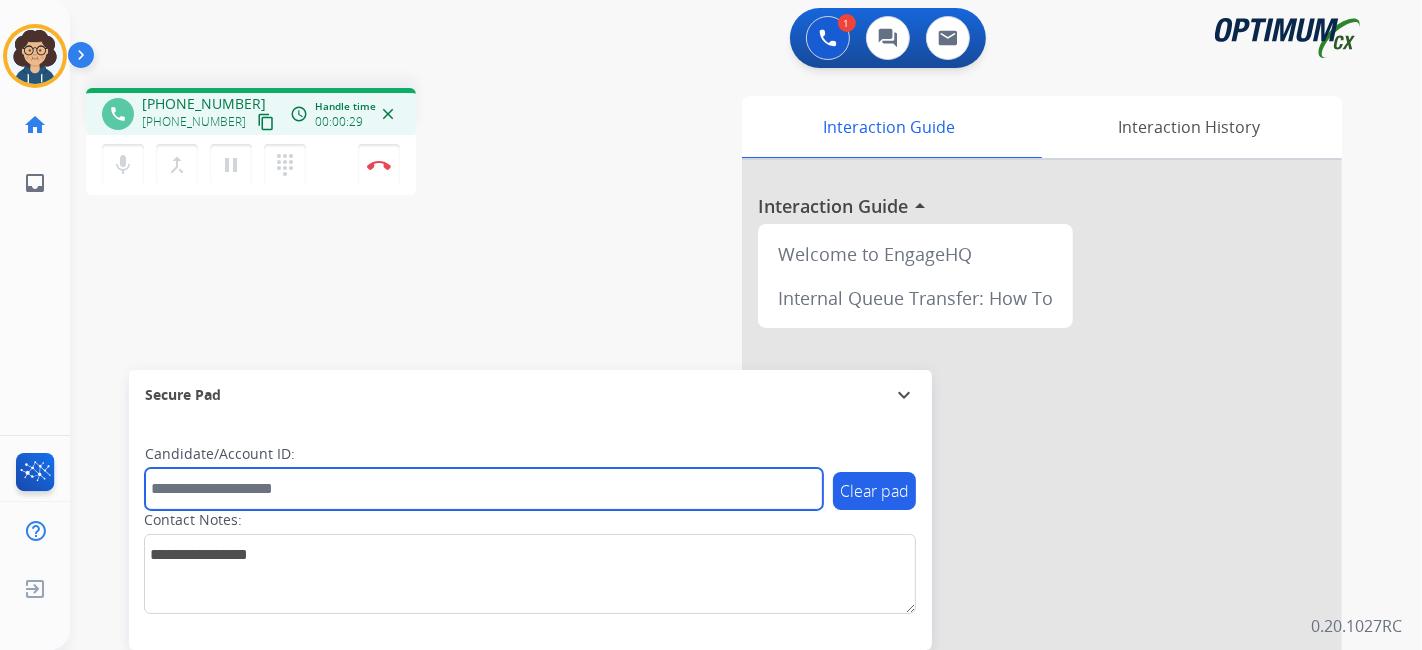 paste on "*******" 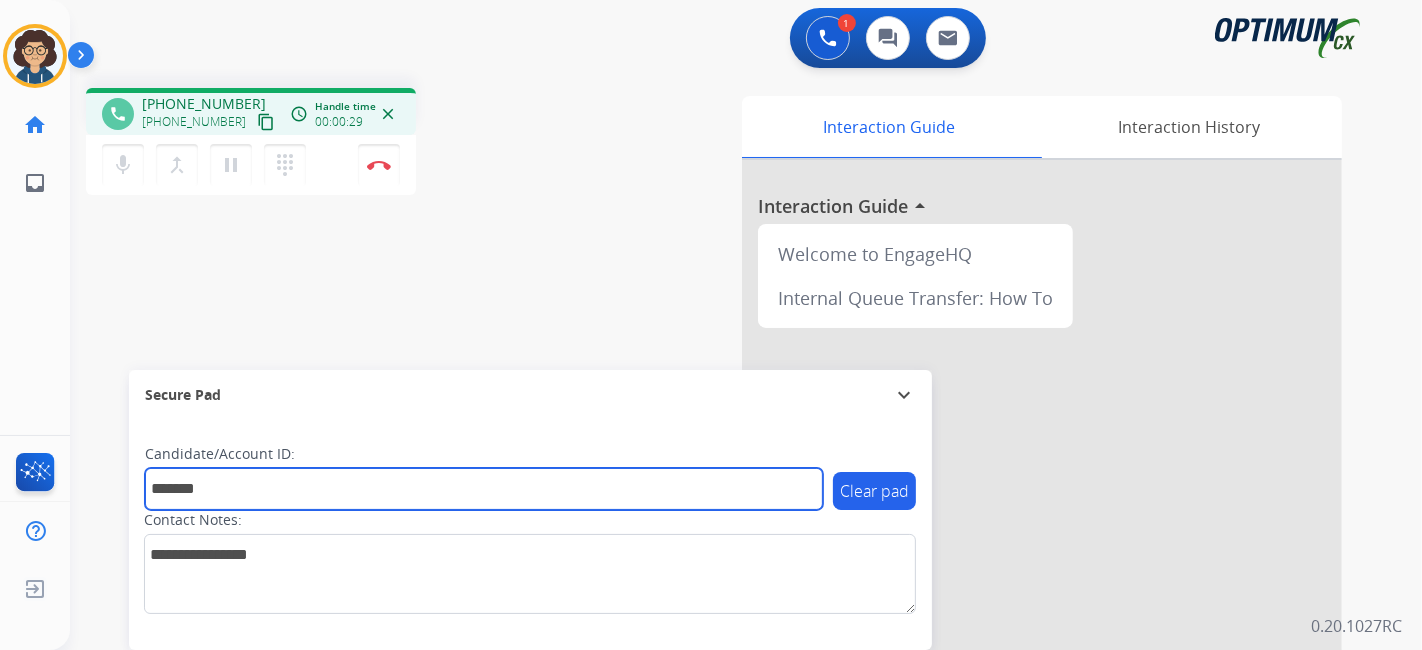 type on "*******" 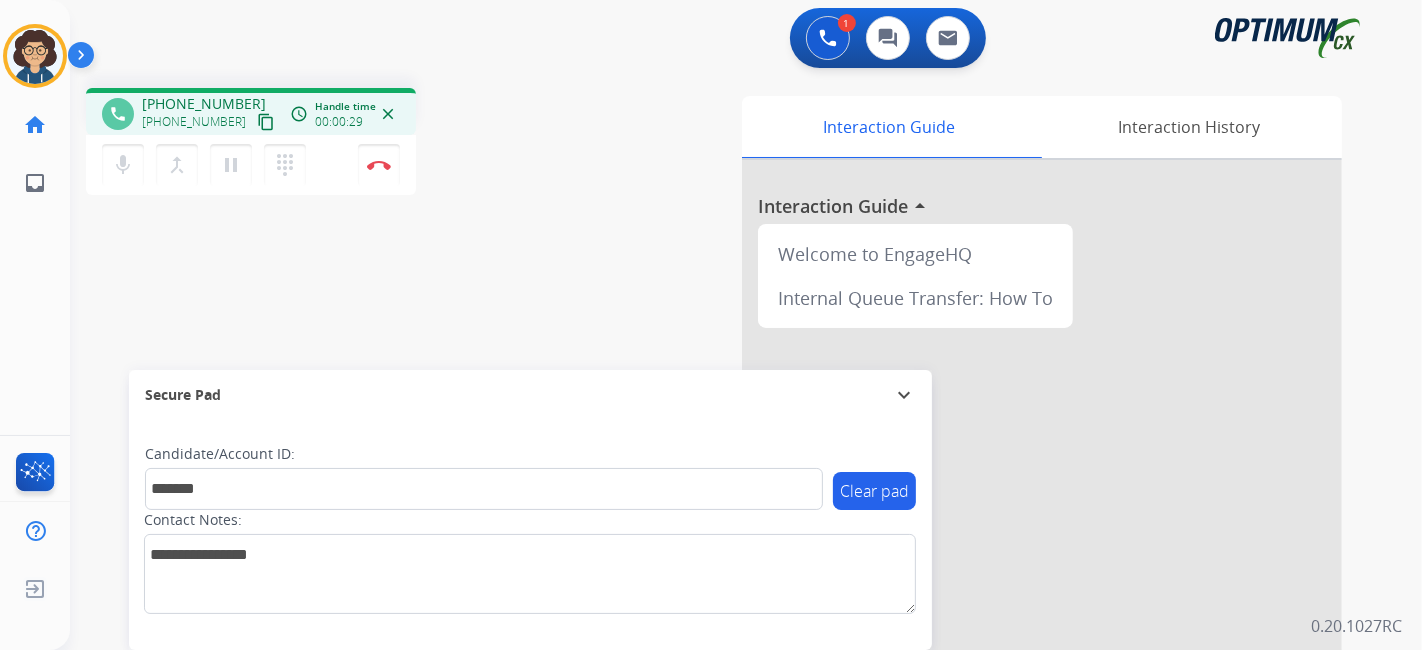 click on "phone [PHONE_NUMBER] [PHONE_NUMBER] content_copy access_time Call metrics Queue   00:10 Hold   00:00 Talk   00:30 Total   00:39 Handle time 00:00:29 close mic Mute merge_type Bridge pause Hold dialpad Dialpad Disconnect swap_horiz Break voice bridge close_fullscreen Connect 3-Way Call merge_type Separate 3-Way Call  Interaction Guide   Interaction History  Interaction Guide arrow_drop_up  Welcome to EngageHQ   Internal Queue Transfer: How To  Secure Pad expand_more Clear pad Candidate/Account ID: ******* Contact Notes:" at bounding box center [722, 489] 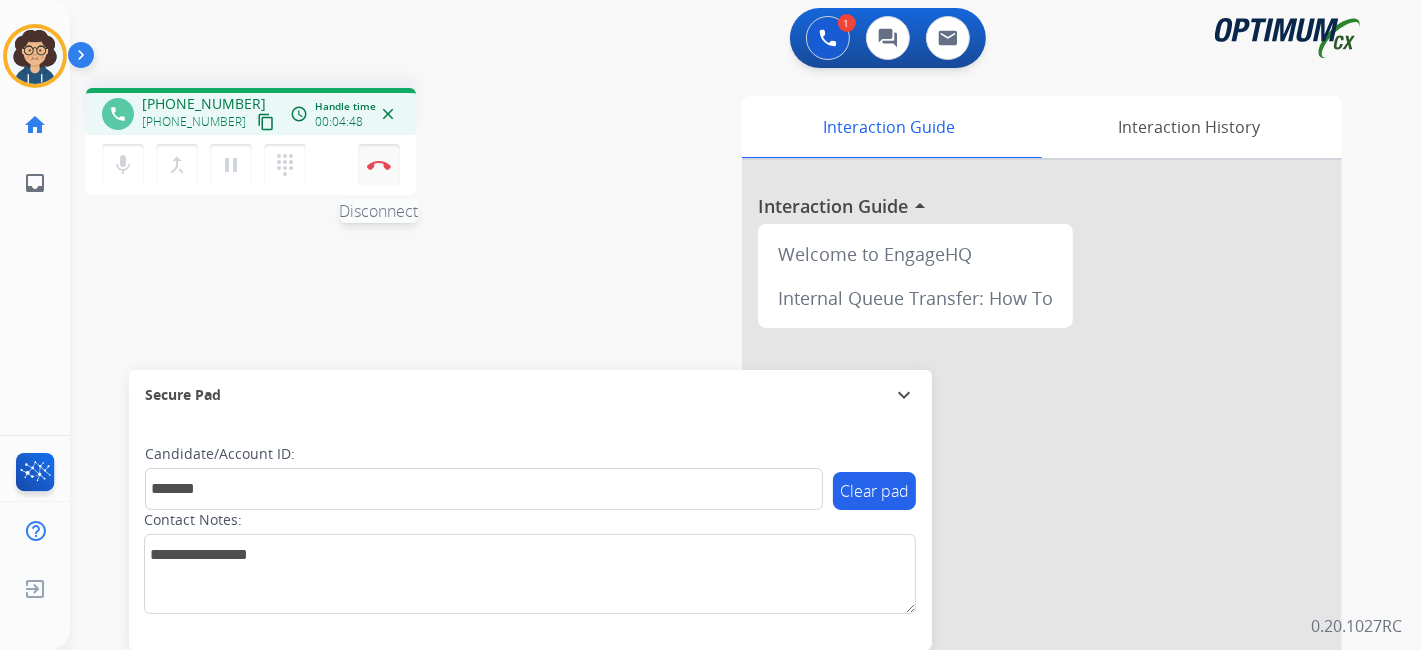 click on "Disconnect" at bounding box center [379, 165] 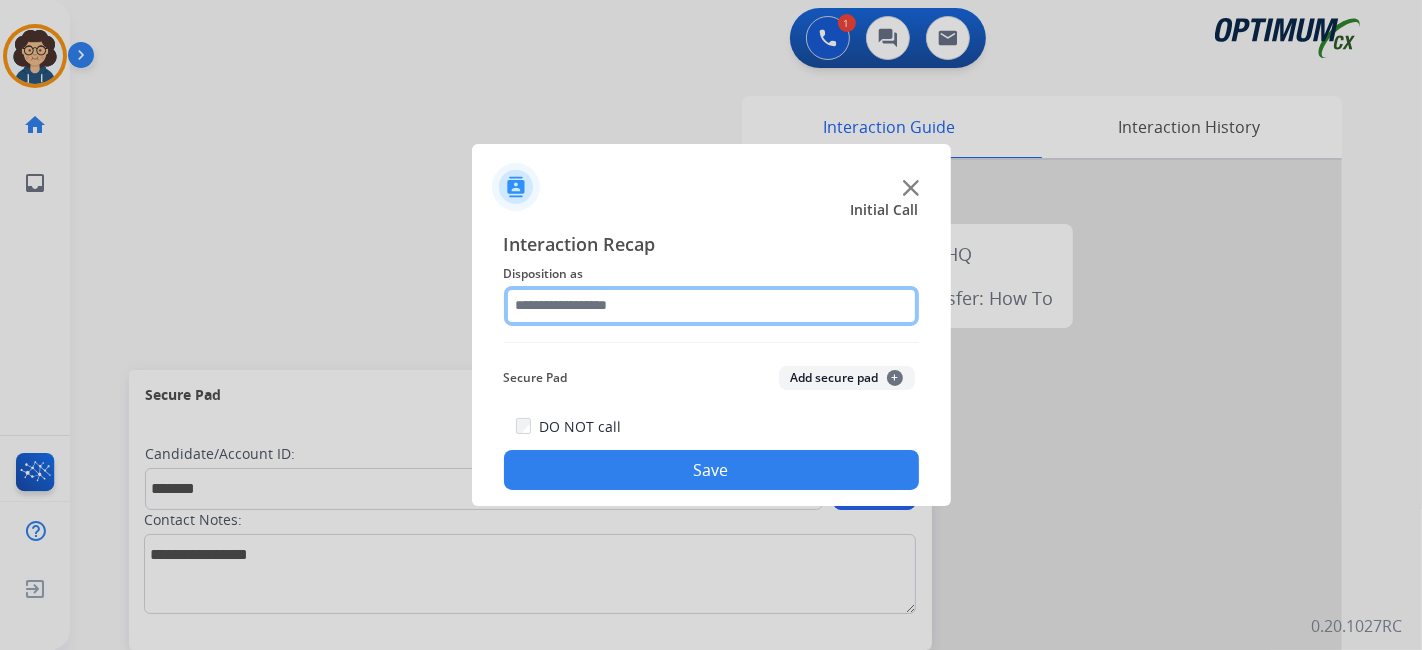 click 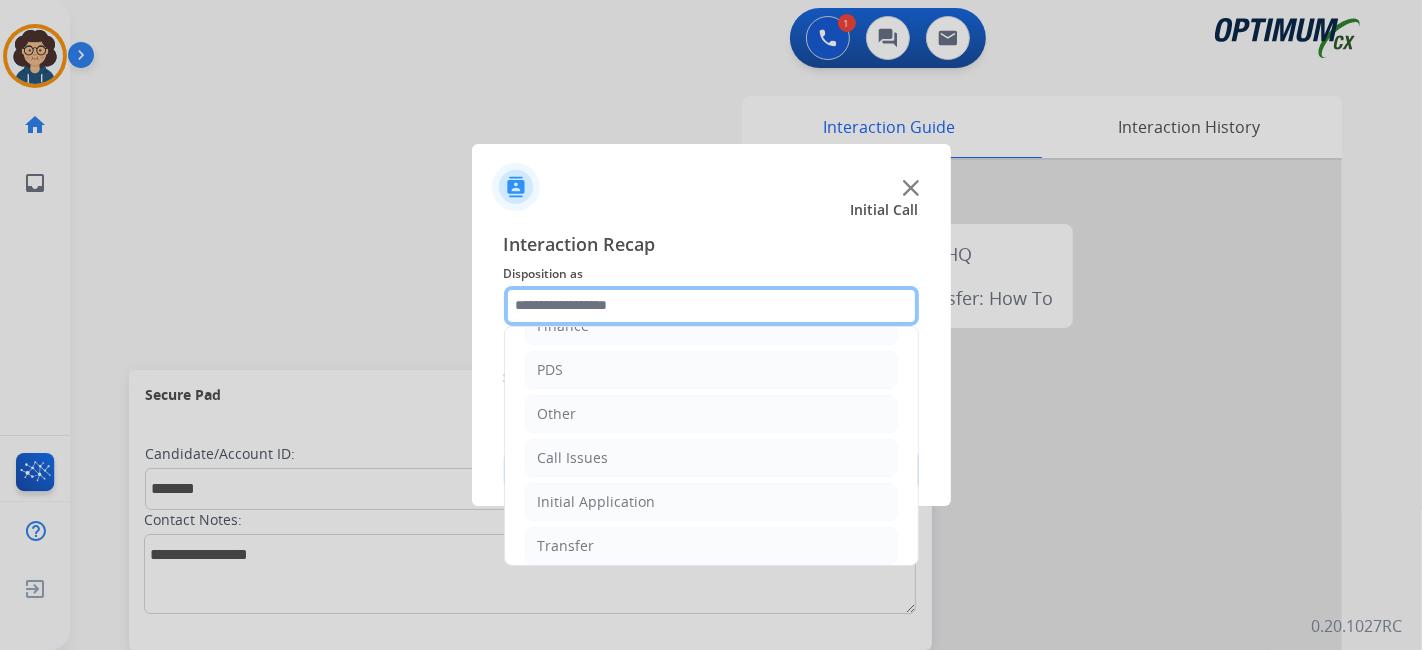scroll, scrollTop: 131, scrollLeft: 0, axis: vertical 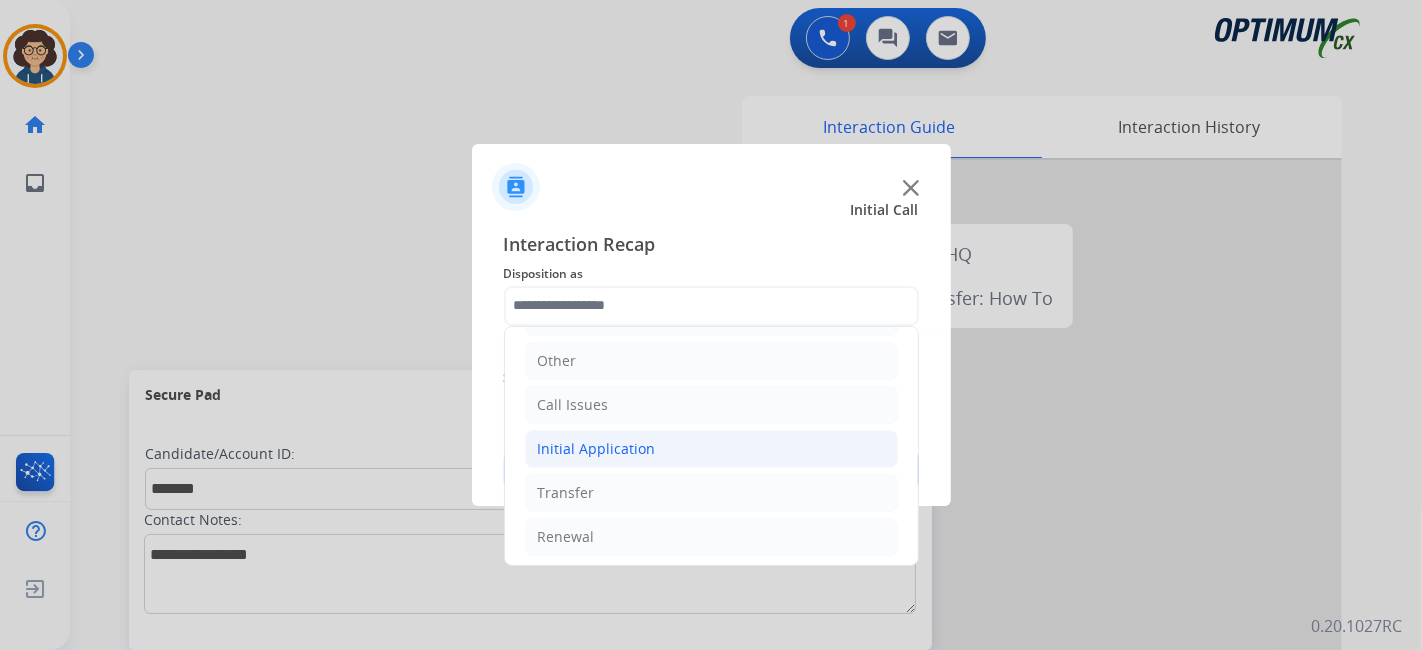 click on "Initial Application" 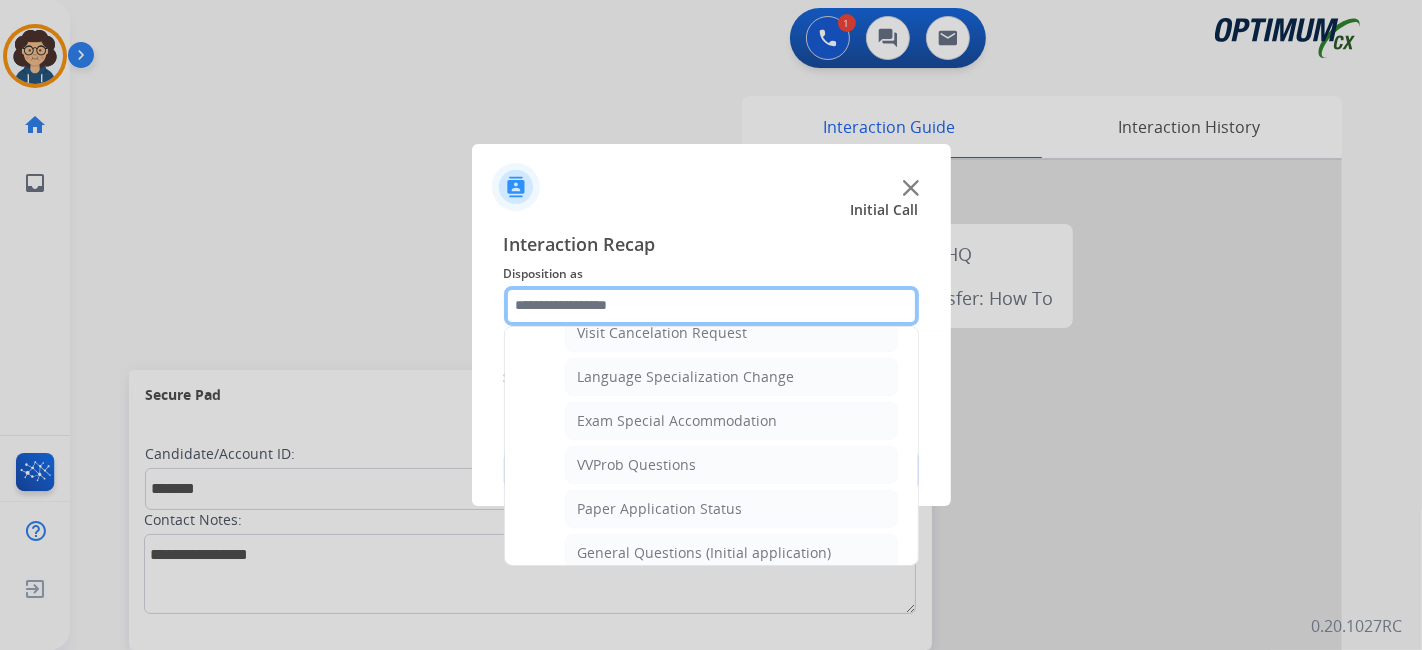 scroll, scrollTop: 1011, scrollLeft: 0, axis: vertical 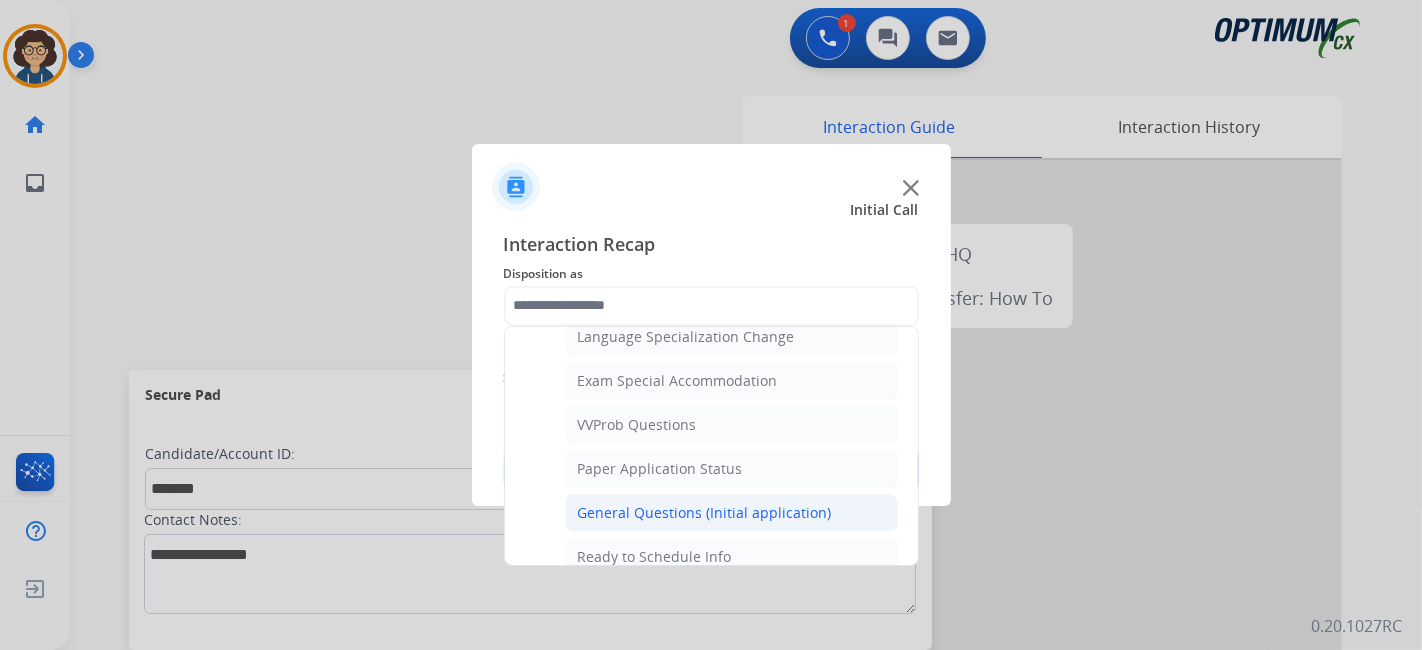 click on "General Questions (Initial application)" 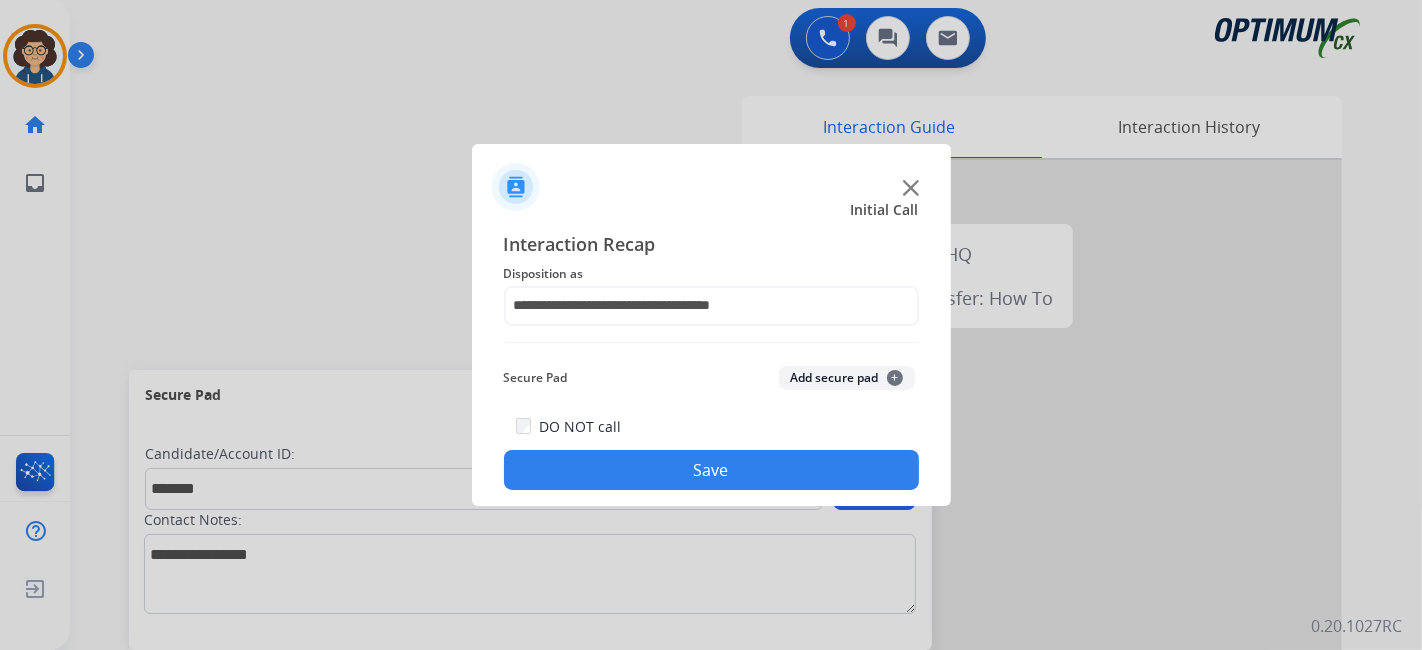 click on "Add secure pad  +" 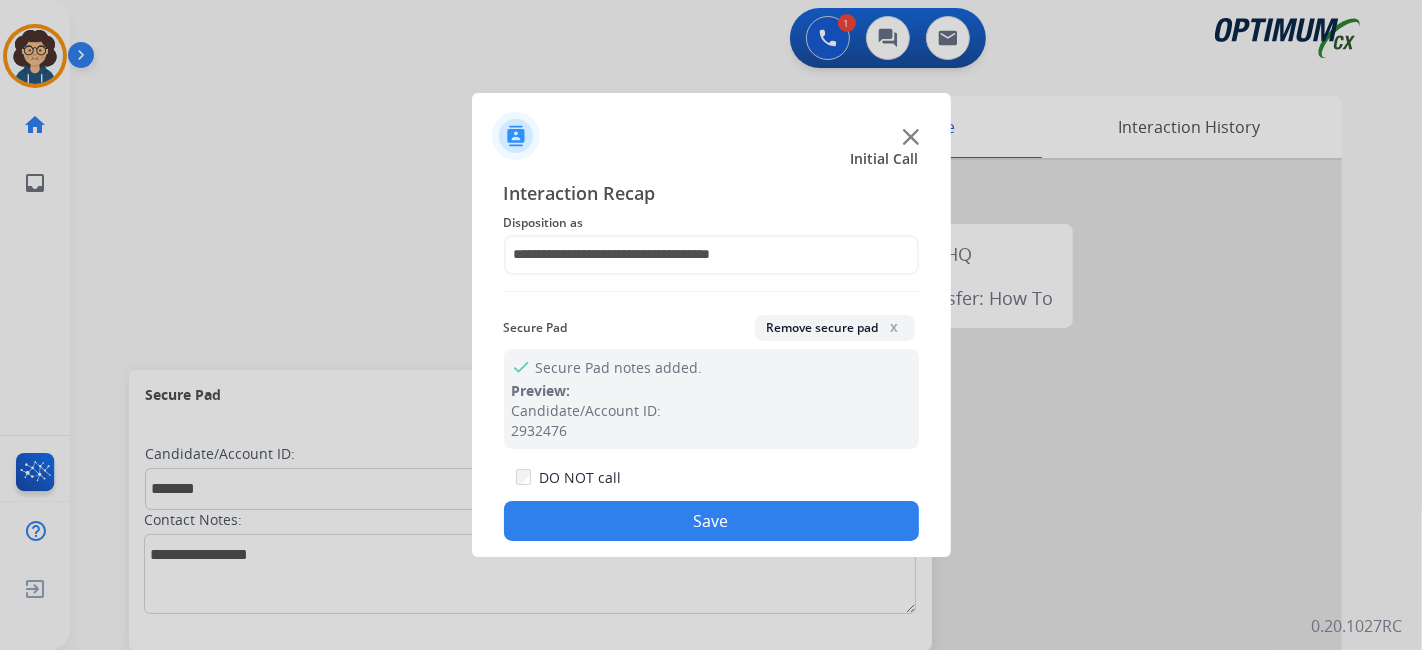 click on "Save" 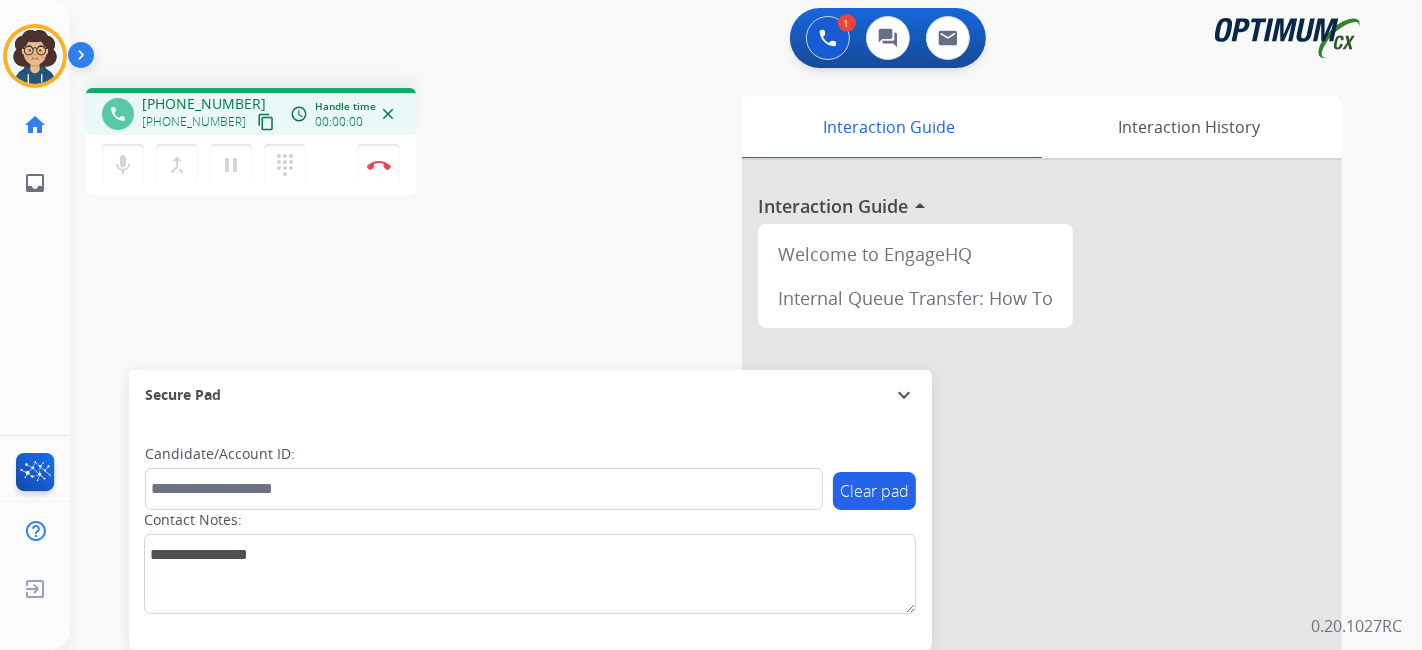 click on "content_copy" at bounding box center (266, 122) 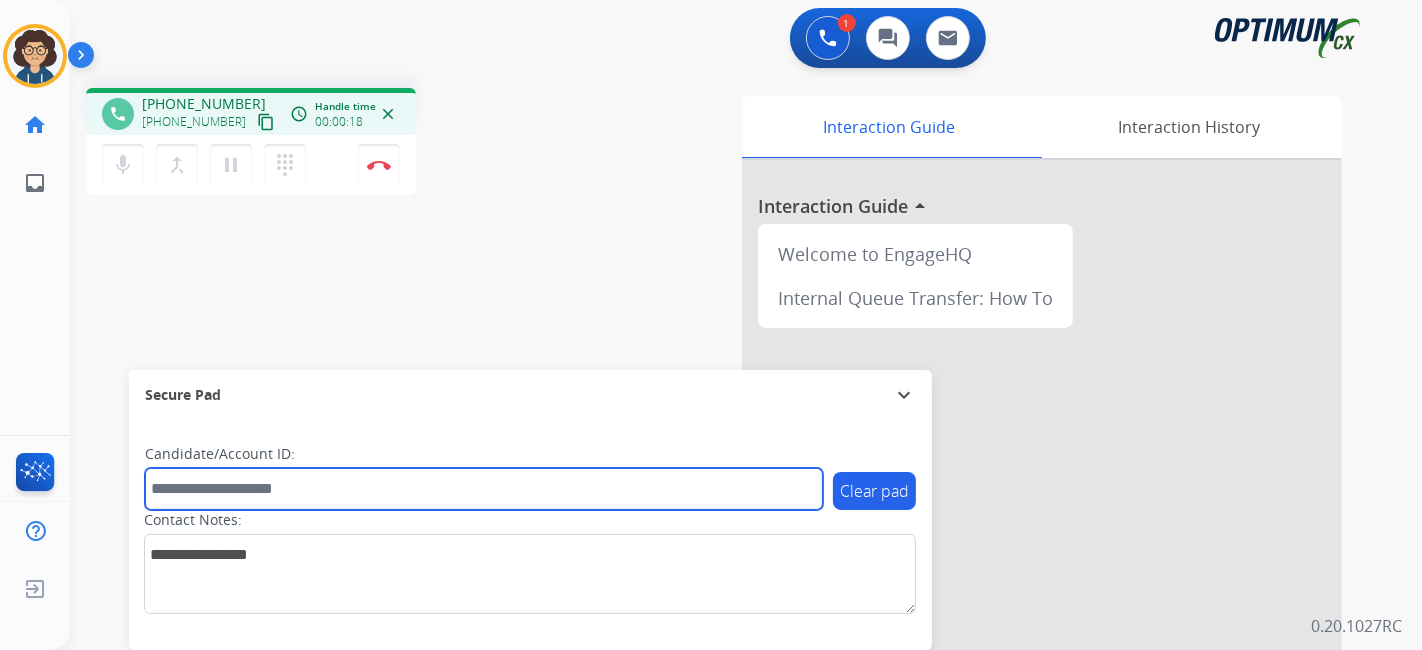 click at bounding box center [484, 489] 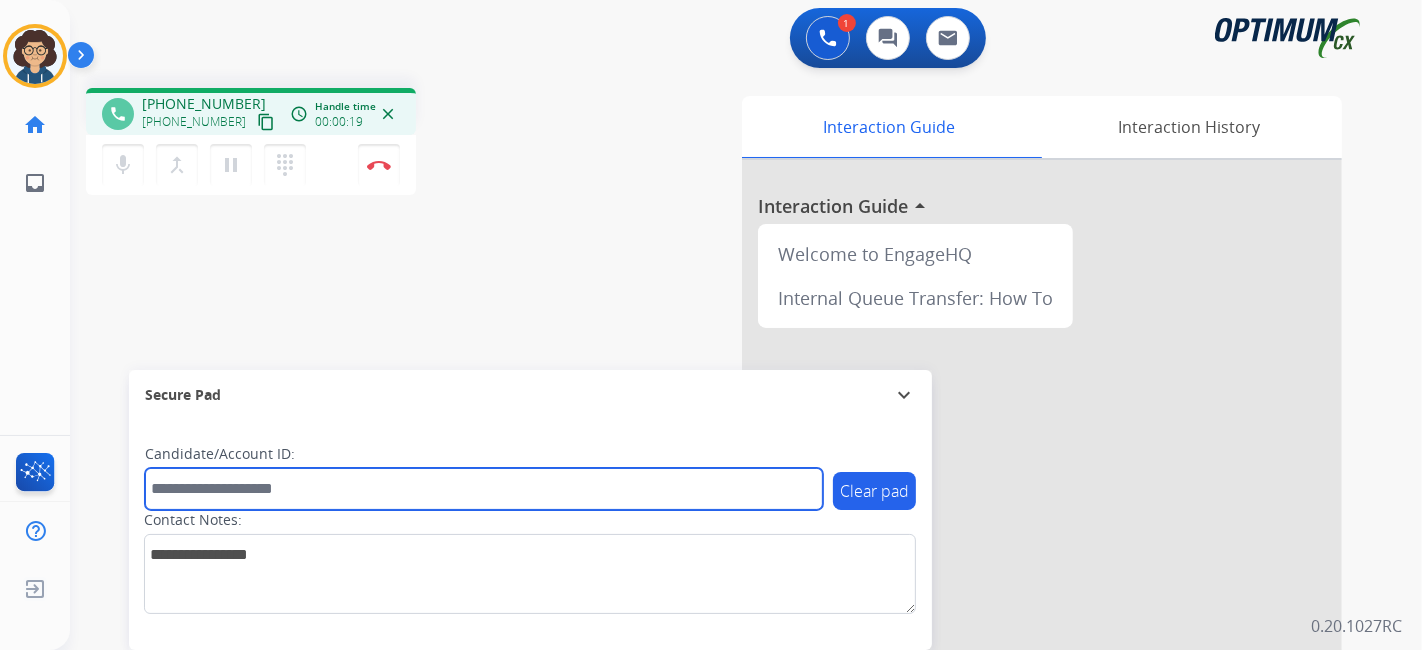 paste on "*******" 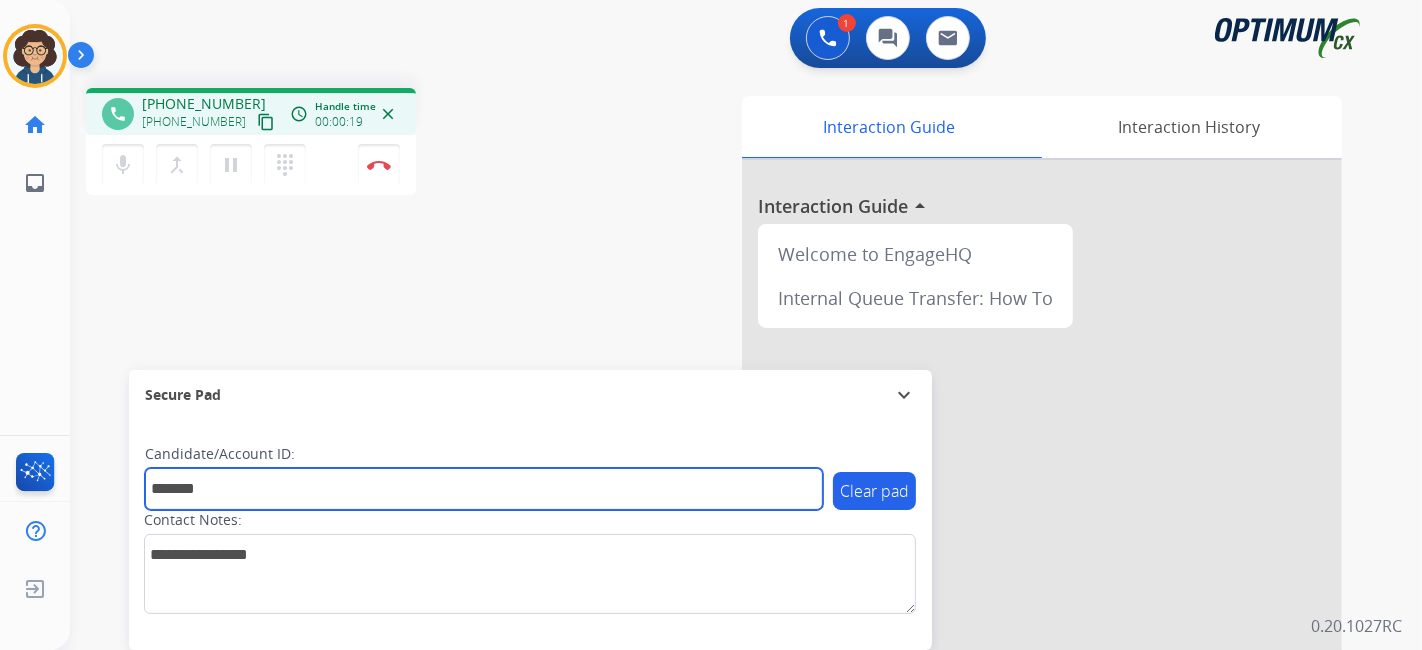type on "*******" 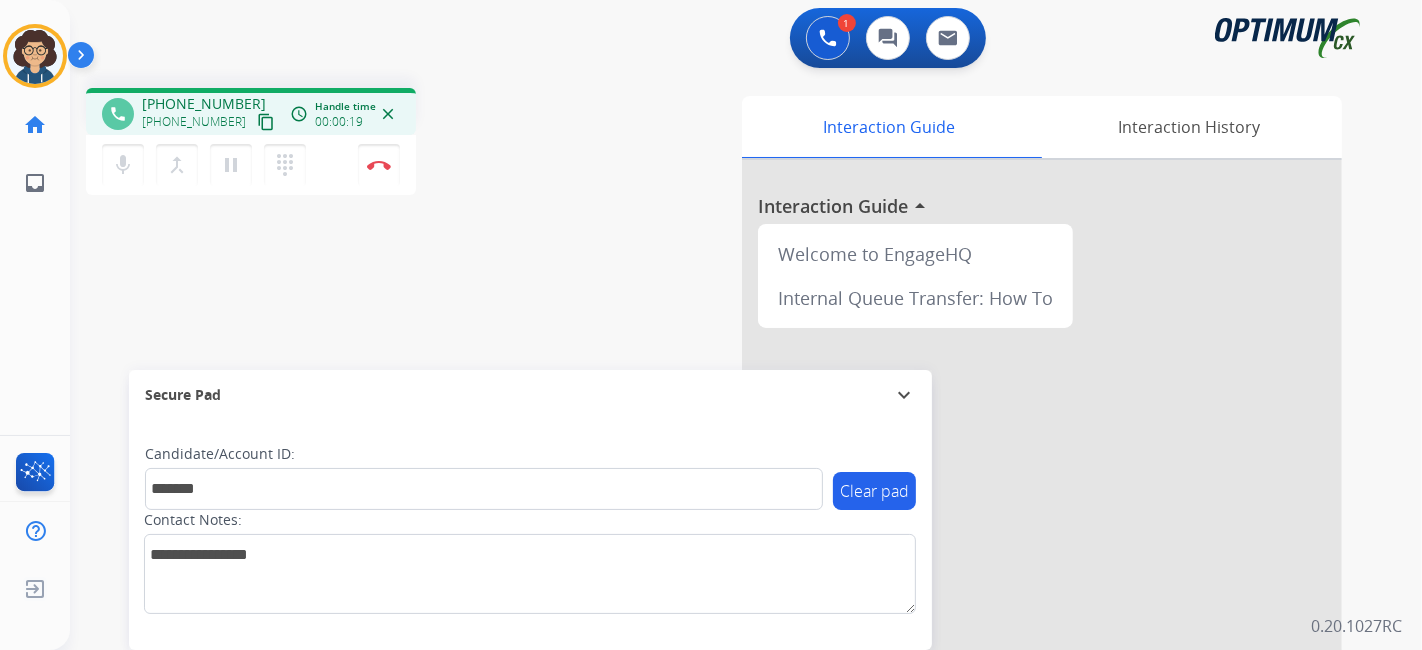 drag, startPoint x: 442, startPoint y: 325, endPoint x: 434, endPoint y: 11, distance: 314.1019 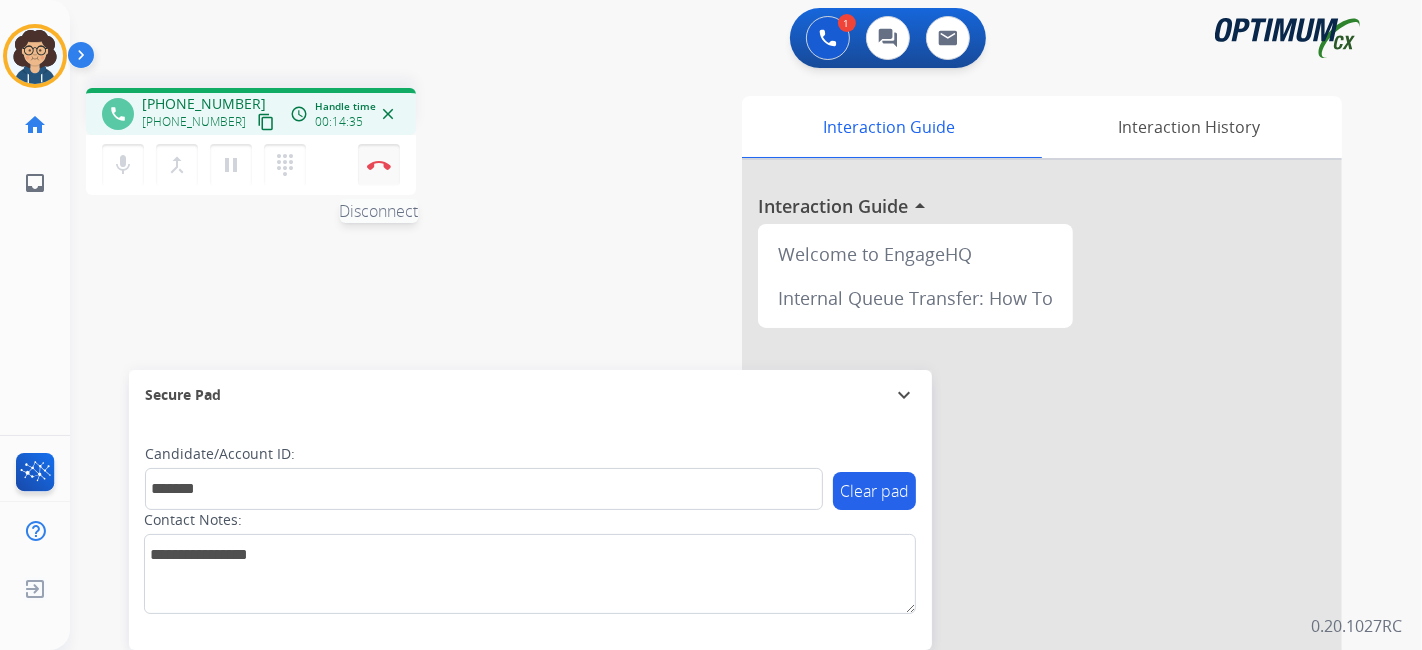 click on "Disconnect" at bounding box center (379, 165) 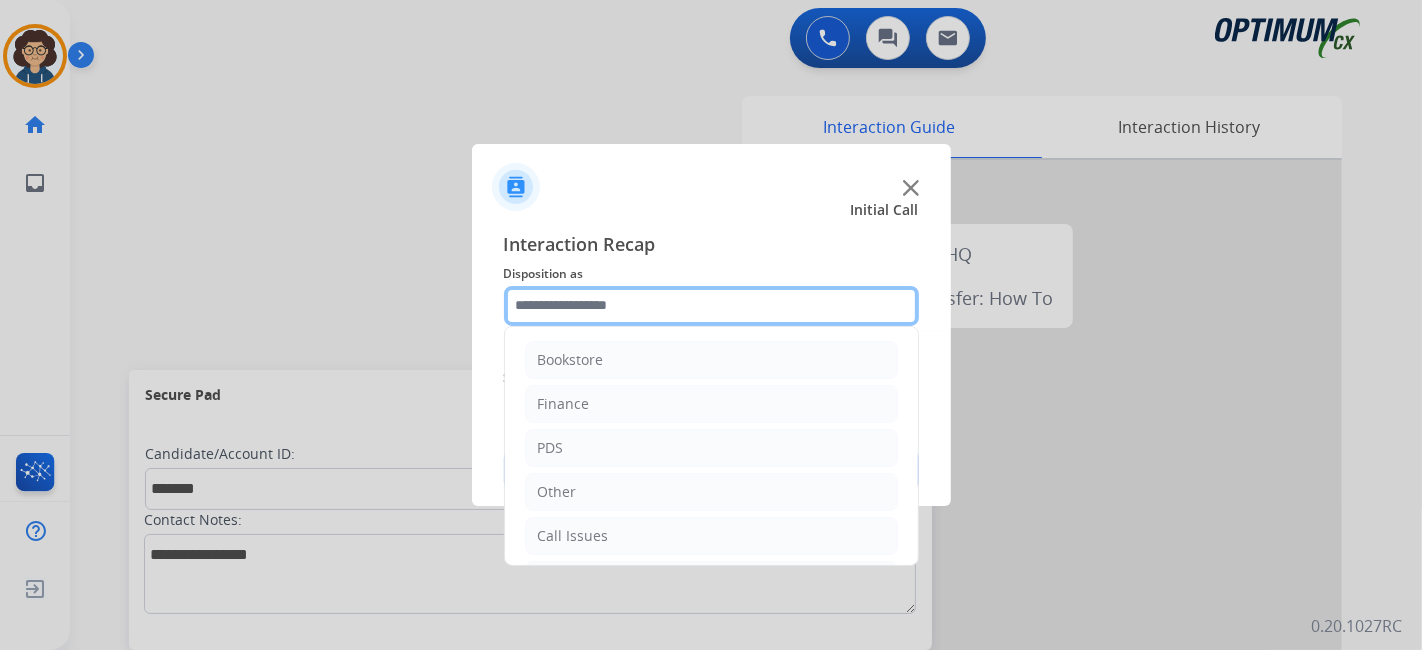 click 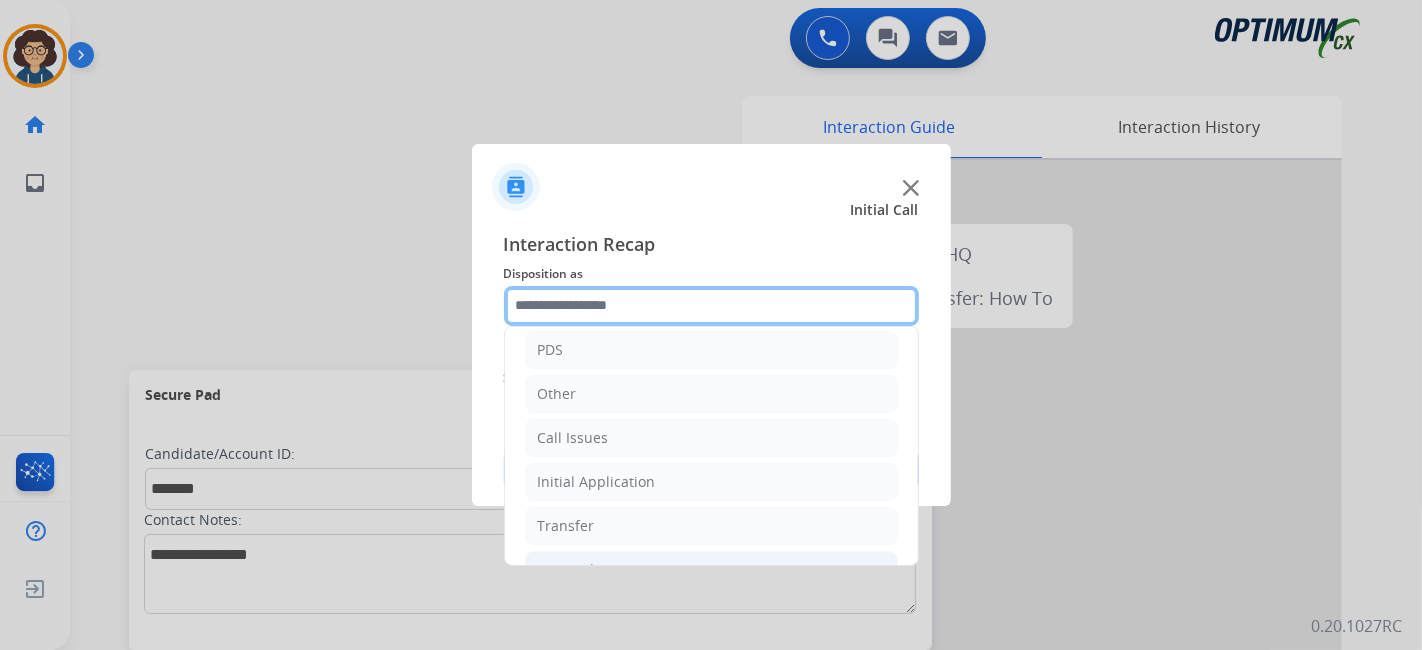 scroll, scrollTop: 131, scrollLeft: 0, axis: vertical 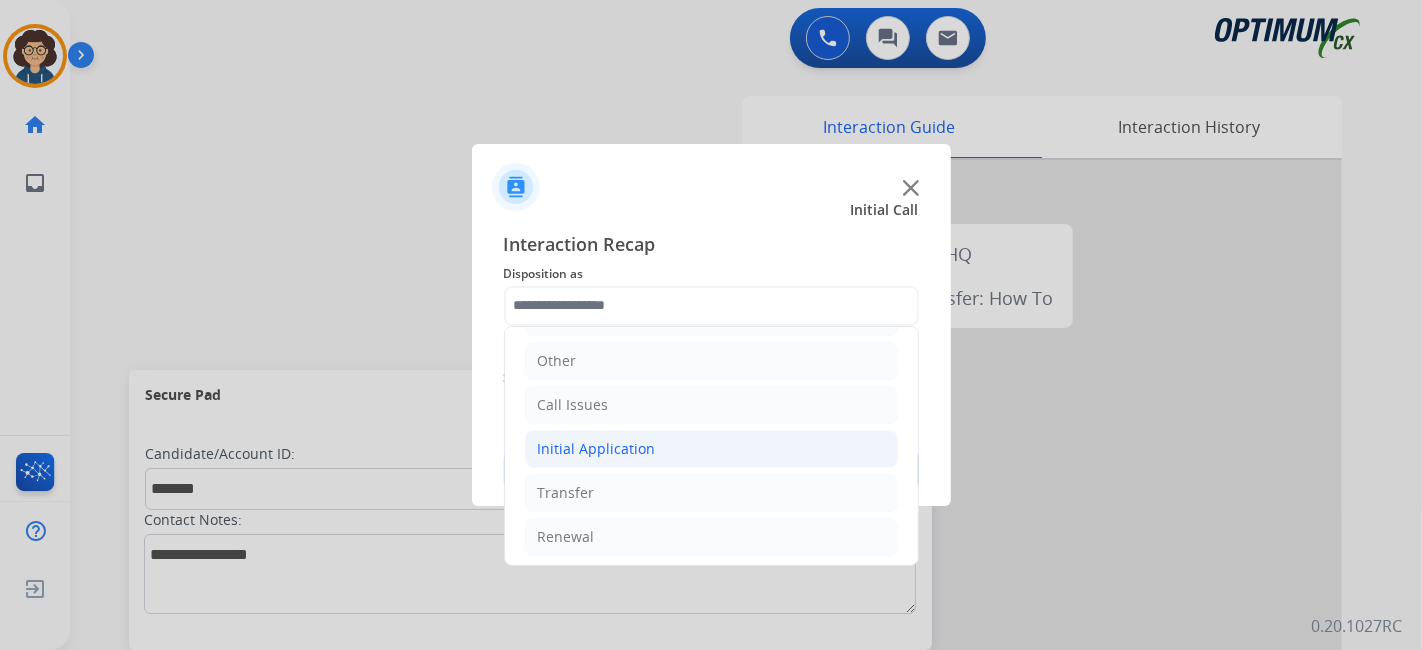 click on "Initial Application" 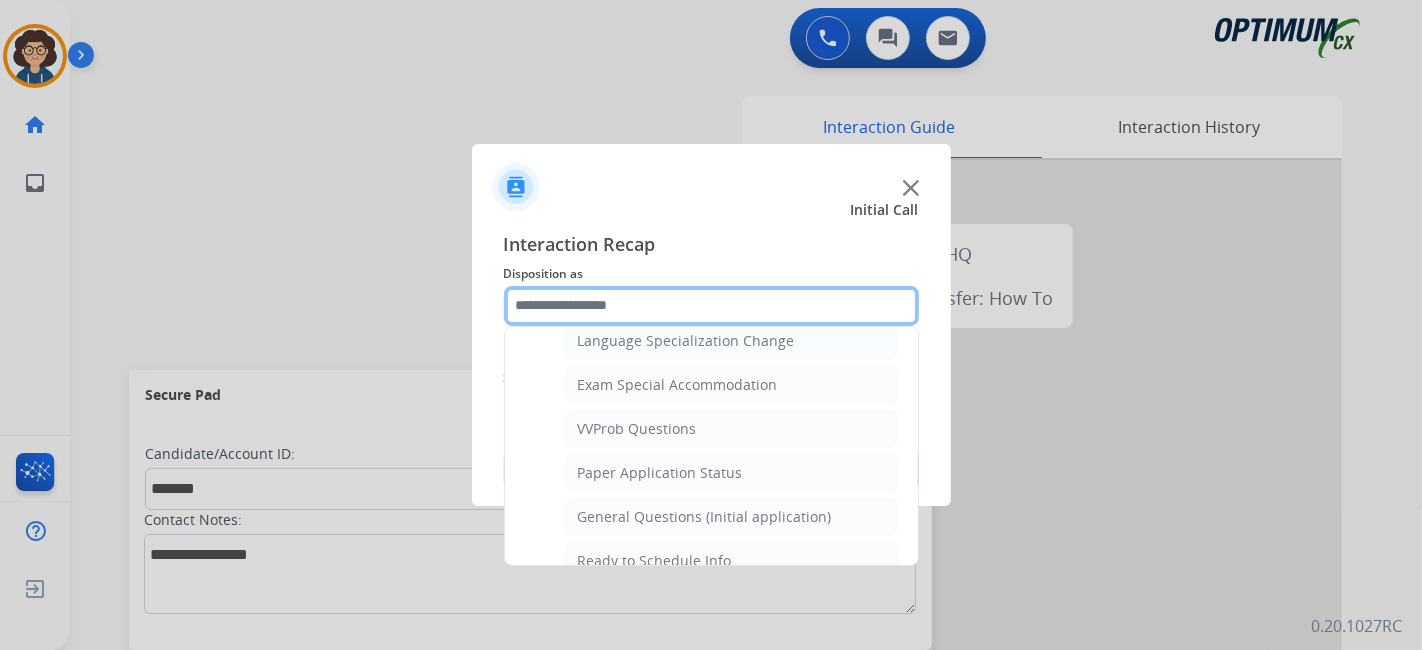 scroll, scrollTop: 1034, scrollLeft: 0, axis: vertical 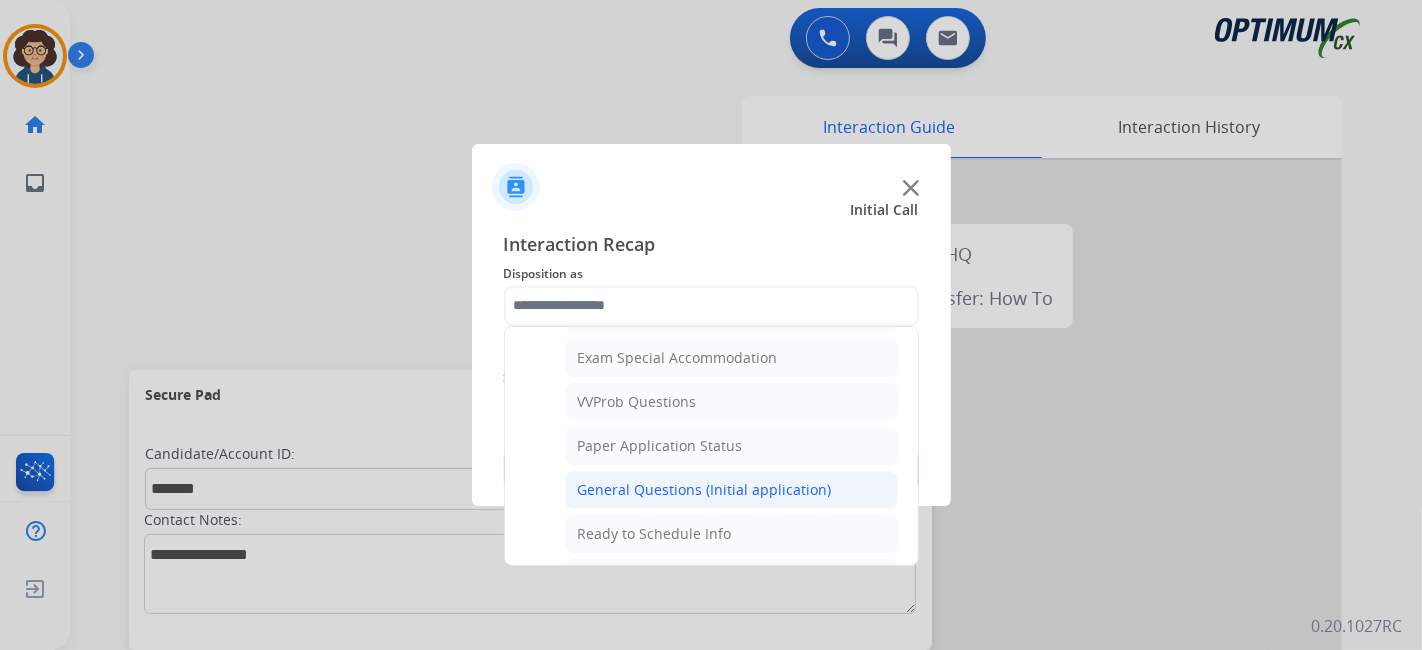 click on "General Questions (Initial application)" 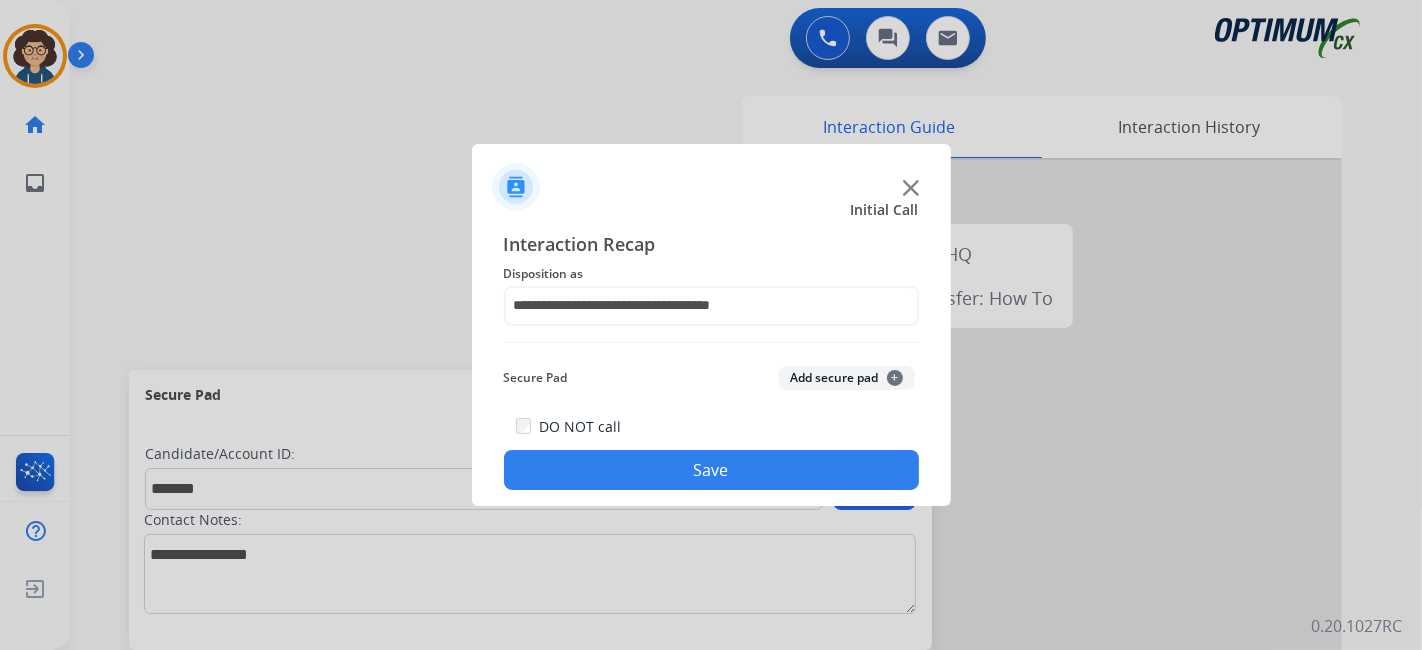 click on "Add secure pad  +" 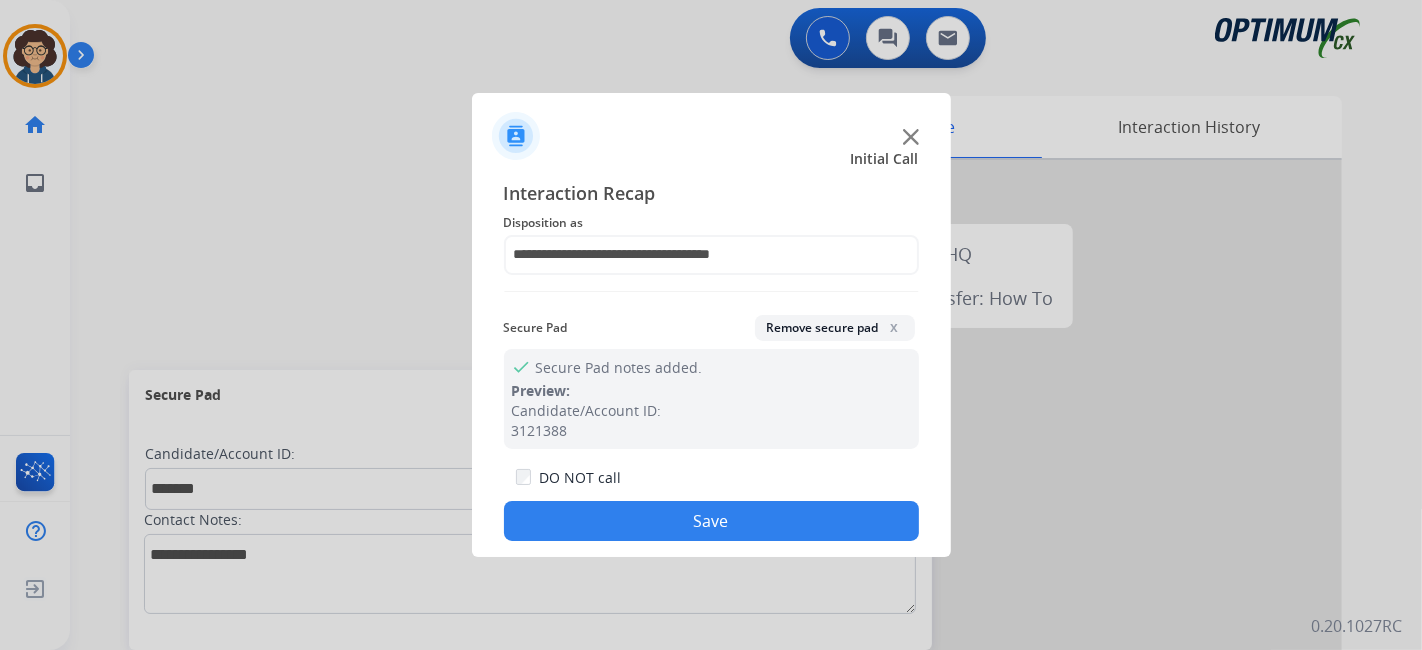 click on "Save" 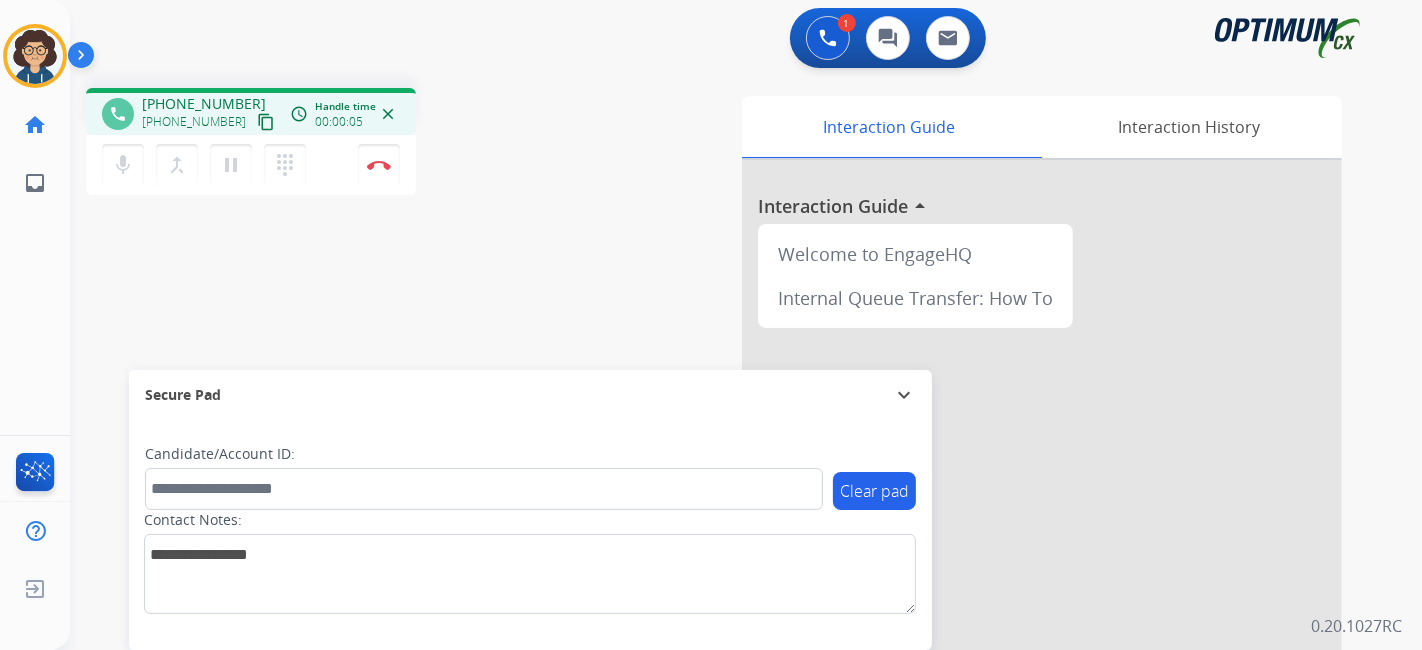 drag, startPoint x: 247, startPoint y: 124, endPoint x: 365, endPoint y: 14, distance: 161.31956 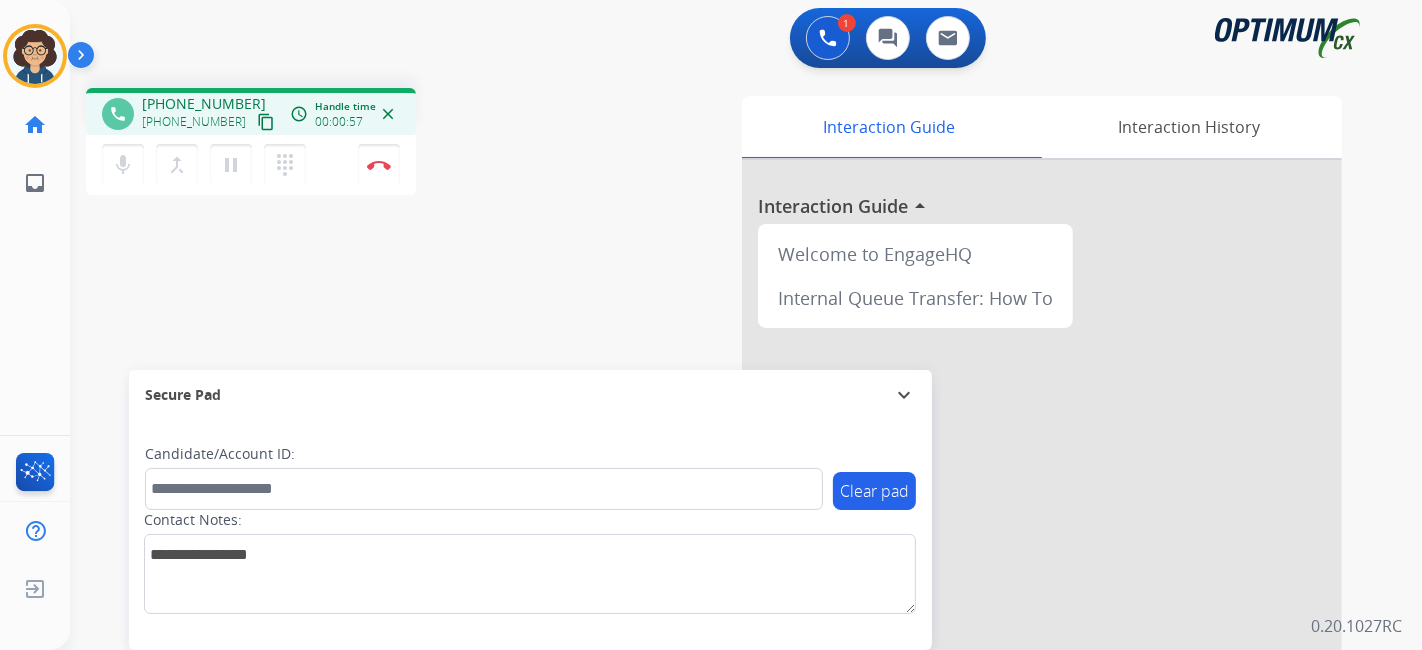 click on "Candidate/Account ID:" at bounding box center [484, 477] 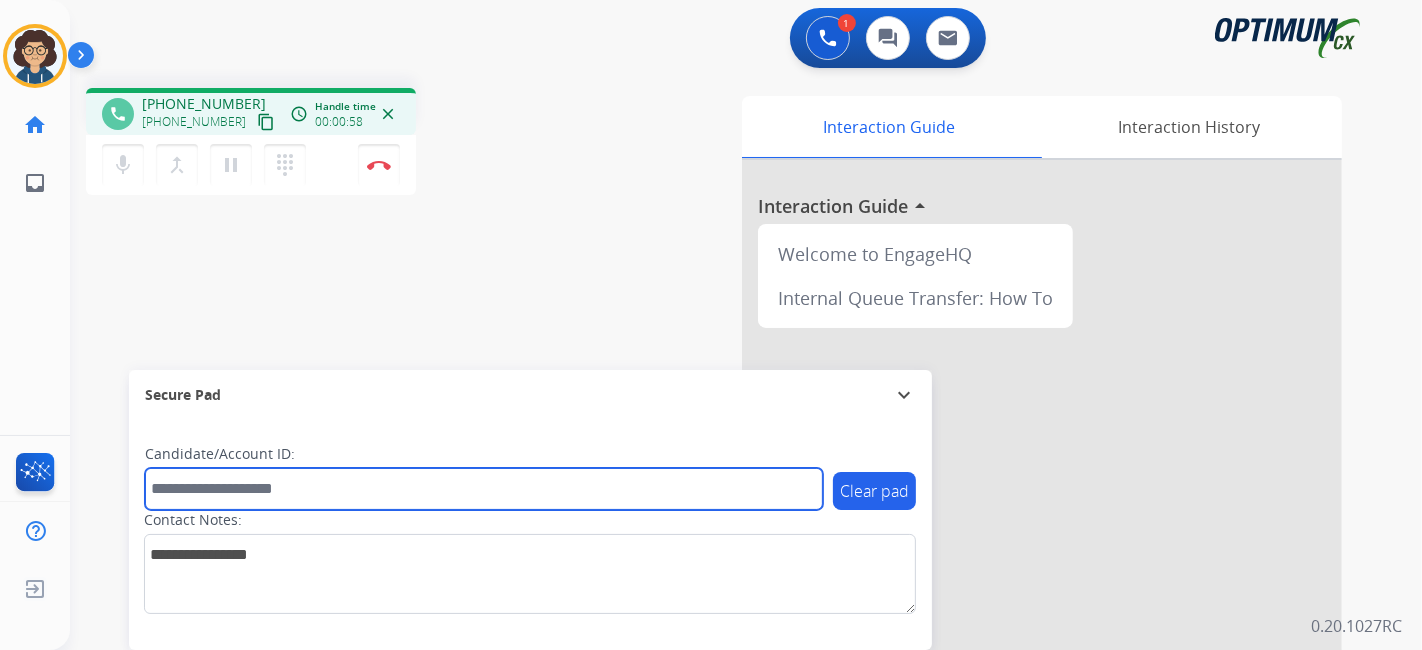 click at bounding box center (484, 489) 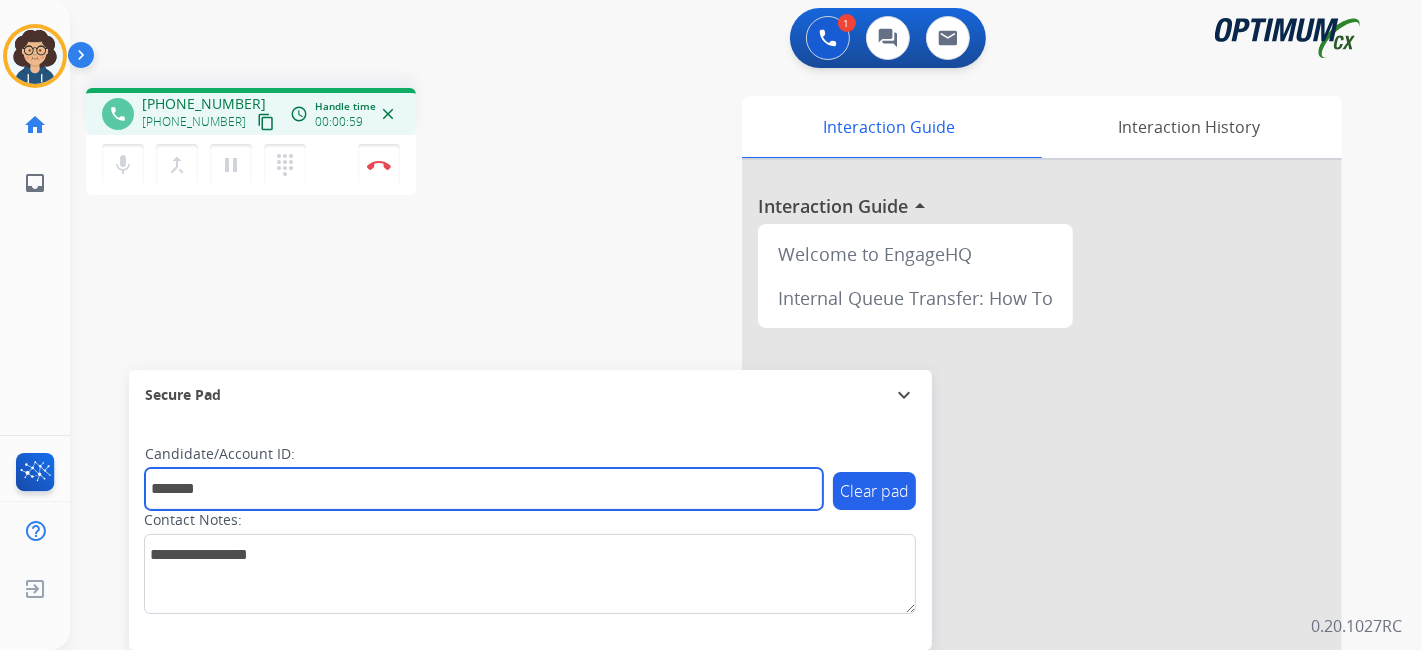 type on "*******" 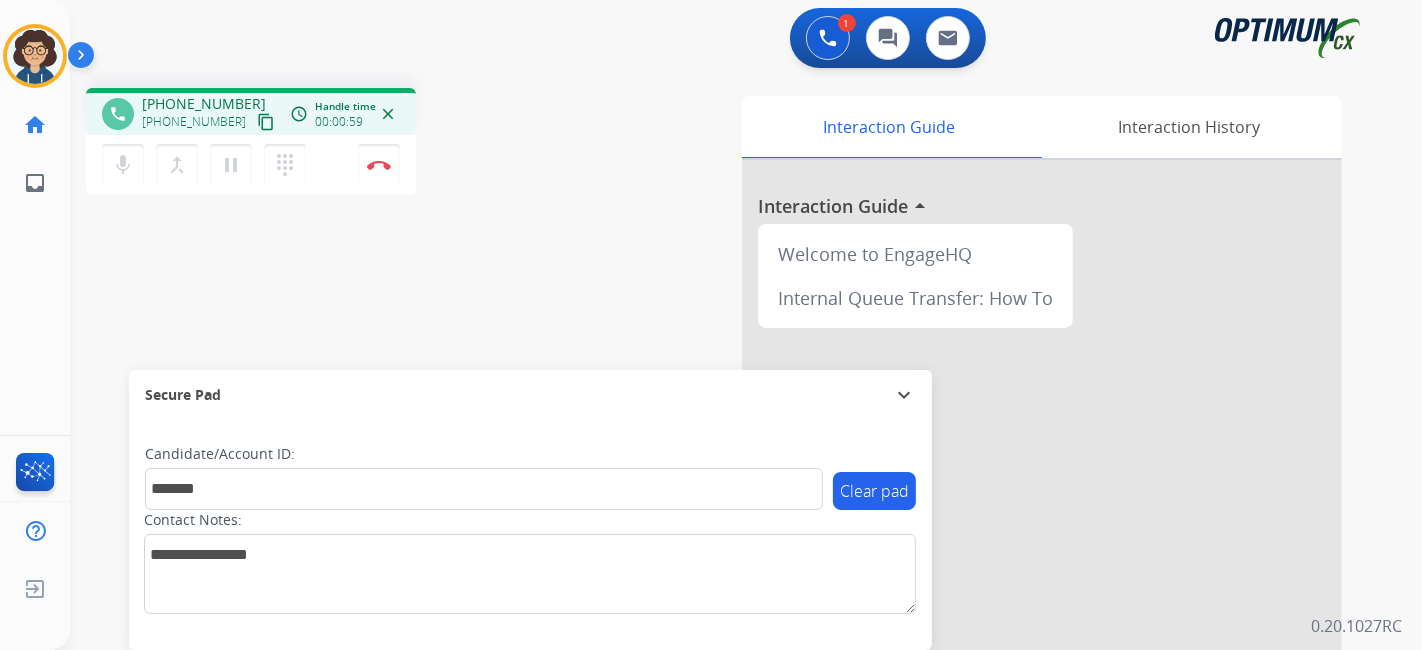 drag, startPoint x: 486, startPoint y: 294, endPoint x: 459, endPoint y: 32, distance: 263.38754 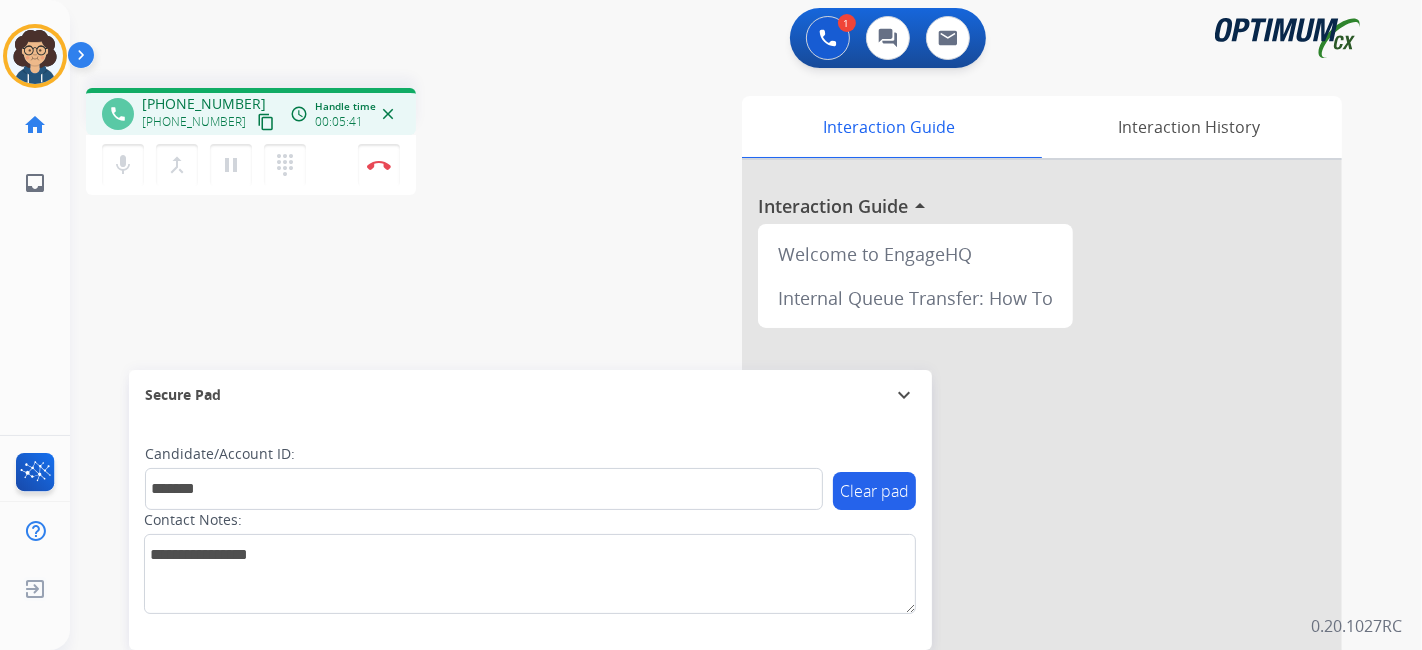 click on "Interaction Guide   Interaction History  Interaction Guide arrow_drop_up  Welcome to EngageHQ   Internal Queue Transfer: How To" at bounding box center [969, 501] 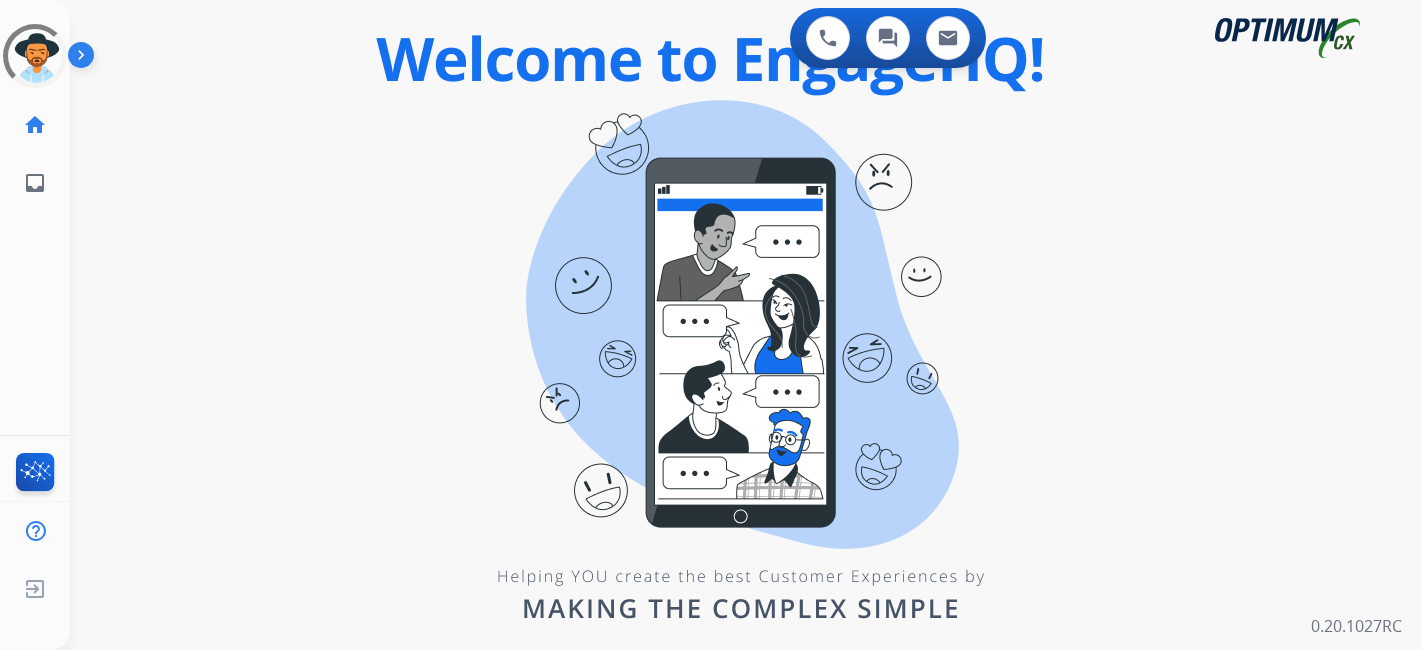 scroll, scrollTop: 0, scrollLeft: 0, axis: both 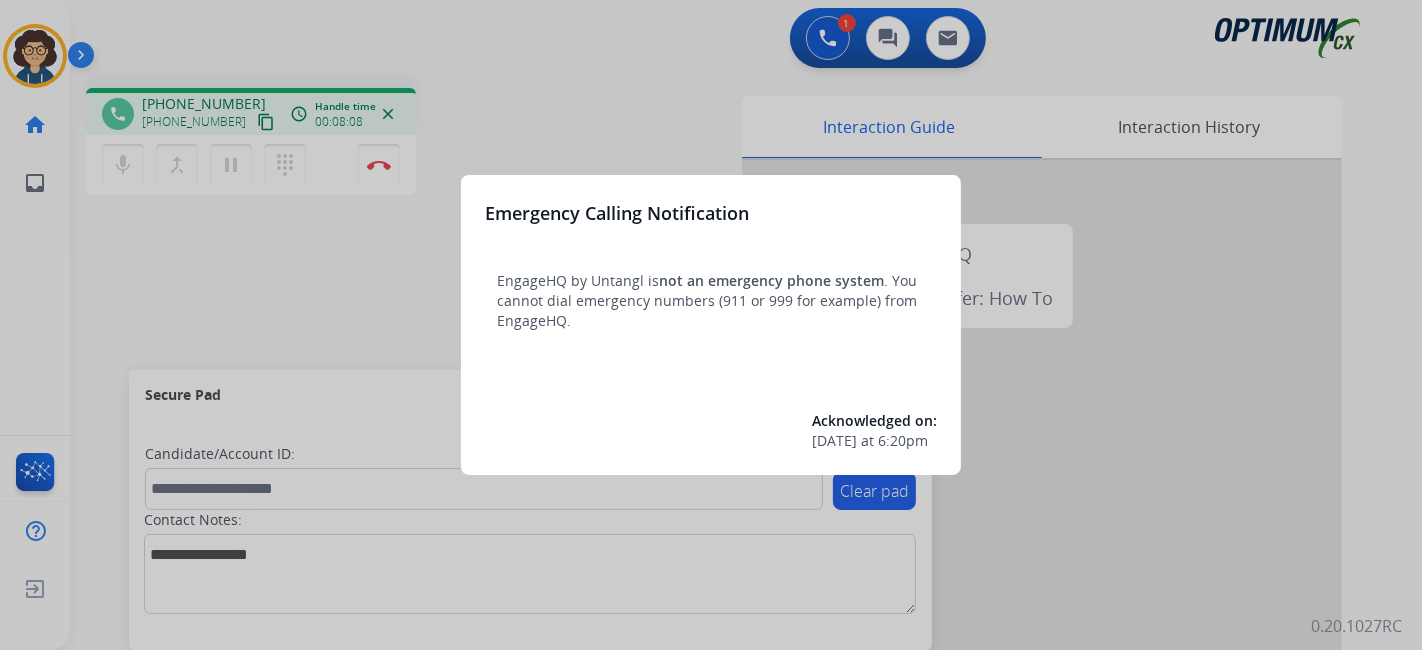 click at bounding box center [711, 325] 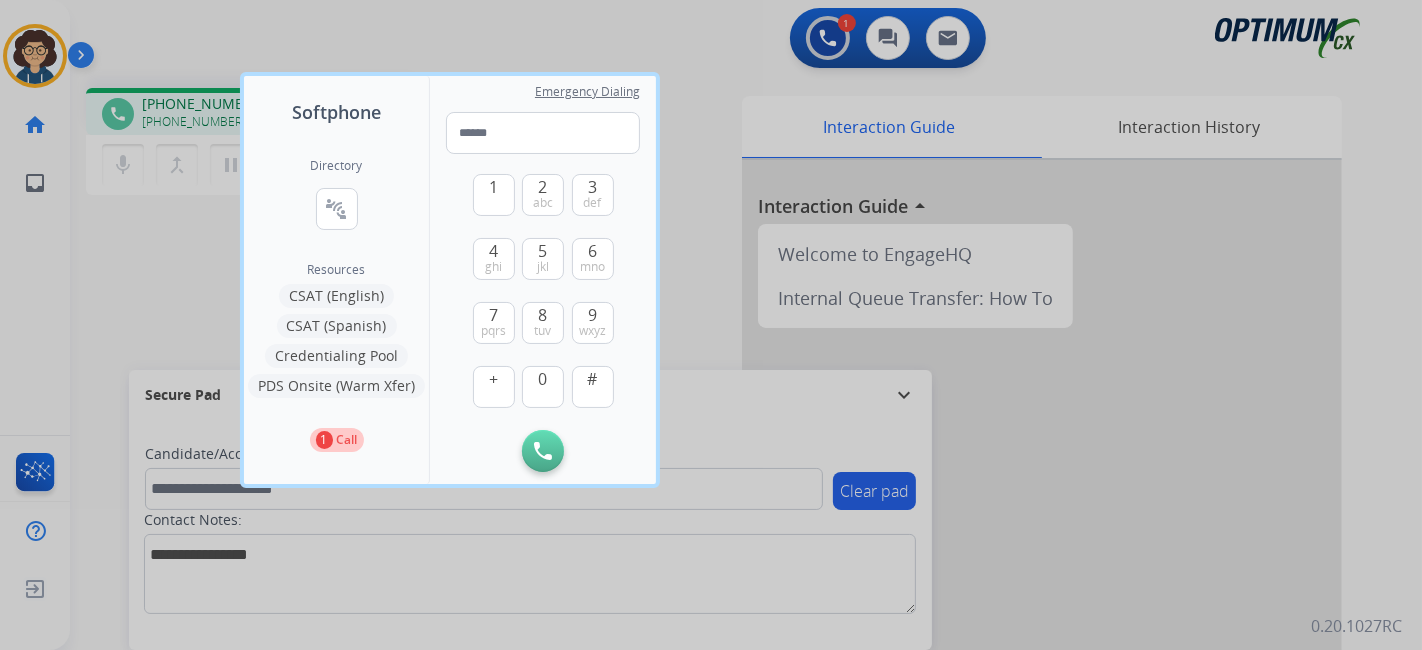 drag, startPoint x: 694, startPoint y: 27, endPoint x: 639, endPoint y: 1, distance: 60.835846 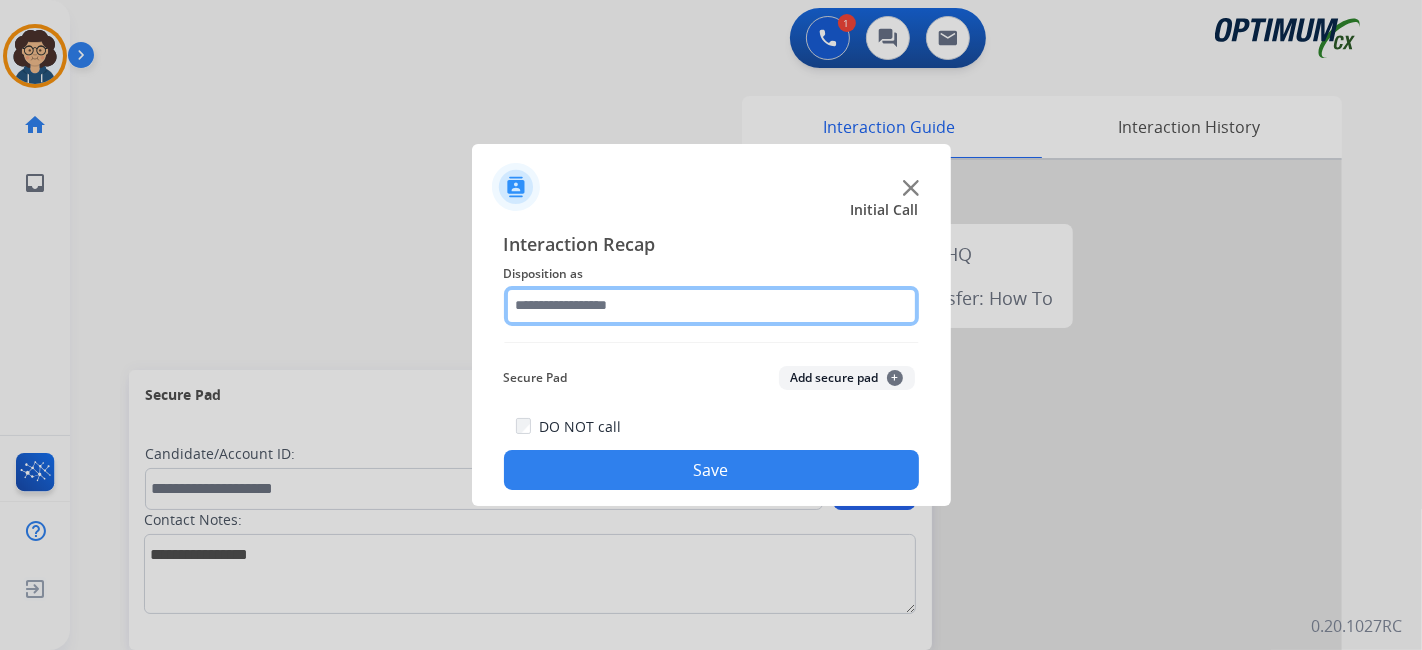 click 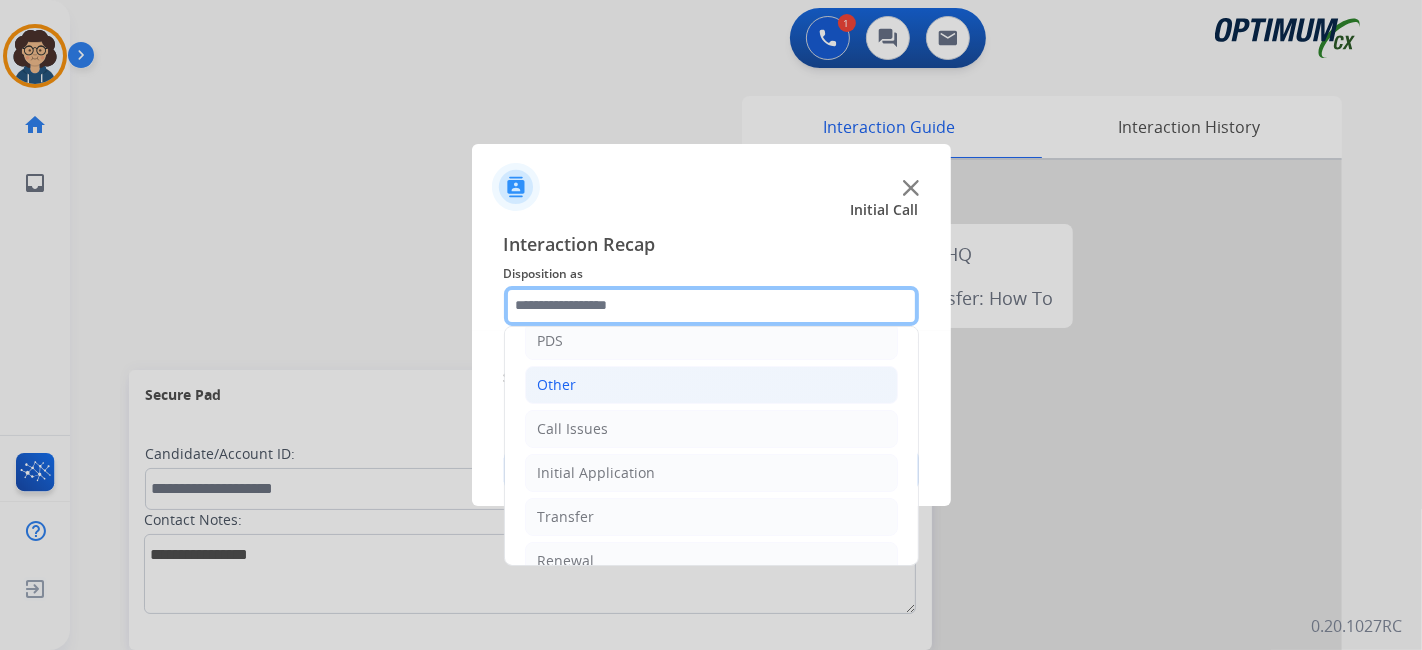 scroll, scrollTop: 131, scrollLeft: 0, axis: vertical 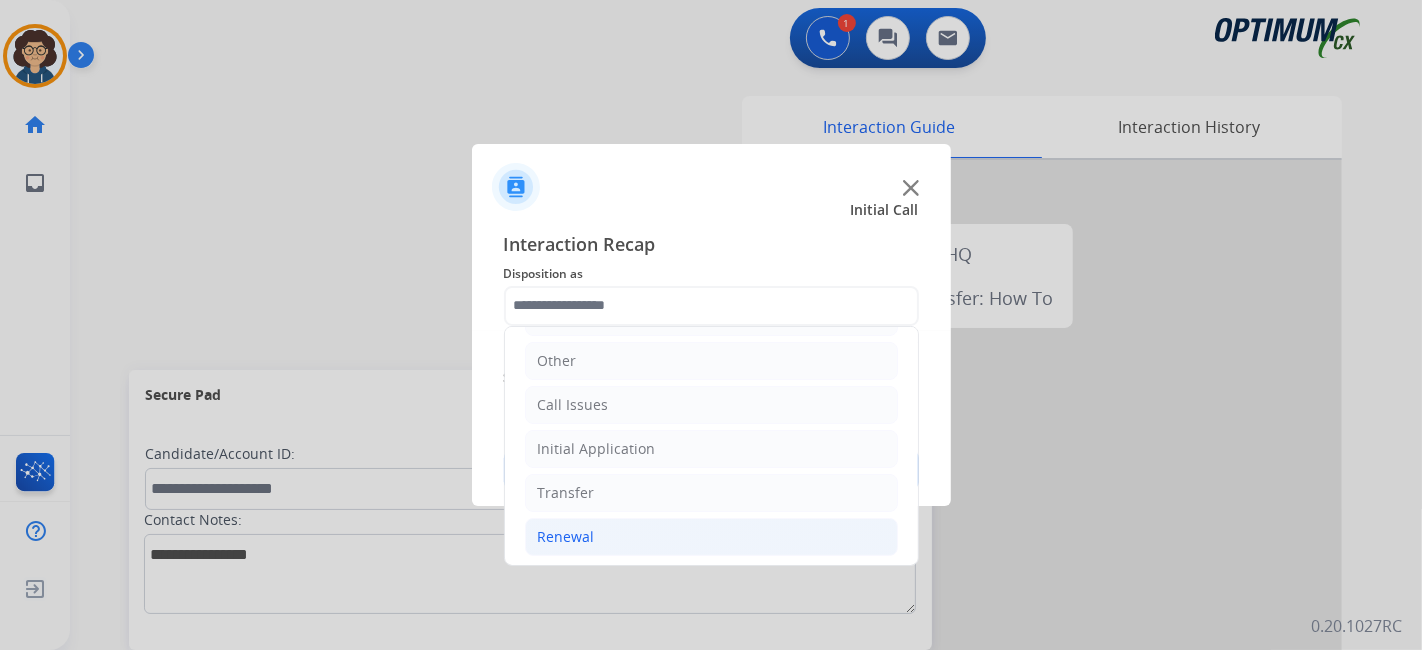 click on "Renewal" 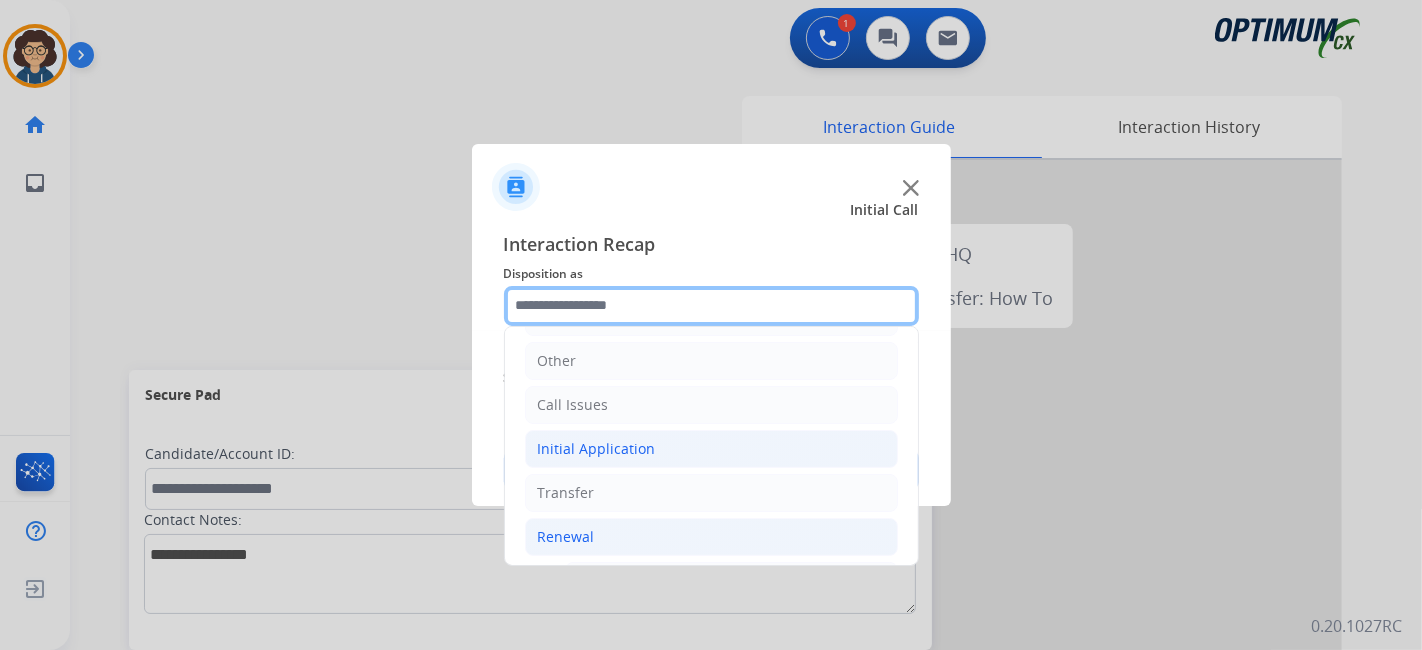 scroll, scrollTop: 686, scrollLeft: 0, axis: vertical 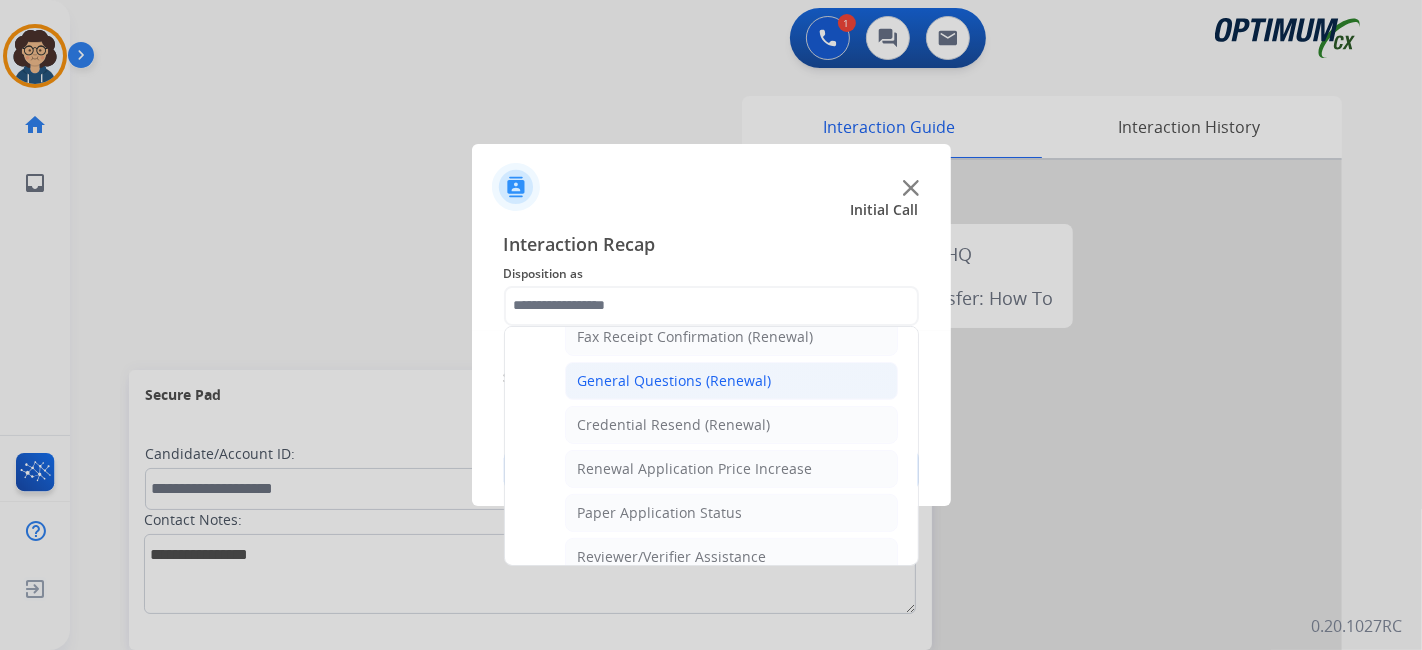 click on "General Questions (Renewal)" 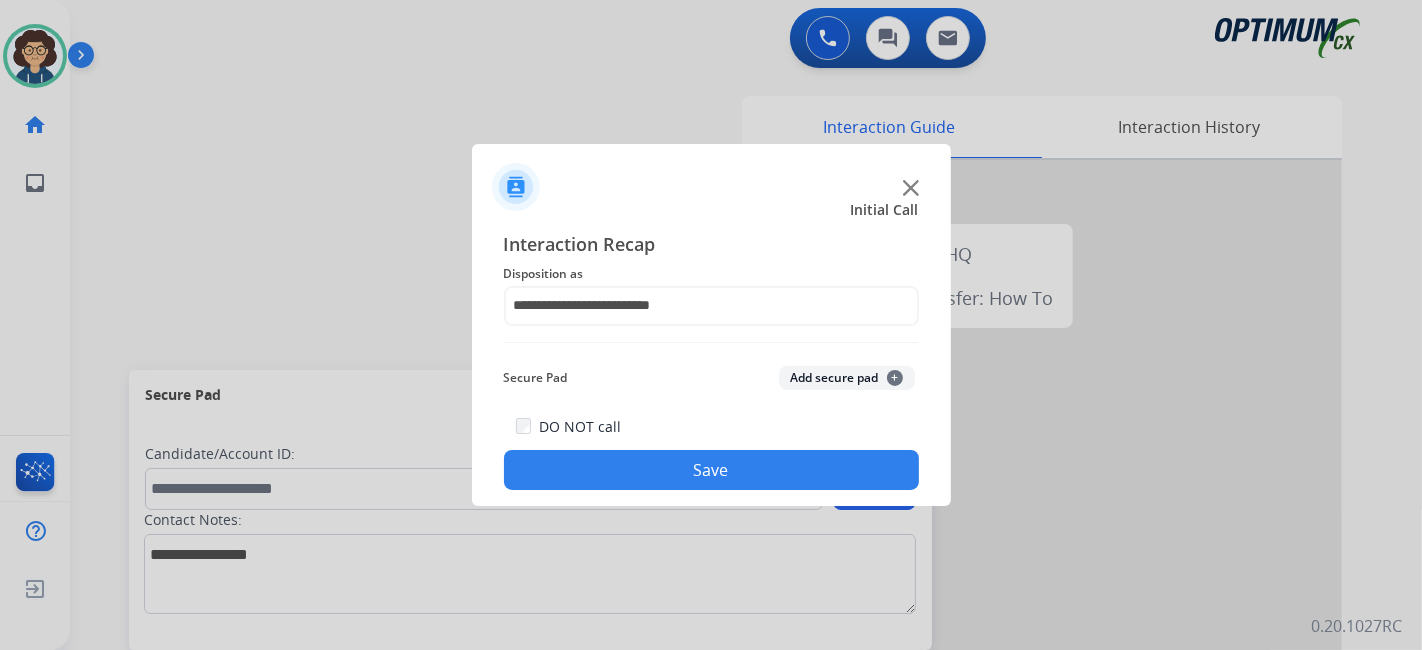 click on "Save" 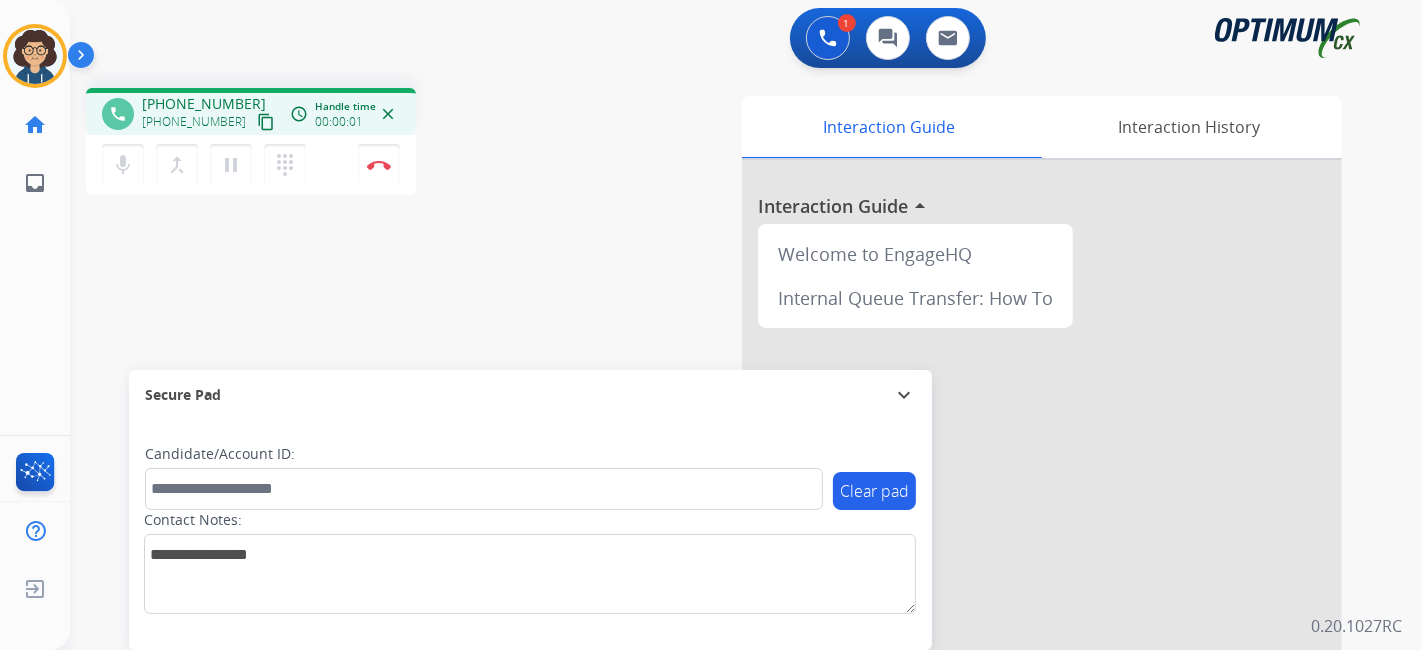 click on "content_copy" at bounding box center [266, 122] 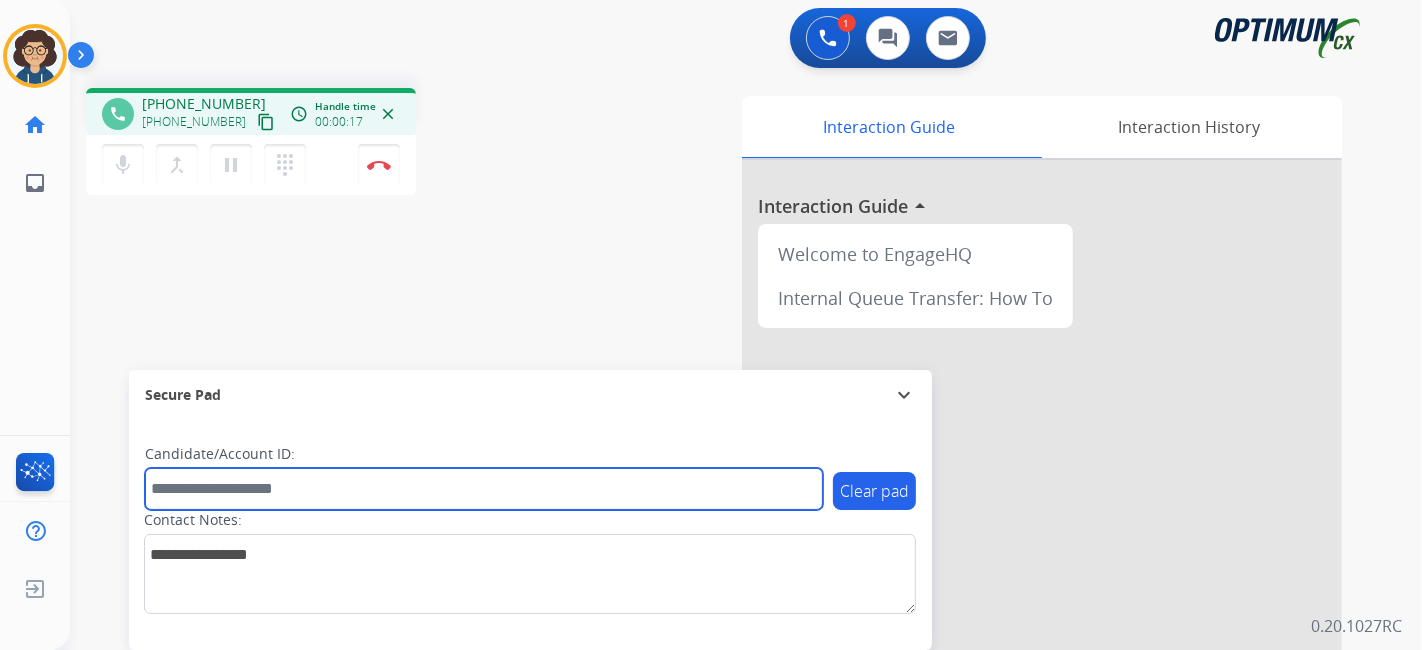 click at bounding box center [484, 489] 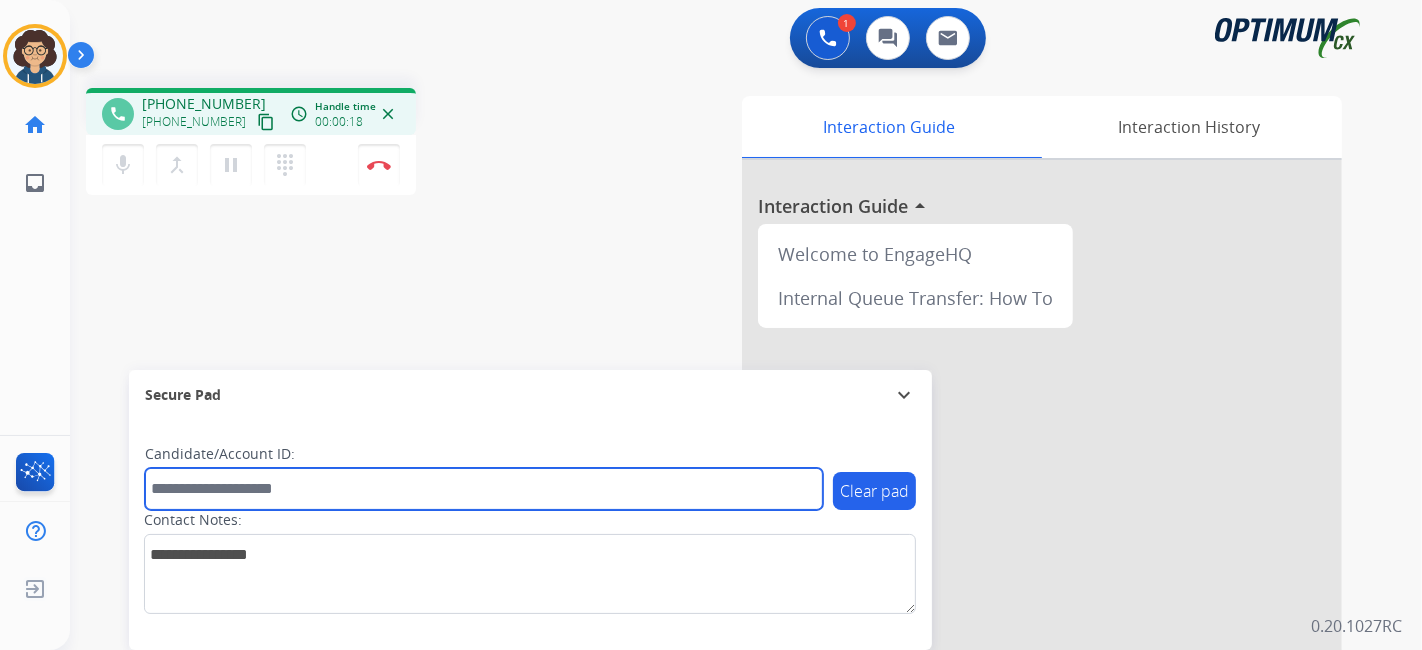 paste on "*******" 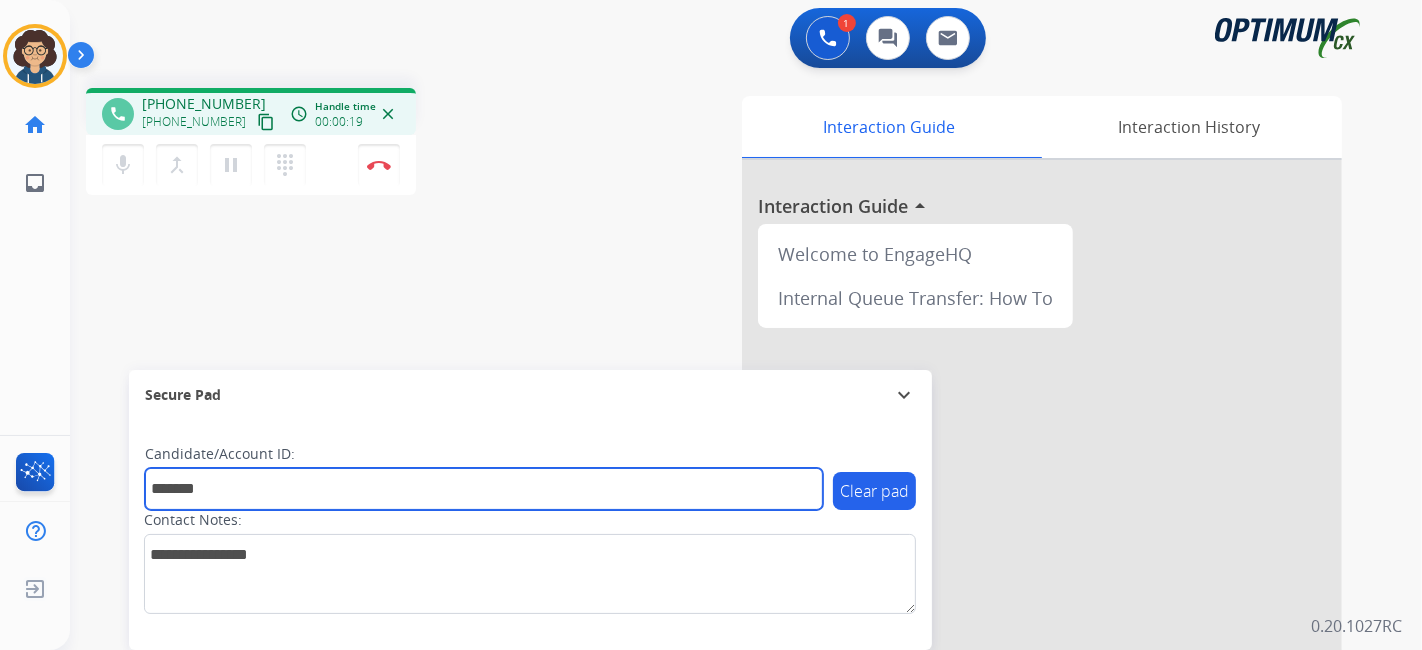 type on "*******" 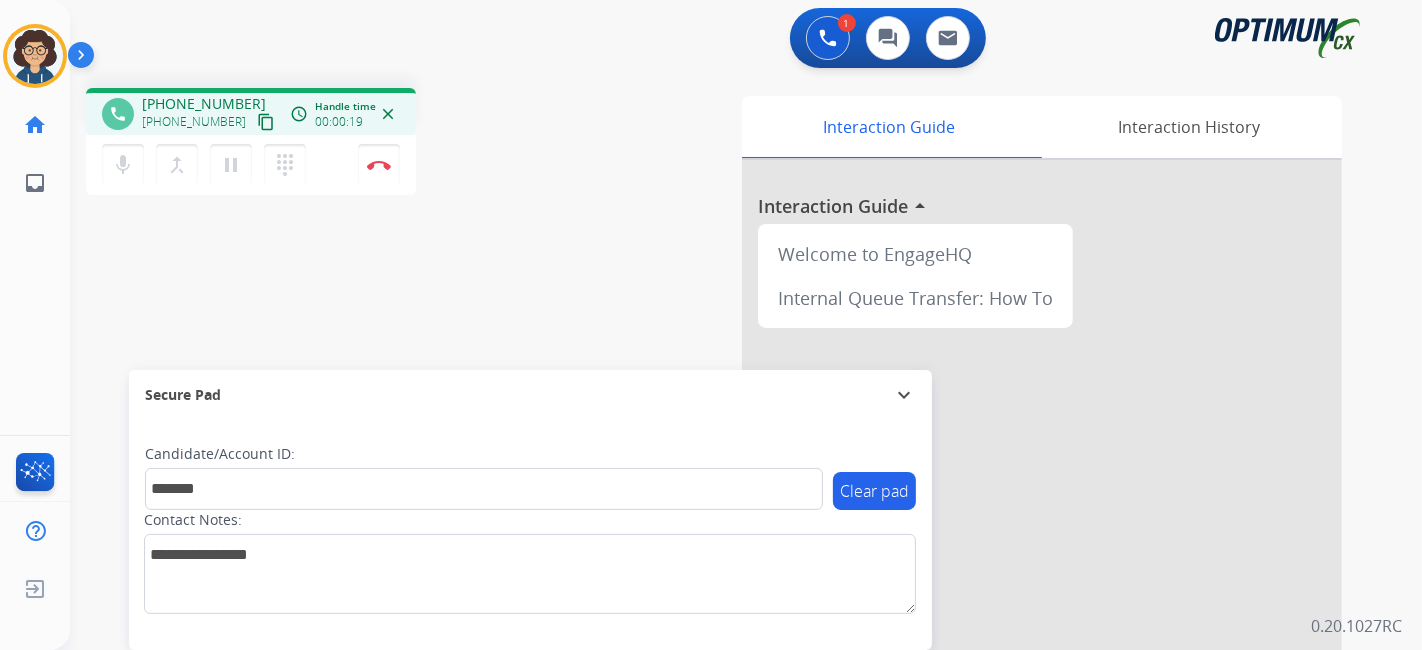 click on "phone +19392624172 +19392624172 content_copy access_time Call metrics Queue   00:10 Hold   00:00 Talk   00:20 Total   00:29 Handle time 00:00:19 close mic Mute merge_type Bridge pause Hold dialpad Dialpad Disconnect swap_horiz Break voice bridge close_fullscreen Connect 3-Way Call merge_type Separate 3-Way Call  Interaction Guide   Interaction History  Interaction Guide arrow_drop_up  Welcome to EngageHQ   Internal Queue Transfer: How To  Secure Pad expand_more Clear pad Candidate/Account ID: ******* Contact Notes:" at bounding box center (722, 489) 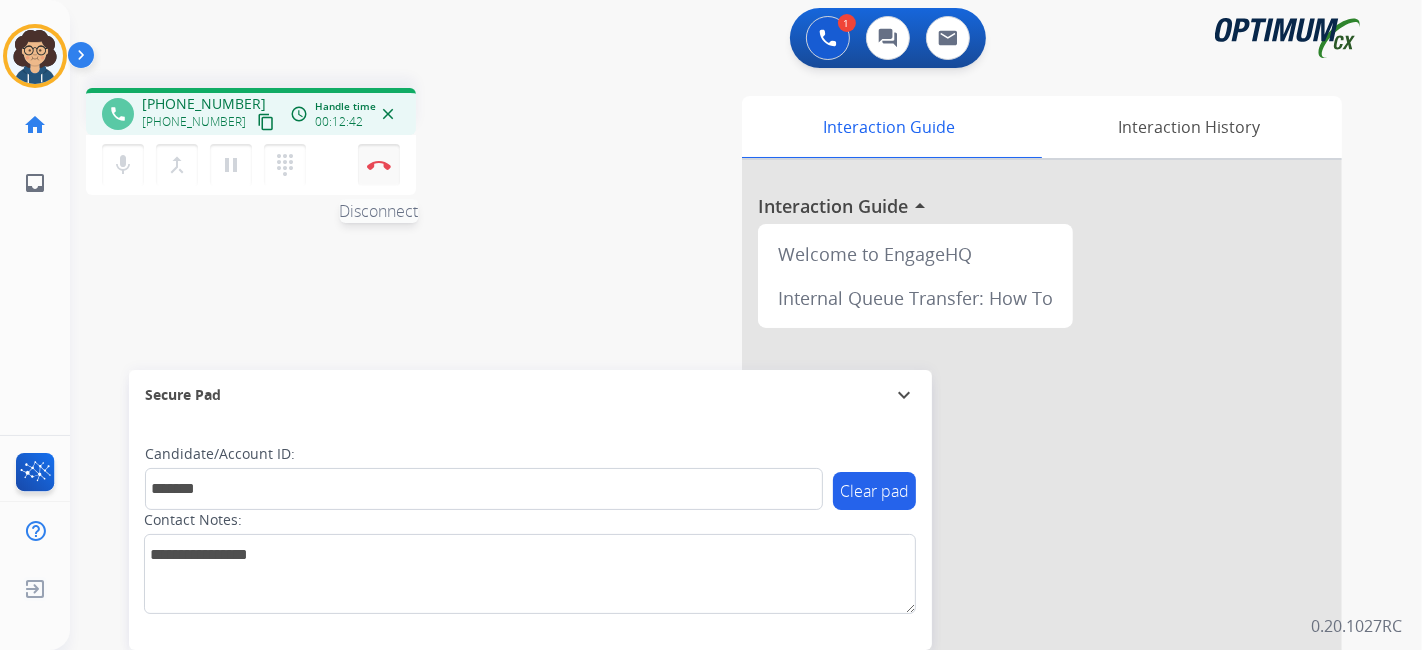click at bounding box center [379, 165] 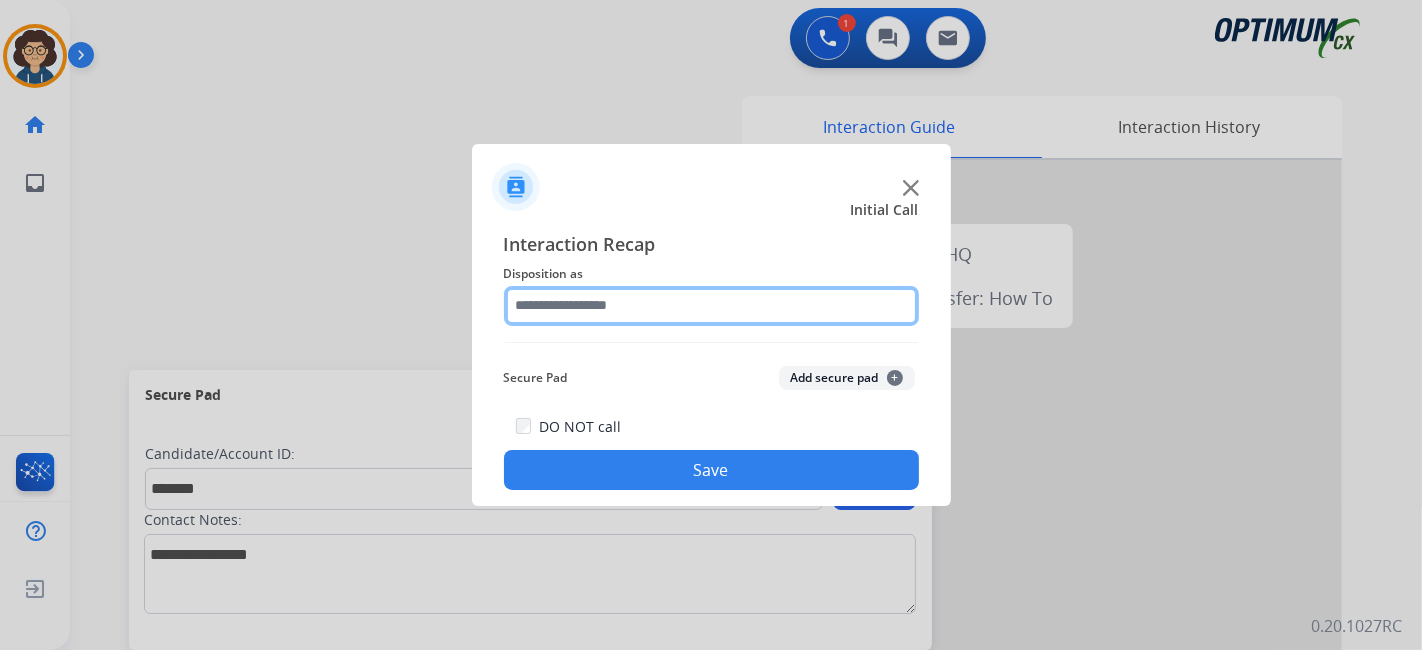 click 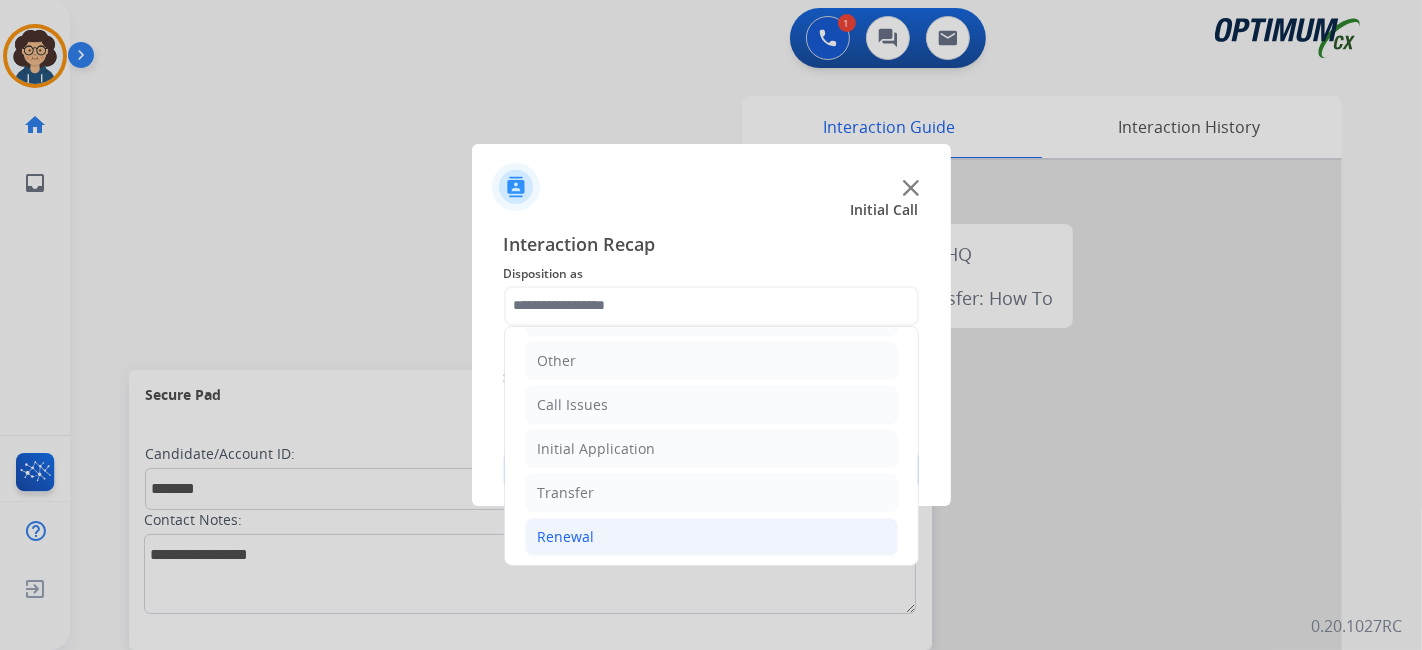 click on "Renewal" 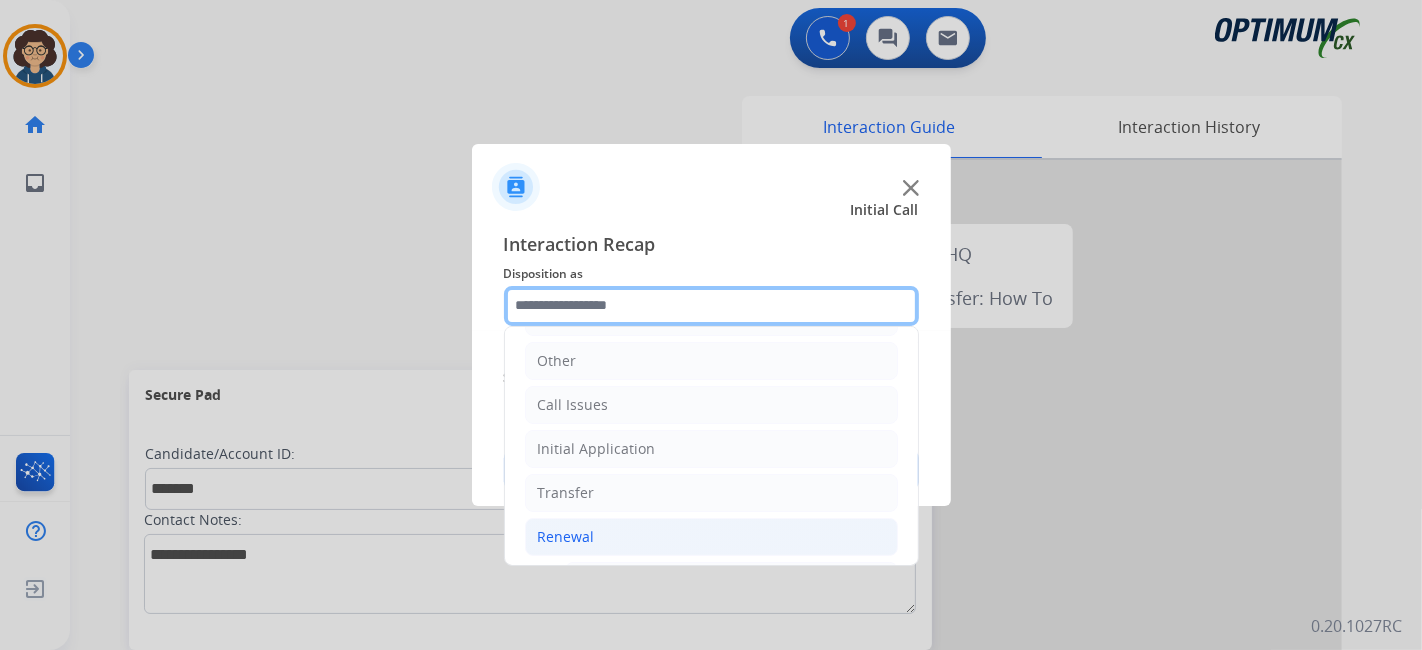 scroll, scrollTop: 686, scrollLeft: 0, axis: vertical 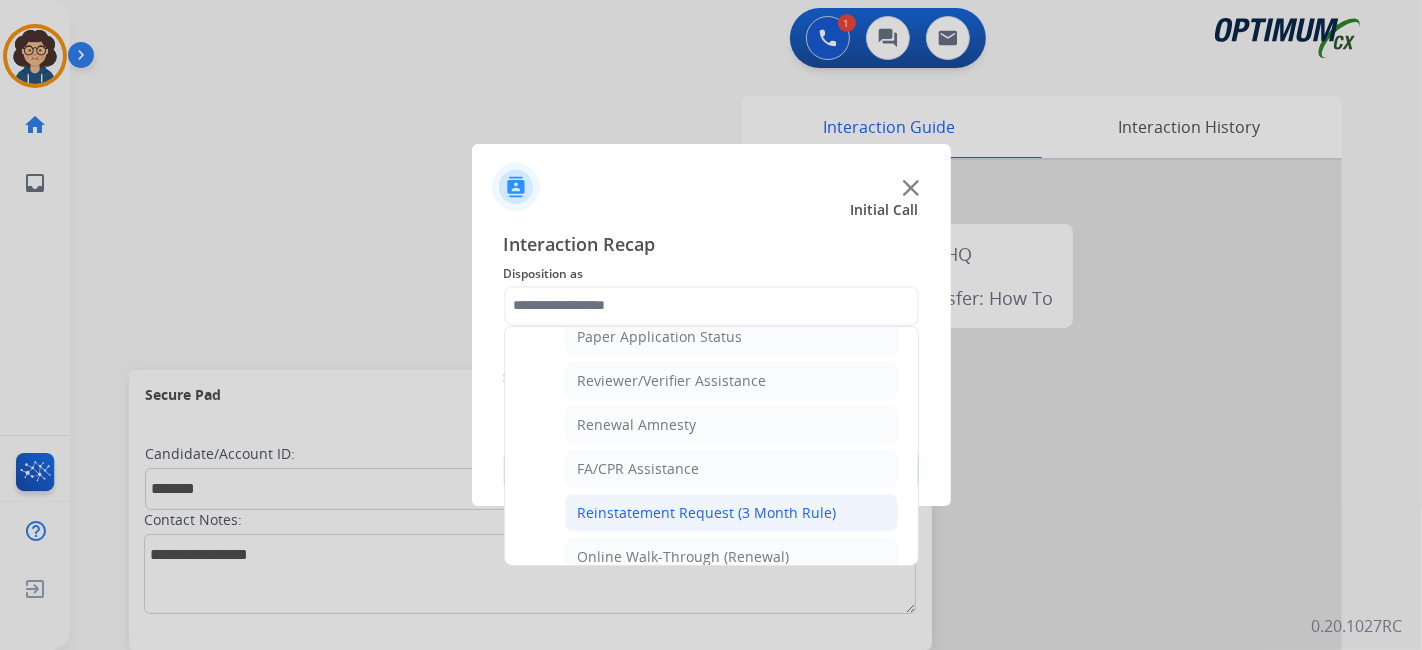 click on "Reinstatement Request (3 Month Rule)" 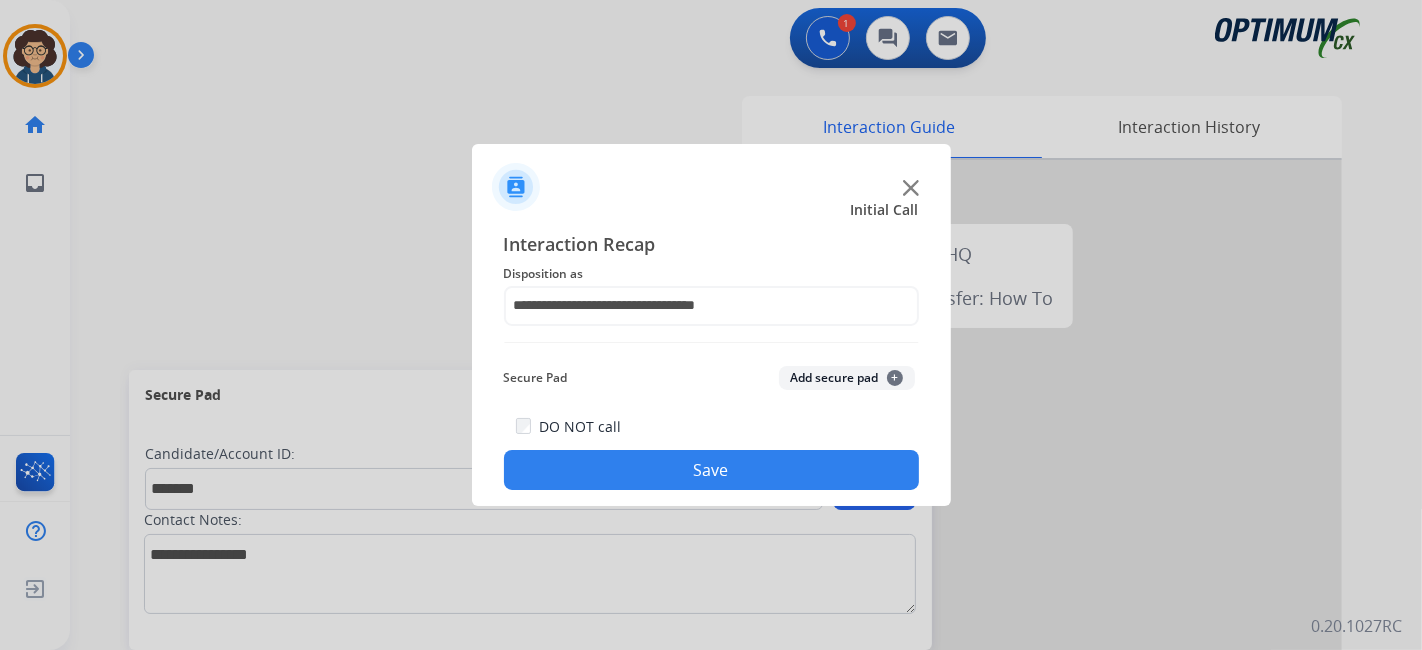 click on "Add secure pad  +" 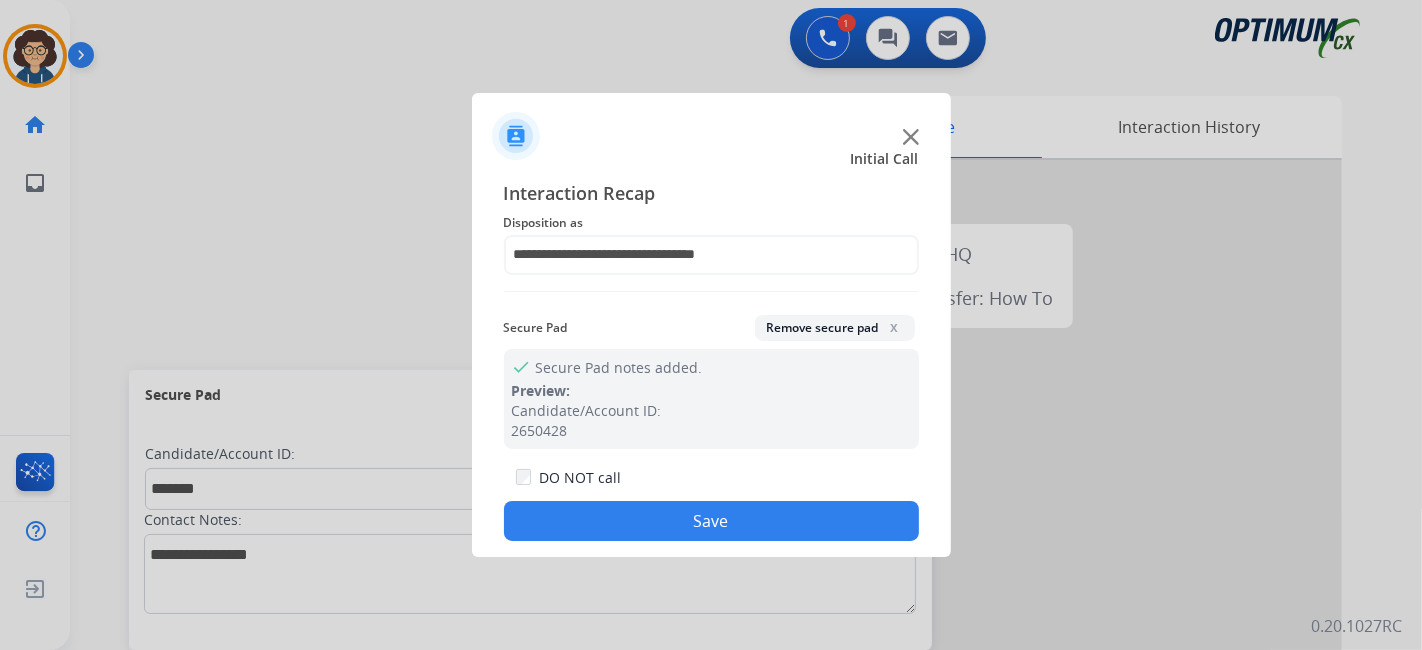 drag, startPoint x: 739, startPoint y: 518, endPoint x: 650, endPoint y: 537, distance: 91.00549 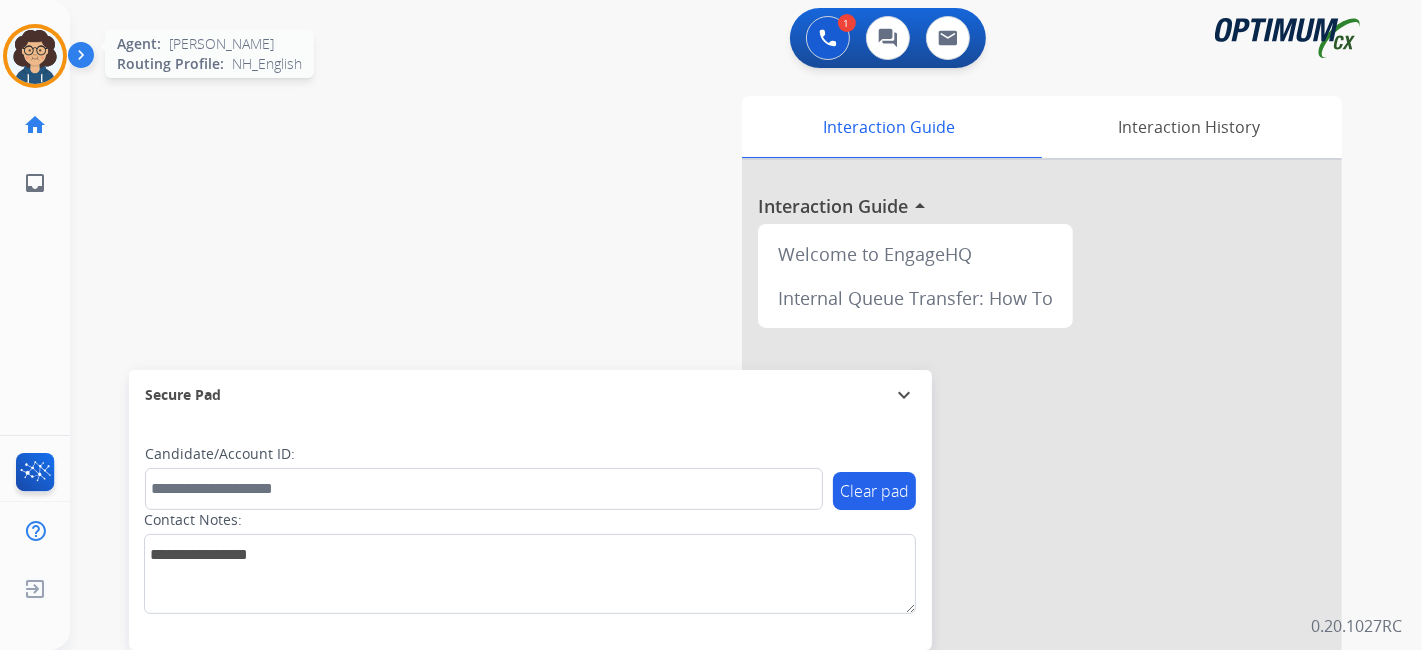 click at bounding box center [35, 56] 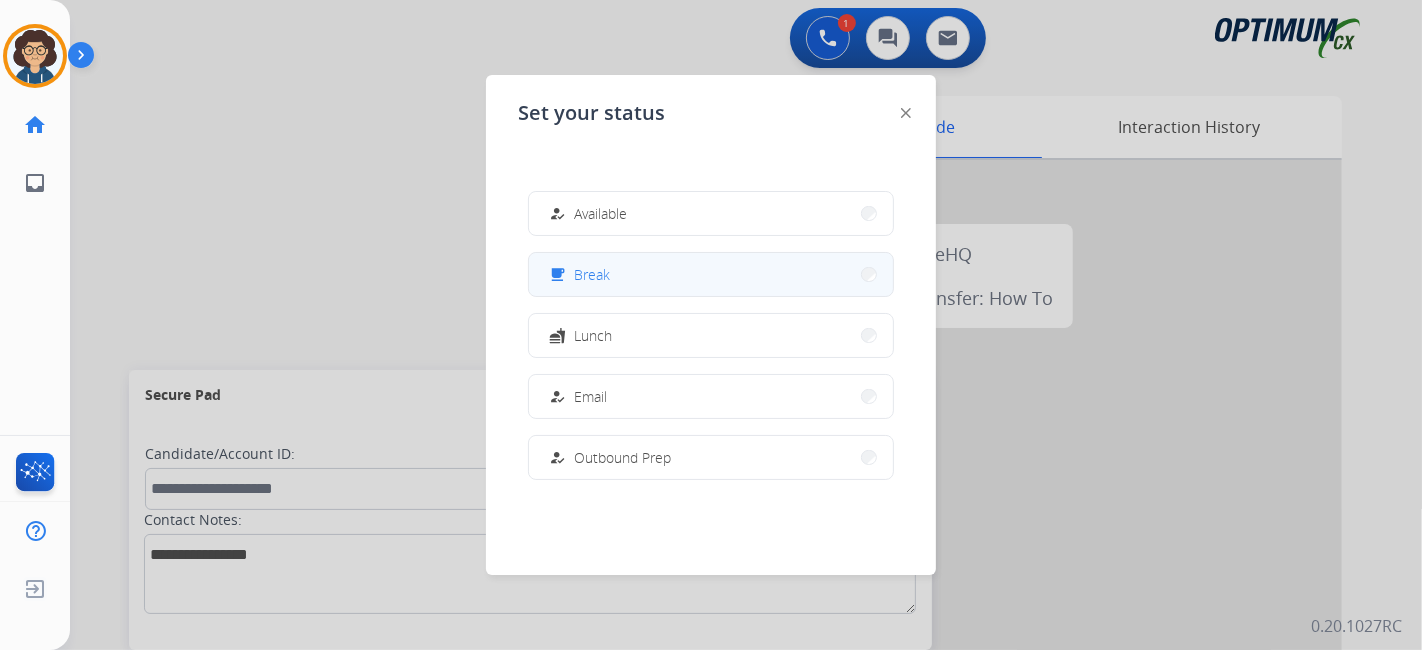 click on "free_breakfast Break" at bounding box center (577, 275) 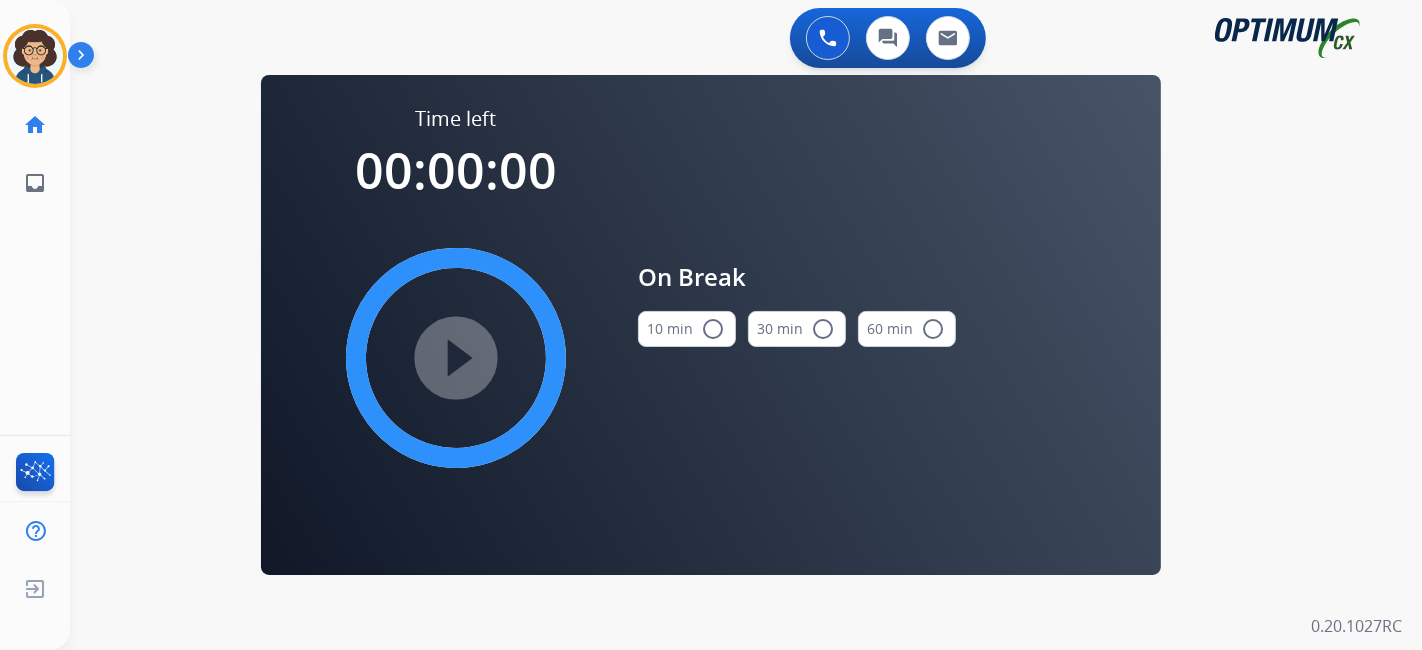 click on "10 min  radio_button_unchecked" at bounding box center [687, 329] 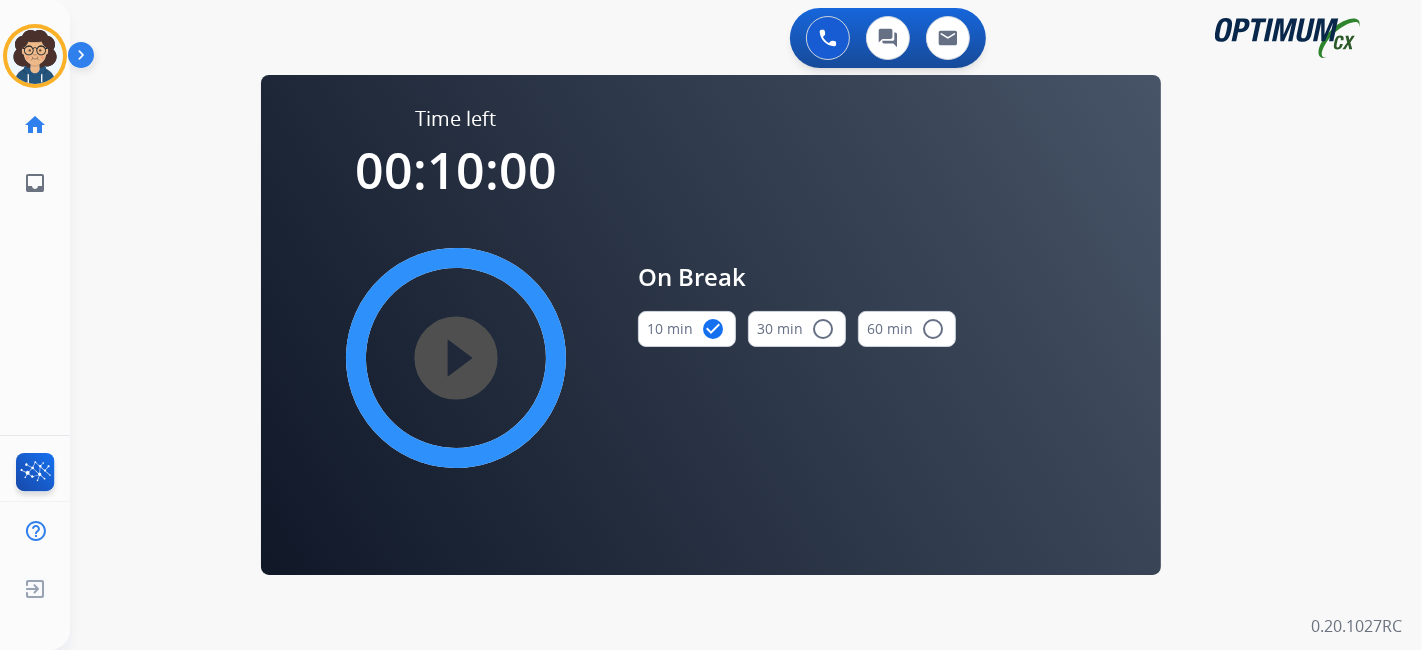 click on "play_circle_filled" at bounding box center (456, 358) 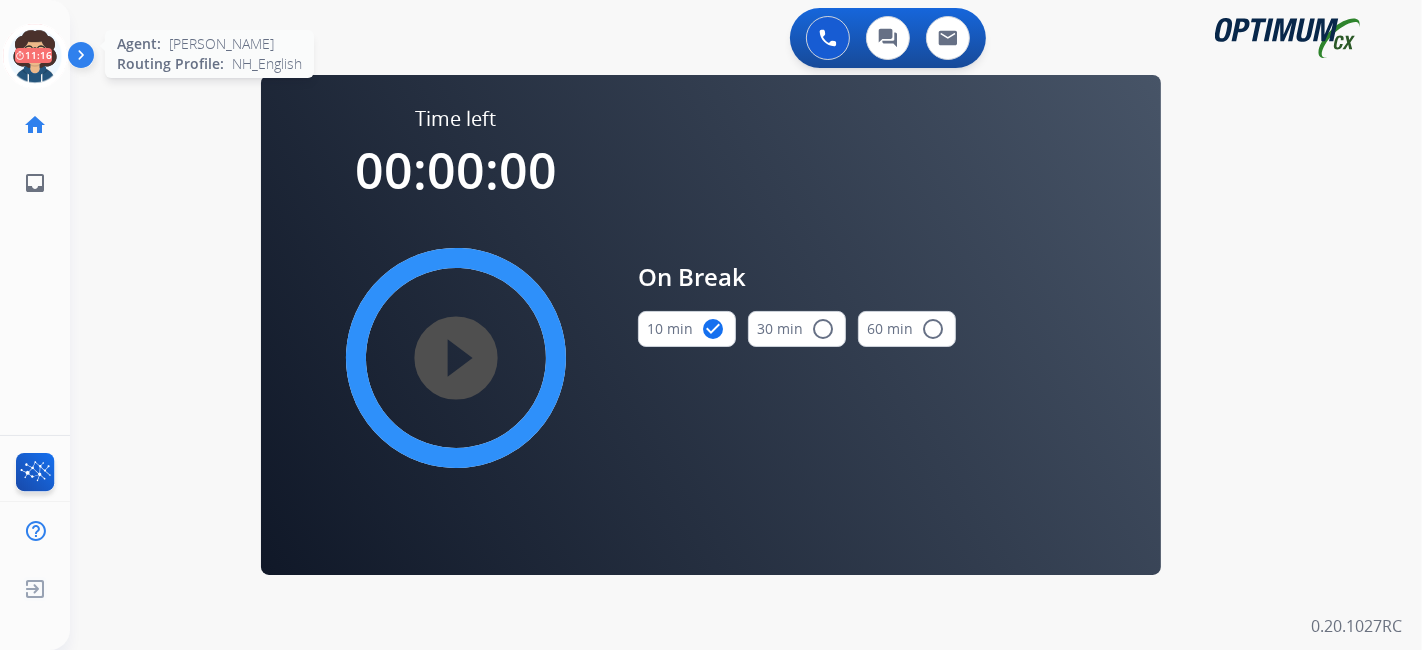 click 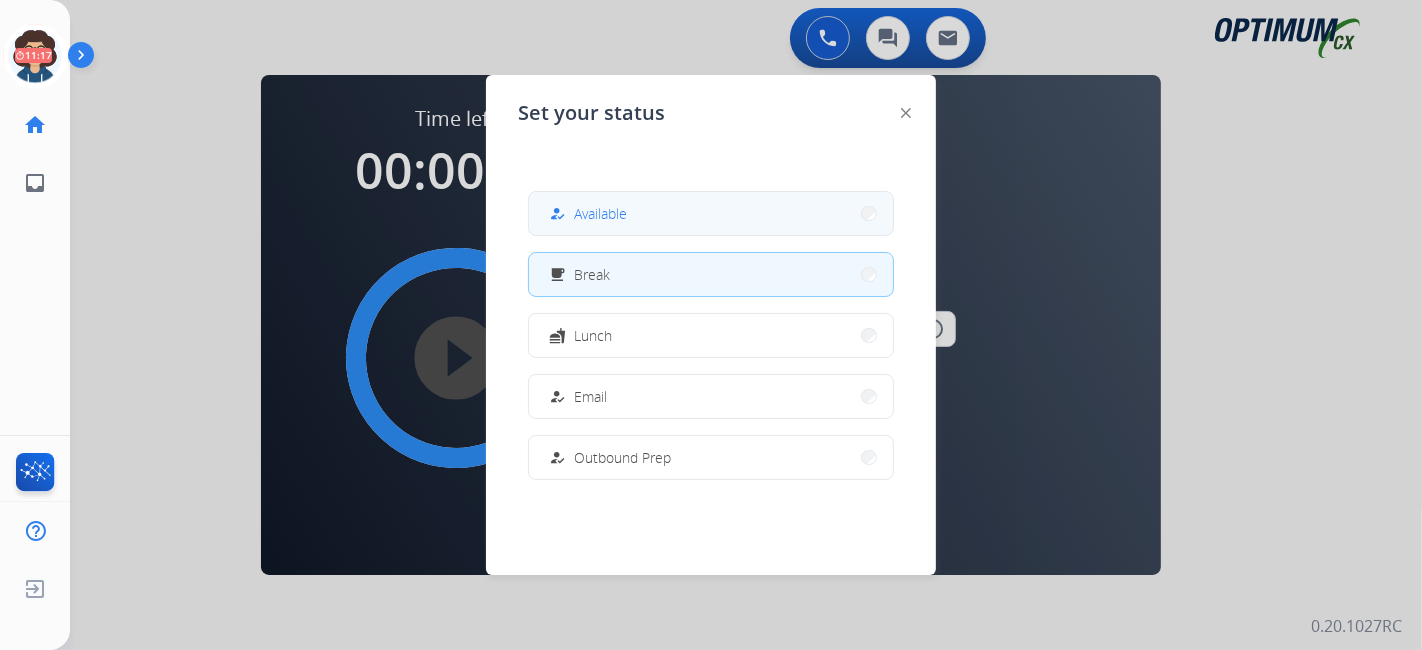 click on "how_to_reg Available" at bounding box center (711, 213) 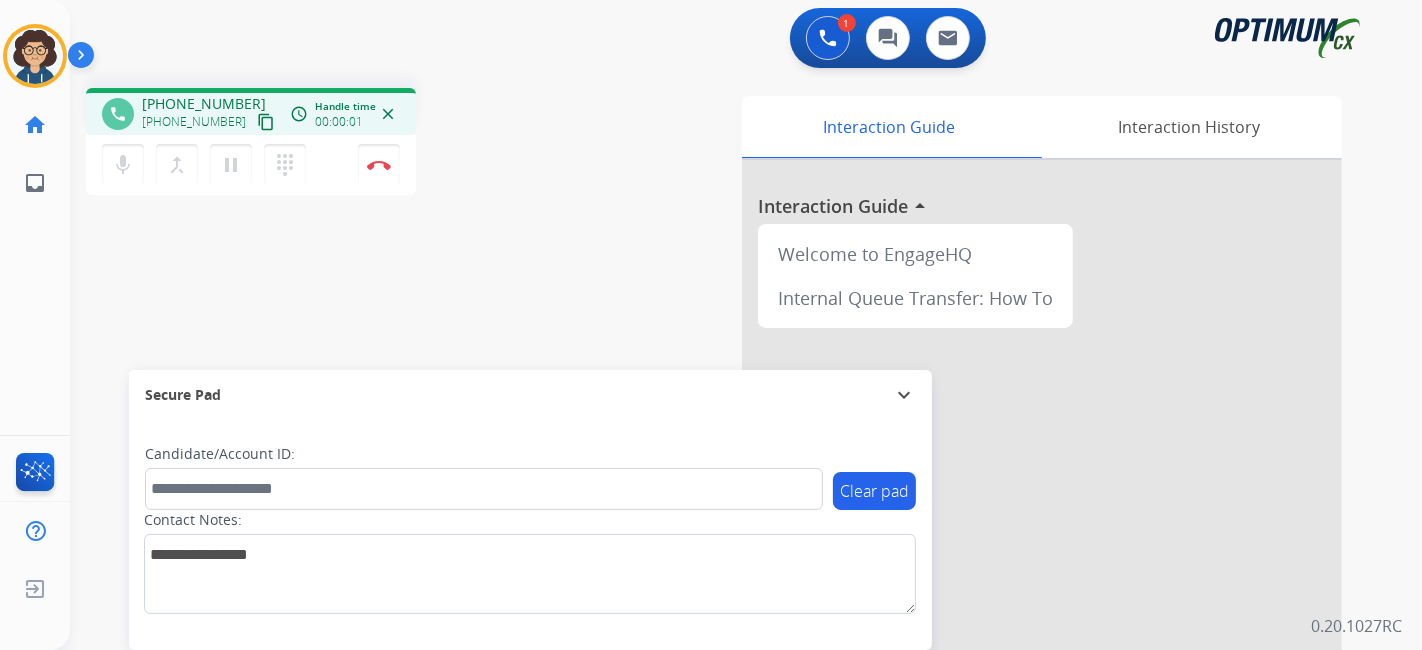 click on "content_copy" at bounding box center [266, 122] 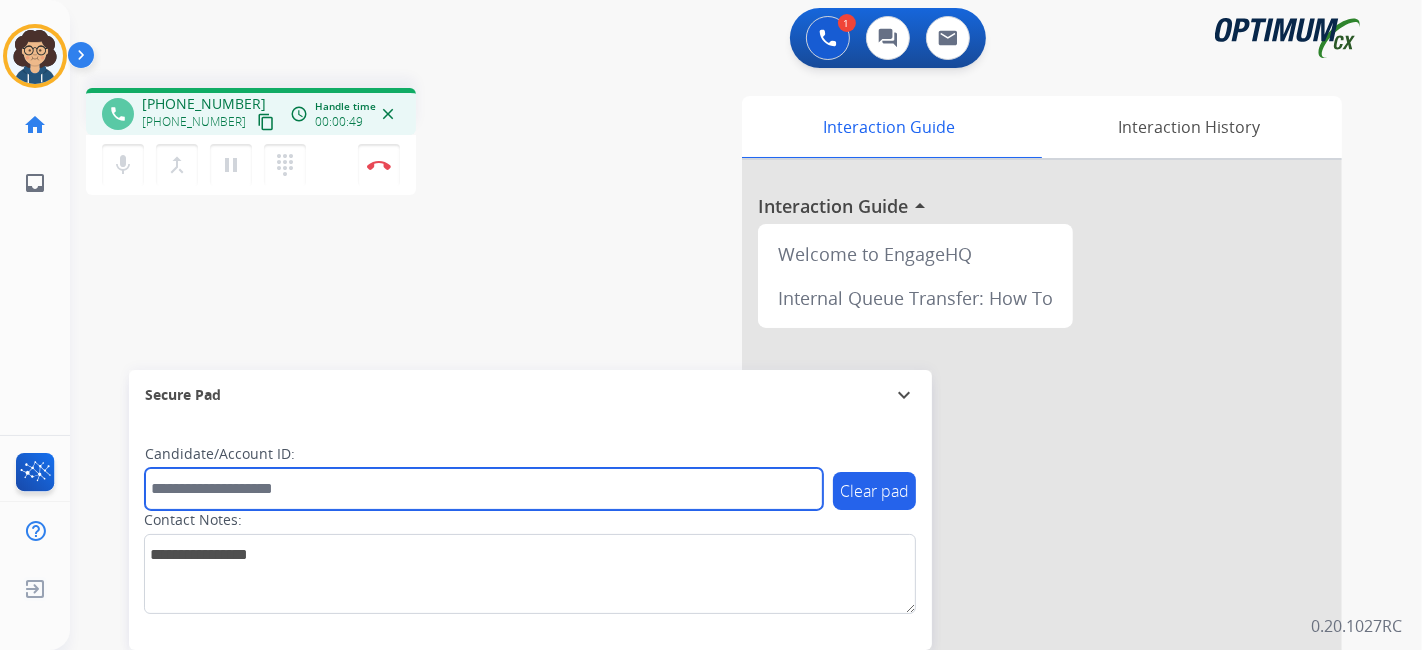 click at bounding box center [484, 489] 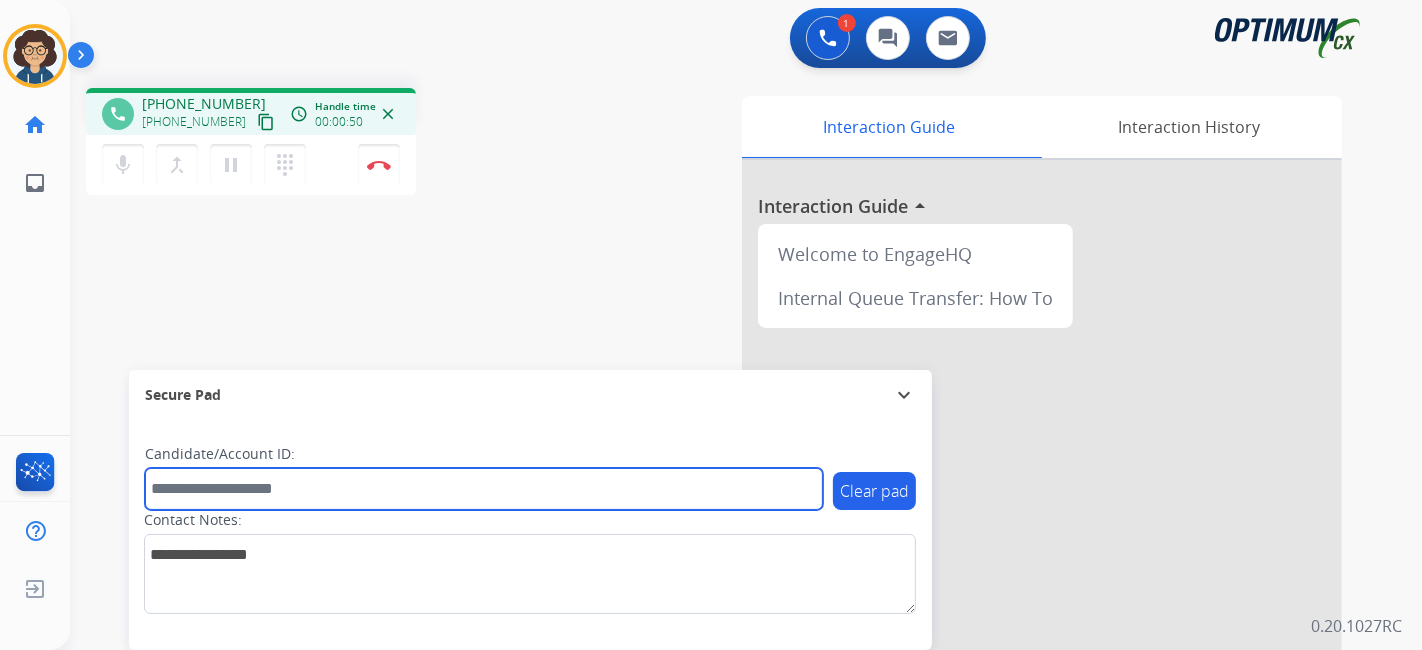 paste on "*******" 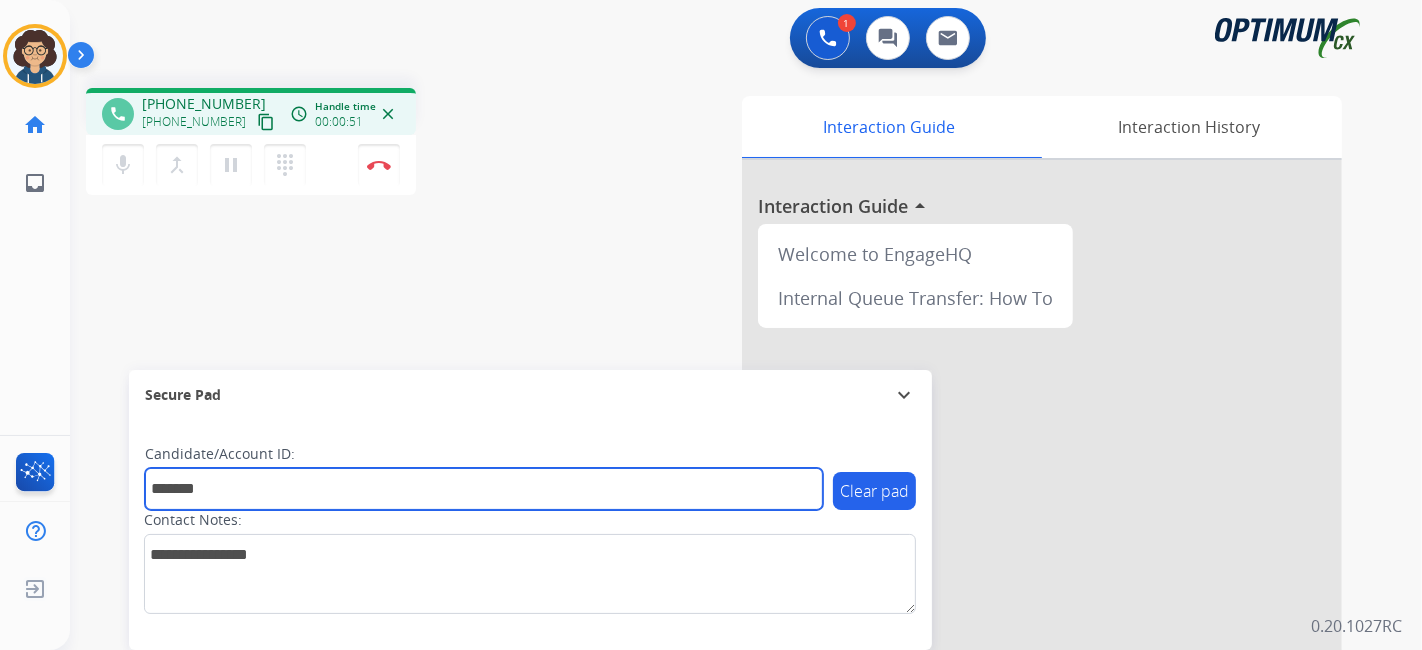 type on "*******" 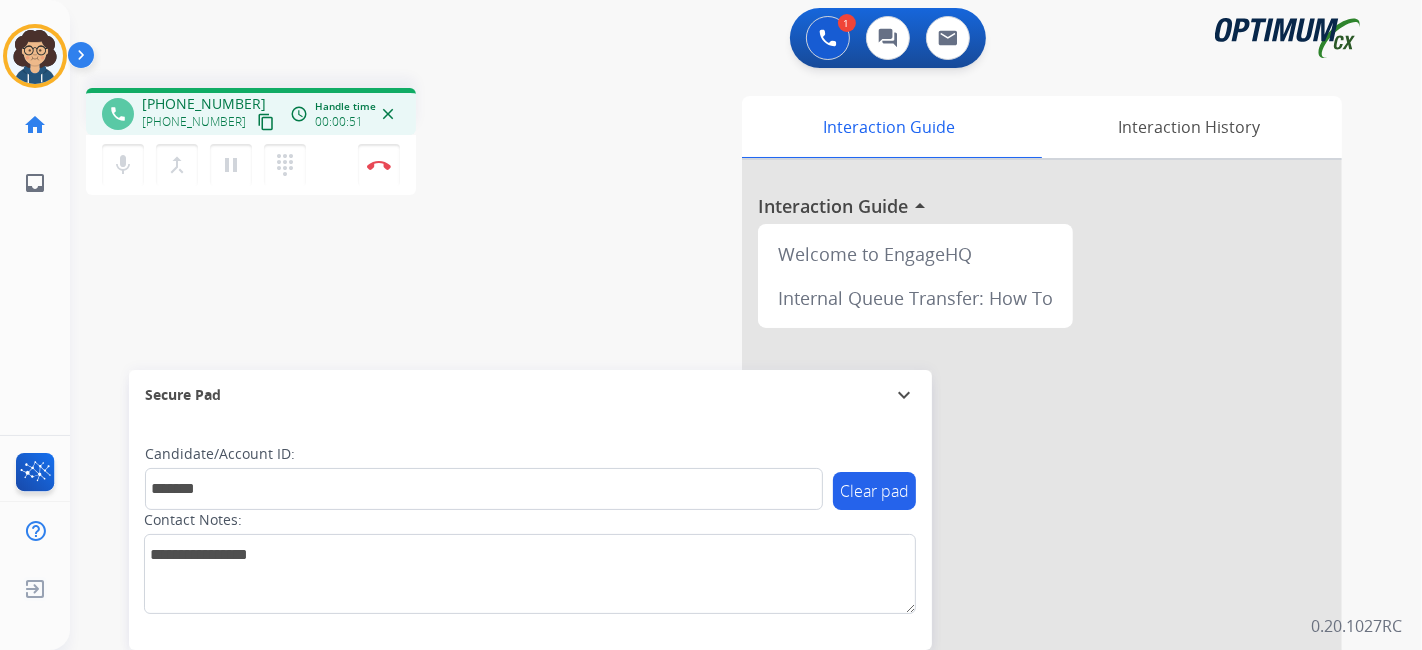 click on "phone +16463164393 +16463164393 content_copy access_time Call metrics Queue   00:09 Hold   00:00 Talk   00:52 Total   01:00 Handle time 00:00:51 close mic Mute merge_type Bridge pause Hold dialpad Dialpad Disconnect swap_horiz Break voice bridge close_fullscreen Connect 3-Way Call merge_type Separate 3-Way Call  Interaction Guide   Interaction History  Interaction Guide arrow_drop_up  Welcome to EngageHQ   Internal Queue Transfer: How To  Secure Pad expand_more Clear pad Candidate/Account ID: ******* Contact Notes:" at bounding box center (722, 489) 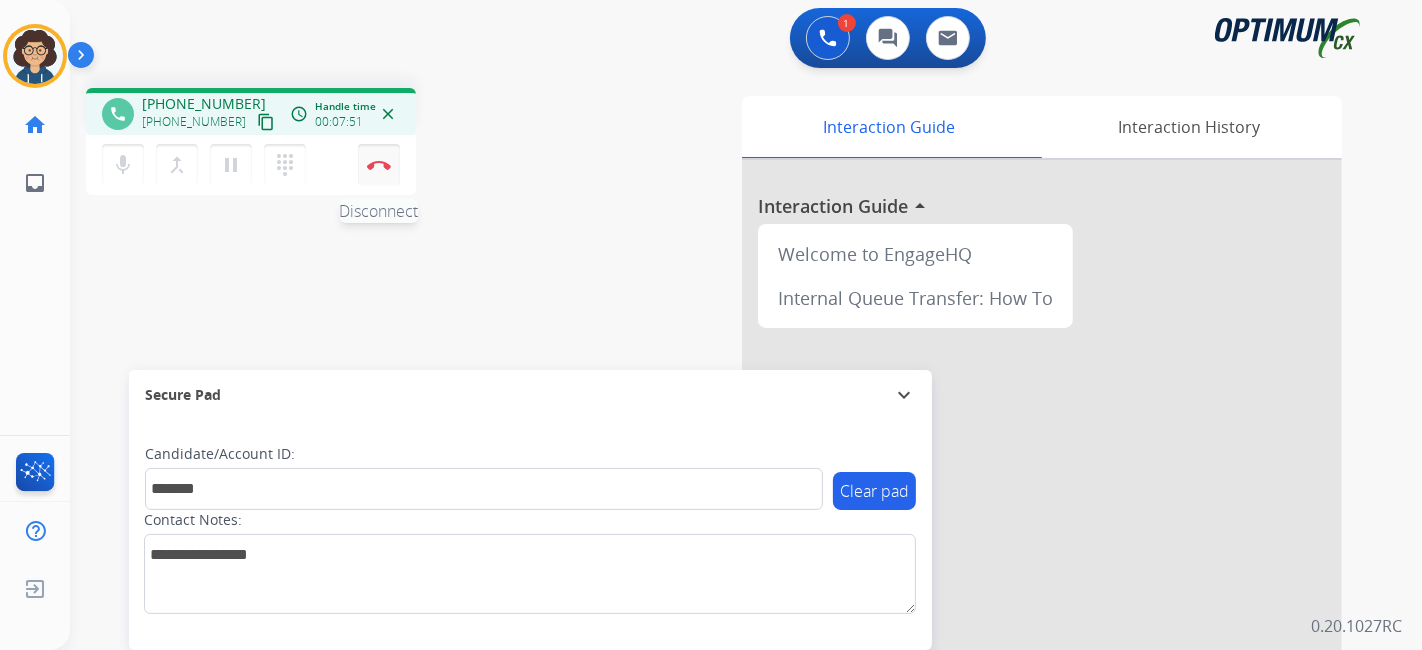 click on "Disconnect" at bounding box center [379, 165] 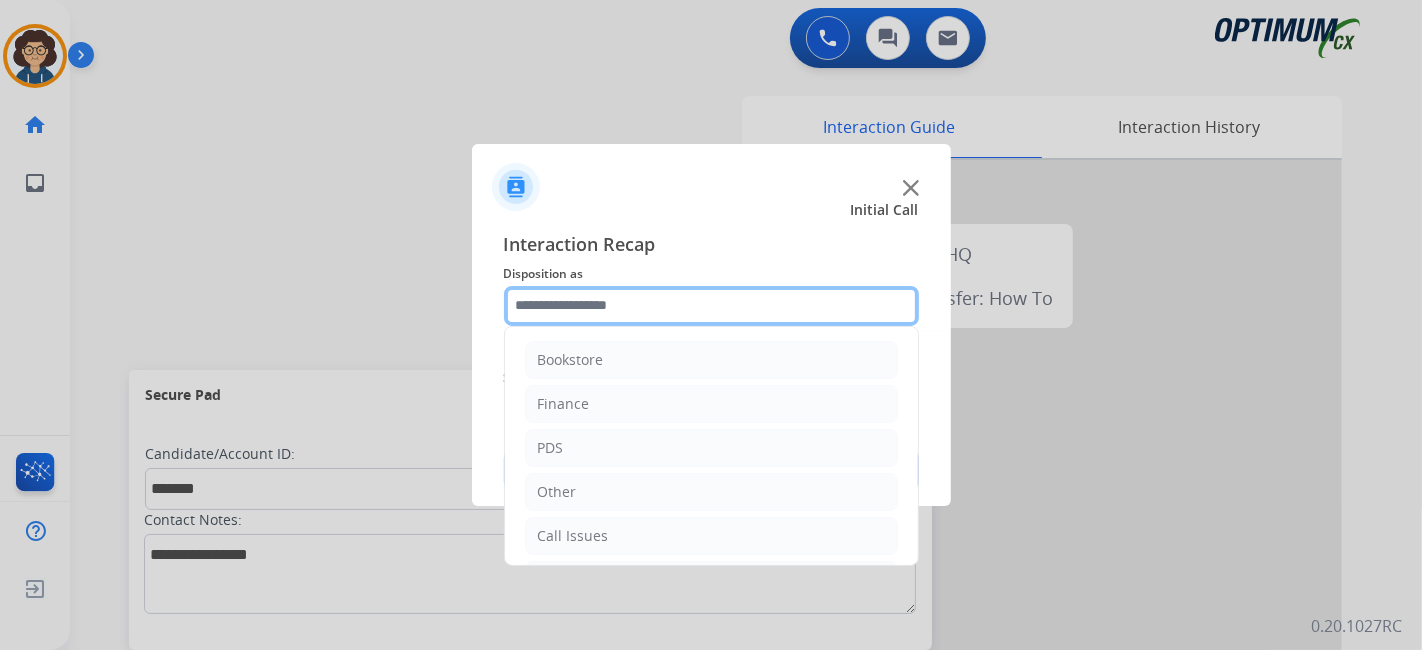click 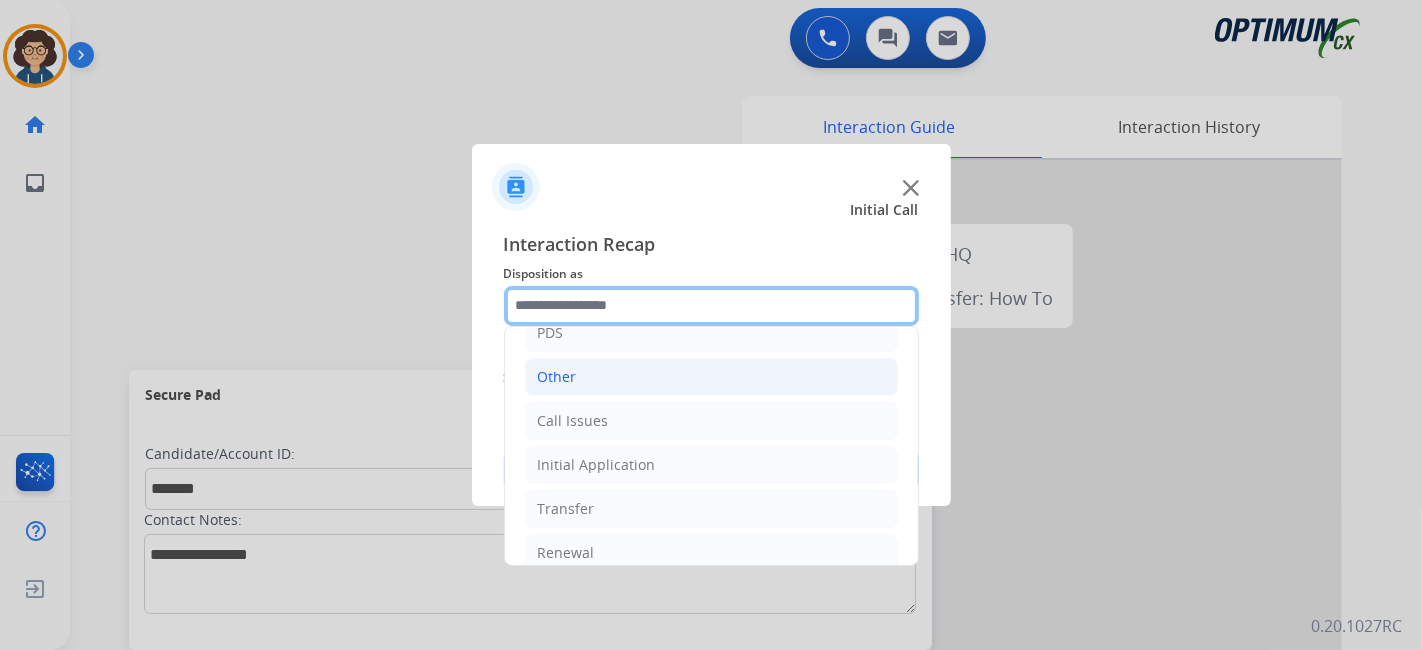 scroll, scrollTop: 131, scrollLeft: 0, axis: vertical 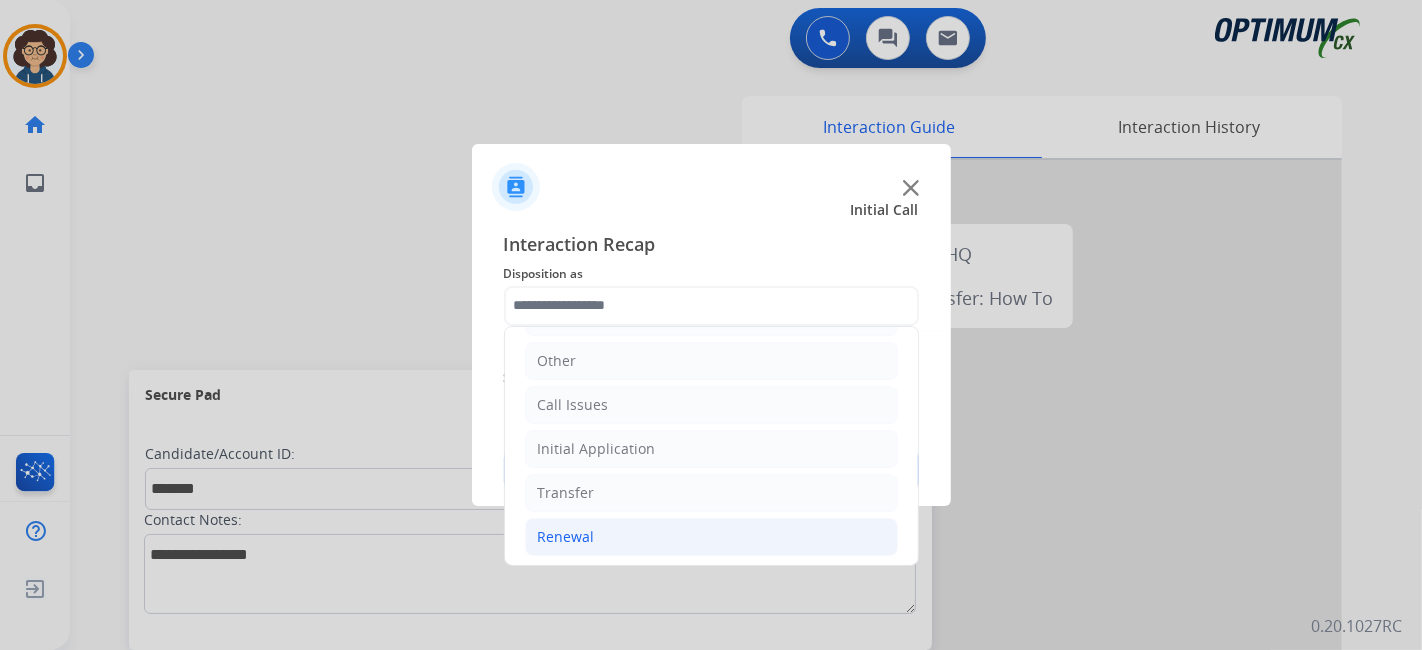 click on "Renewal" 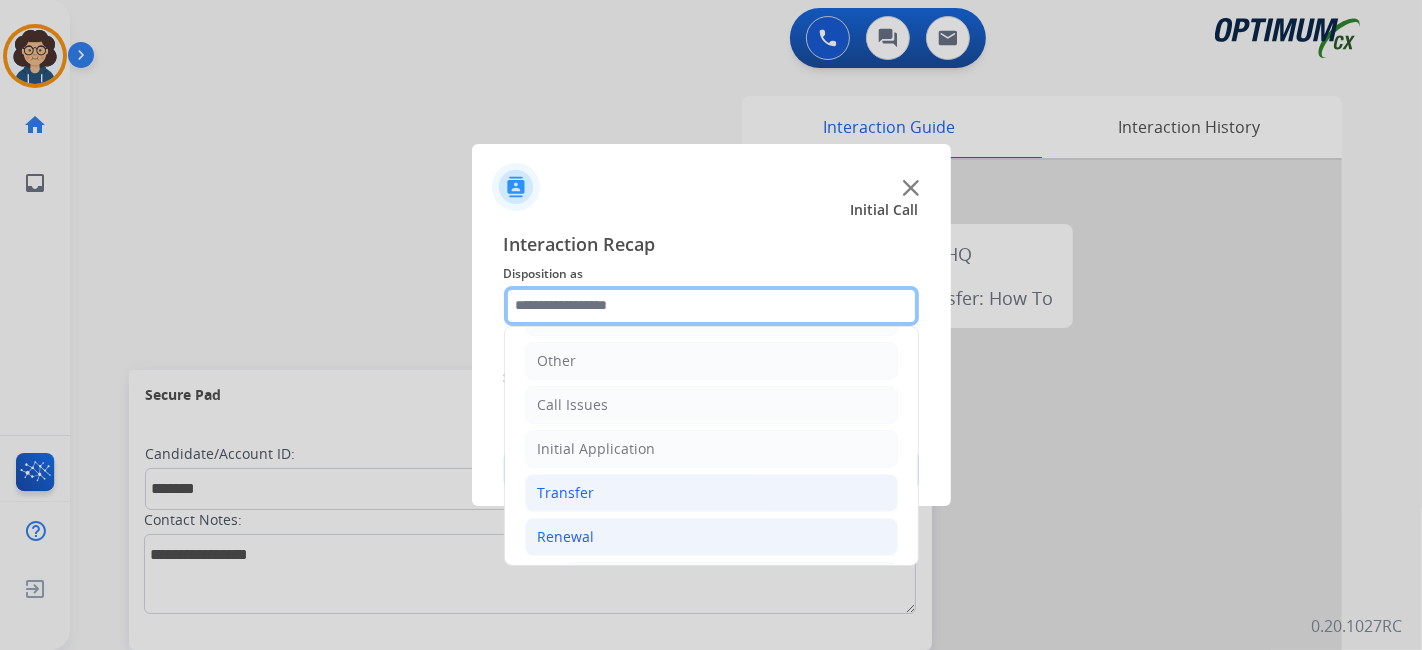scroll, scrollTop: 686, scrollLeft: 0, axis: vertical 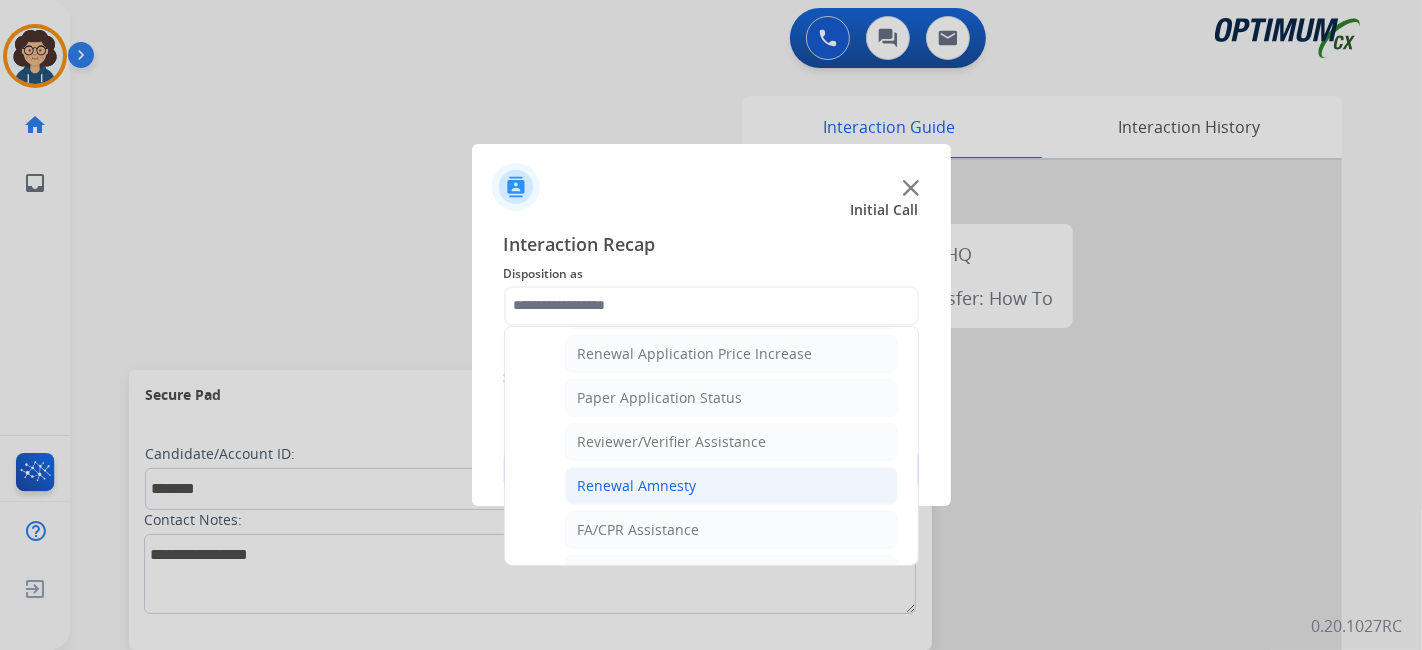 click on "Renewal Amnesty" 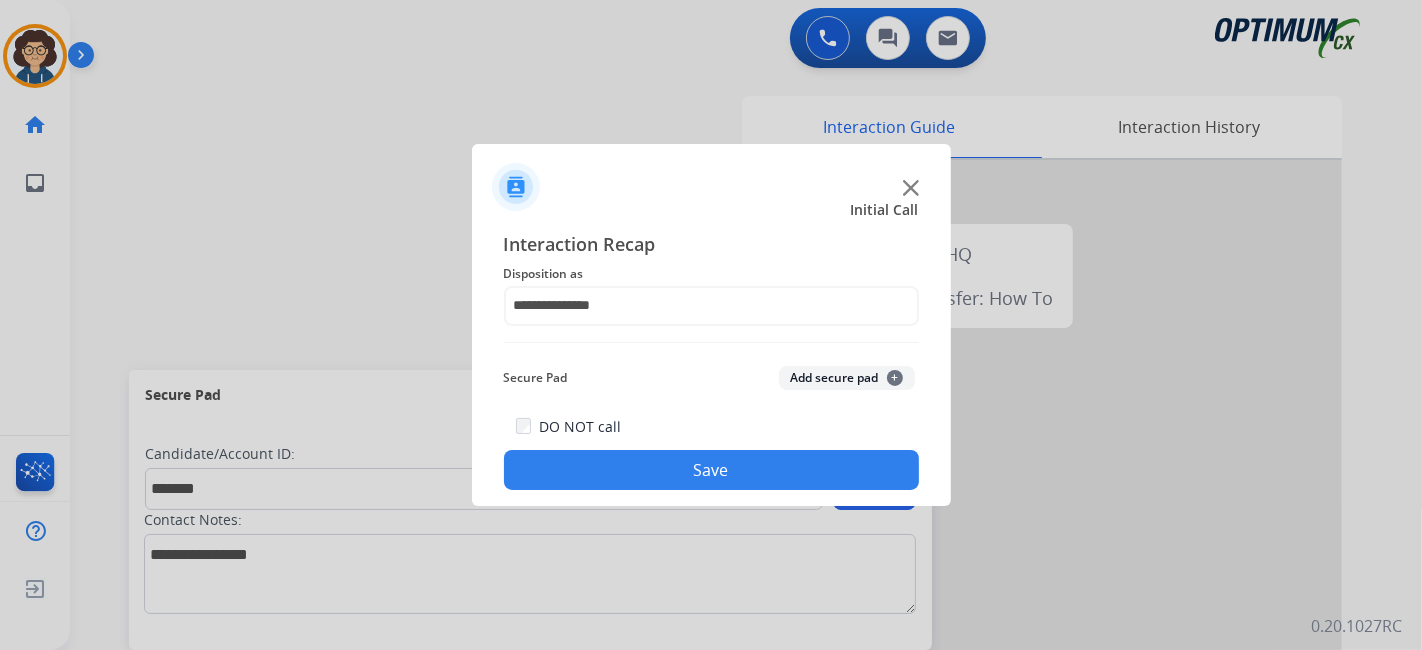 click on "Add secure pad  +" 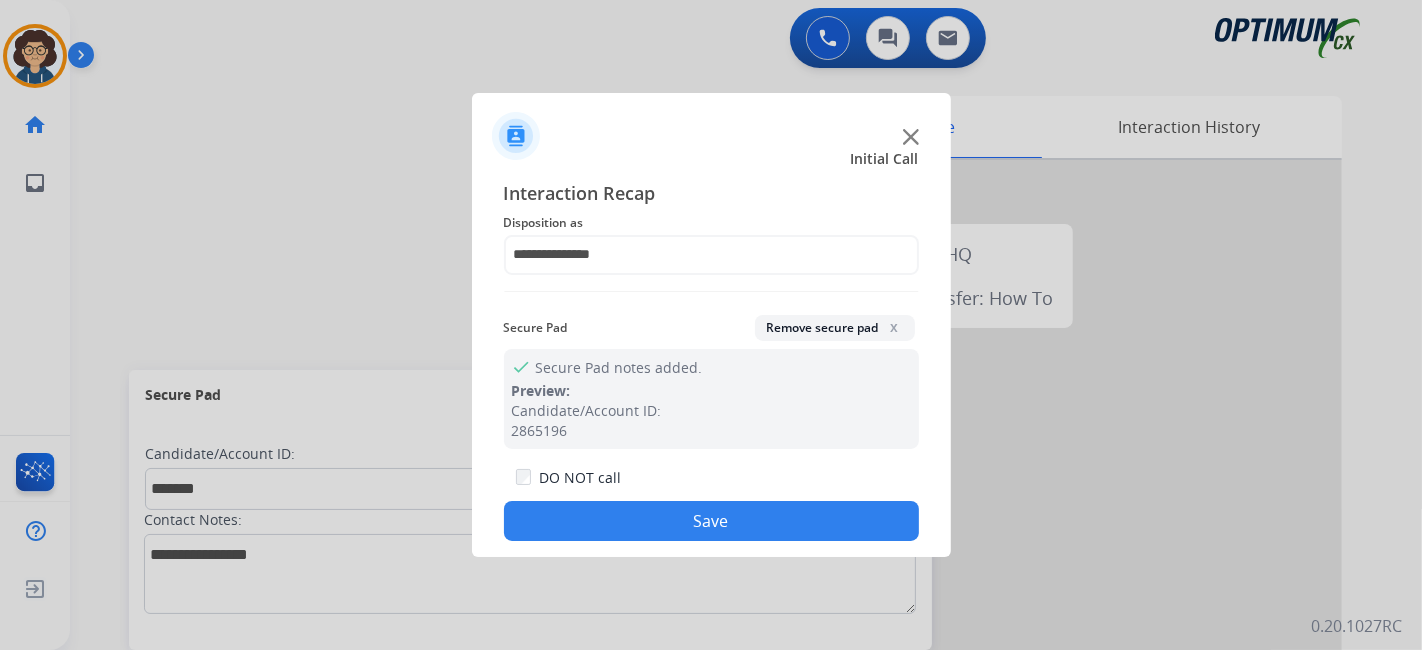click on "Save" 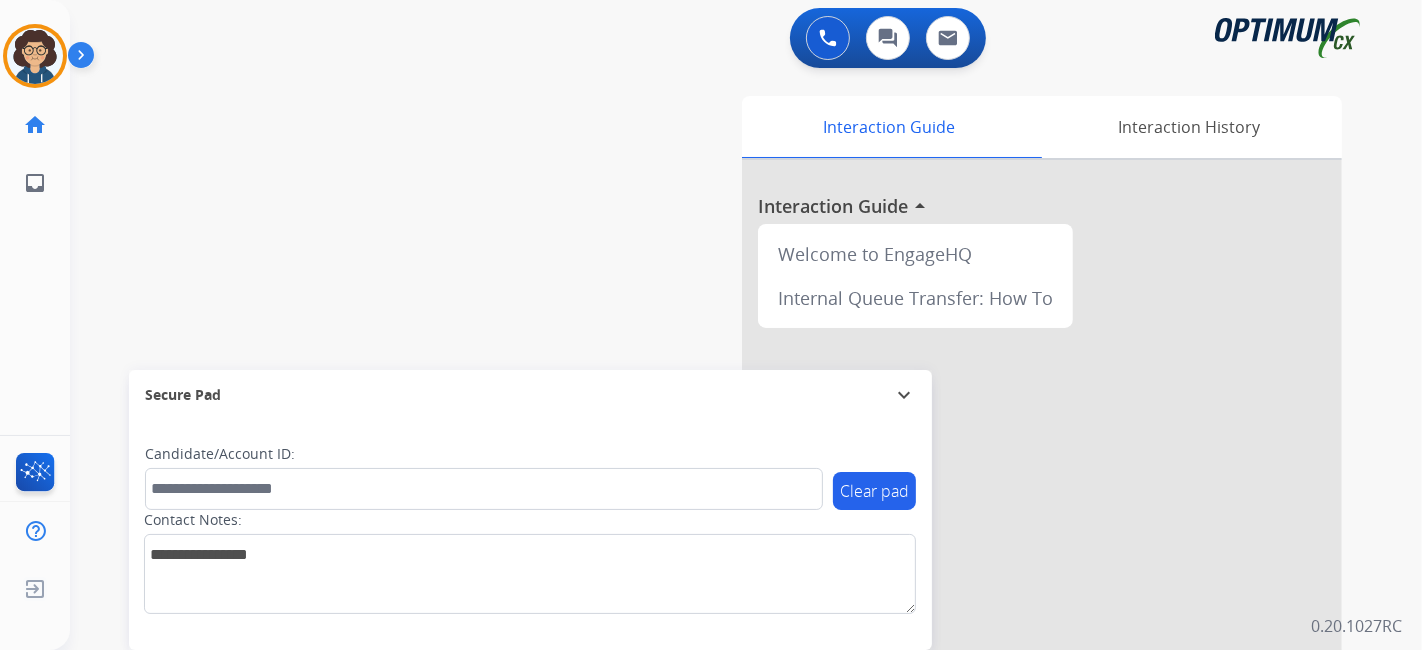 click on "swap_horiz Break voice bridge close_fullscreen Connect 3-Way Call merge_type Separate 3-Way Call  Interaction Guide   Interaction History  Interaction Guide arrow_drop_up  Welcome to EngageHQ   Internal Queue Transfer: How To  Secure Pad expand_more Clear pad Candidate/Account ID: Contact Notes:" at bounding box center [722, 489] 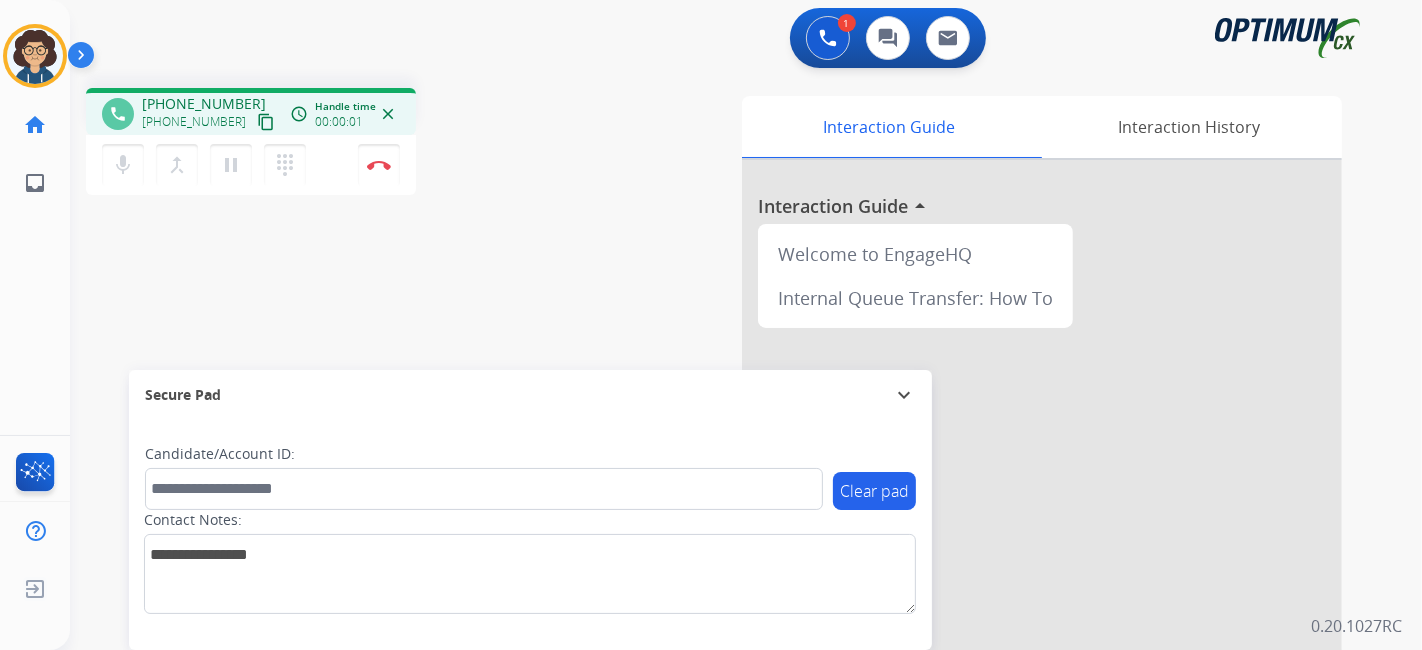 click on "content_copy" at bounding box center [266, 122] 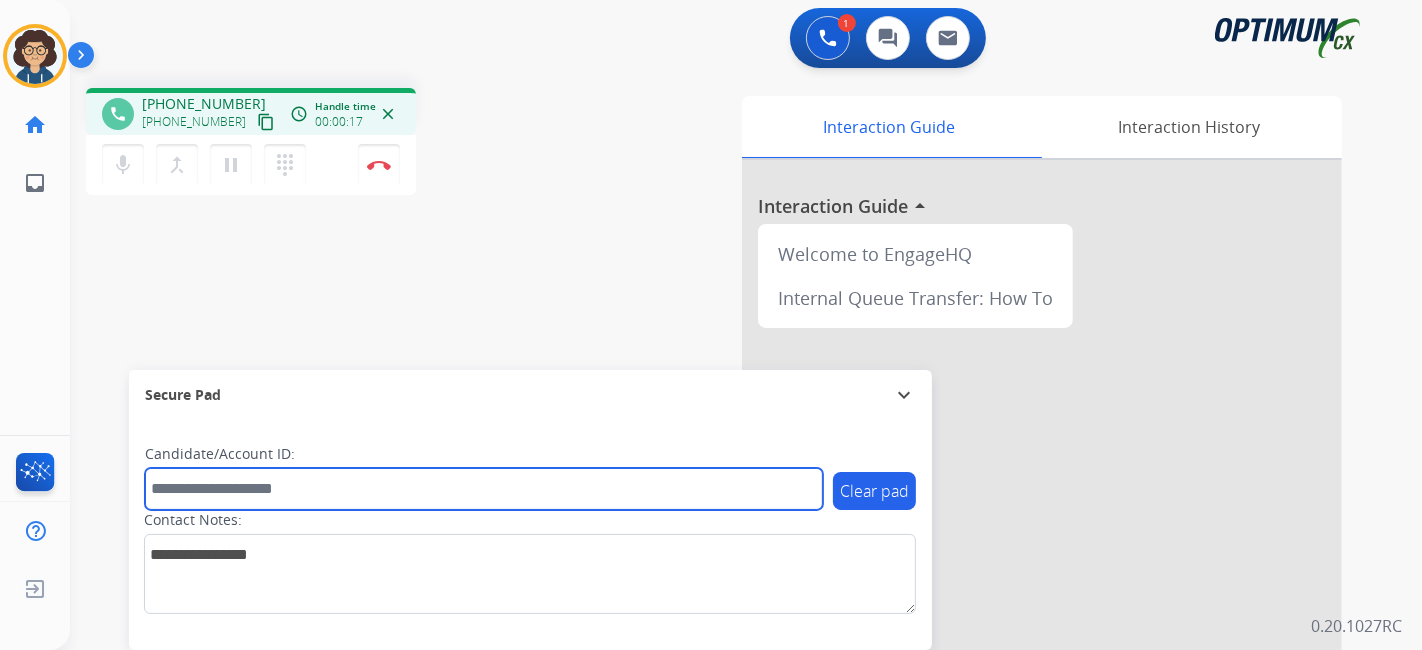 click at bounding box center [484, 489] 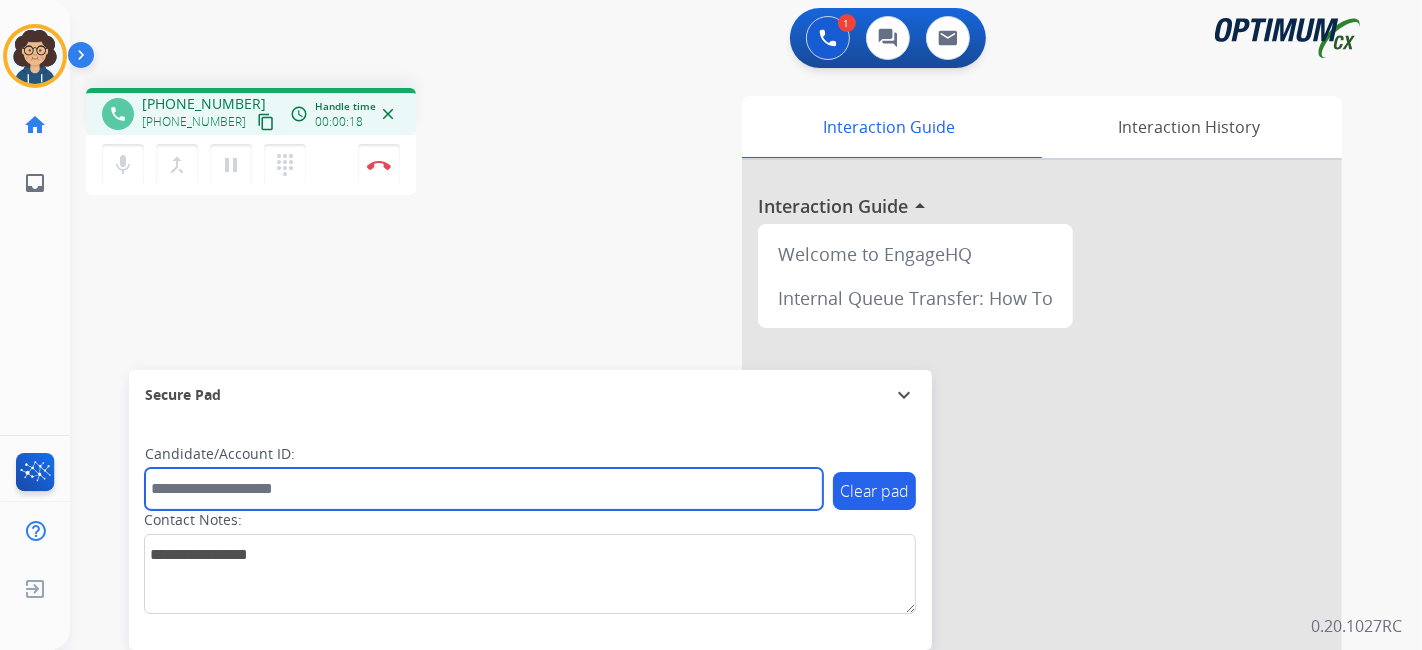 paste on "*******" 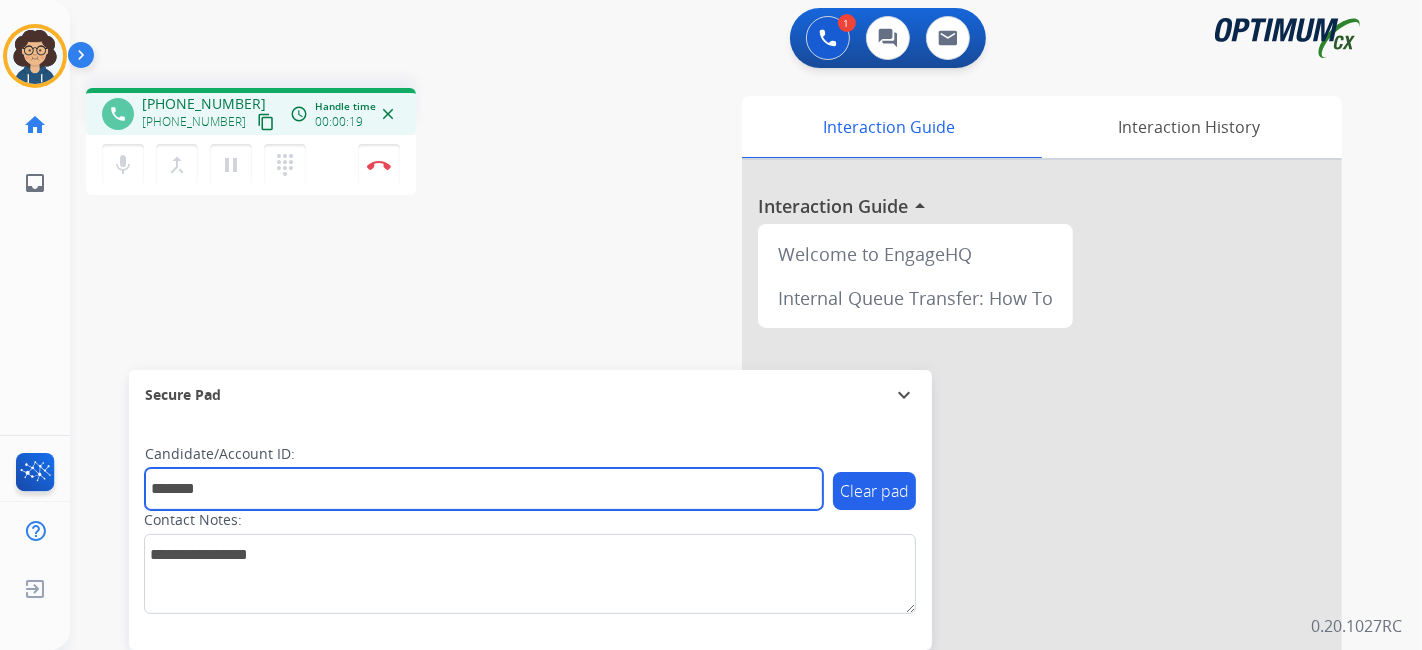 type on "*******" 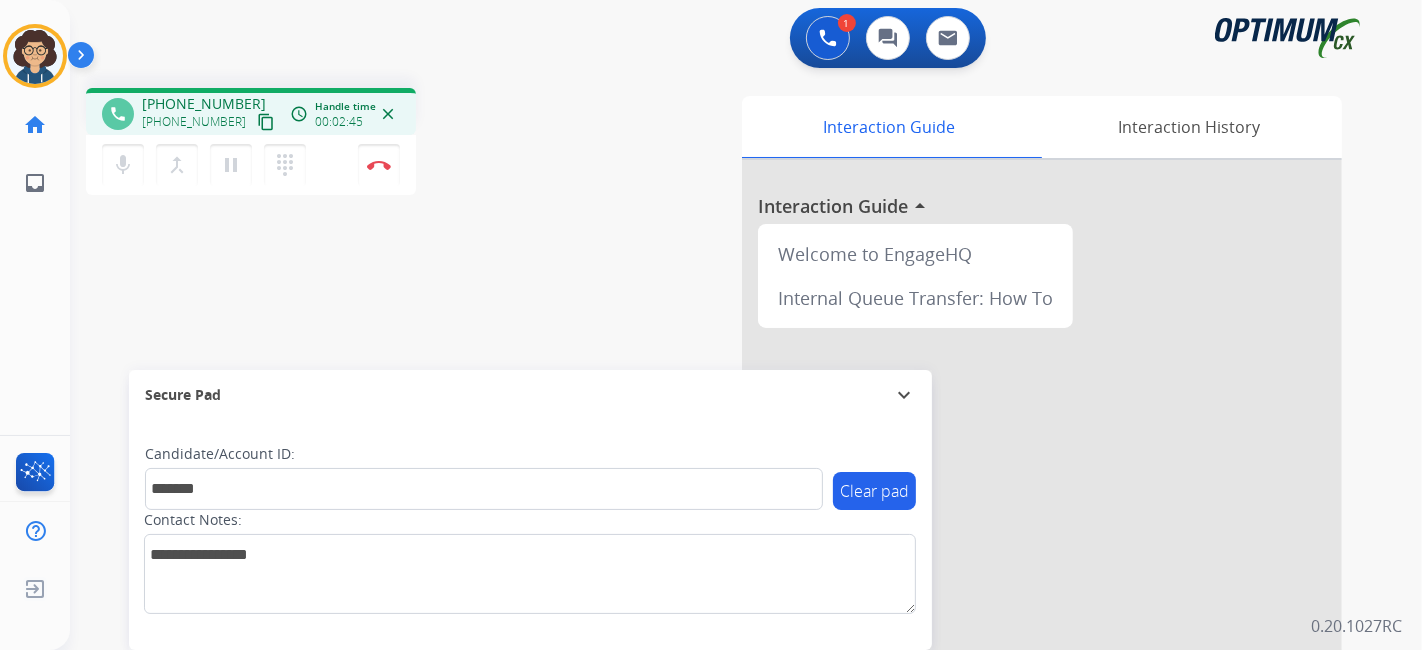 click on "phone +17734184351 +17734184351 content_copy access_time Call metrics Queue   00:10 Hold   00:00 Talk   02:46 Total   02:55 Handle time 00:02:45 close mic Mute merge_type Bridge pause Hold dialpad Dialpad Disconnect swap_horiz Break voice bridge close_fullscreen Connect 3-Way Call merge_type Separate 3-Way Call  Interaction Guide   Interaction History  Interaction Guide arrow_drop_up  Welcome to EngageHQ   Internal Queue Transfer: How To  Secure Pad expand_more Clear pad Candidate/Account ID: ******* Contact Notes:" at bounding box center (722, 489) 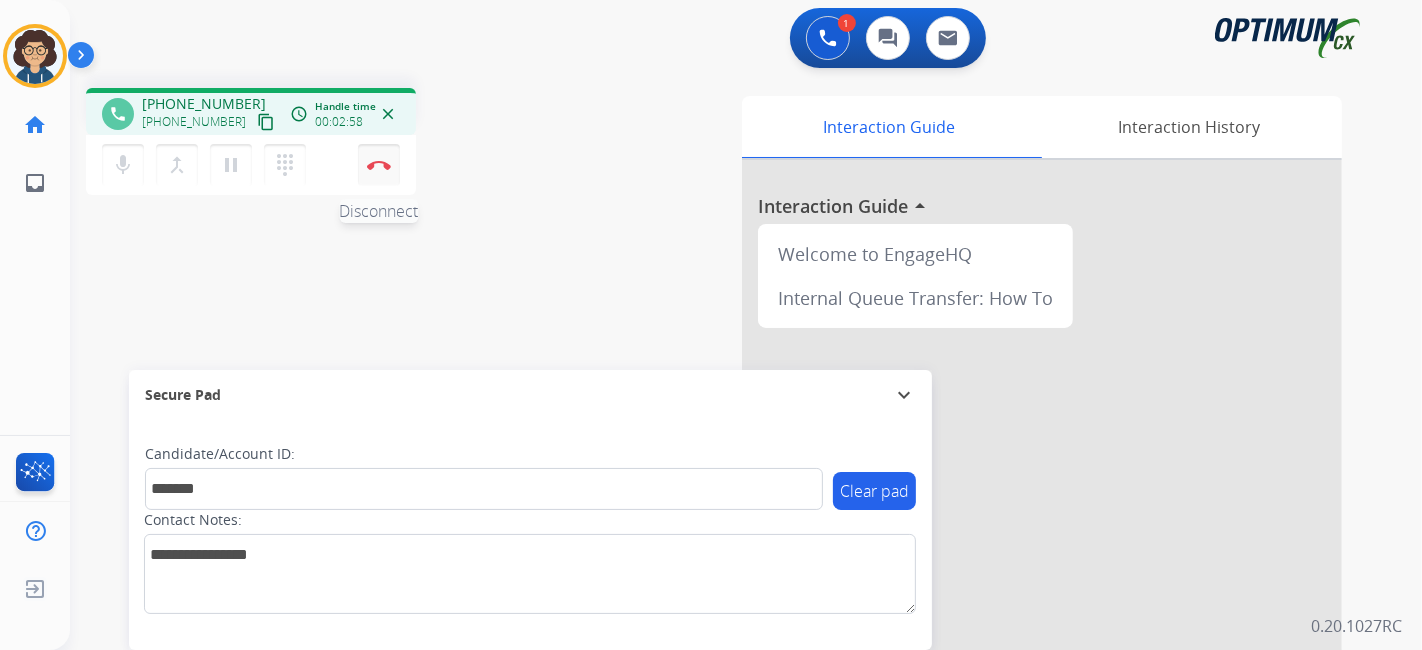 click at bounding box center [379, 165] 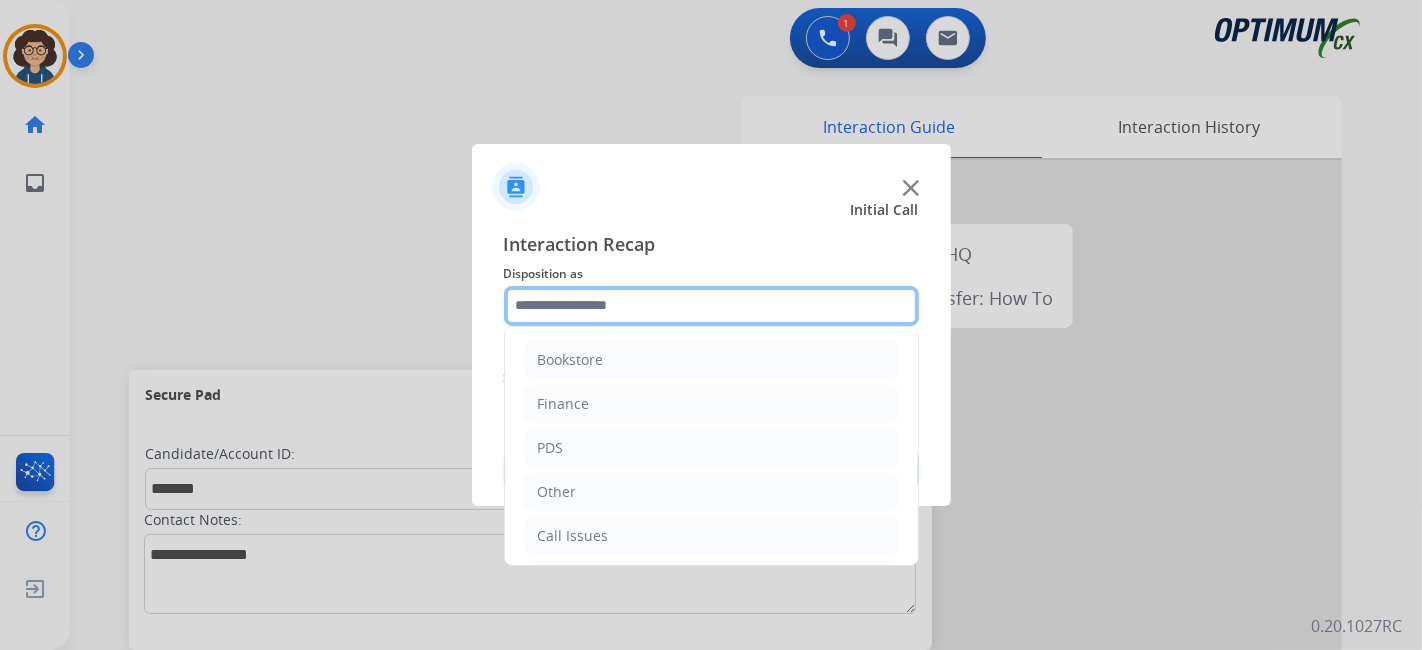 click 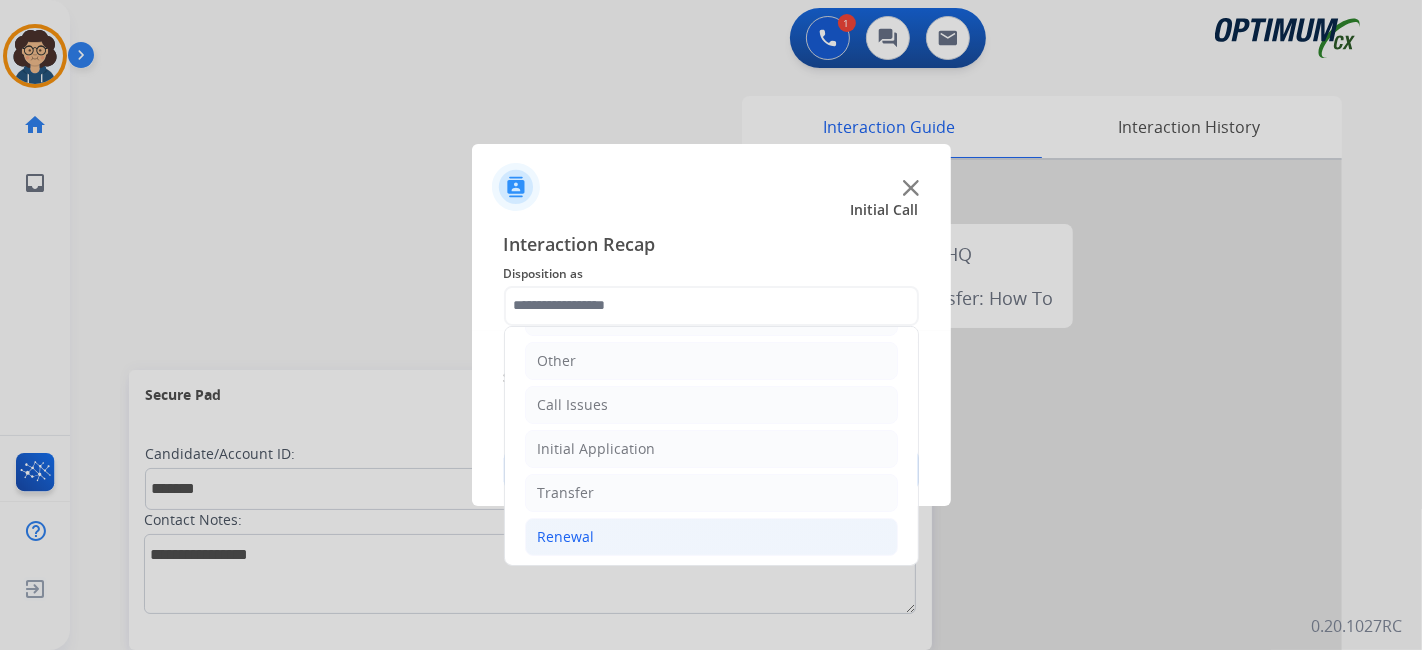 click on "Renewal" 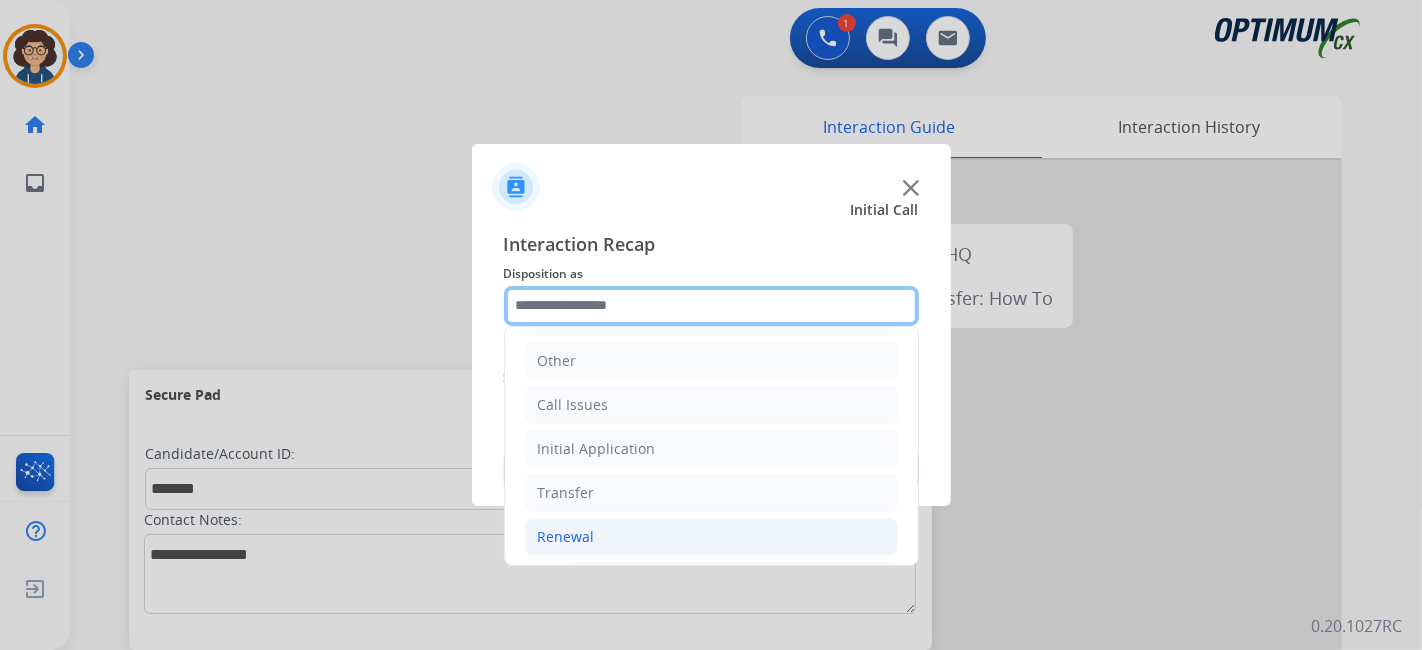 scroll, scrollTop: 686, scrollLeft: 0, axis: vertical 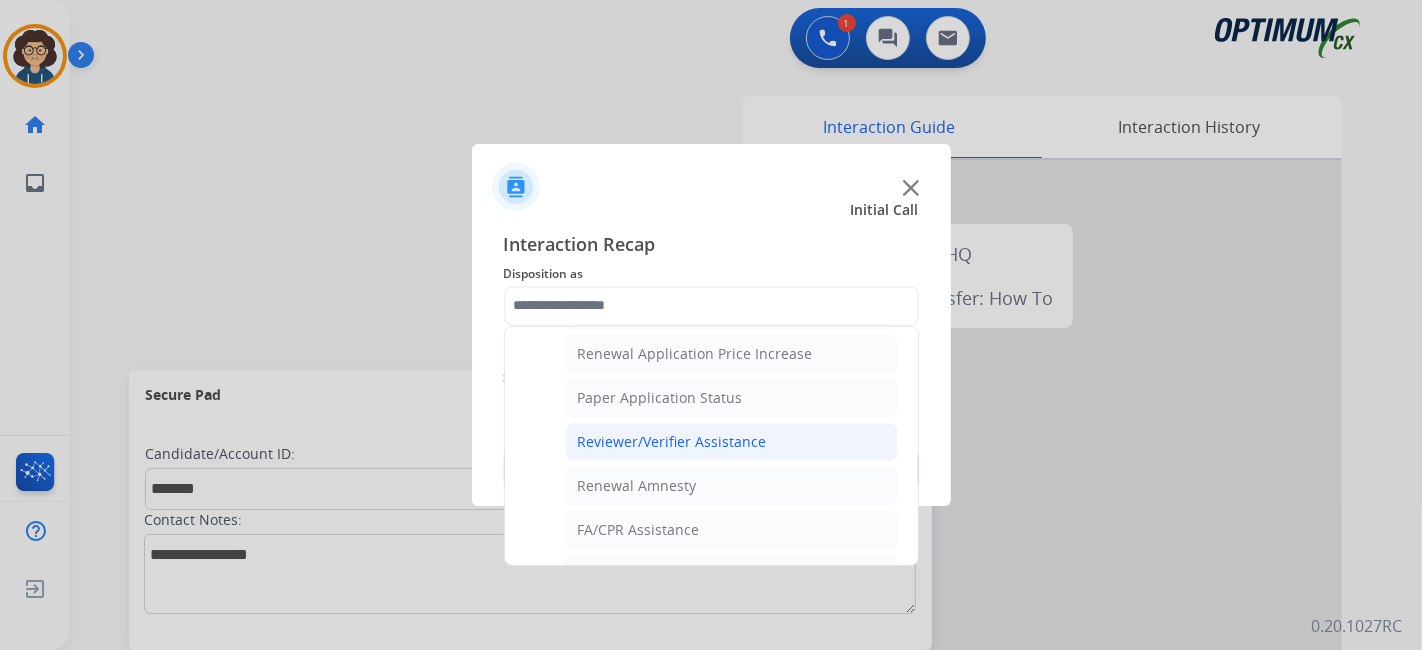 click on "Reviewer/Verifier Assistance" 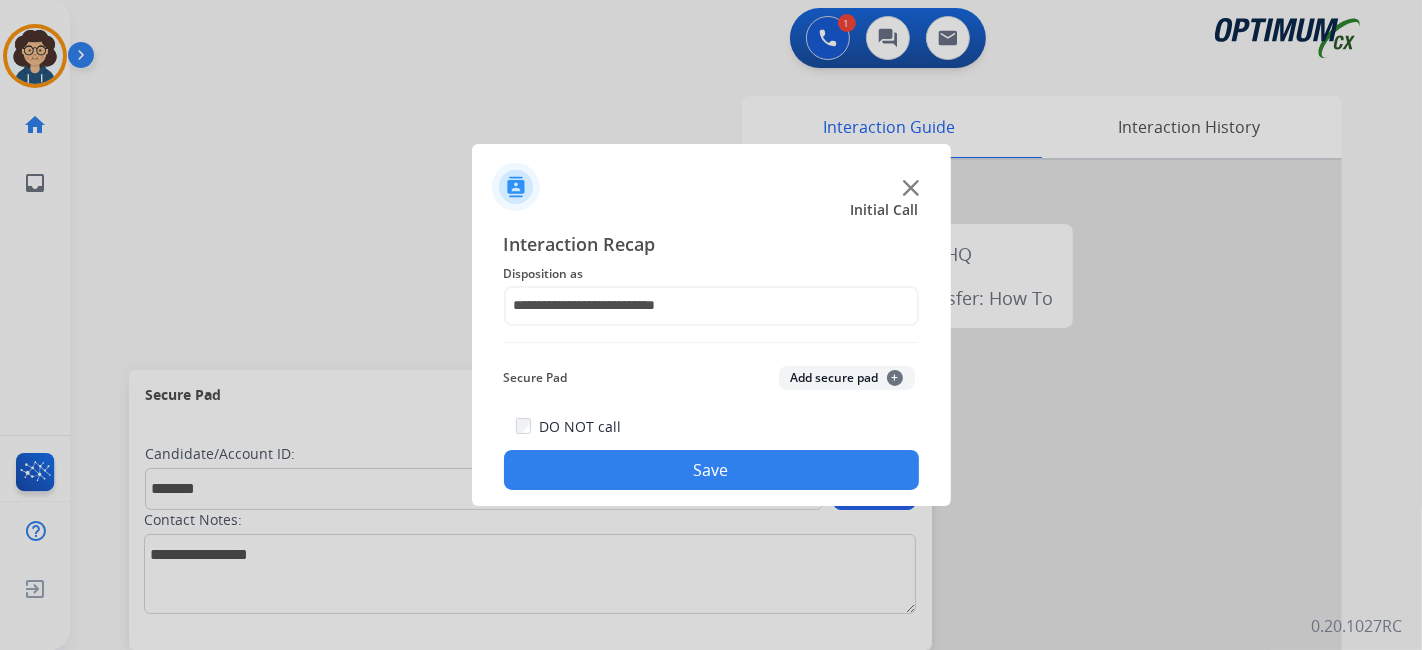 click on "Add secure pad  +" 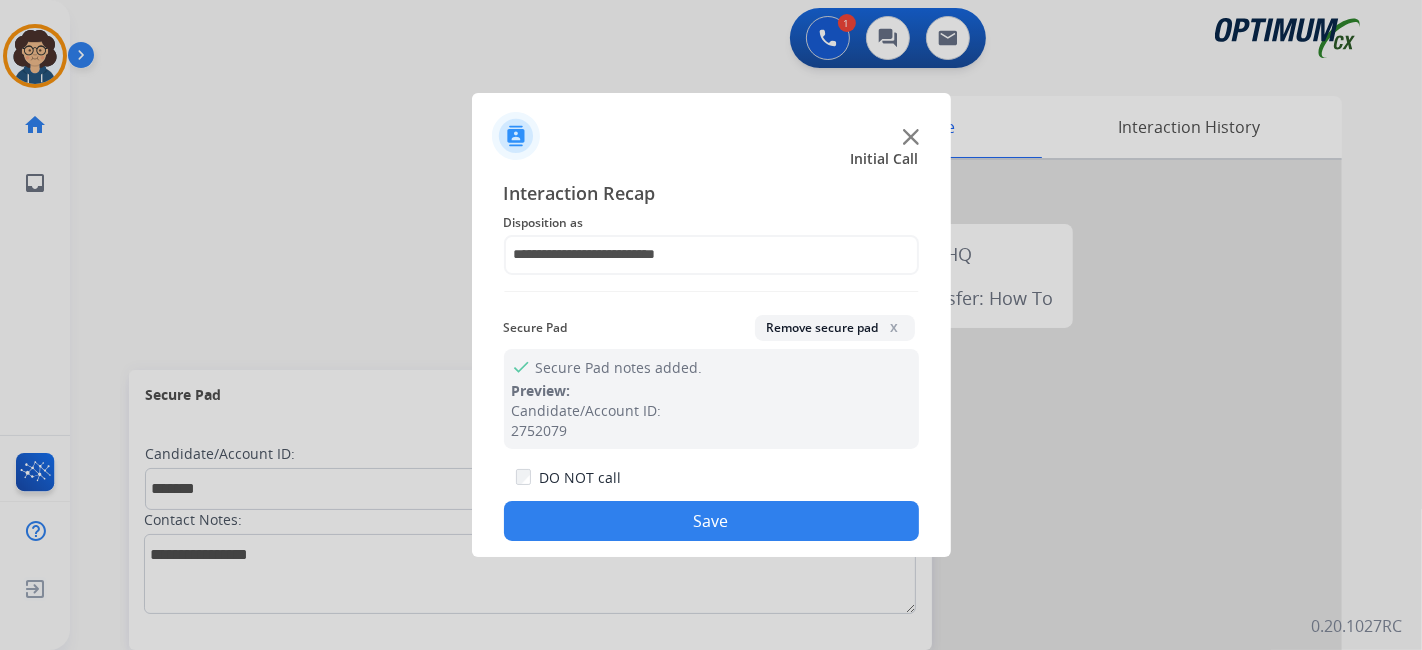 drag, startPoint x: 727, startPoint y: 539, endPoint x: 599, endPoint y: 240, distance: 325.24606 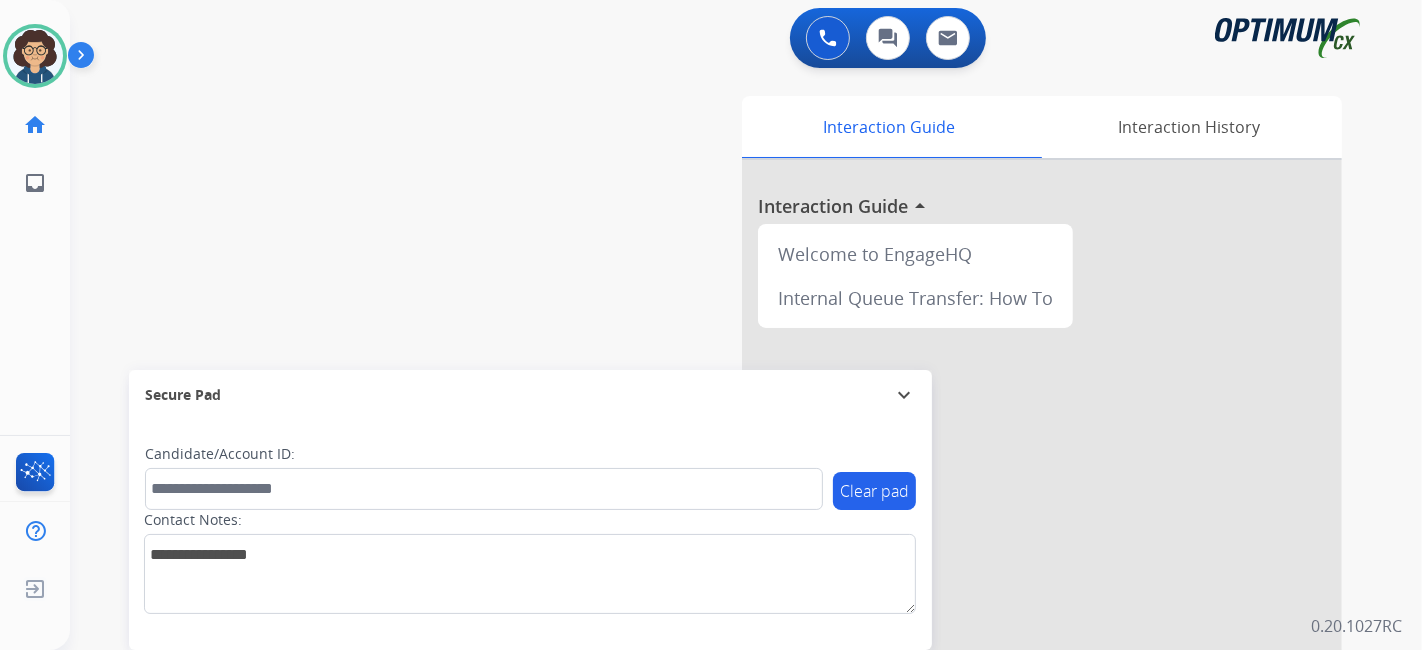 click on "swap_horiz Break voice bridge close_fullscreen Connect 3-Way Call merge_type Separate 3-Way Call  Interaction Guide   Interaction History  Interaction Guide arrow_drop_up  Welcome to EngageHQ   Internal Queue Transfer: How To  Secure Pad expand_more Clear pad Candidate/Account ID: Contact Notes:" at bounding box center (722, 489) 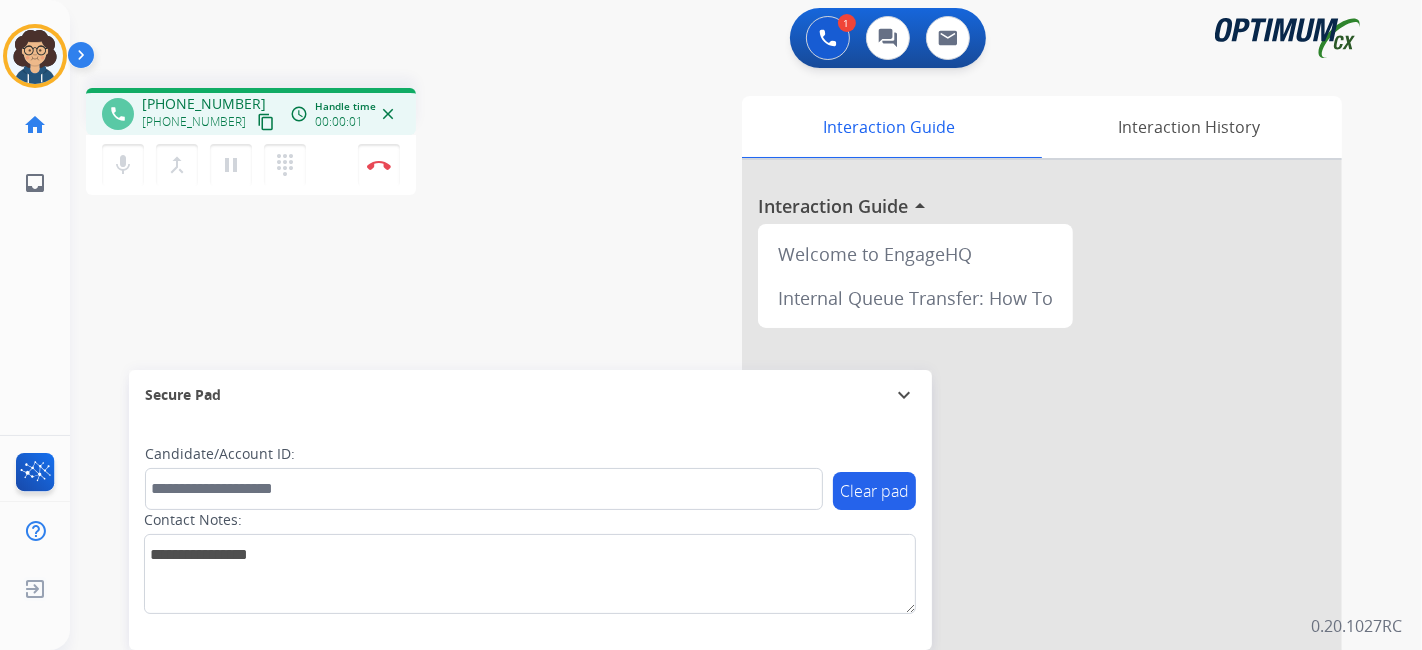 click on "content_copy" at bounding box center (266, 122) 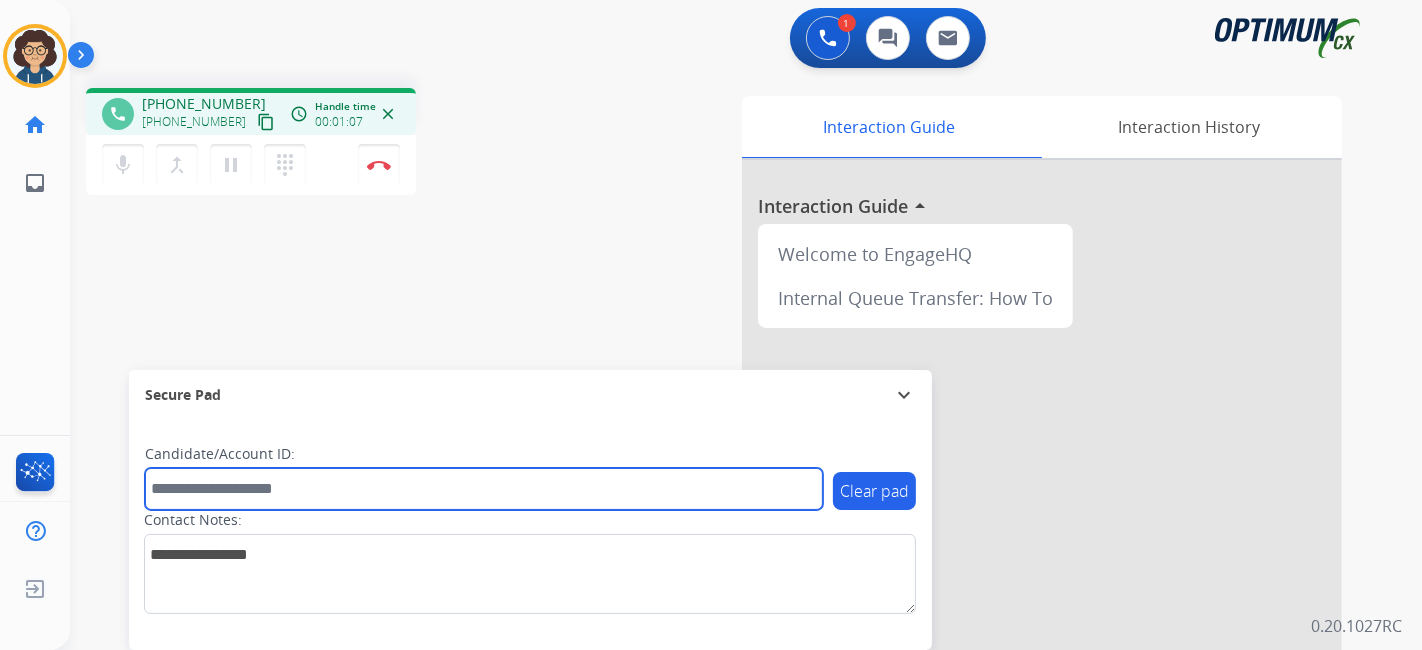 click at bounding box center [484, 489] 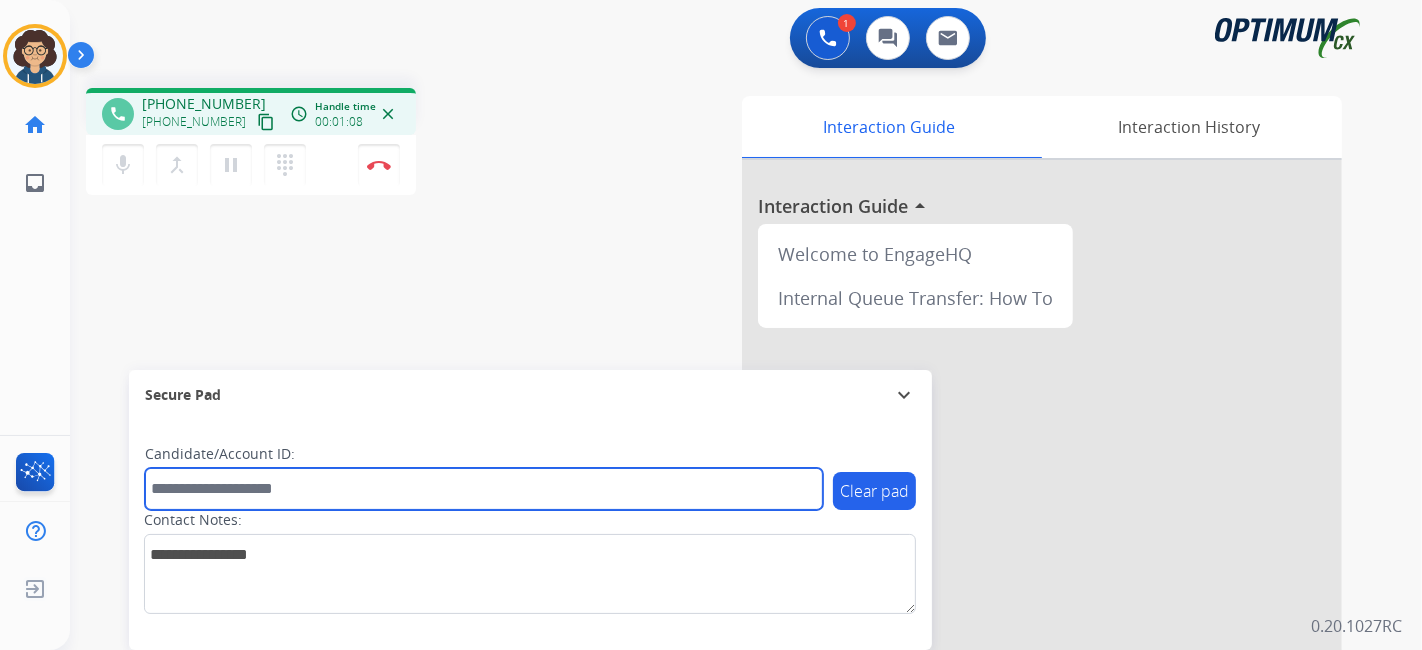 paste on "*******" 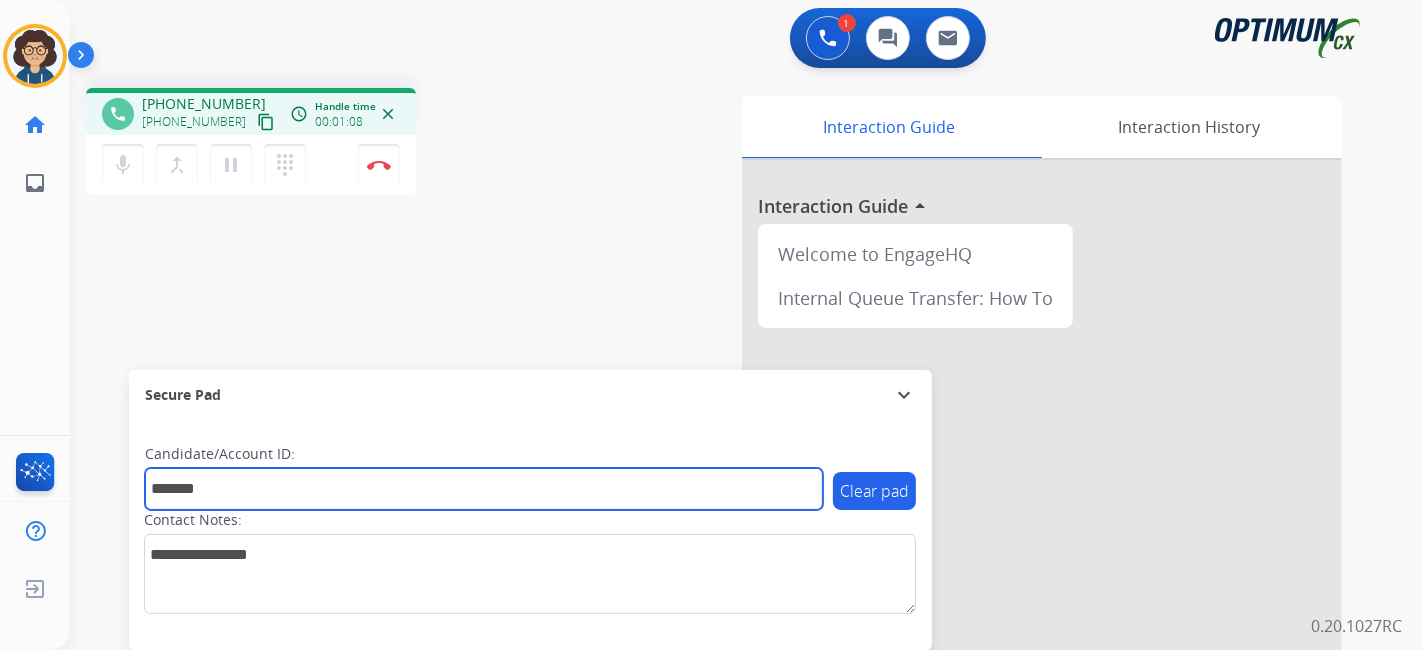 type on "*******" 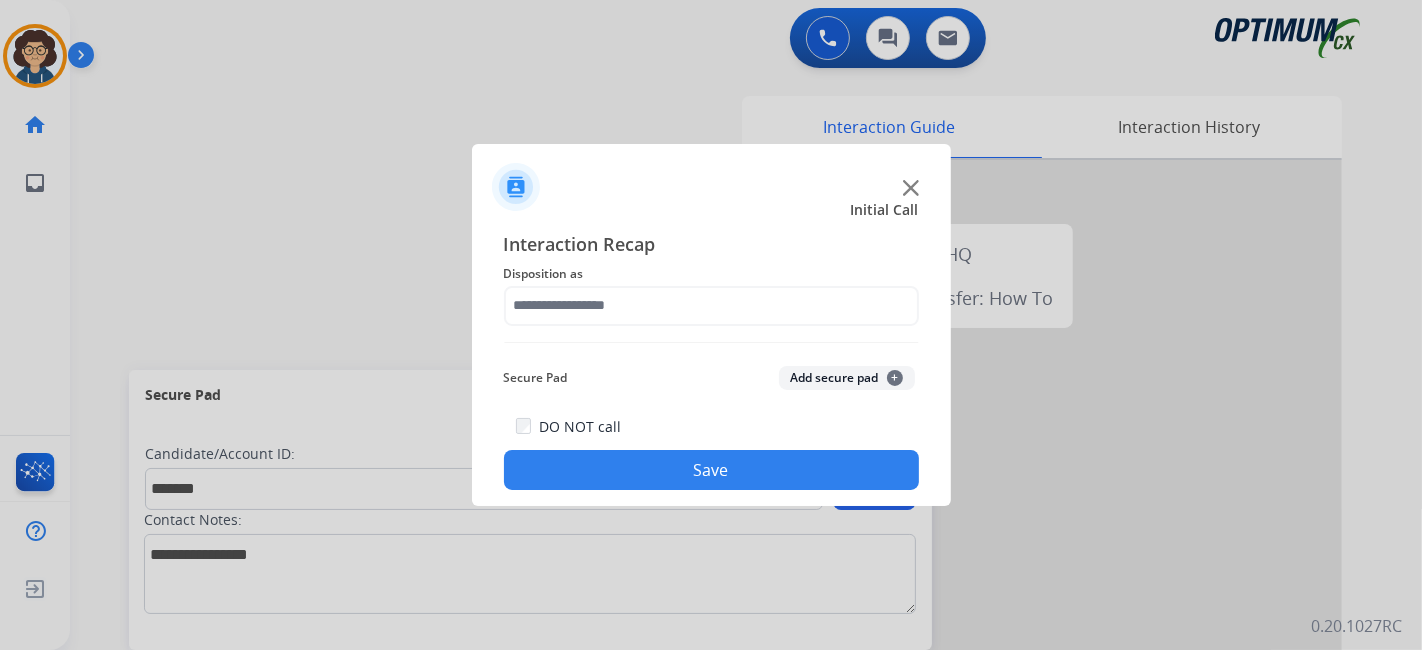 click on "Interaction Recap Disposition as    Secure Pad  Add secure pad  +  DO NOT call  Save" 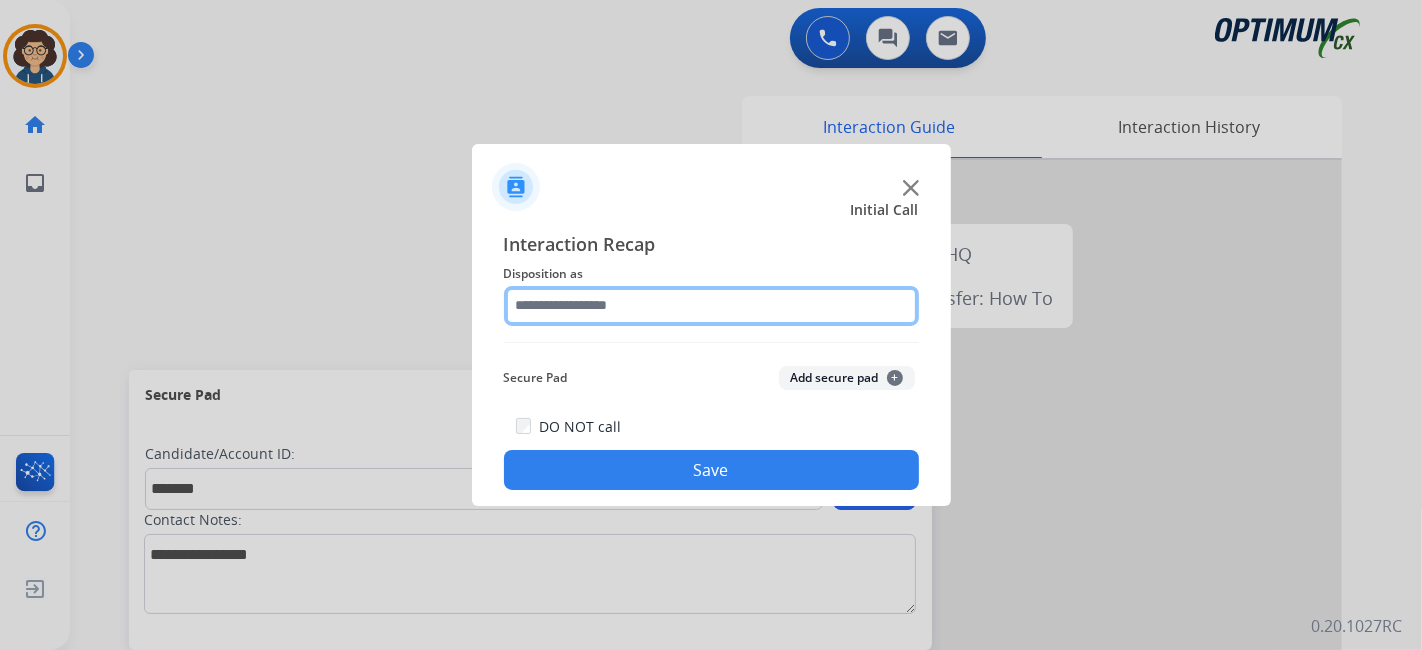 click 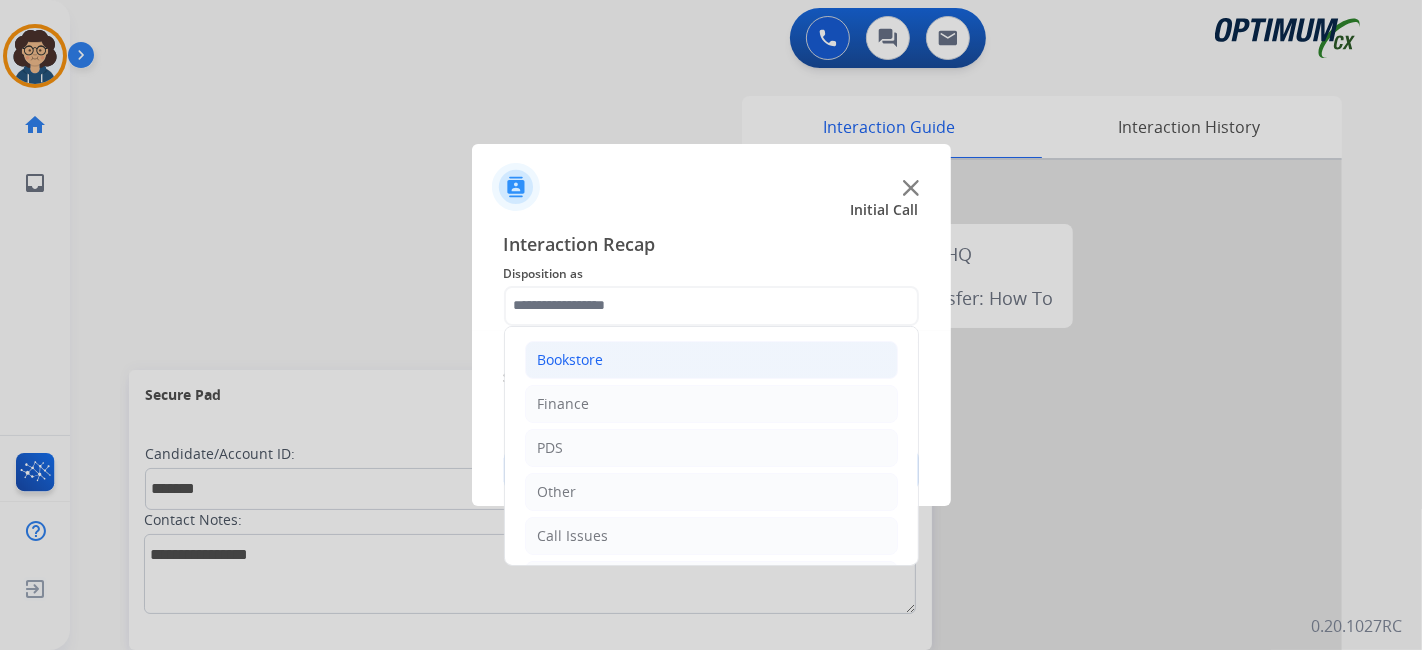 click on "Bookstore" 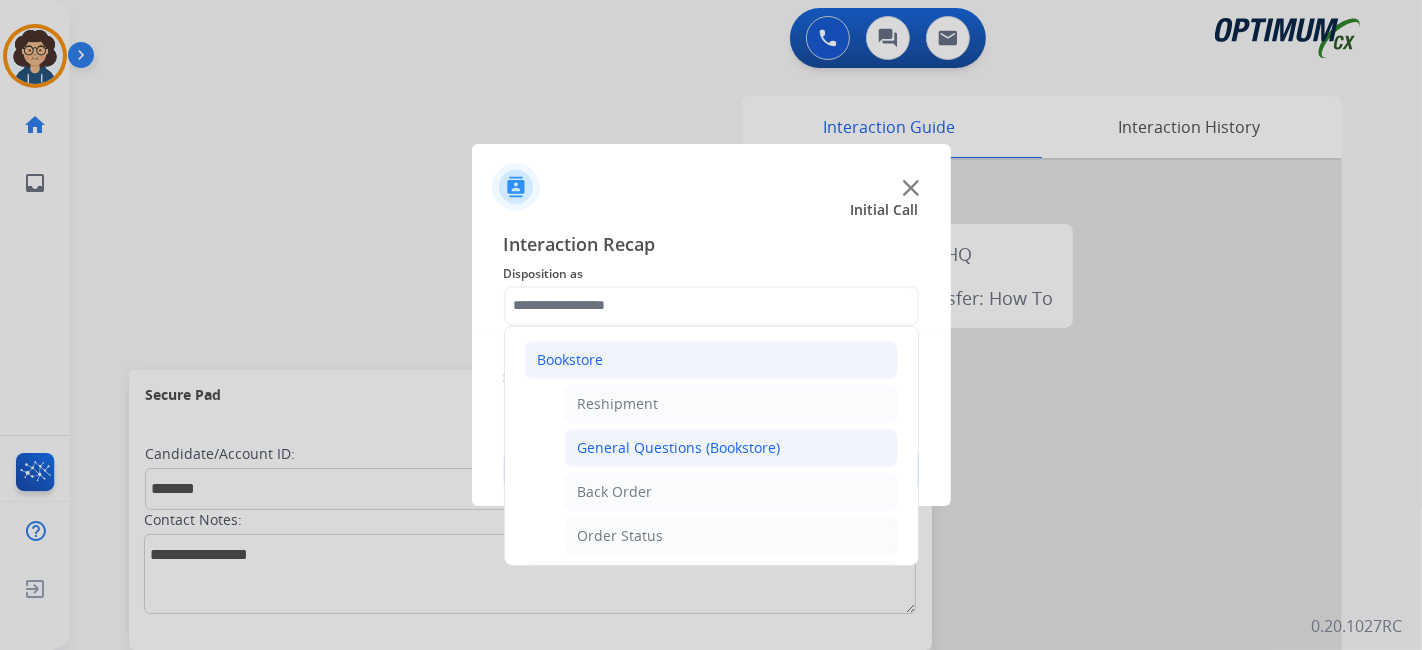 click on "General Questions (Bookstore)" 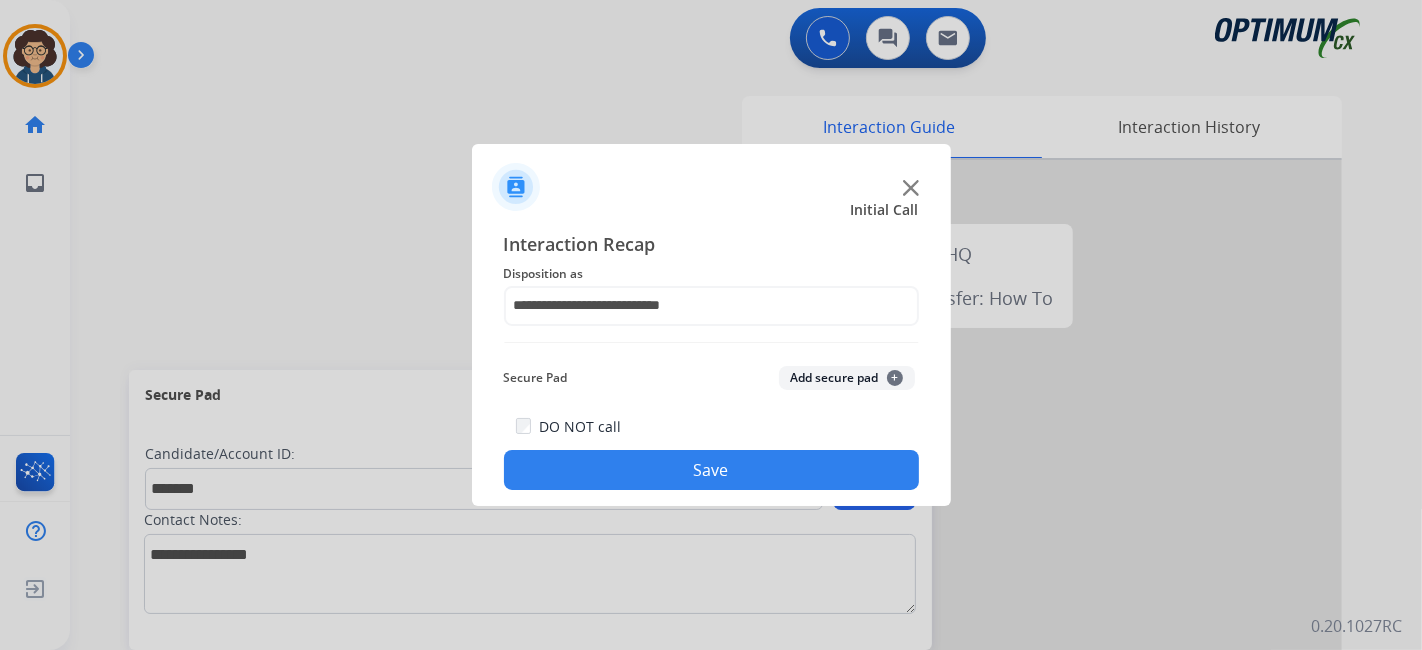 click on "Add secure pad  +" 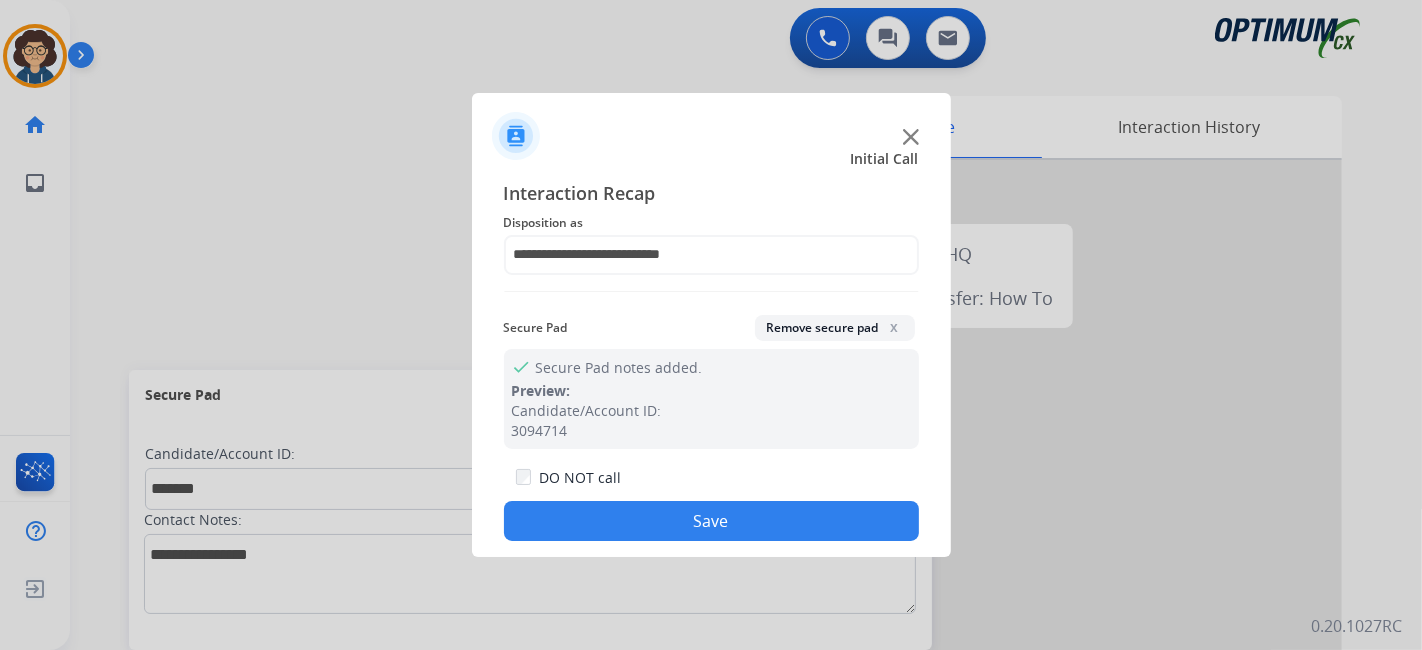 click on "Save" 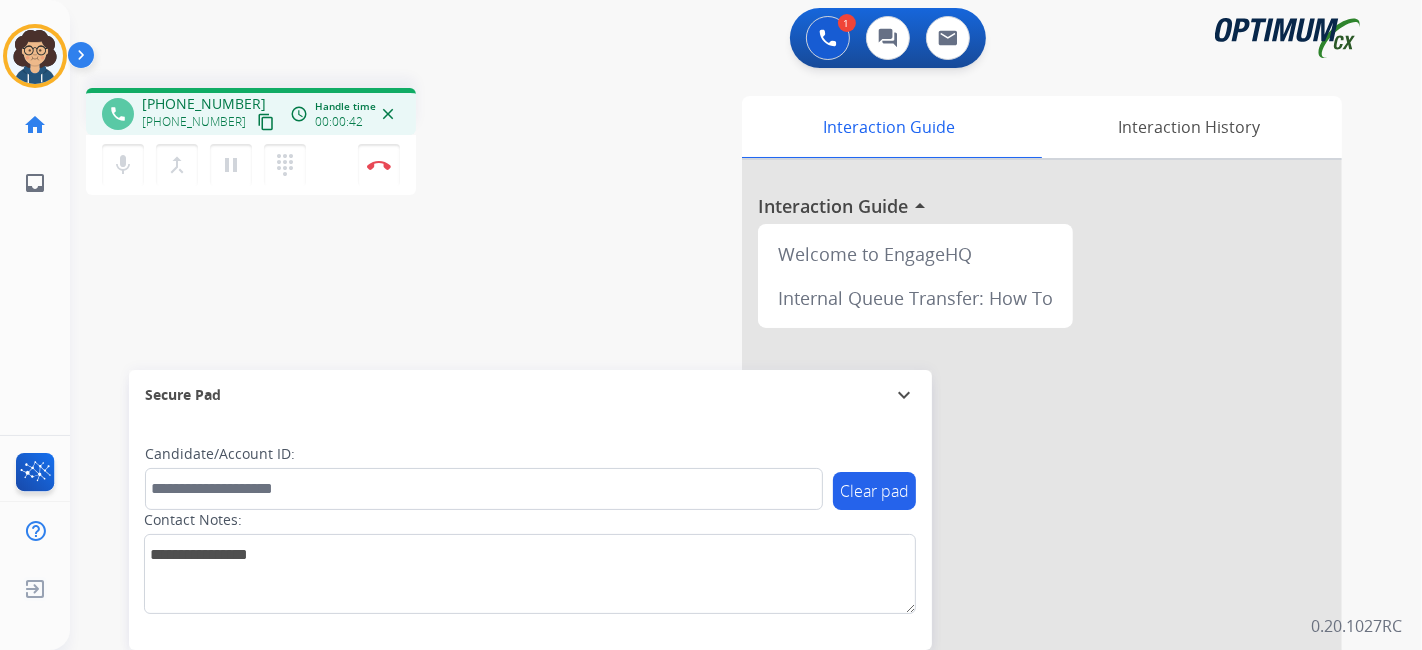 click on "content_copy" at bounding box center (266, 122) 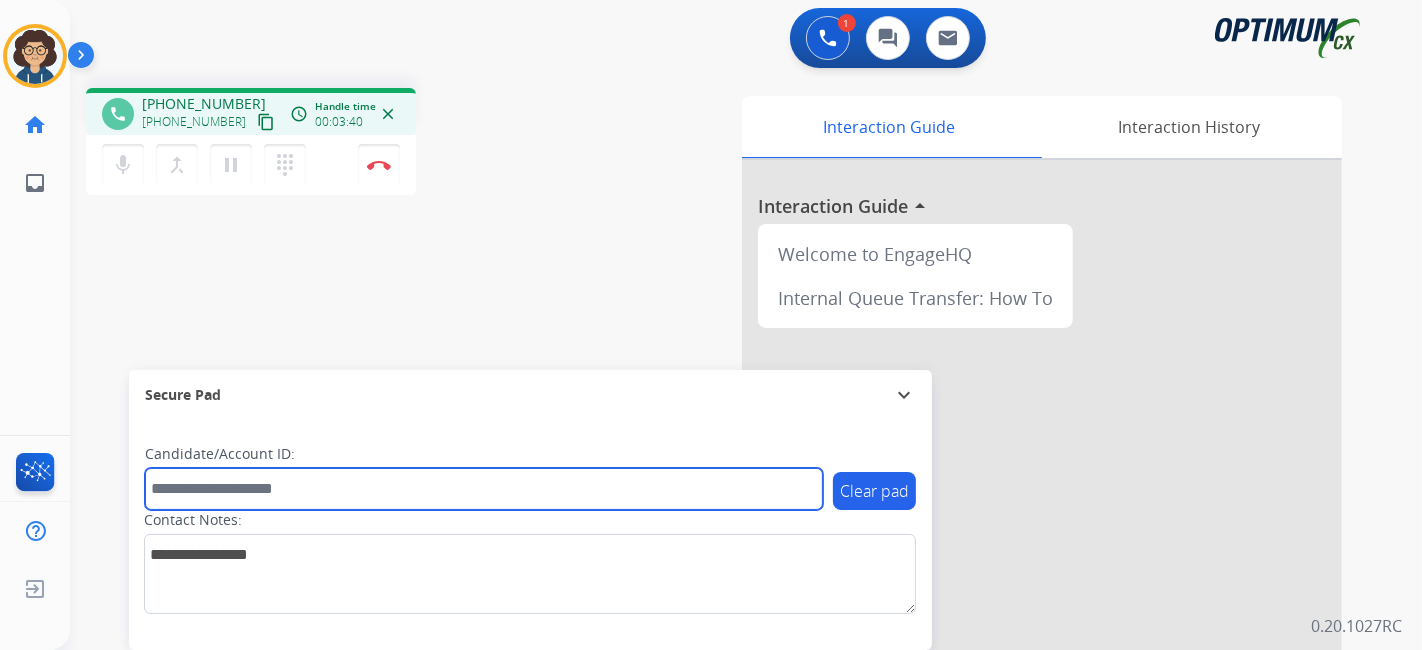 drag, startPoint x: 349, startPoint y: 505, endPoint x: 351, endPoint y: 481, distance: 24.083189 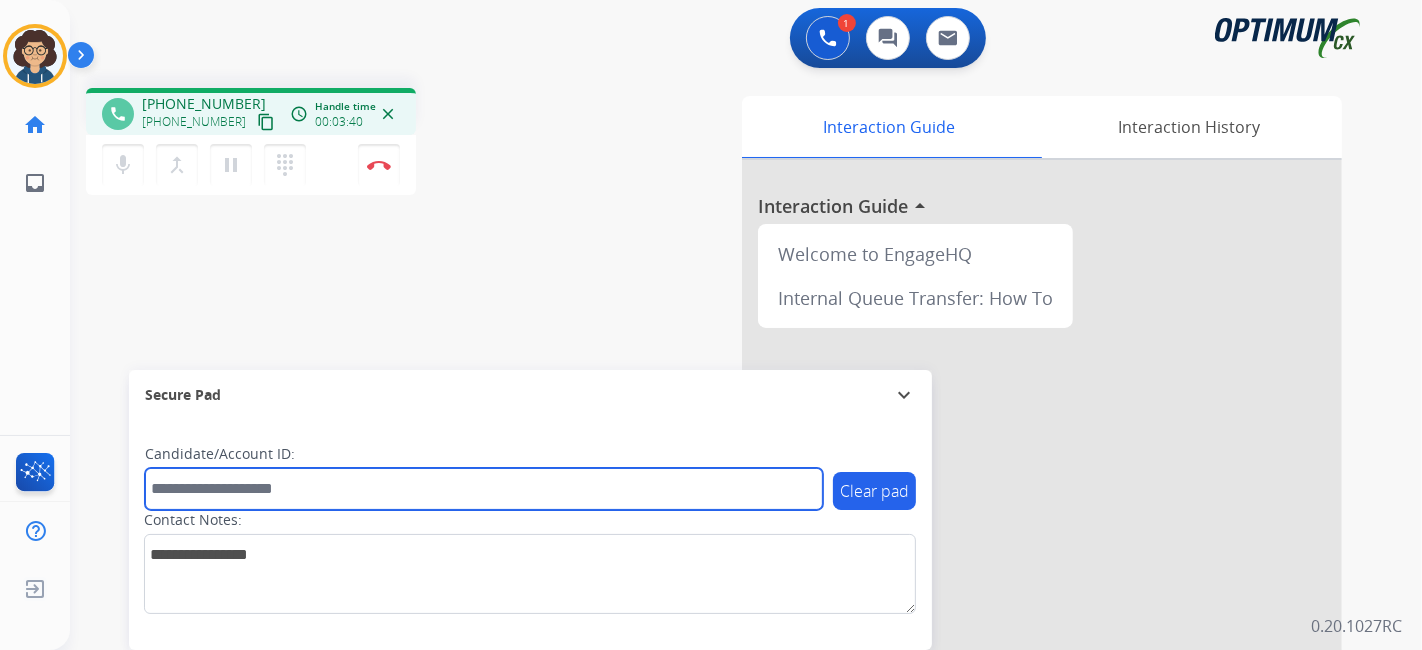 click at bounding box center [484, 489] 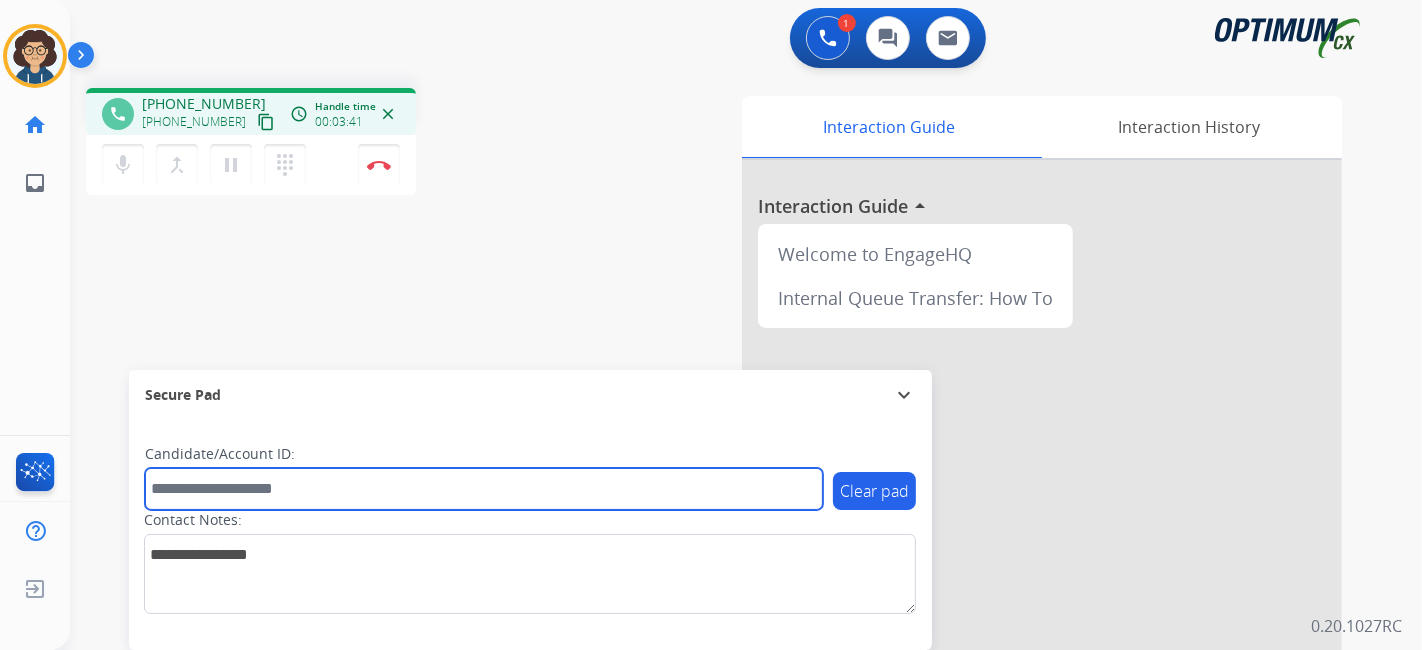 paste on "*******" 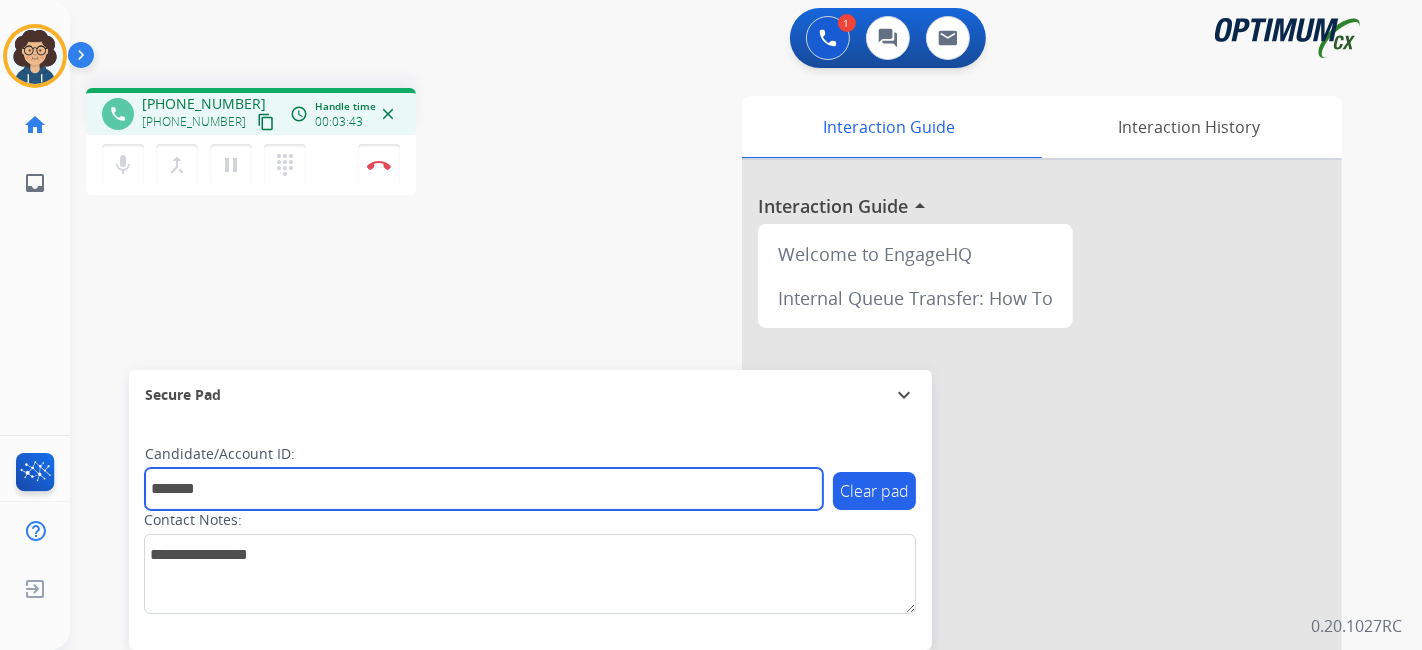 type on "*******" 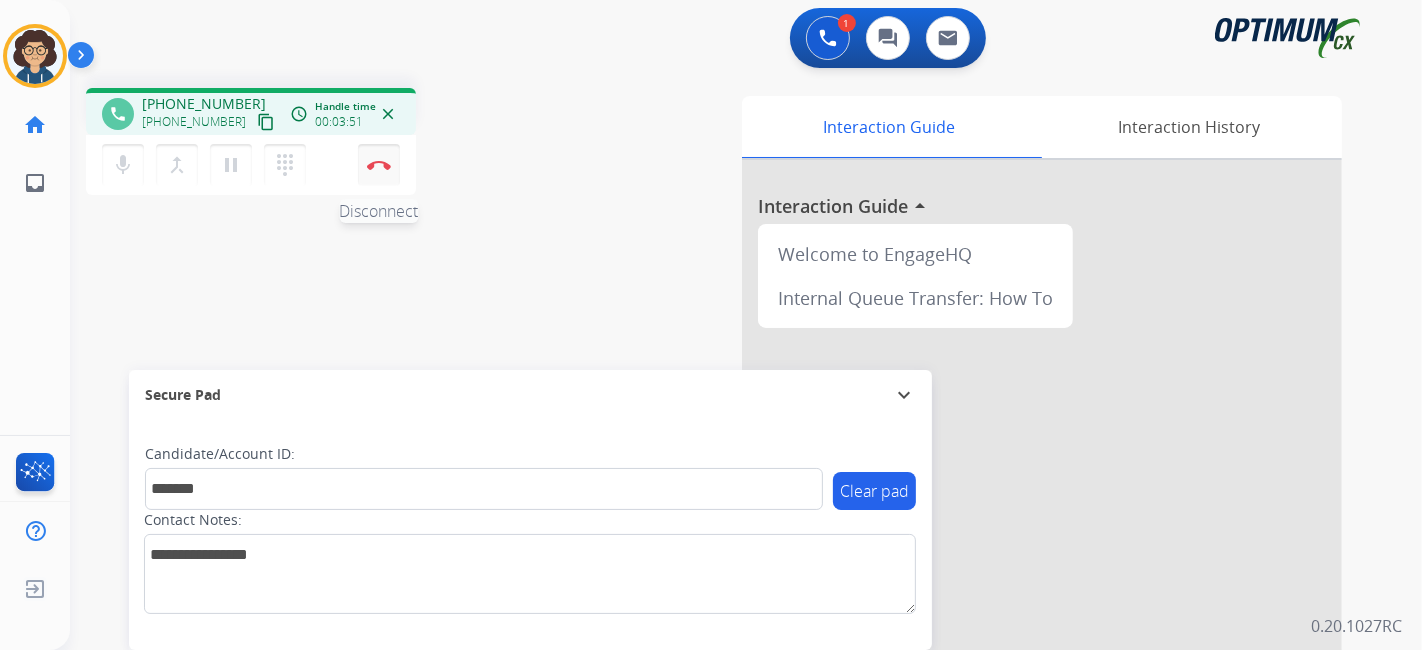 click on "Disconnect" at bounding box center [379, 165] 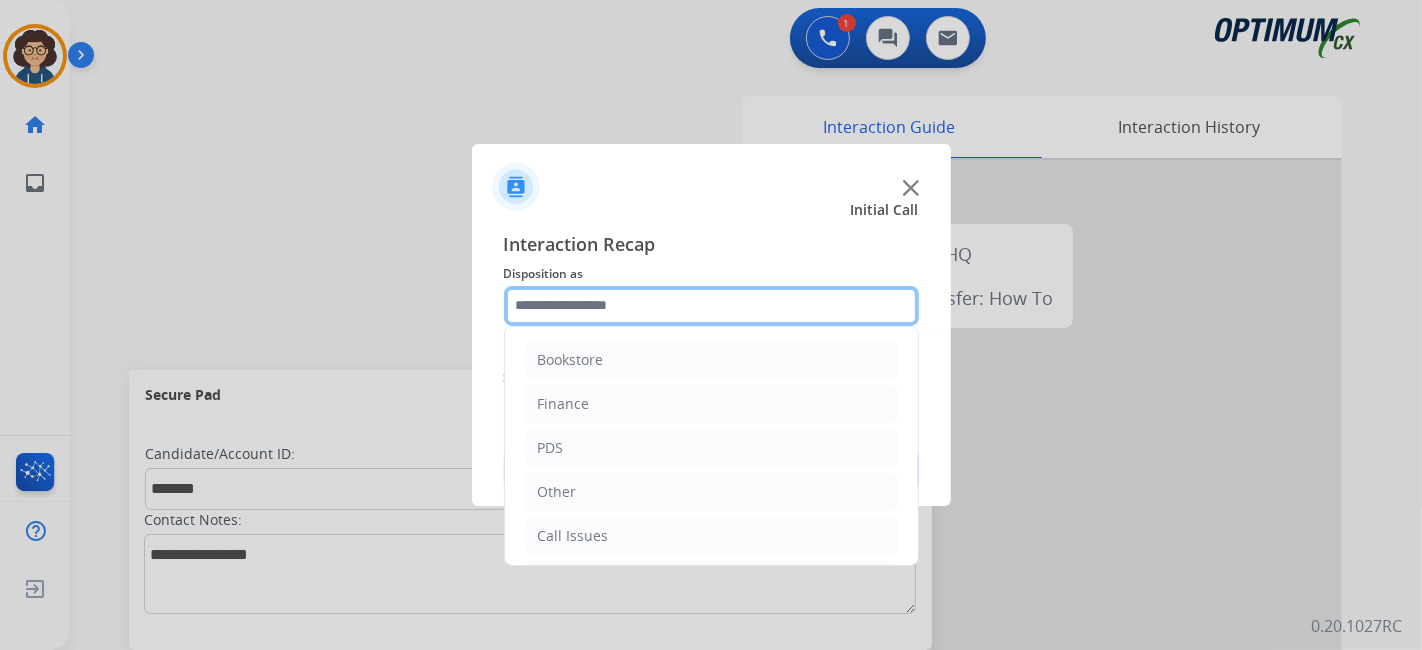 click 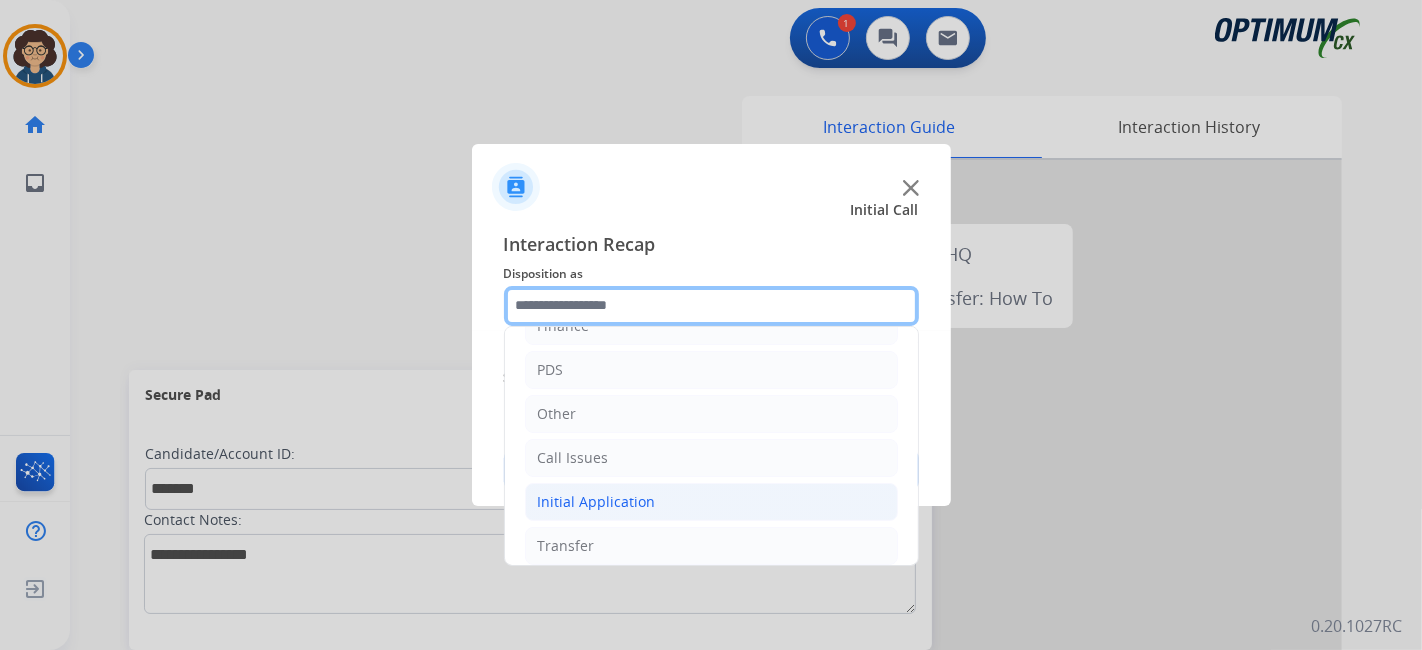 scroll, scrollTop: 131, scrollLeft: 0, axis: vertical 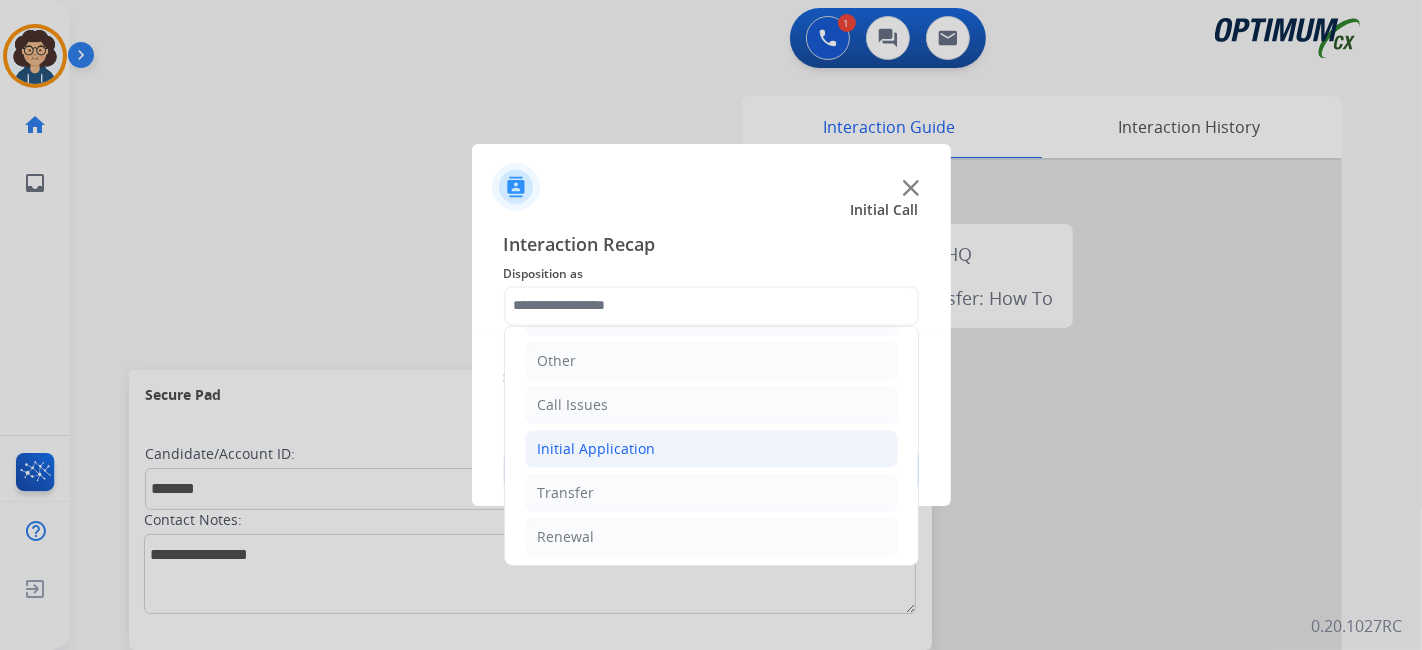 click on "Initial Application" 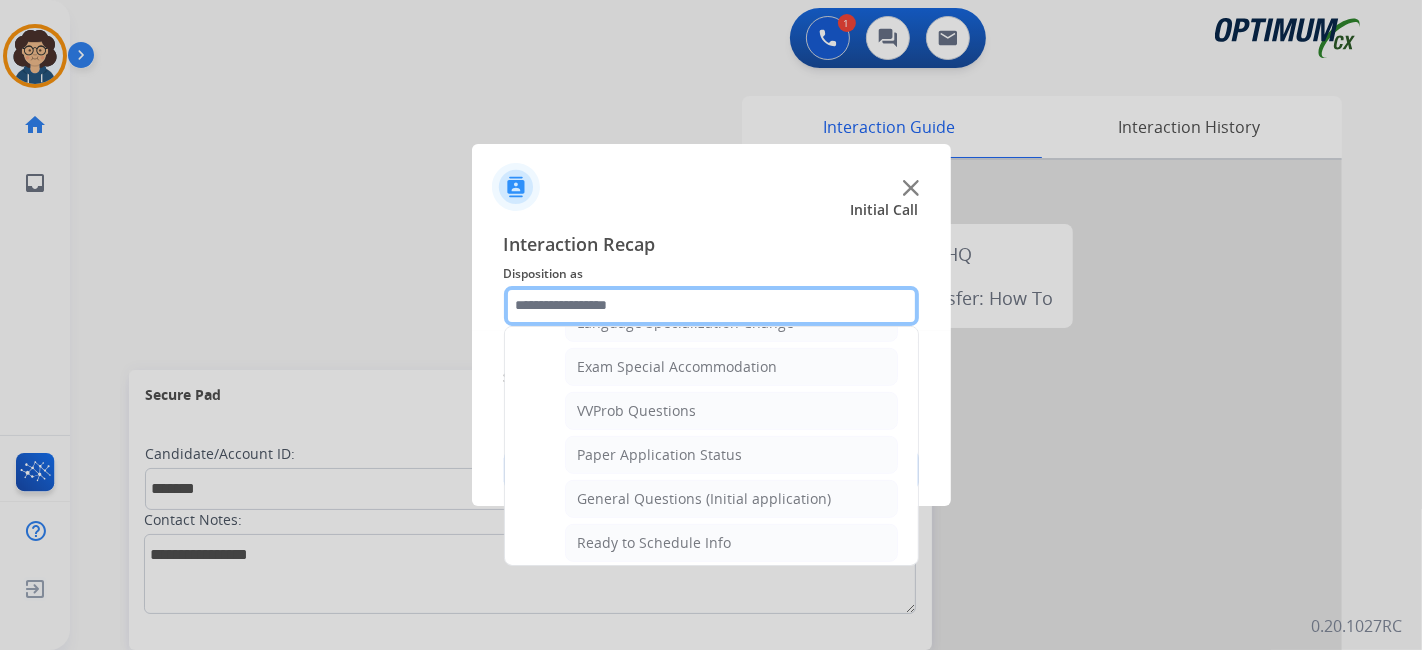scroll, scrollTop: 1030, scrollLeft: 0, axis: vertical 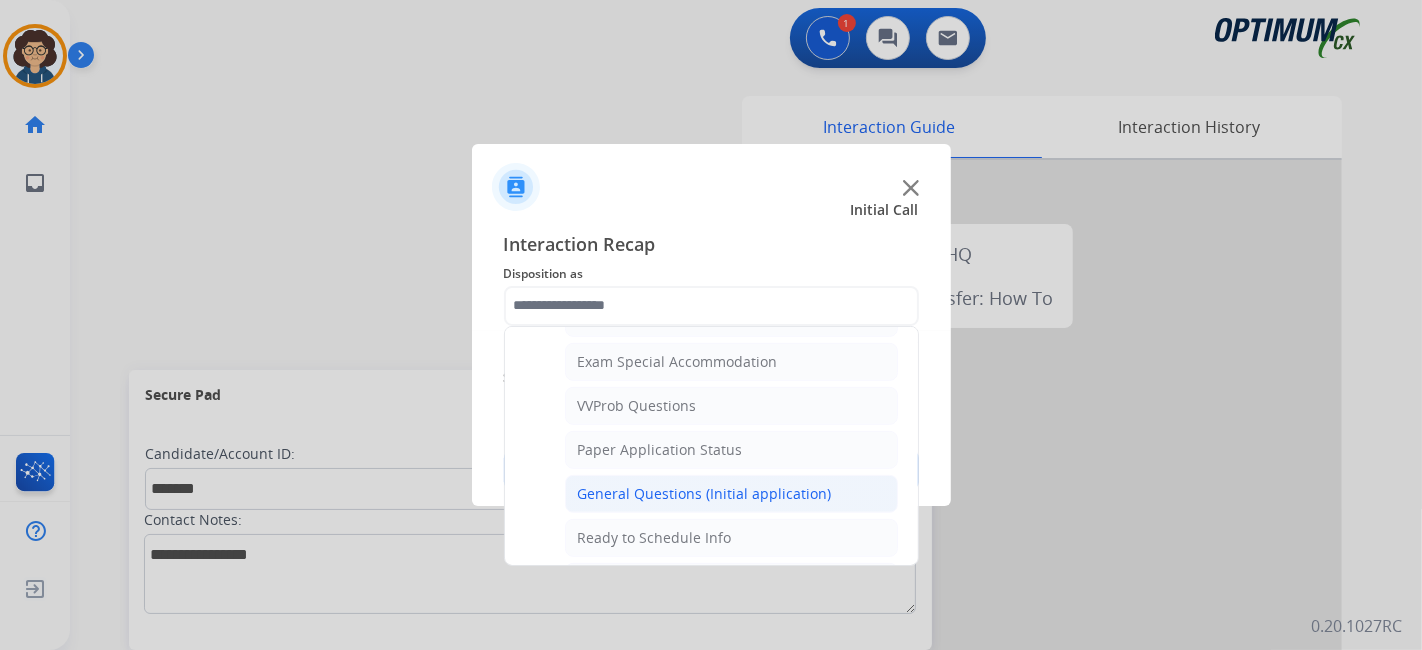 click on "General Questions (Initial application)" 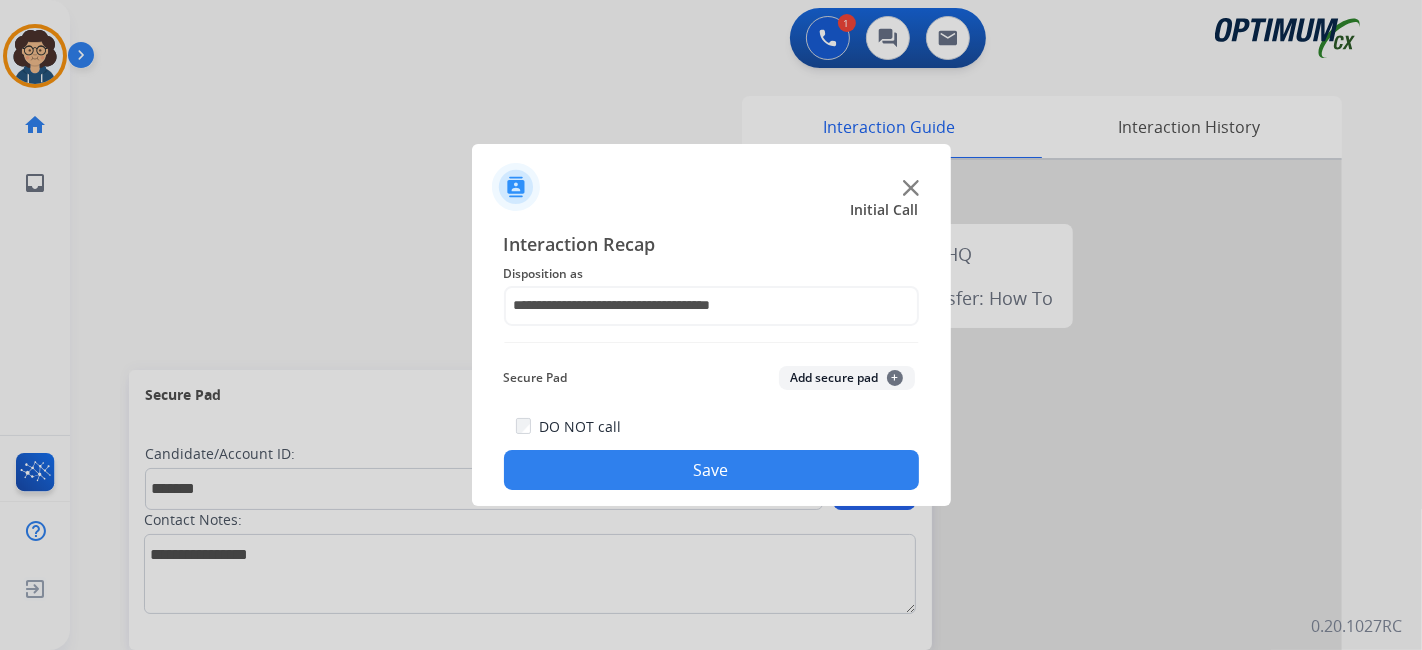 click on "Secure Pad  Add secure pad  +" 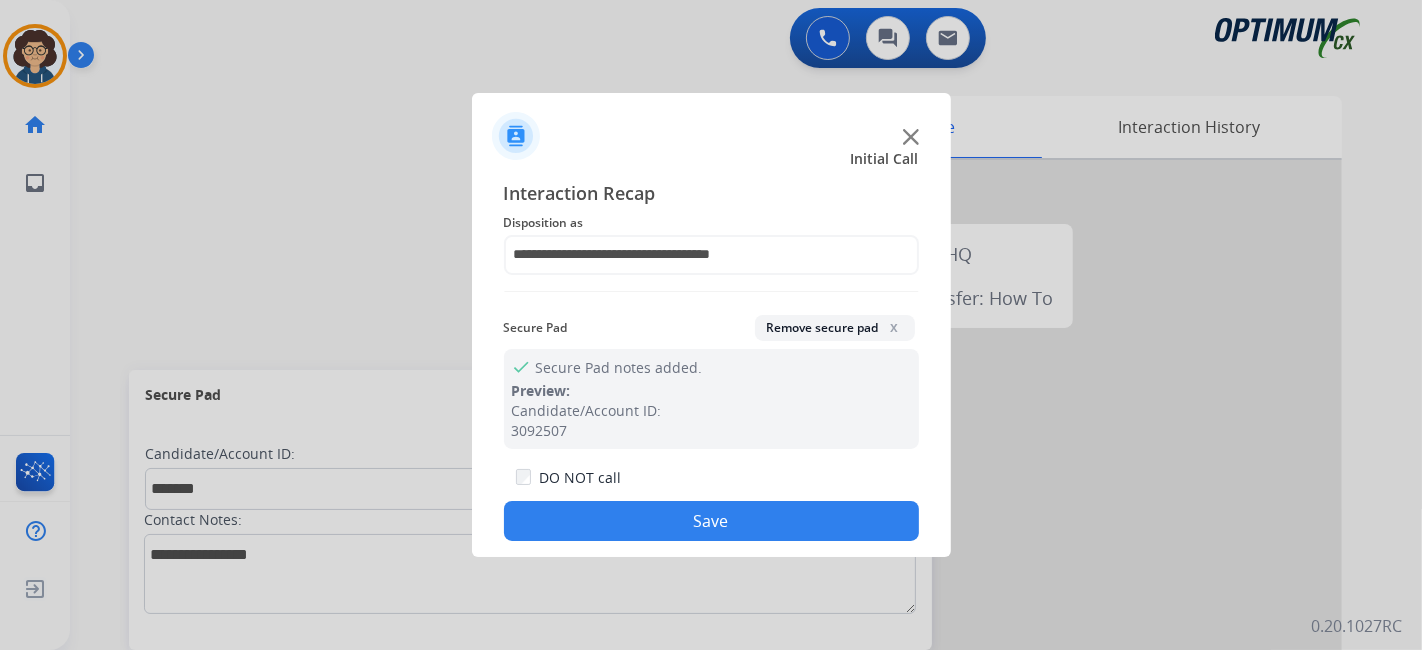 drag, startPoint x: 731, startPoint y: 533, endPoint x: 728, endPoint y: 518, distance: 15.297058 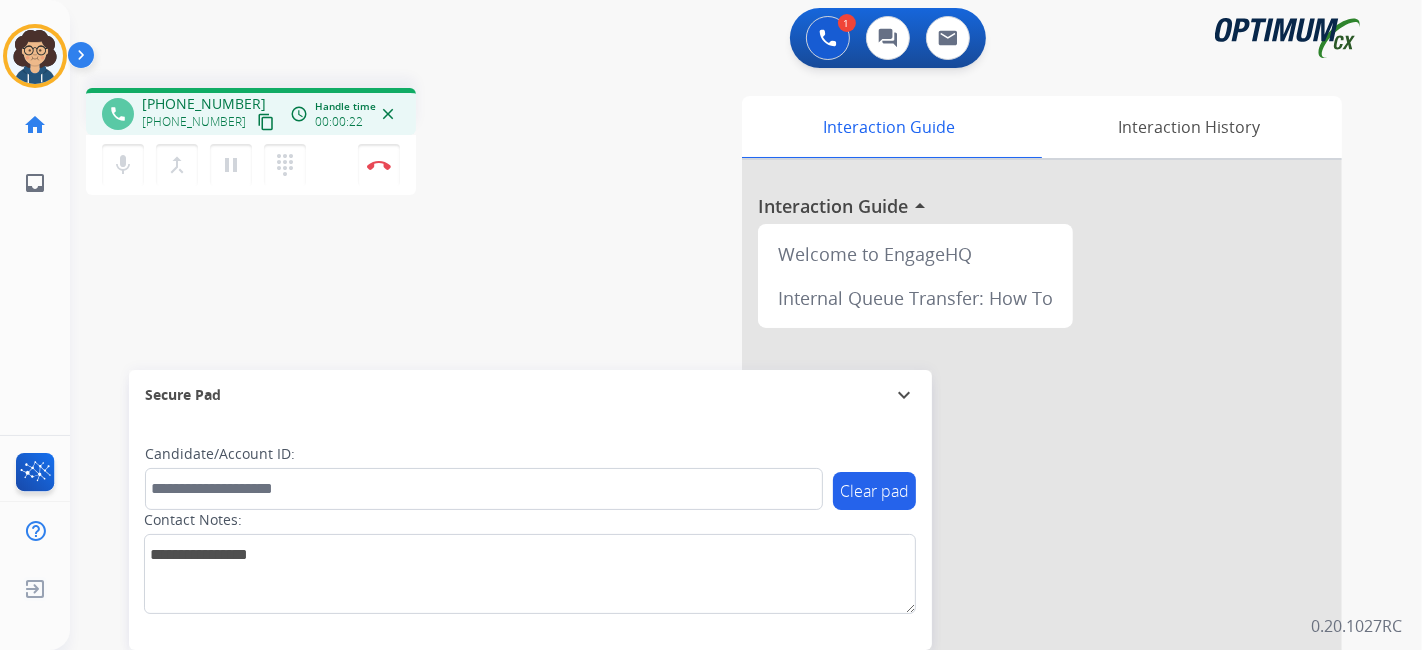 click on "content_copy" at bounding box center (266, 122) 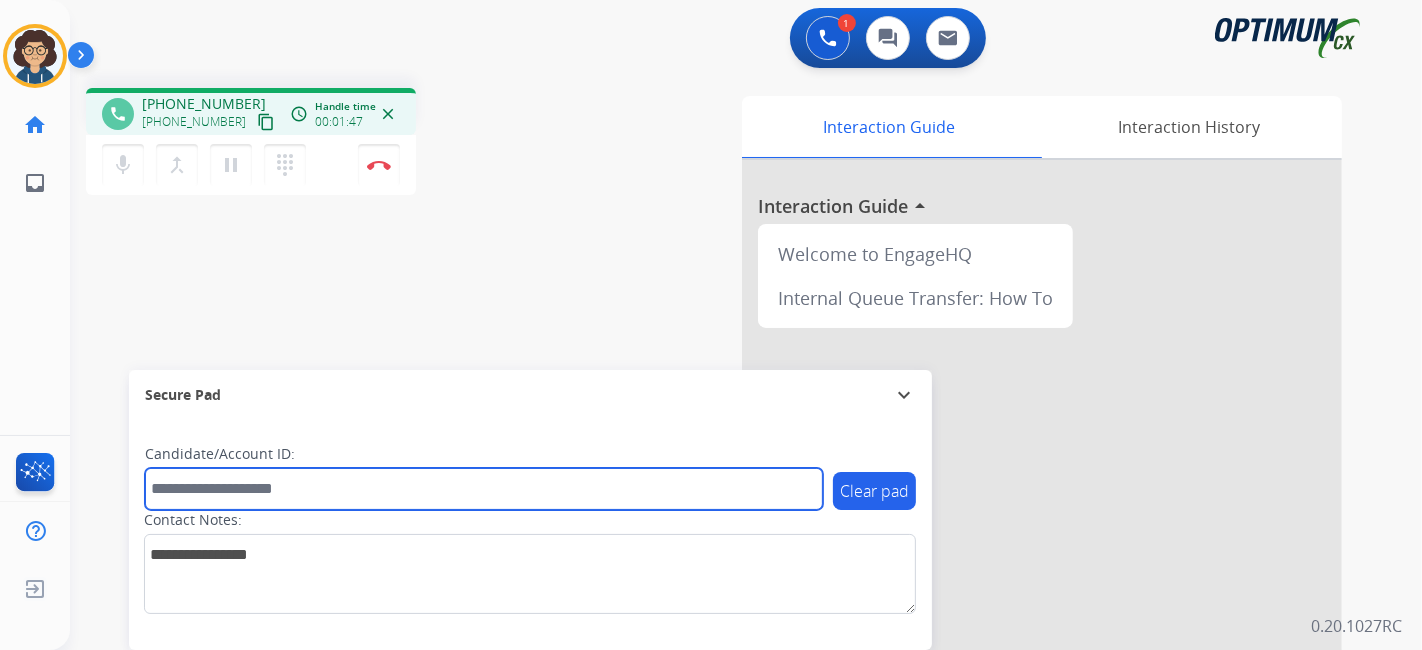 click at bounding box center [484, 489] 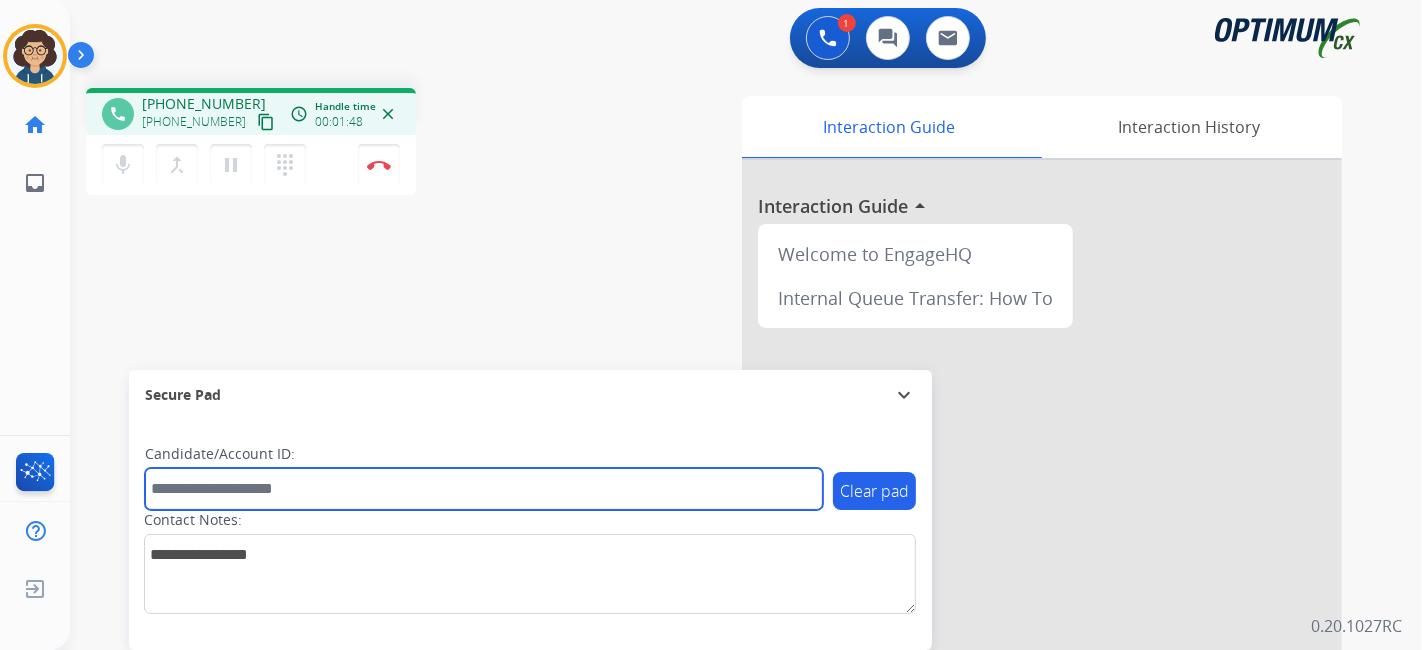 paste on "*******" 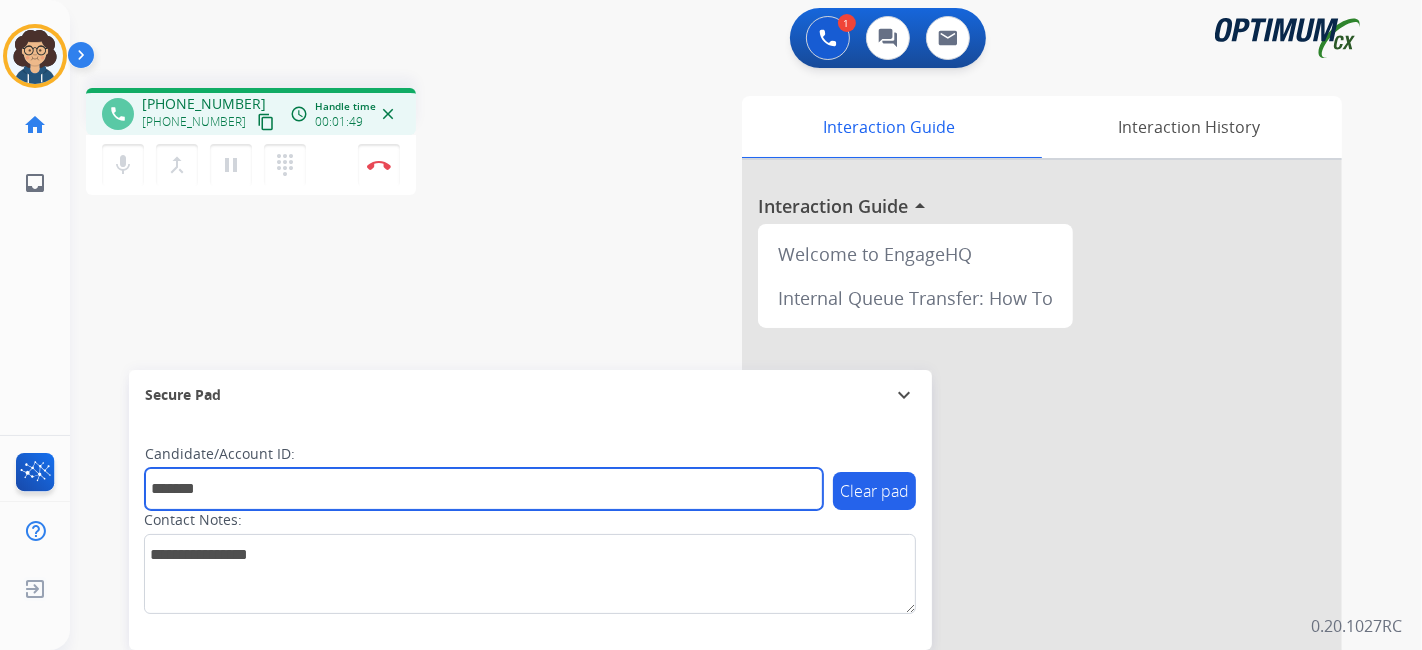 type on "*******" 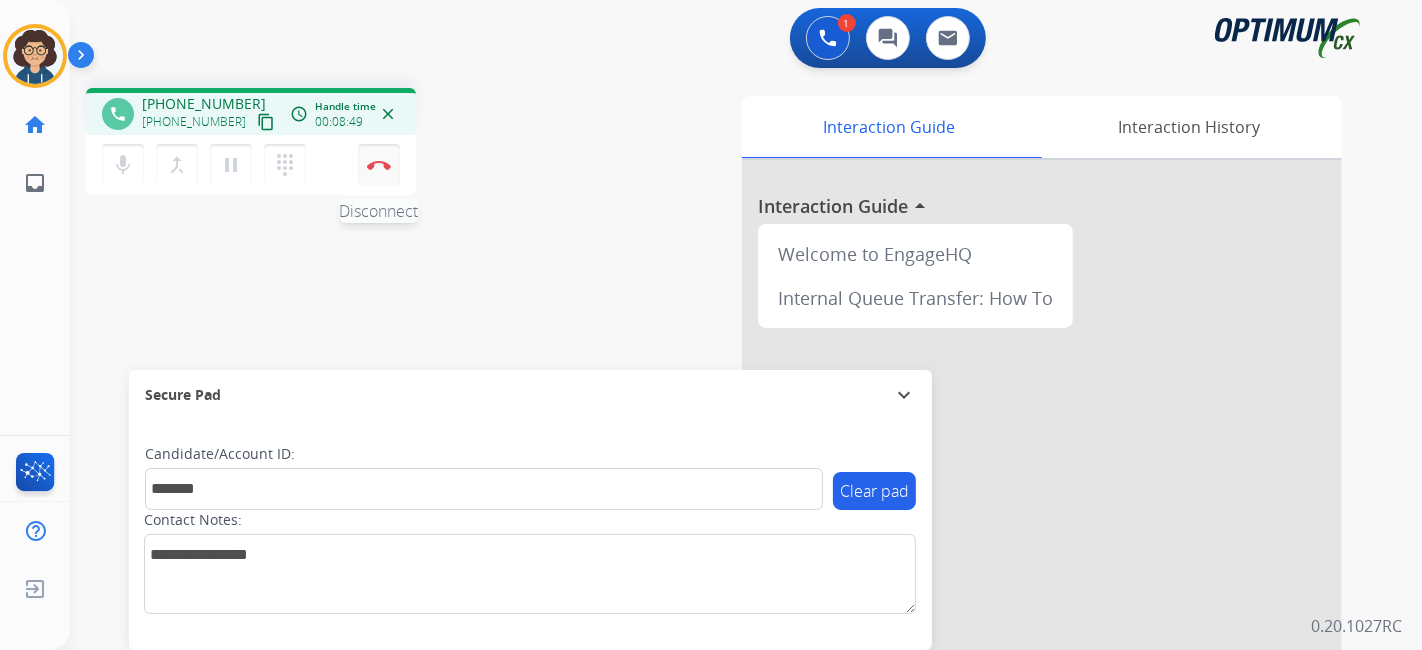 click on "Disconnect" at bounding box center (379, 165) 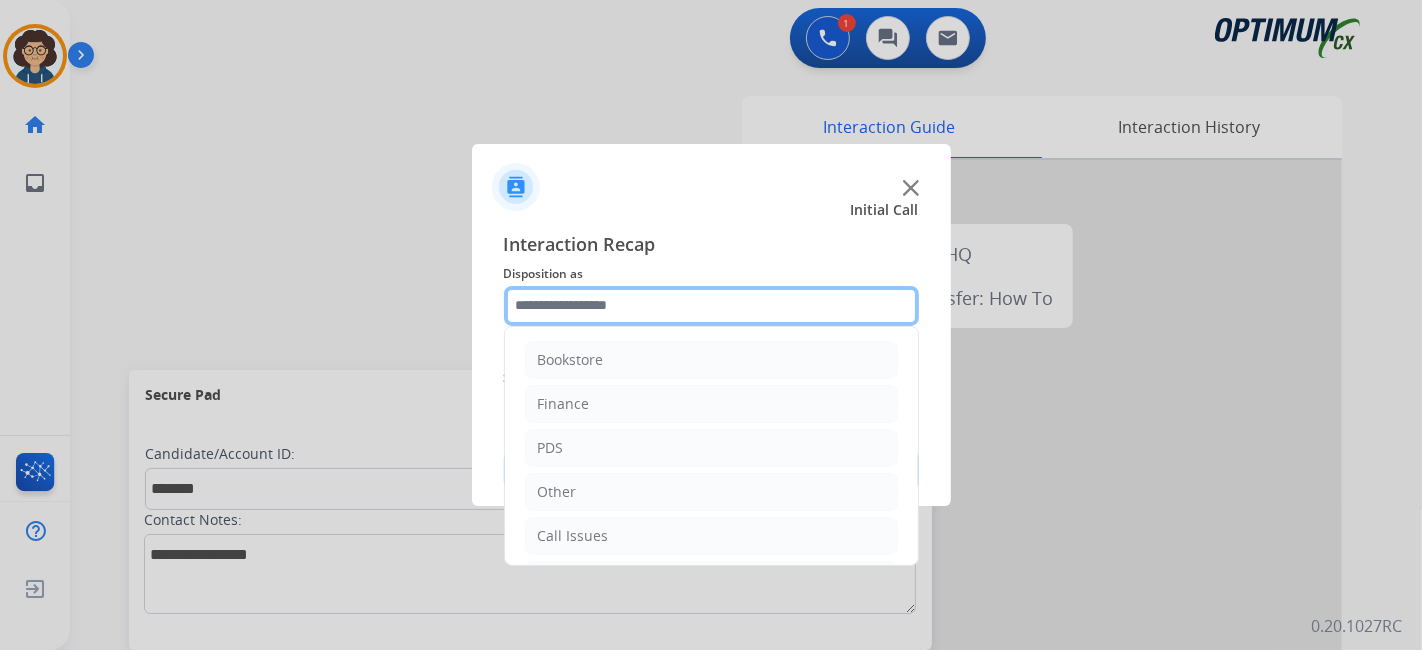 click 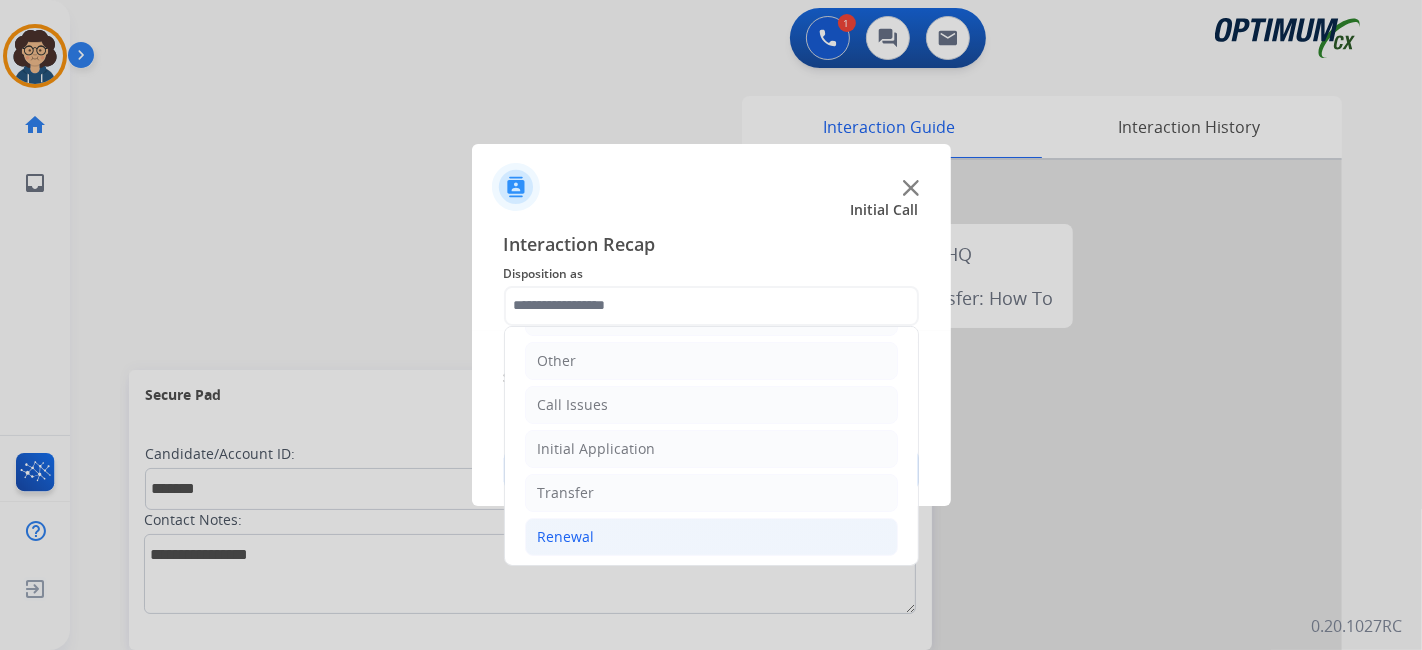 click on "Renewal" 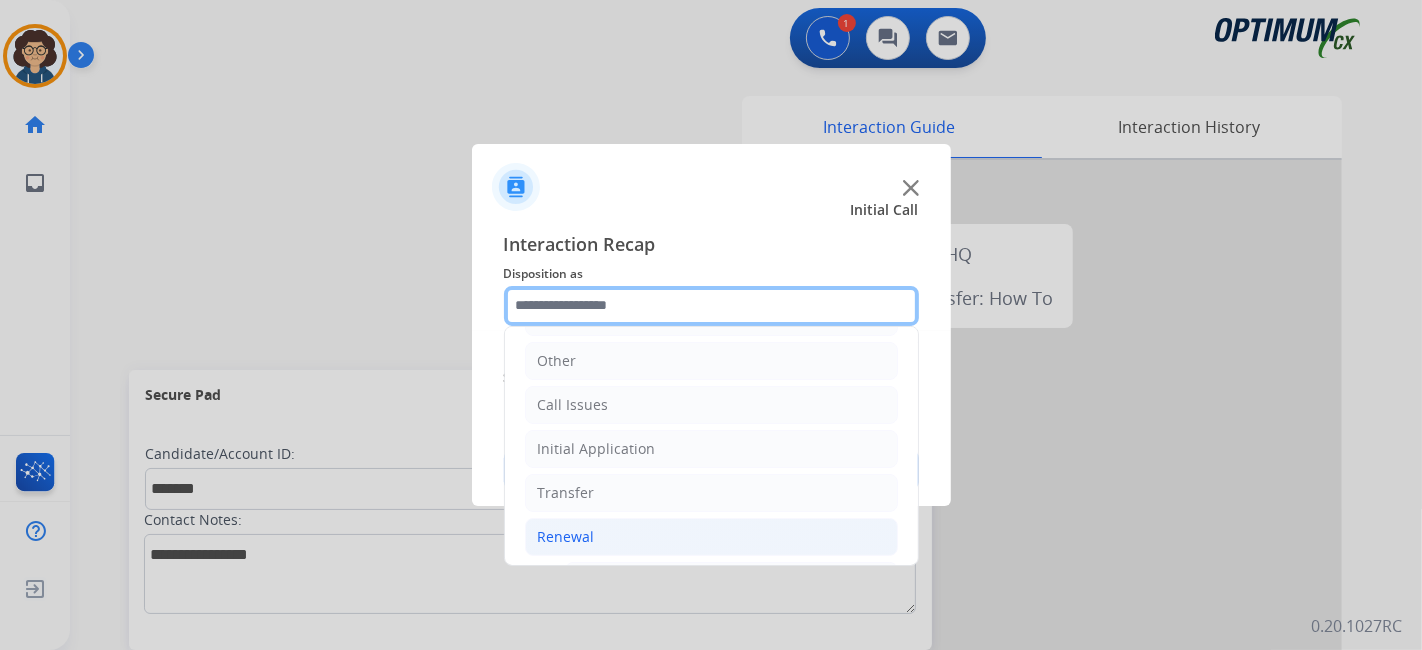 scroll, scrollTop: 686, scrollLeft: 0, axis: vertical 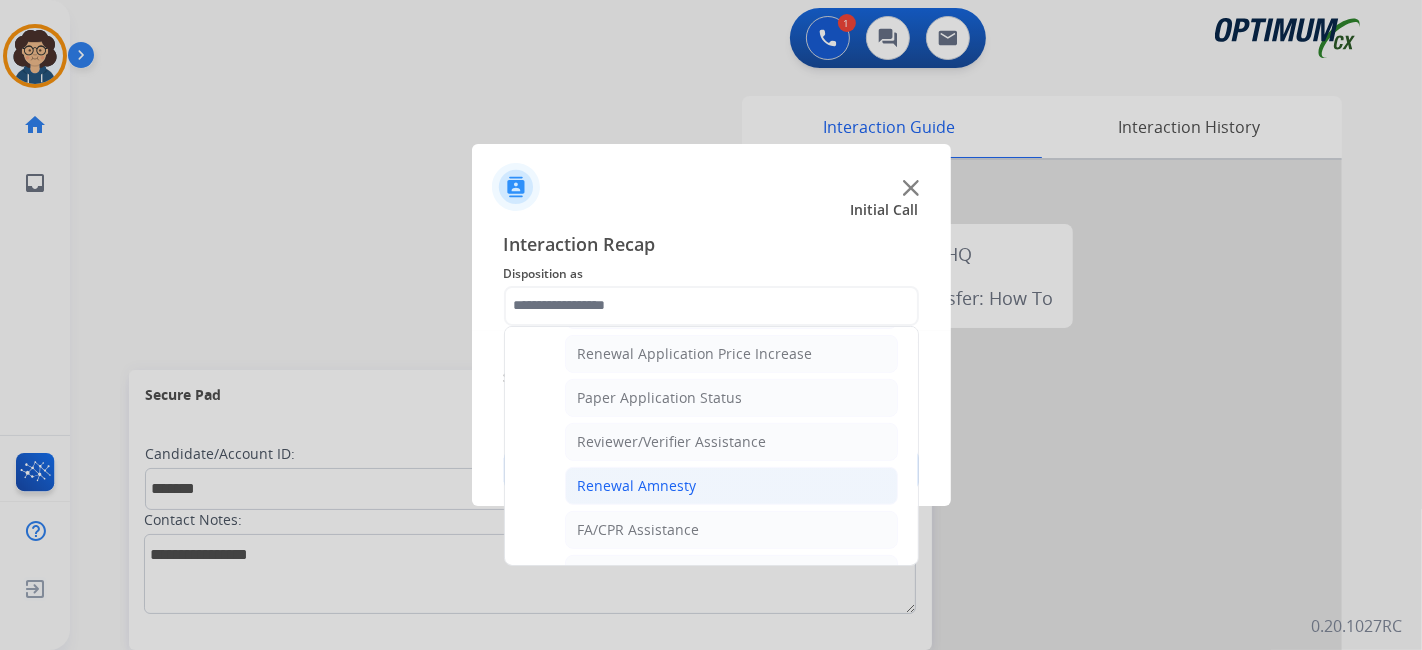 click on "Renewal Amnesty" 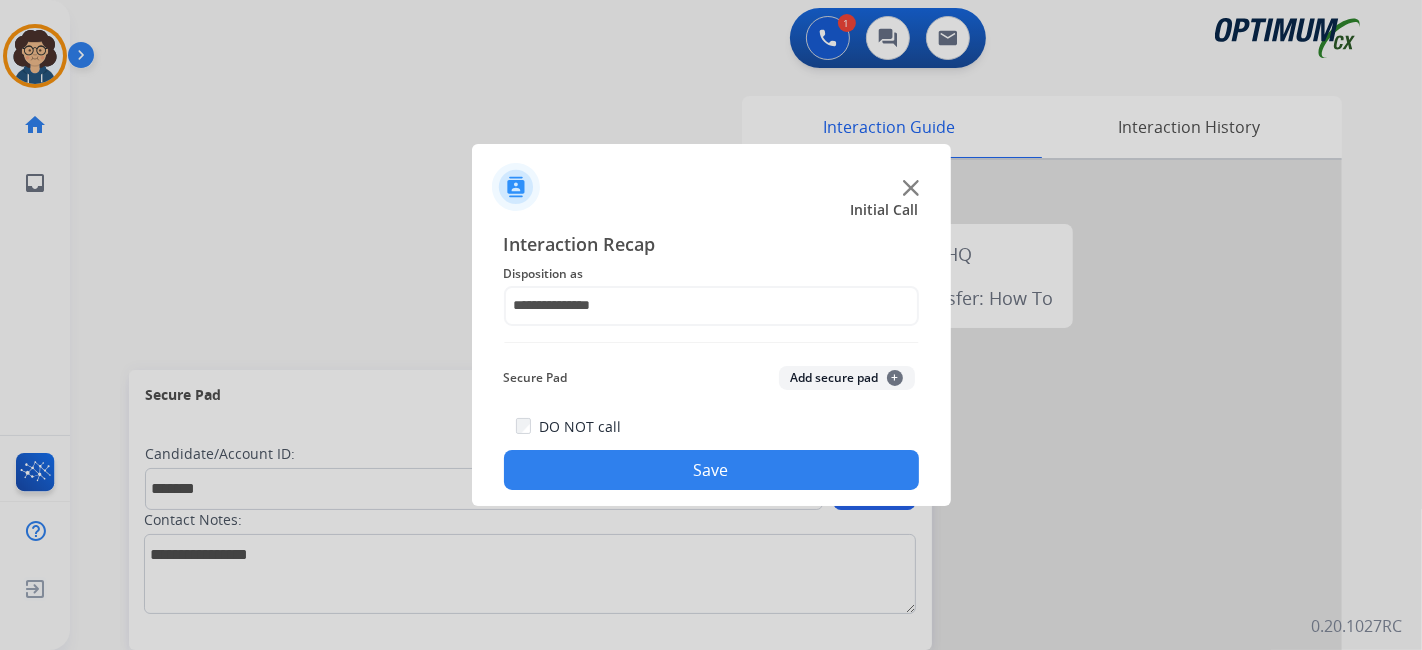 click on "Add secure pad  +" 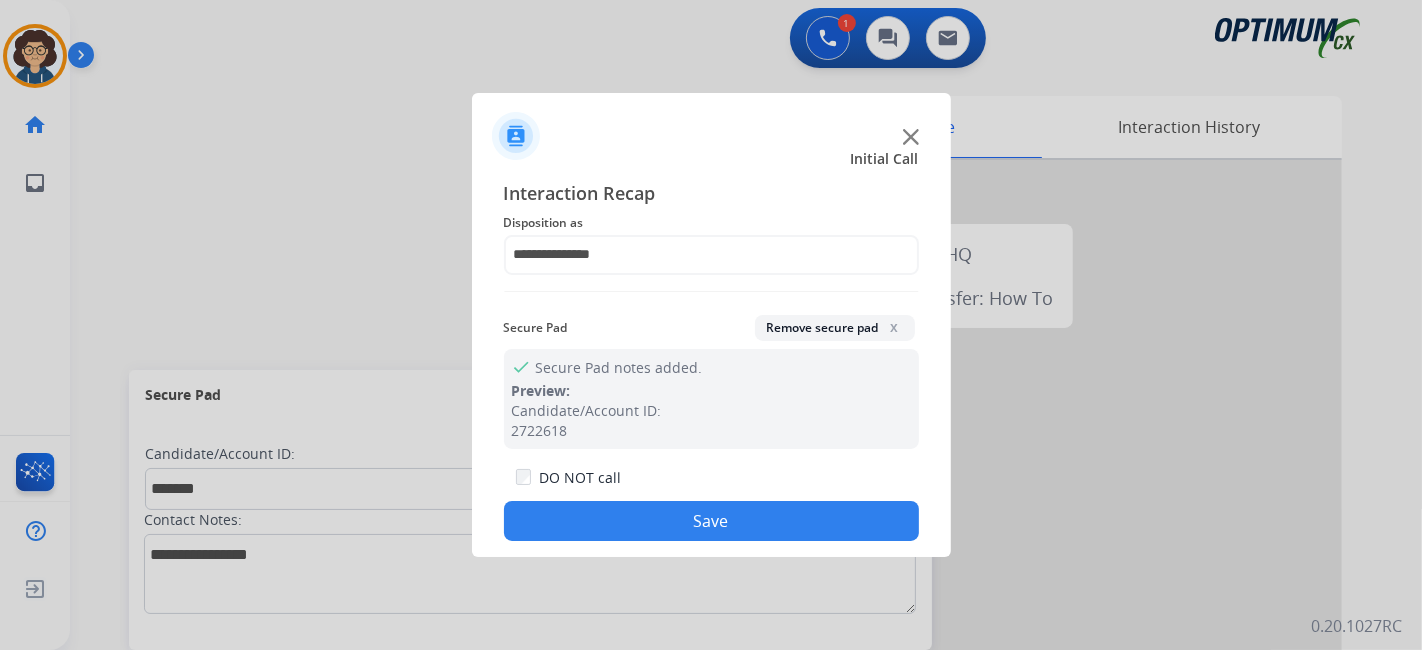 drag, startPoint x: 765, startPoint y: 518, endPoint x: 489, endPoint y: 160, distance: 452.03983 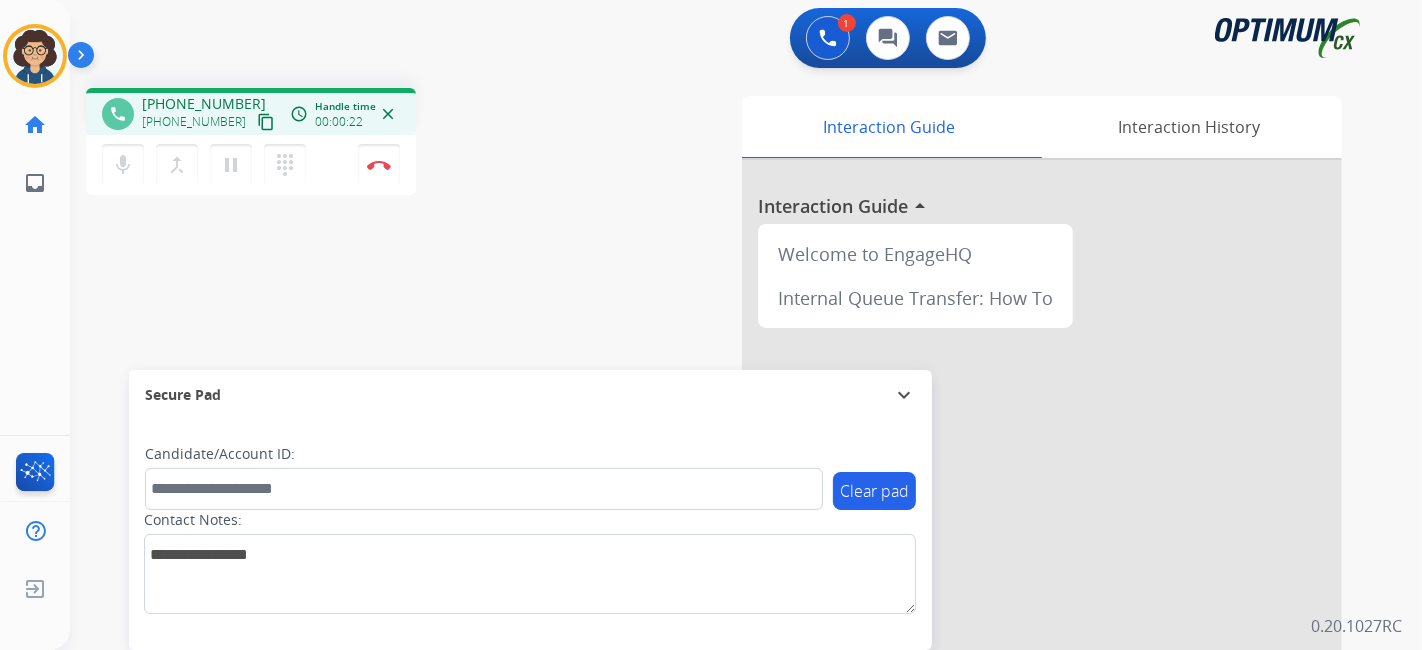 click on "phone +15186530815 +15186530815 content_copy access_time Call metrics Queue   00:30 Hold   00:00 Talk   00:23 Total   00:52 Handle time 00:00:22 close mic Mute merge_type Bridge pause Hold dialpad Dialpad Disconnect swap_horiz Break voice bridge close_fullscreen Connect 3-Way Call merge_type Separate 3-Way Call  Interaction Guide   Interaction History  Interaction Guide arrow_drop_up  Welcome to EngageHQ   Internal Queue Transfer: How To  Secure Pad expand_more Clear pad Candidate/Account ID: Contact Notes:" at bounding box center (722, 489) 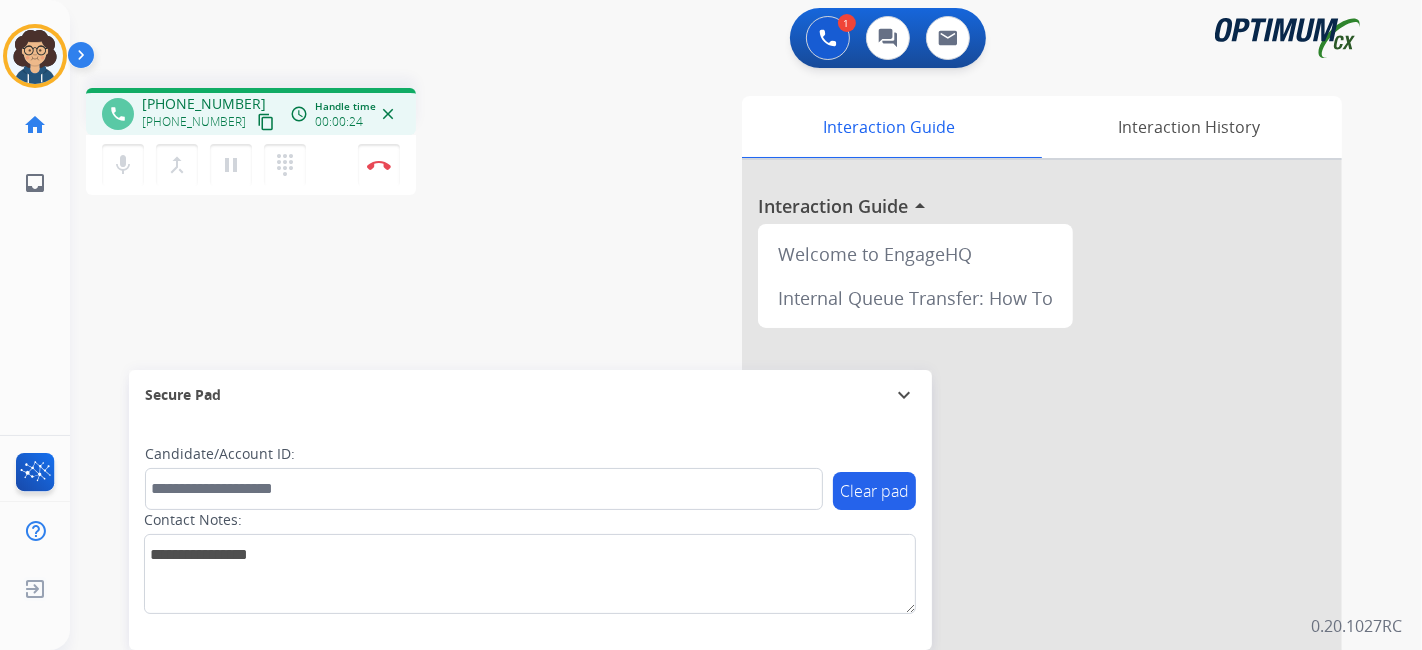 click on "content_copy" at bounding box center [266, 122] 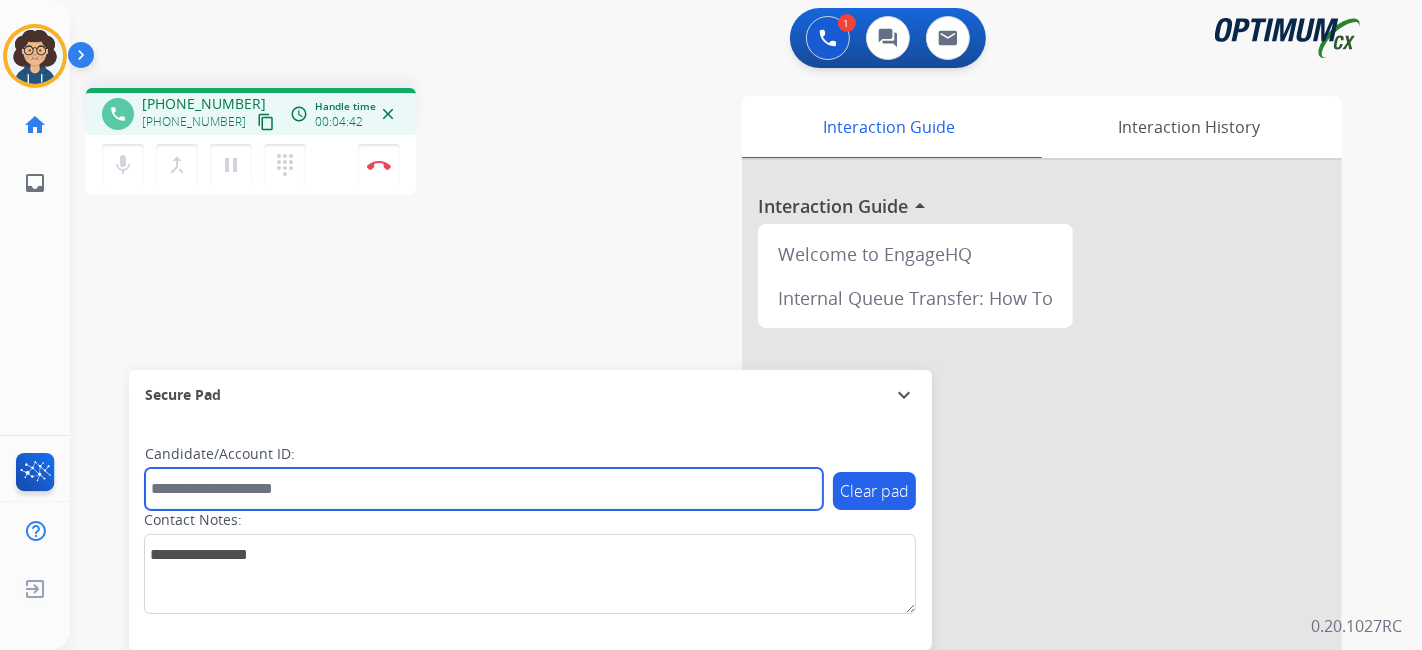click at bounding box center [484, 489] 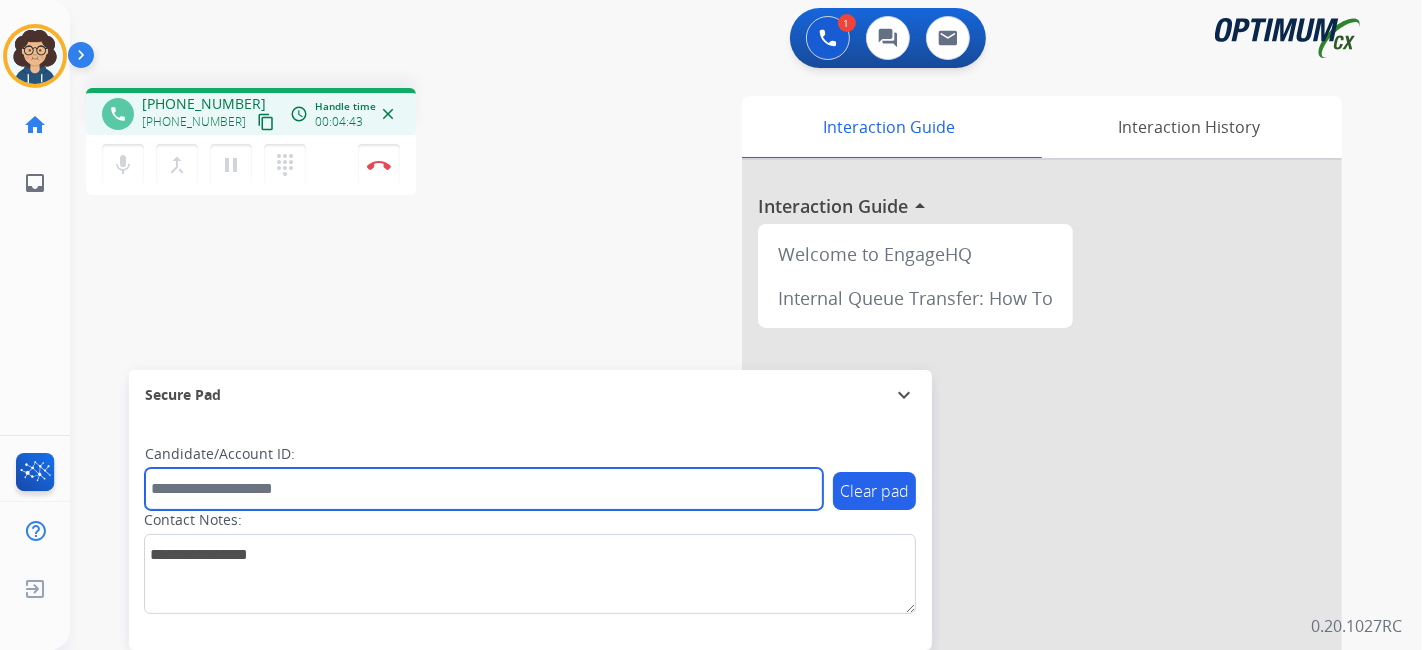 paste on "*******" 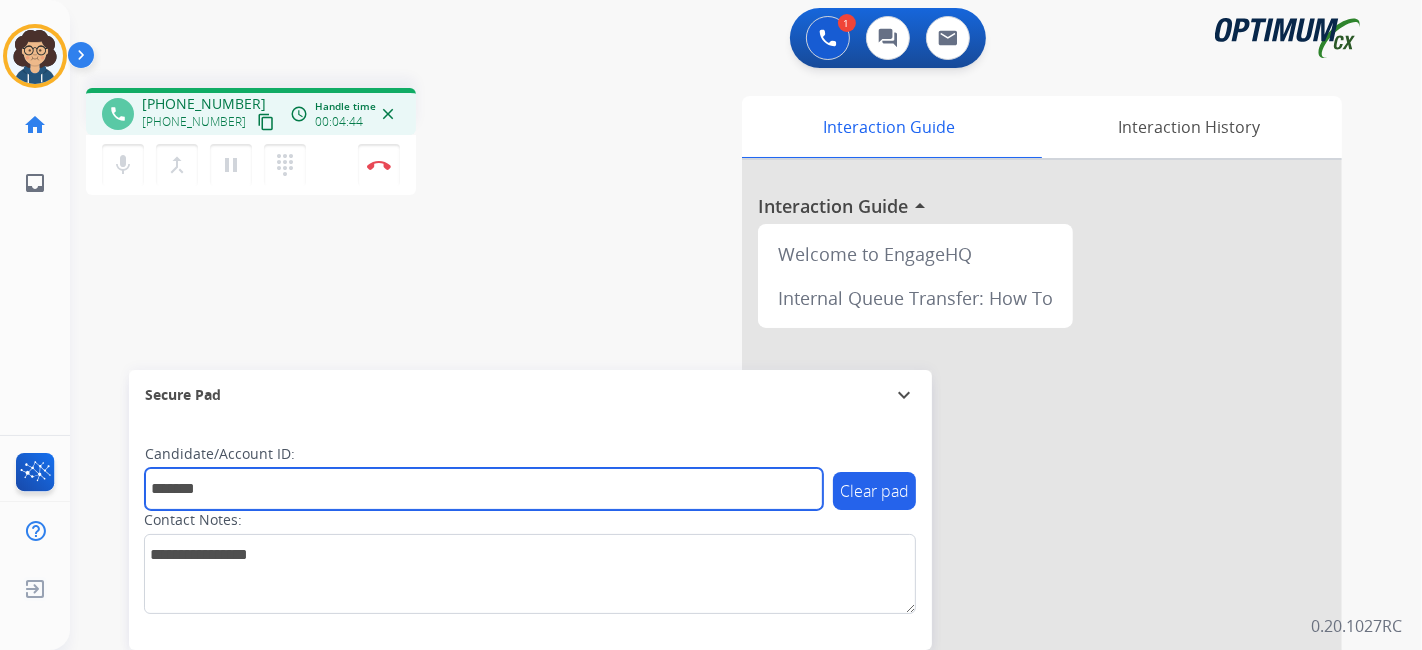 type on "*******" 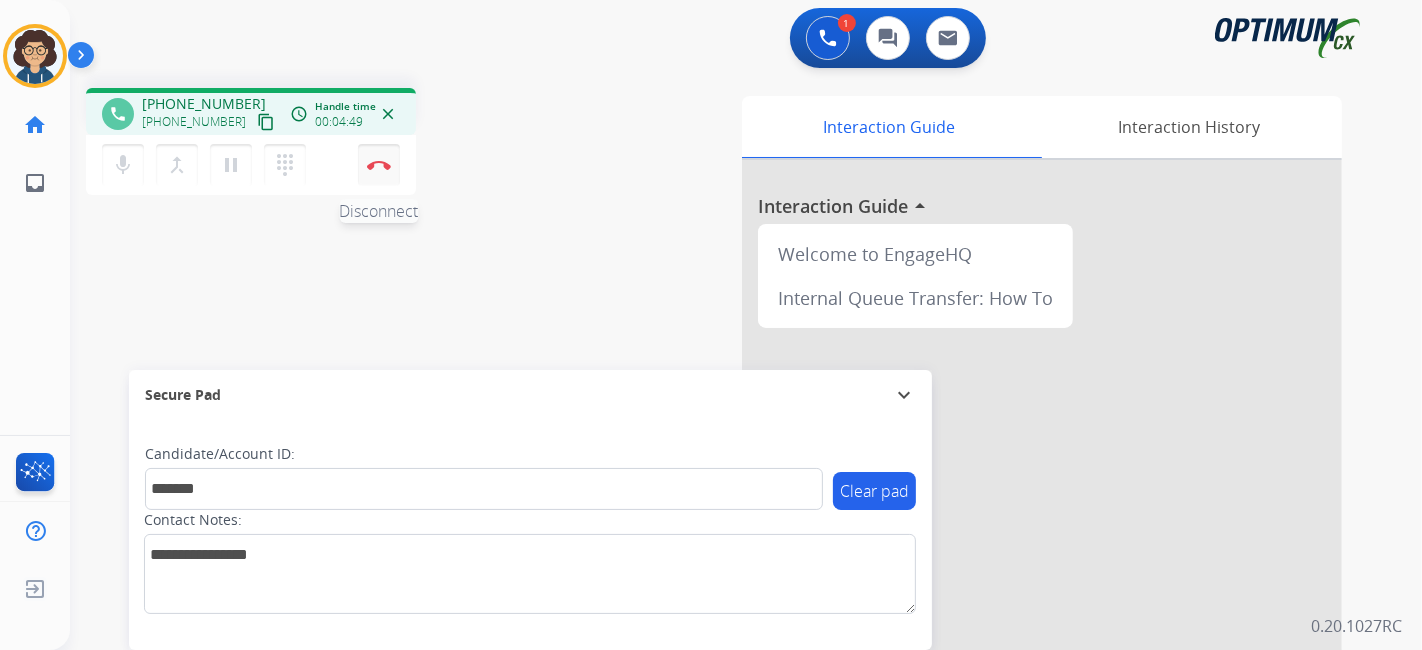 click on "Disconnect" at bounding box center [379, 165] 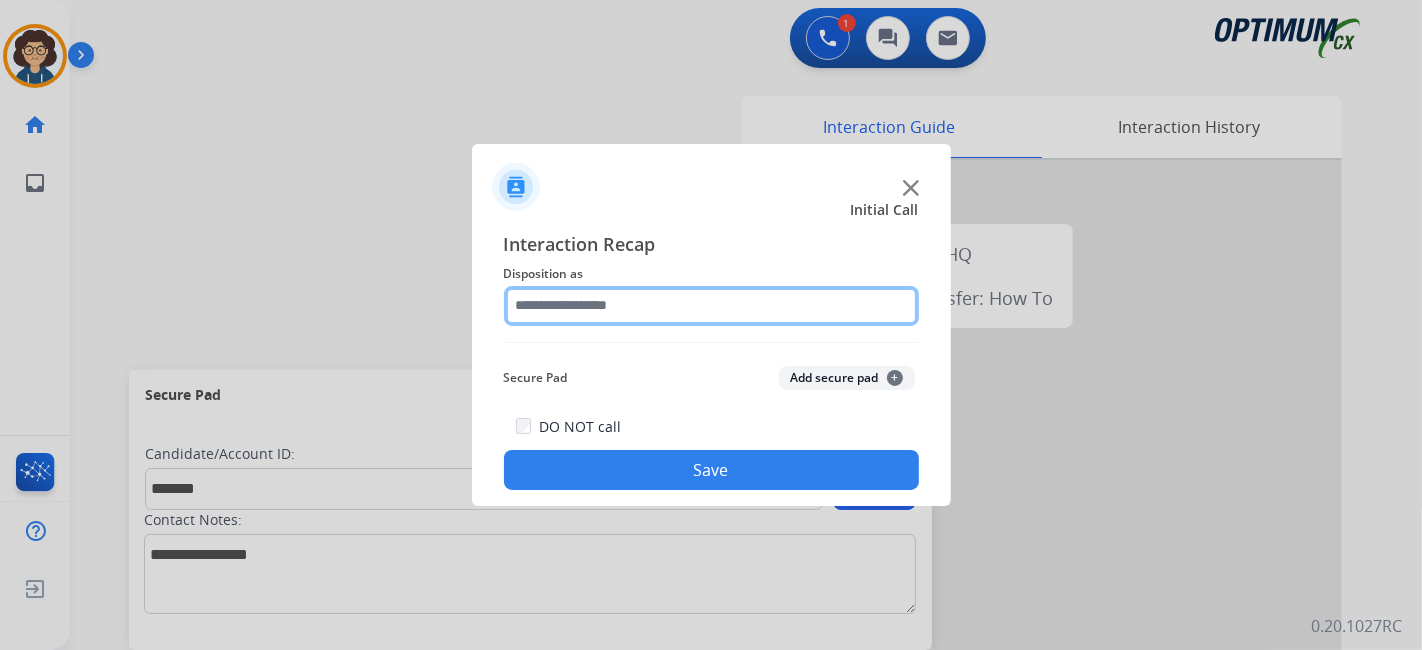 click 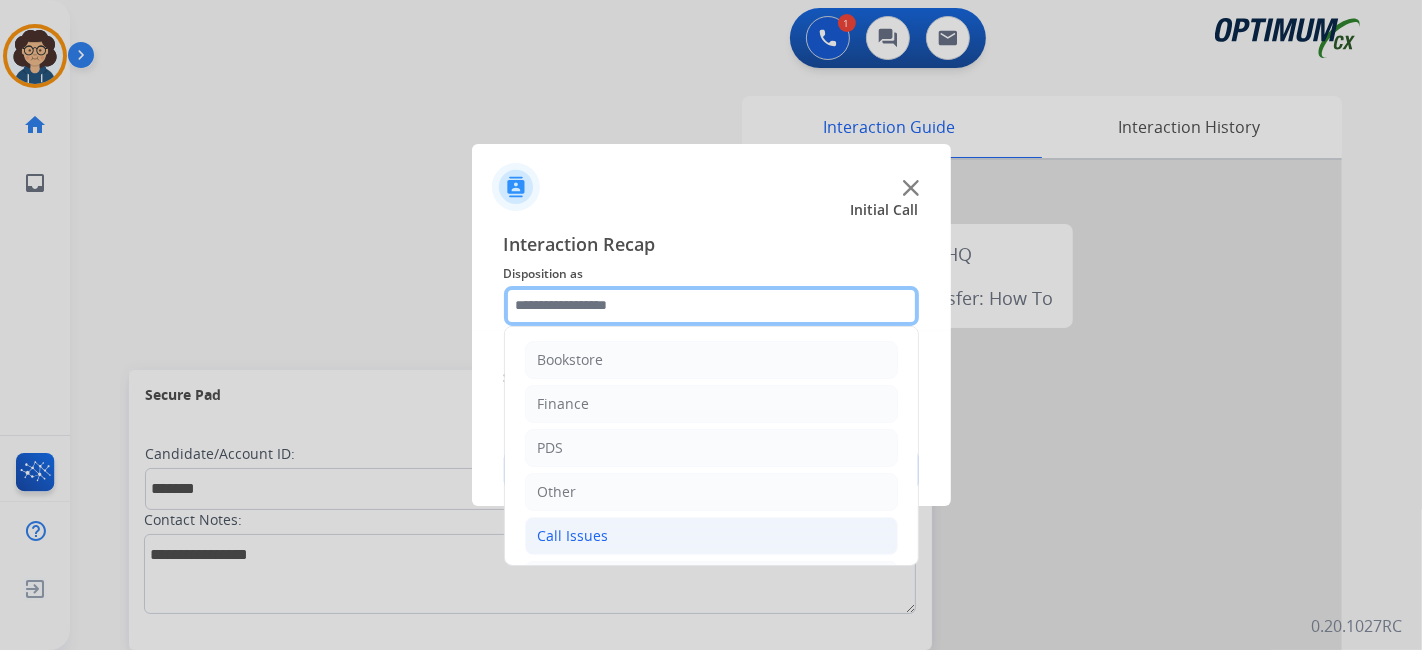 scroll, scrollTop: 131, scrollLeft: 0, axis: vertical 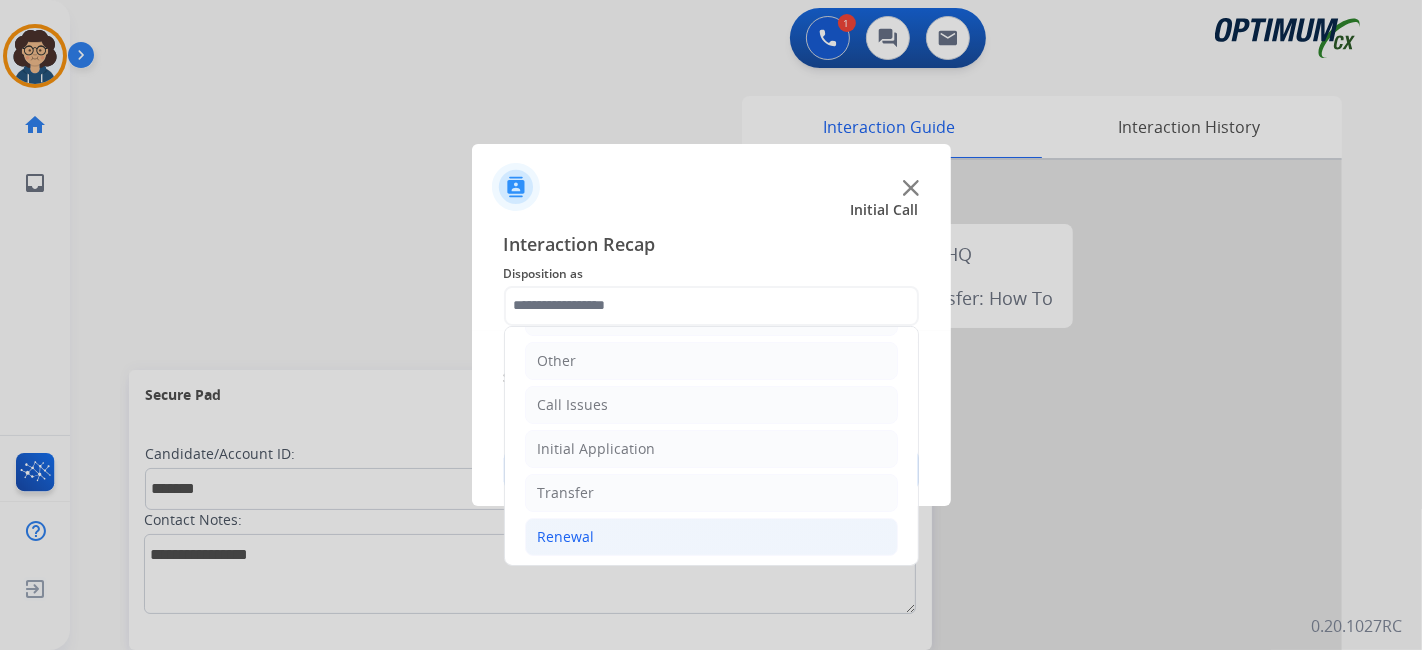 click on "Renewal" 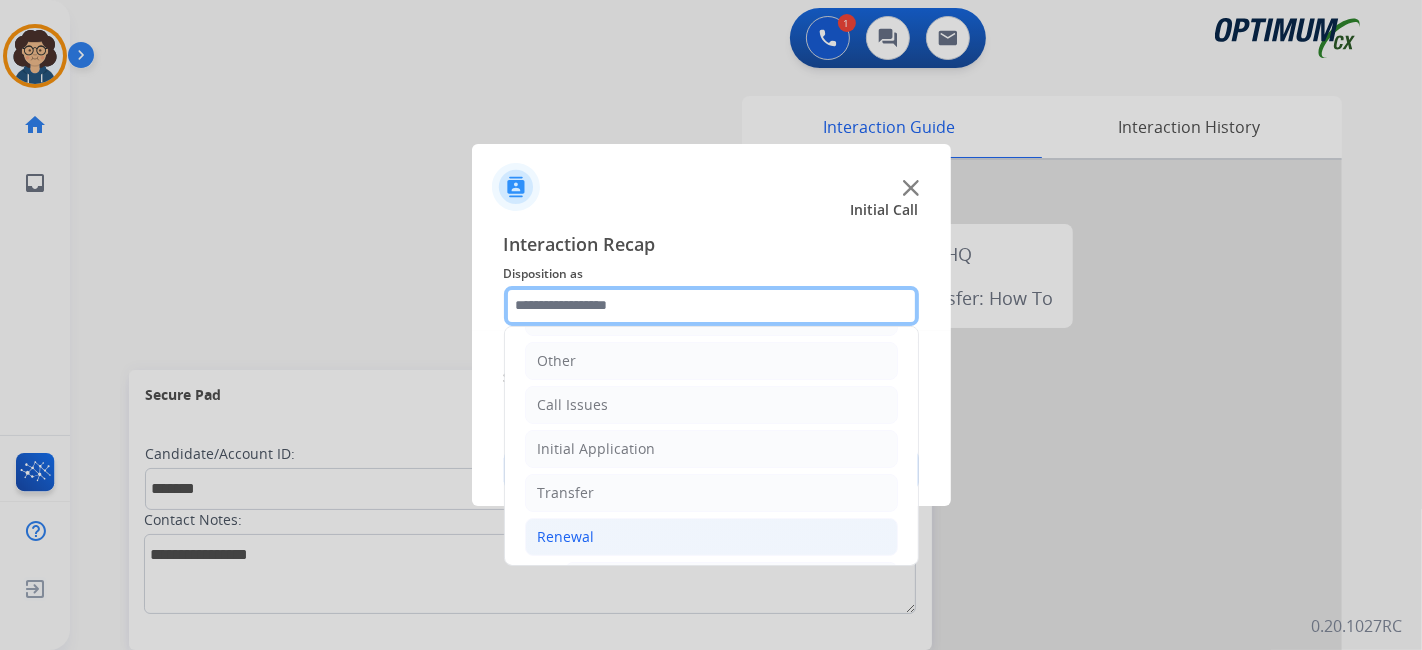 scroll, scrollTop: 686, scrollLeft: 0, axis: vertical 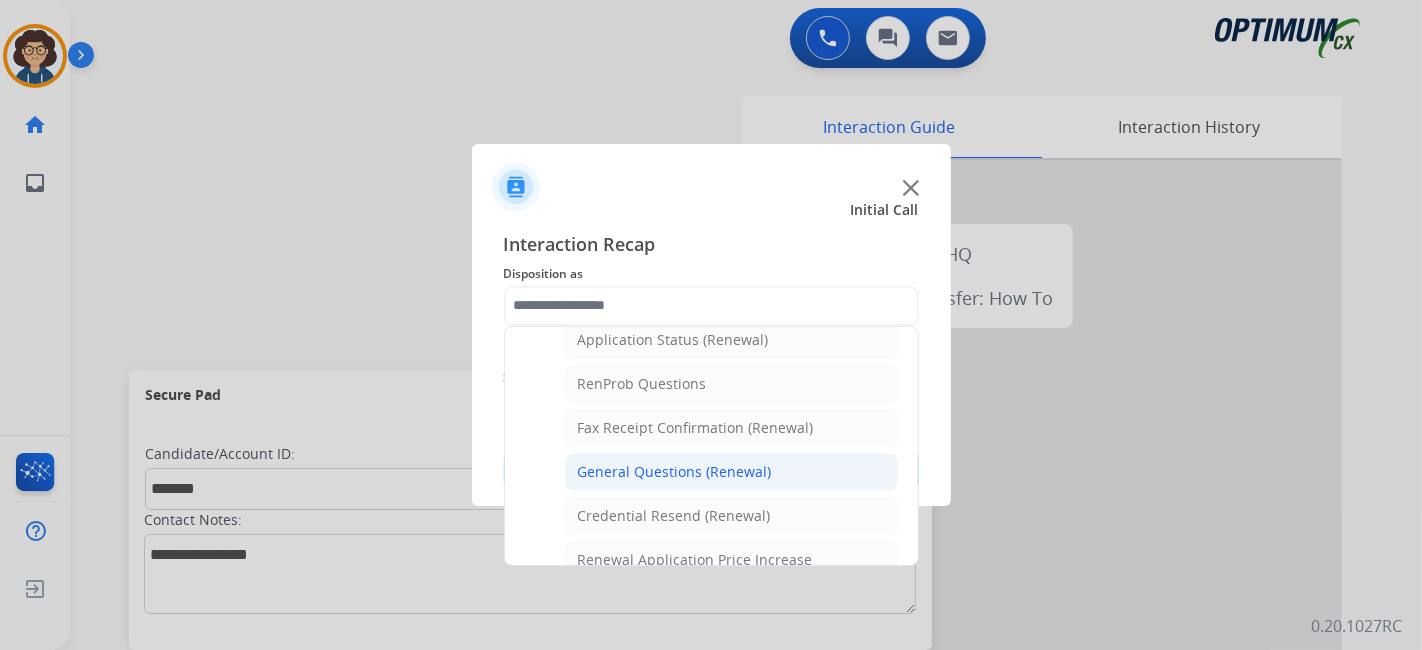 click on "General Questions (Renewal)" 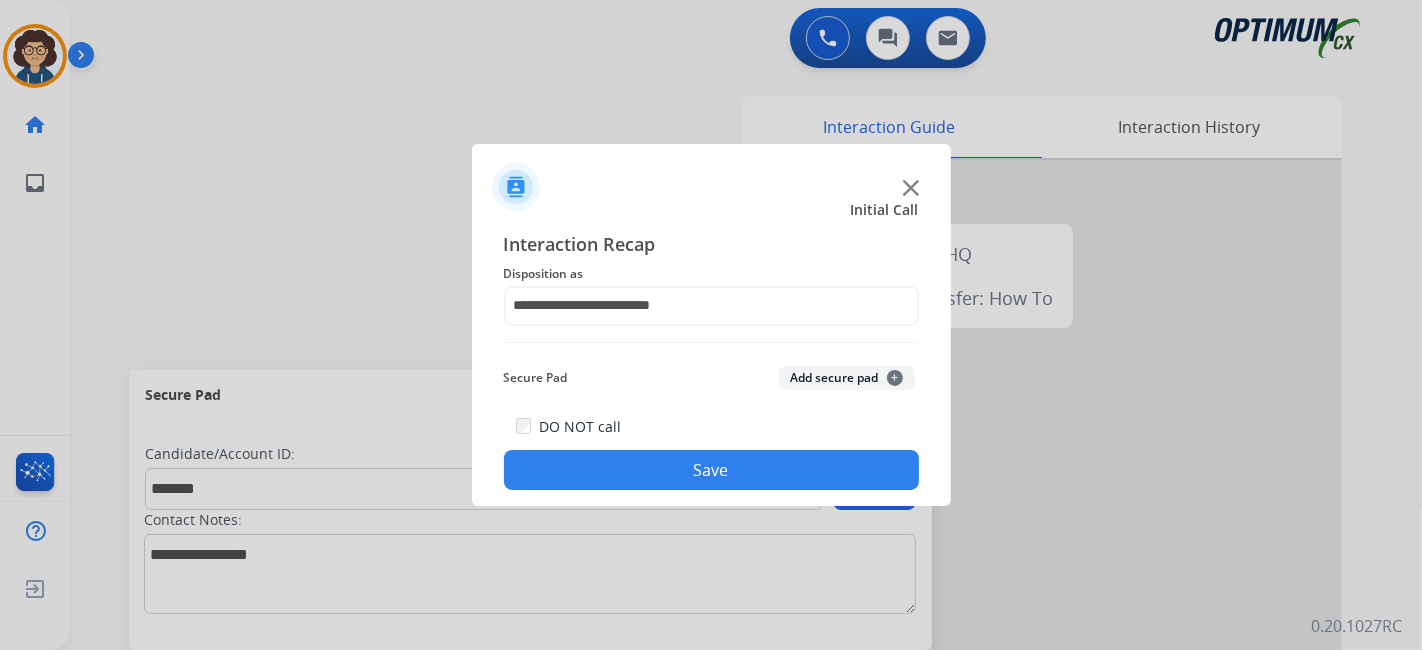 click on "Add secure pad  +" 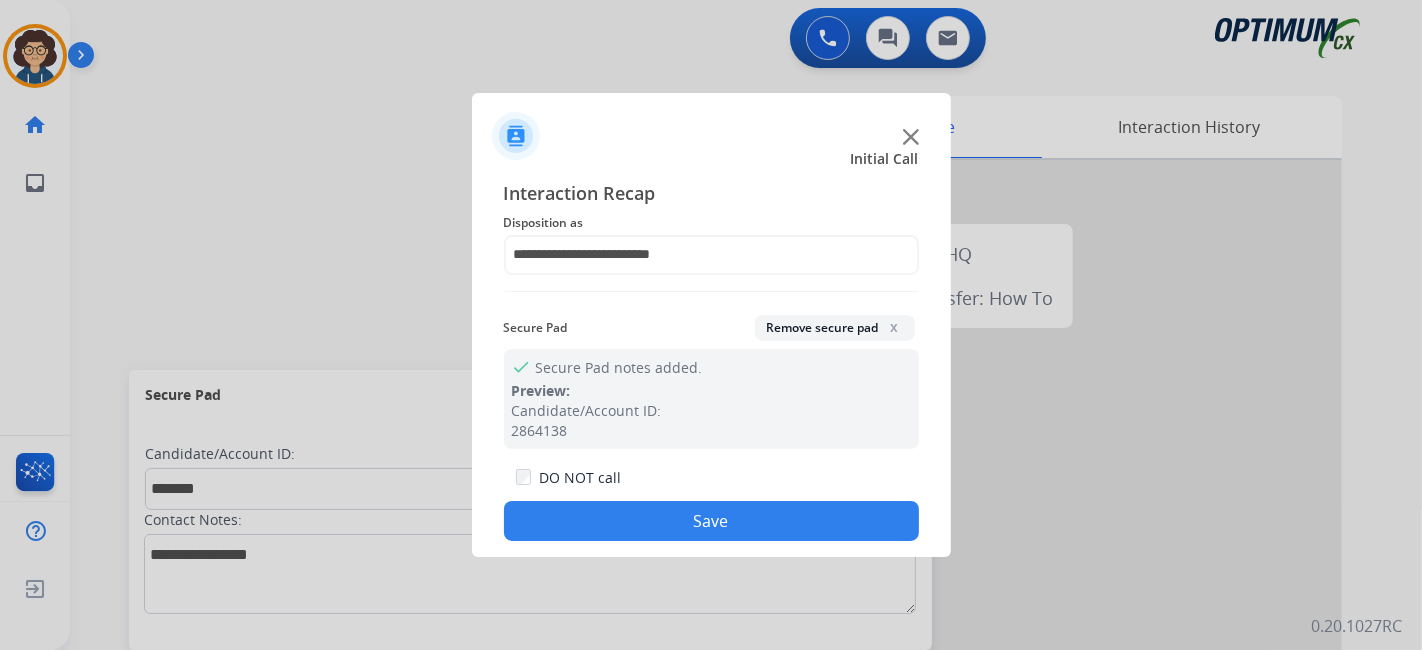 drag, startPoint x: 741, startPoint y: 519, endPoint x: 668, endPoint y: 384, distance: 153.47313 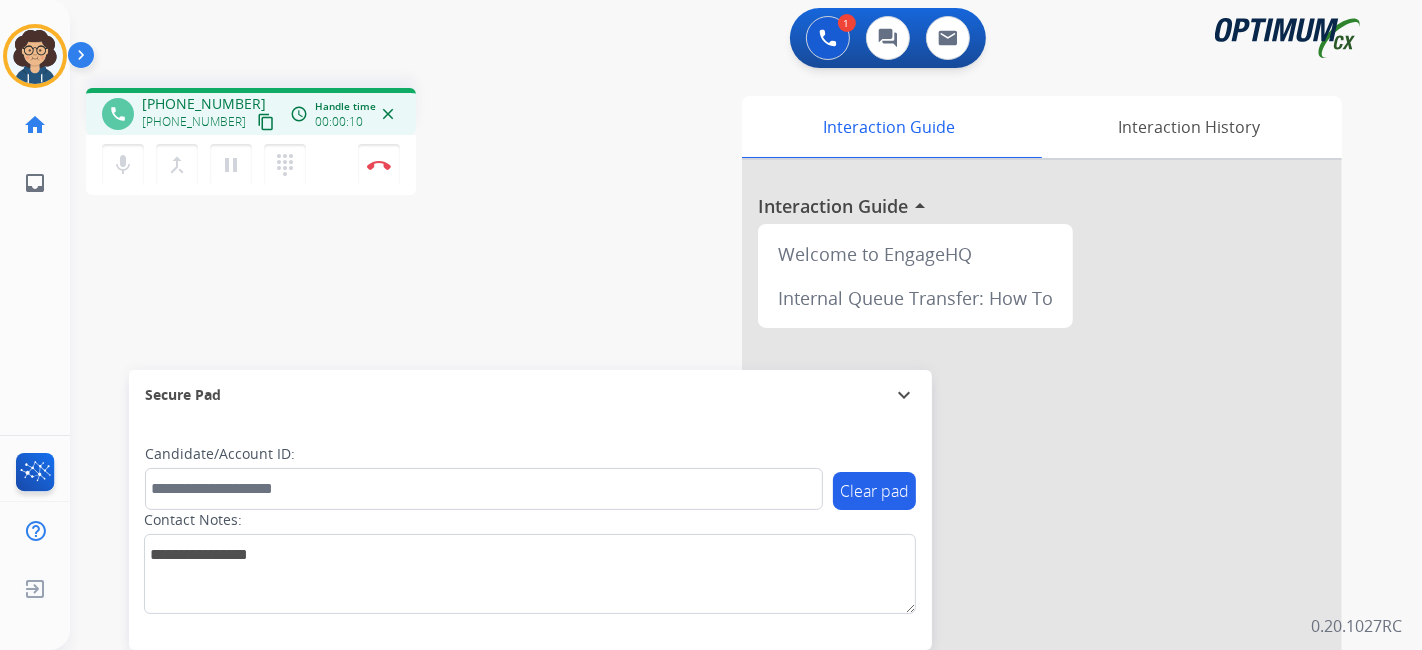 click on "content_copy" at bounding box center (266, 122) 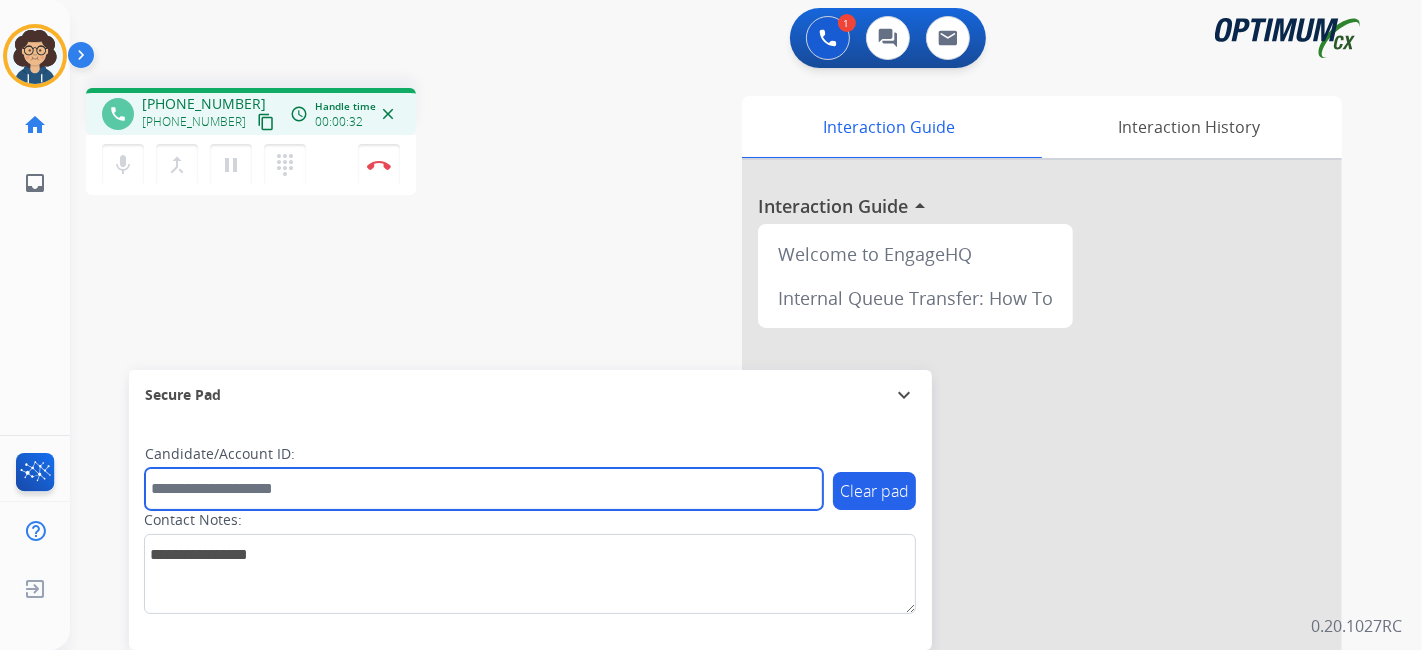 click at bounding box center (484, 489) 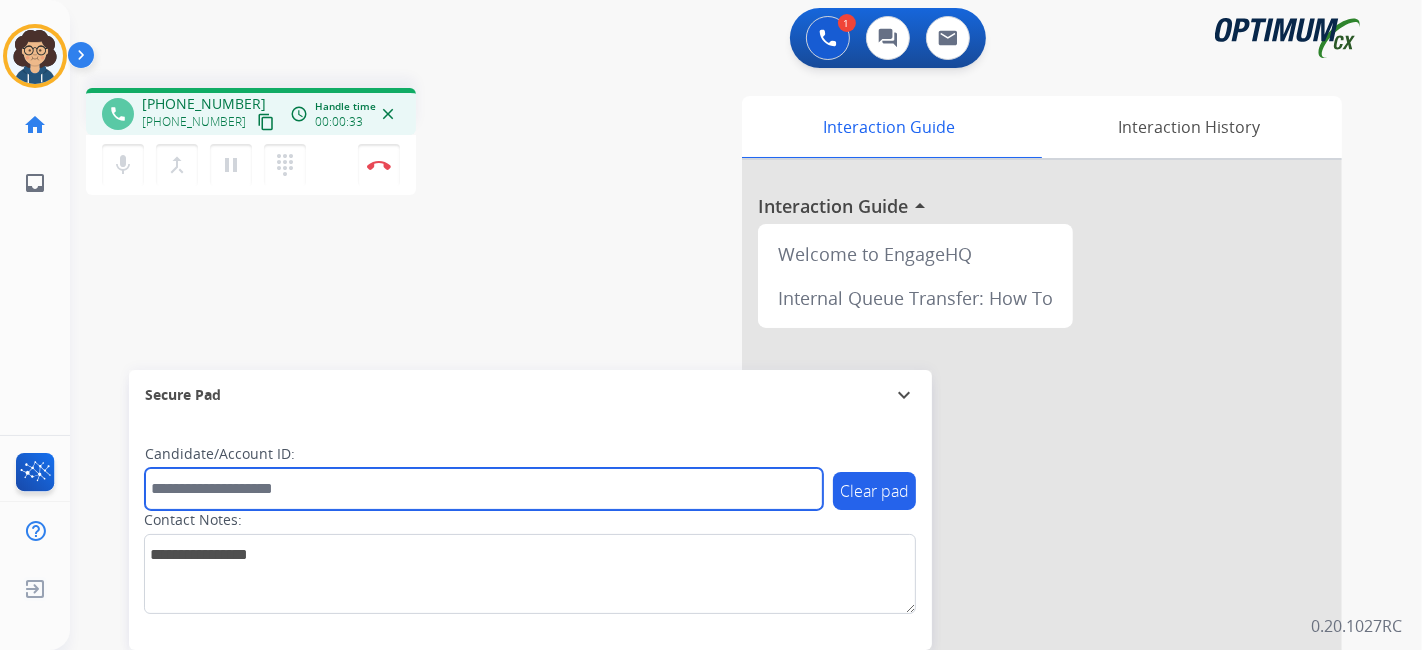 paste on "*******" 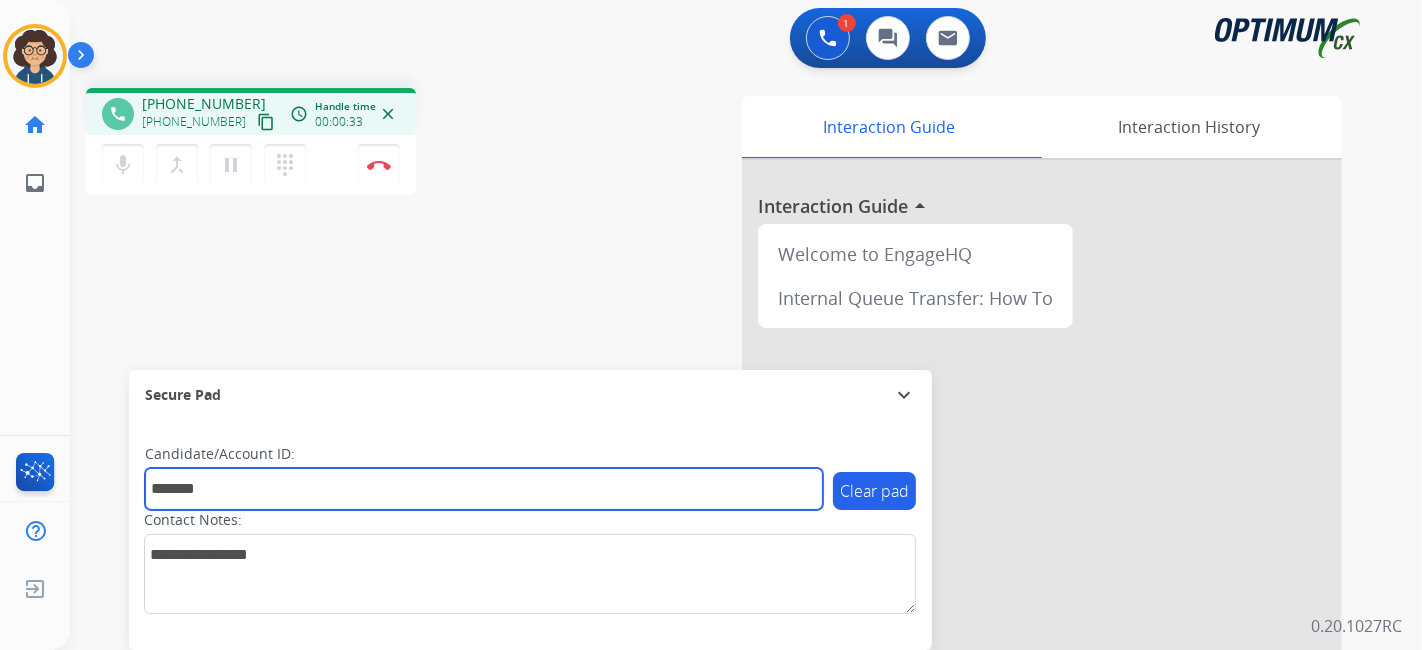 type on "*******" 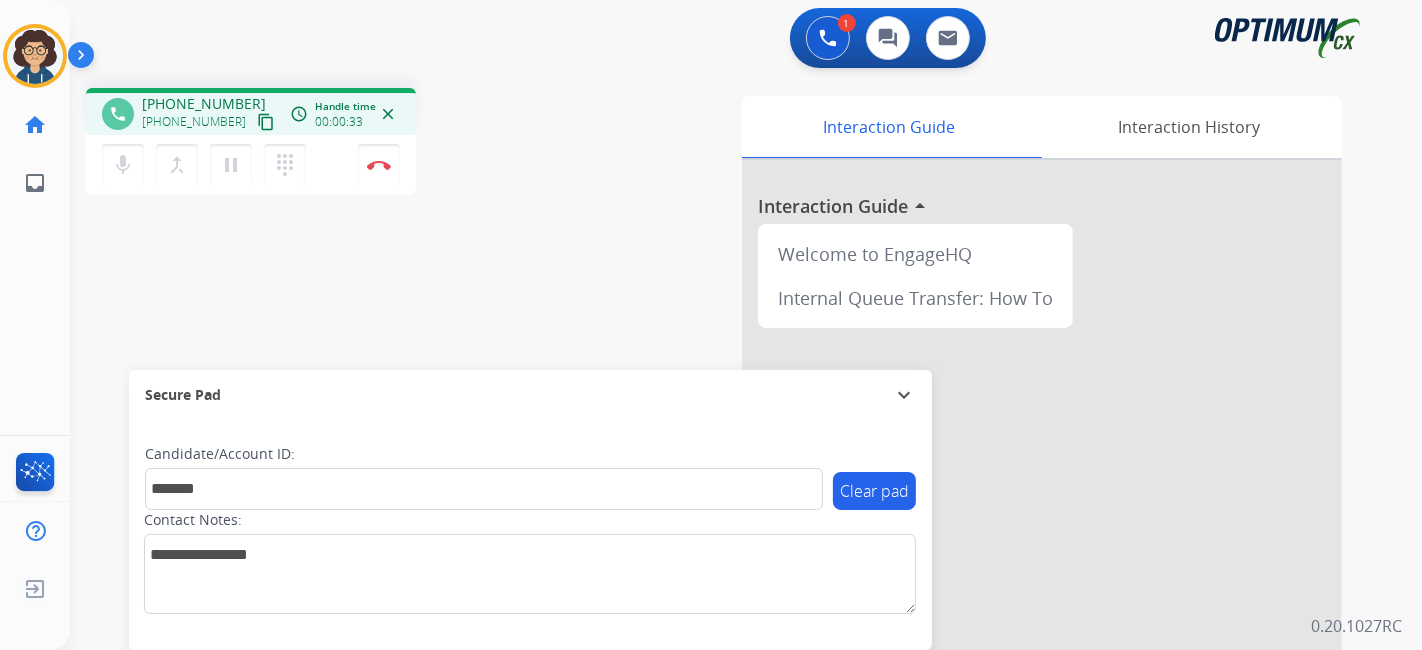 click on "phone +16892872516 +16892872516 content_copy access_time Call metrics Queue   00:12 Hold   00:00 Talk   00:34 Total   00:45 Handle time 00:00:33 close mic Mute merge_type Bridge pause Hold dialpad Dialpad Disconnect swap_horiz Break voice bridge close_fullscreen Connect 3-Way Call merge_type Separate 3-Way Call  Interaction Guide   Interaction History  Interaction Guide arrow_drop_up  Welcome to EngageHQ   Internal Queue Transfer: How To  Secure Pad expand_more Clear pad Candidate/Account ID: ******* Contact Notes:" at bounding box center (722, 489) 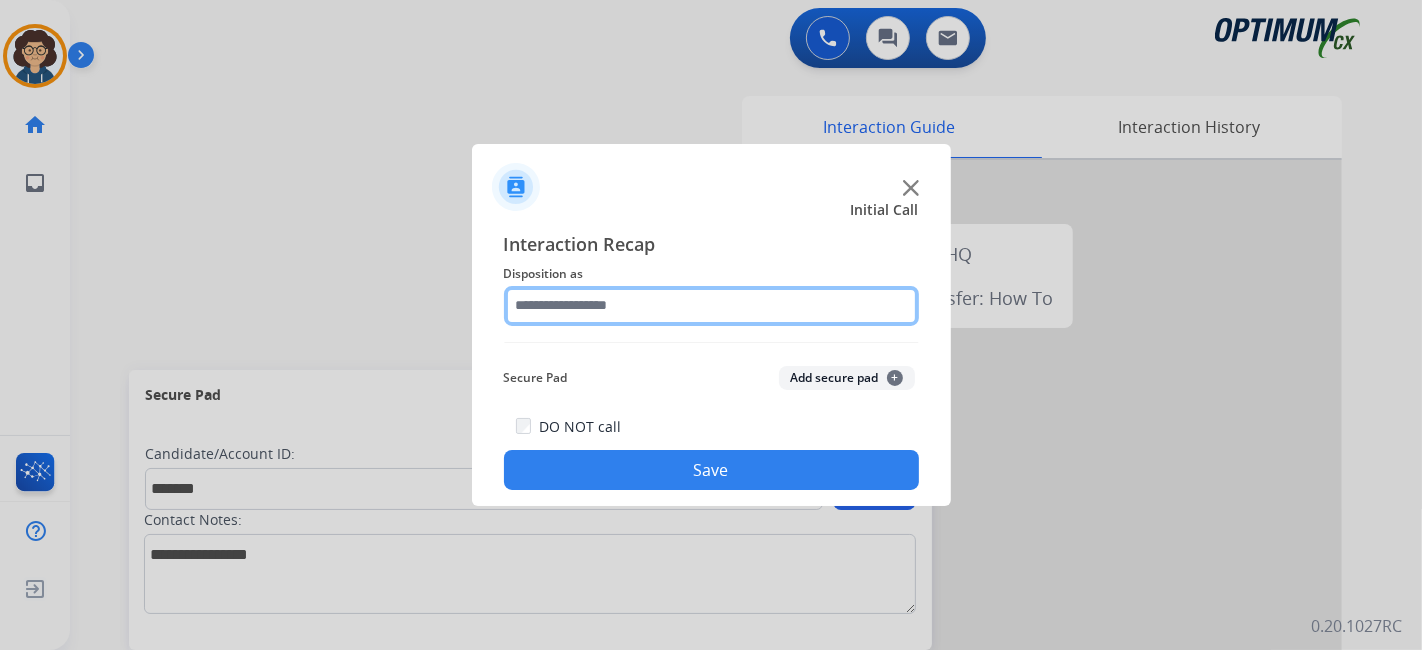 click 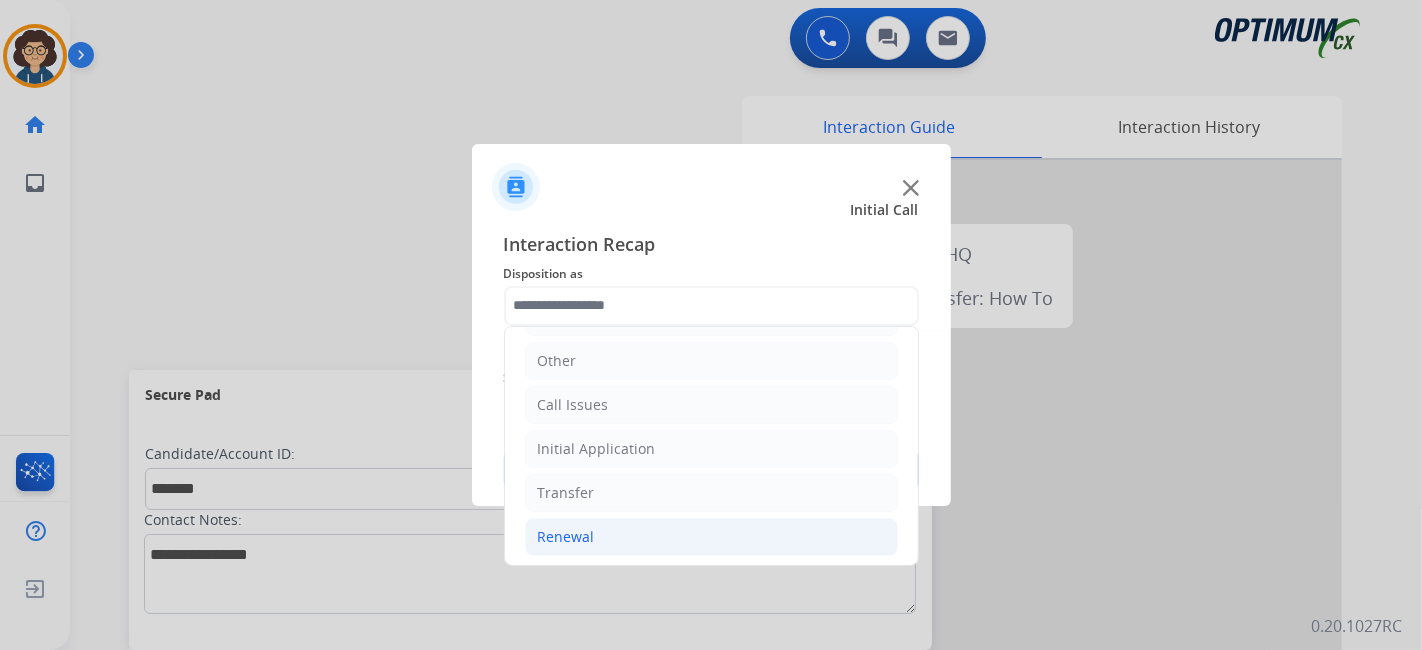 click on "Renewal" 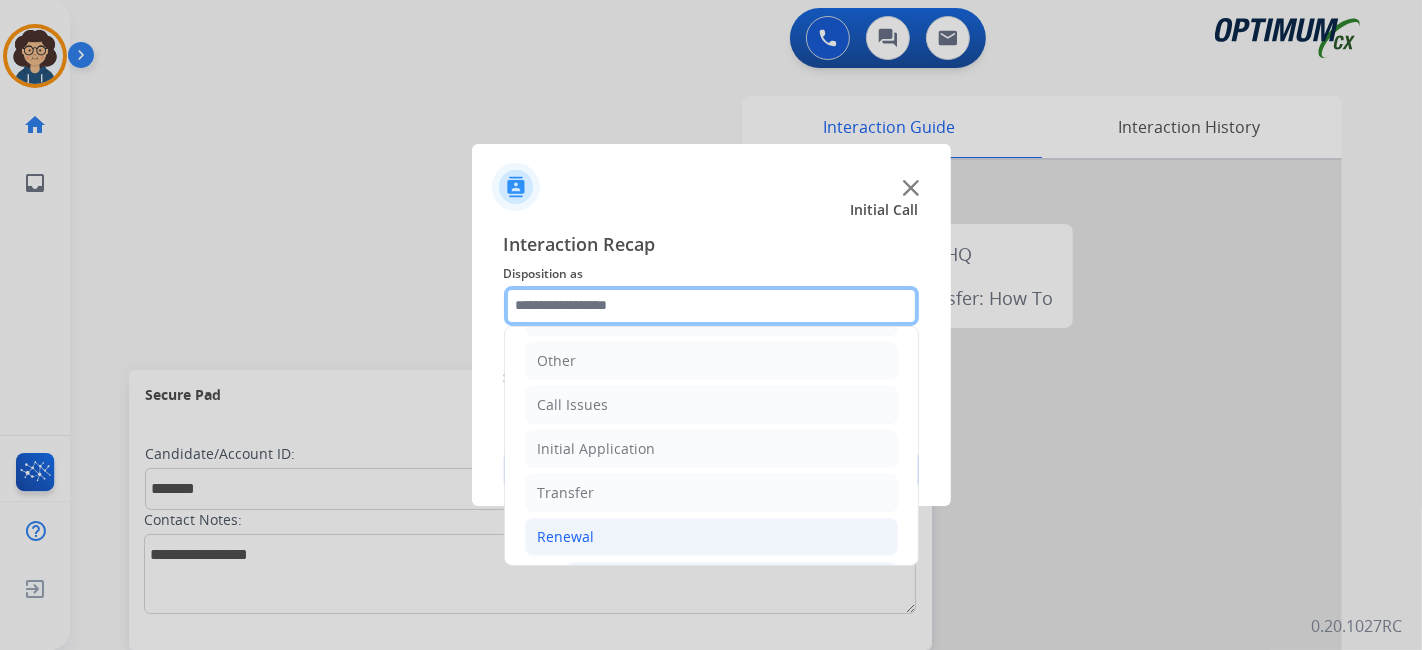 scroll, scrollTop: 686, scrollLeft: 0, axis: vertical 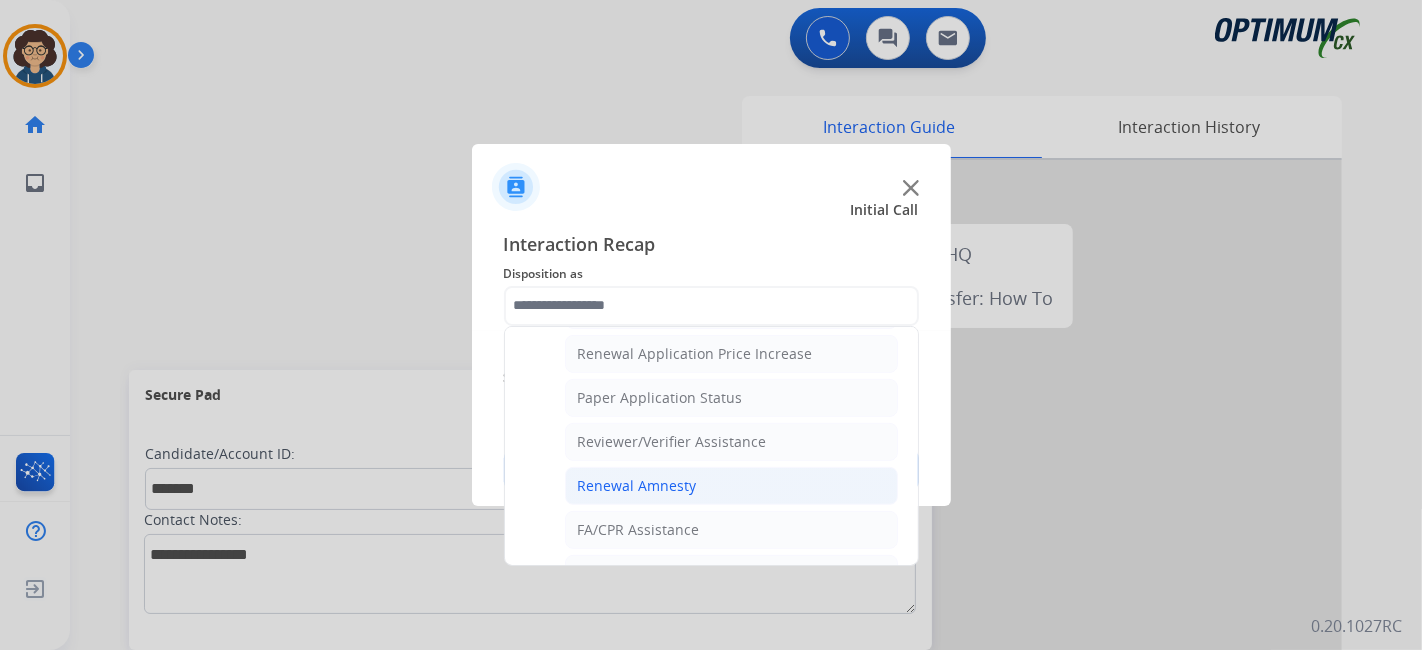 click on "Renewal Amnesty" 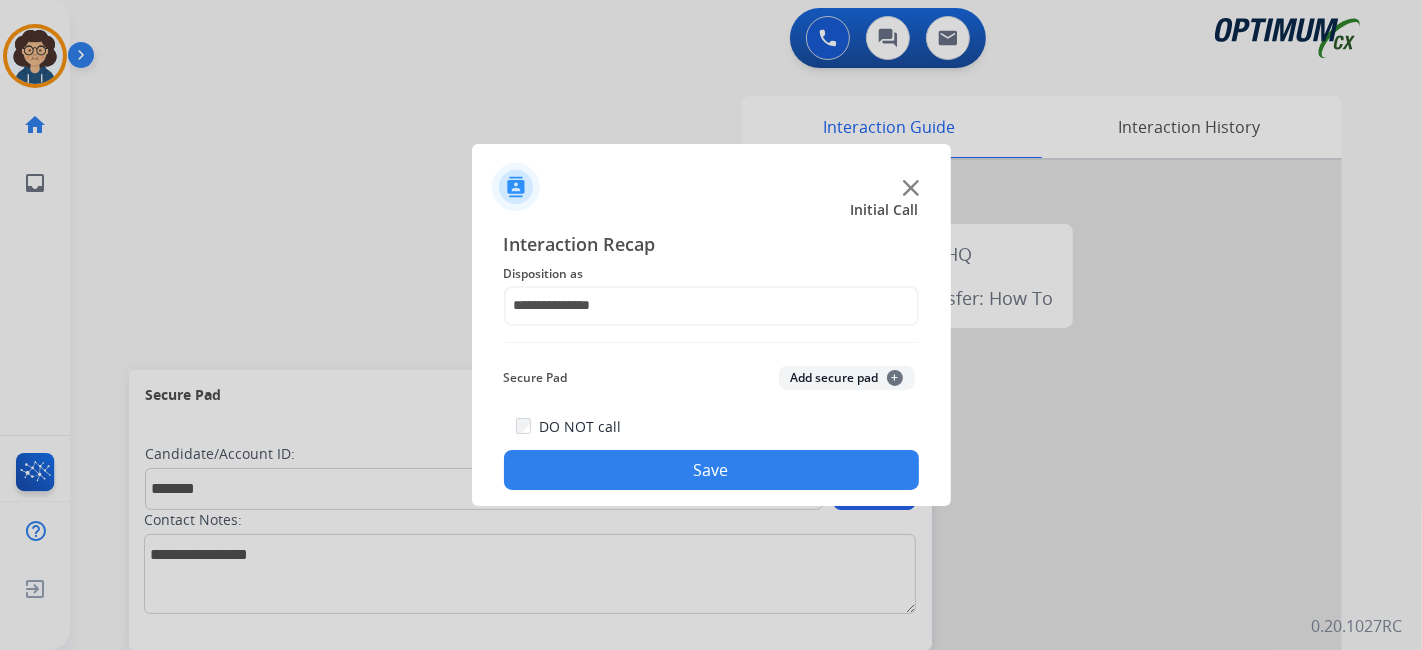 click on "Add secure pad  +" 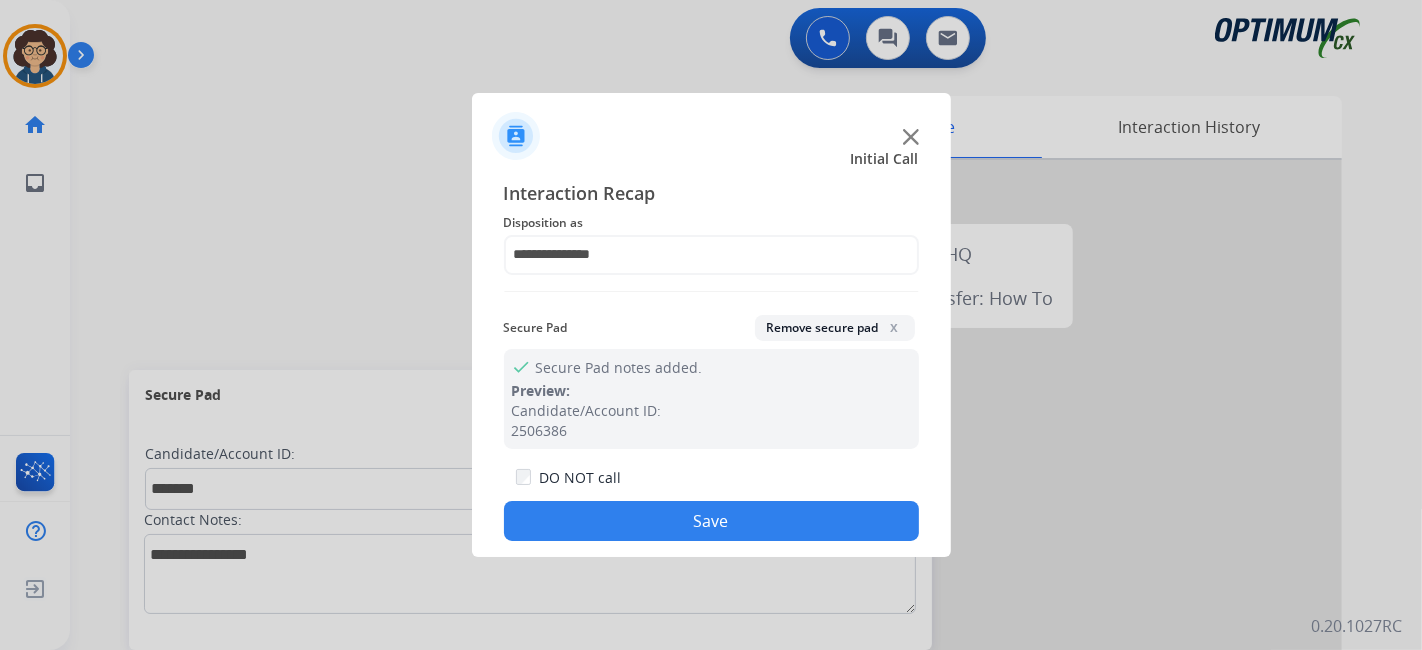 drag, startPoint x: 716, startPoint y: 525, endPoint x: 464, endPoint y: 13, distance: 570.65576 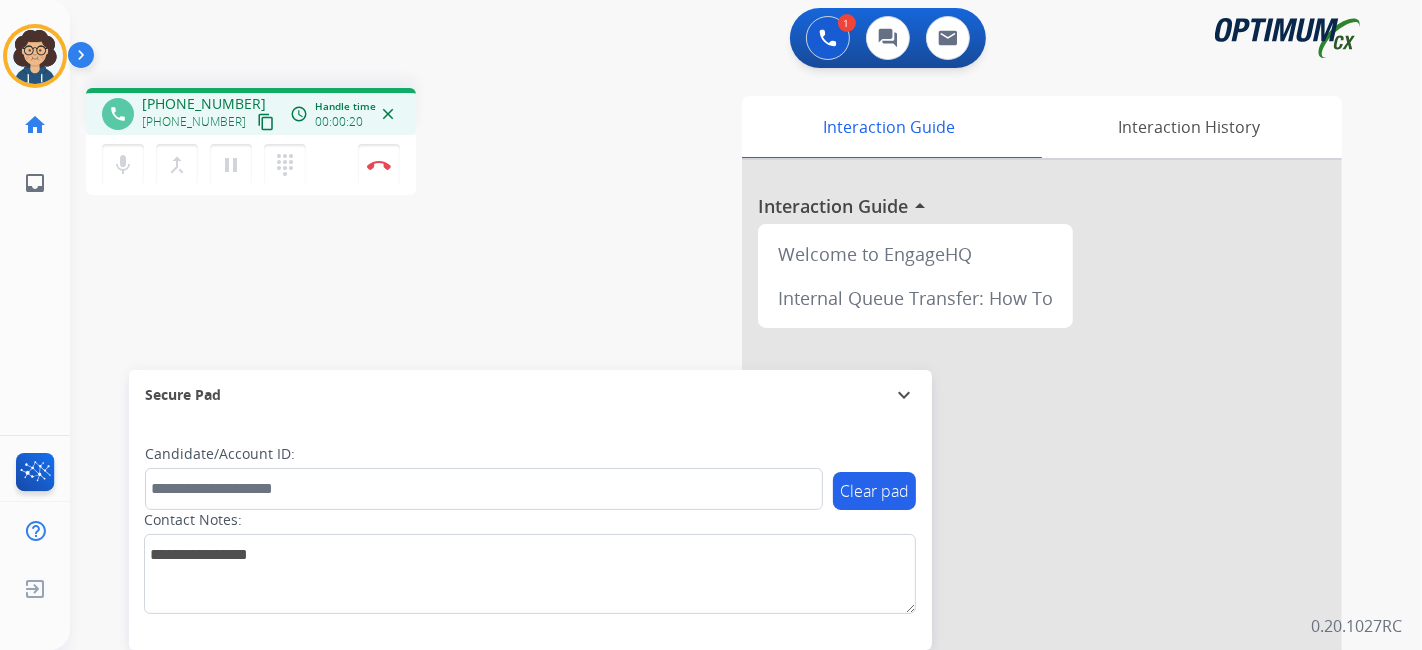 click on "content_copy" at bounding box center [266, 122] 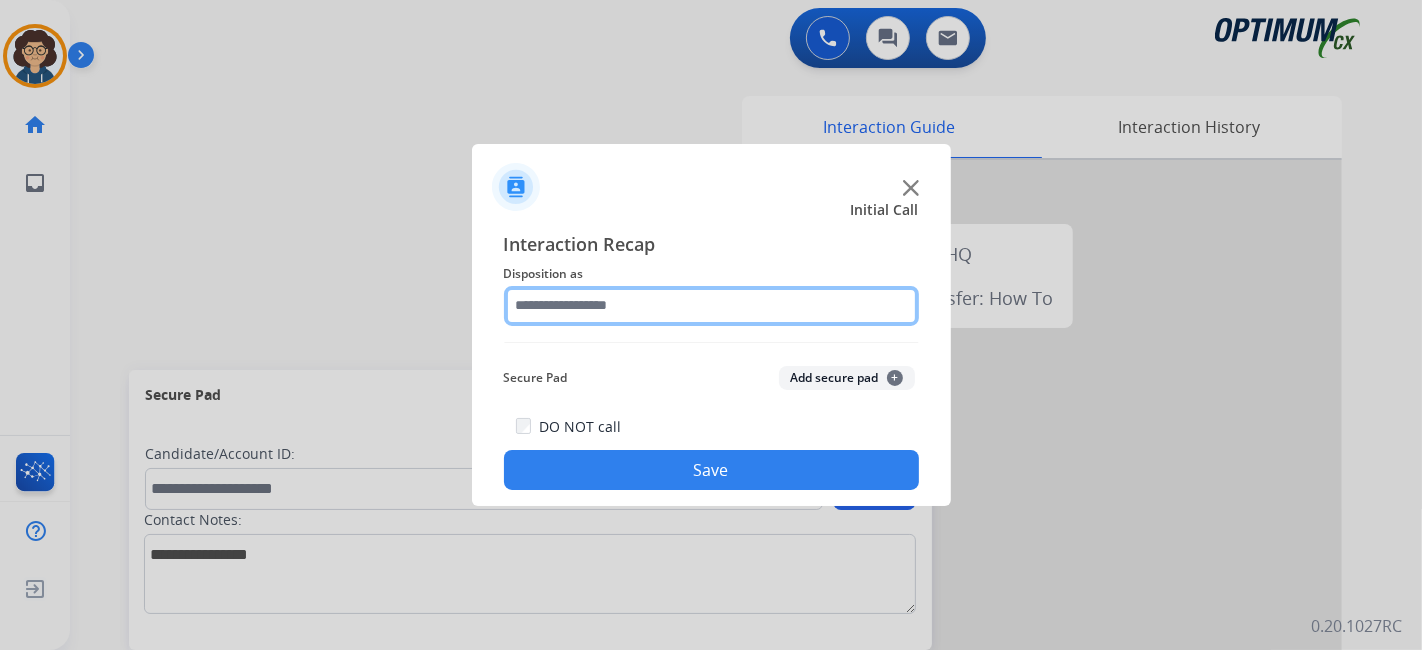 click 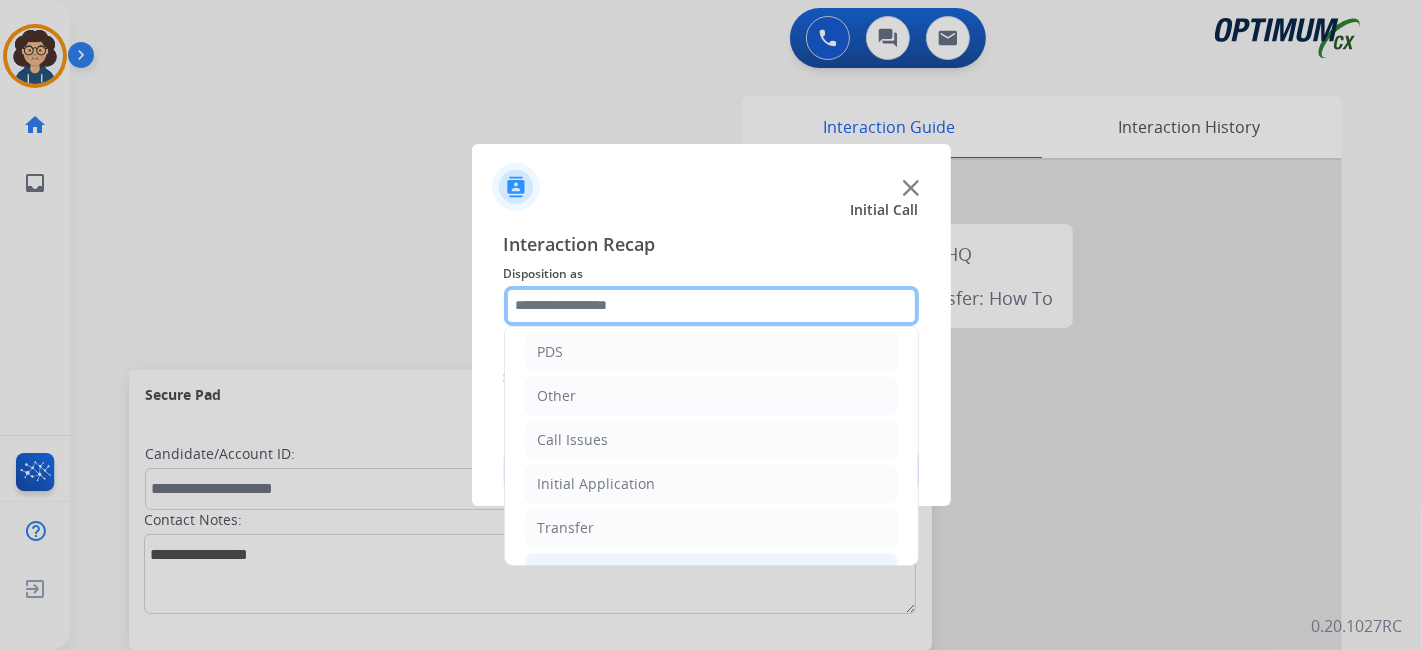 scroll, scrollTop: 131, scrollLeft: 0, axis: vertical 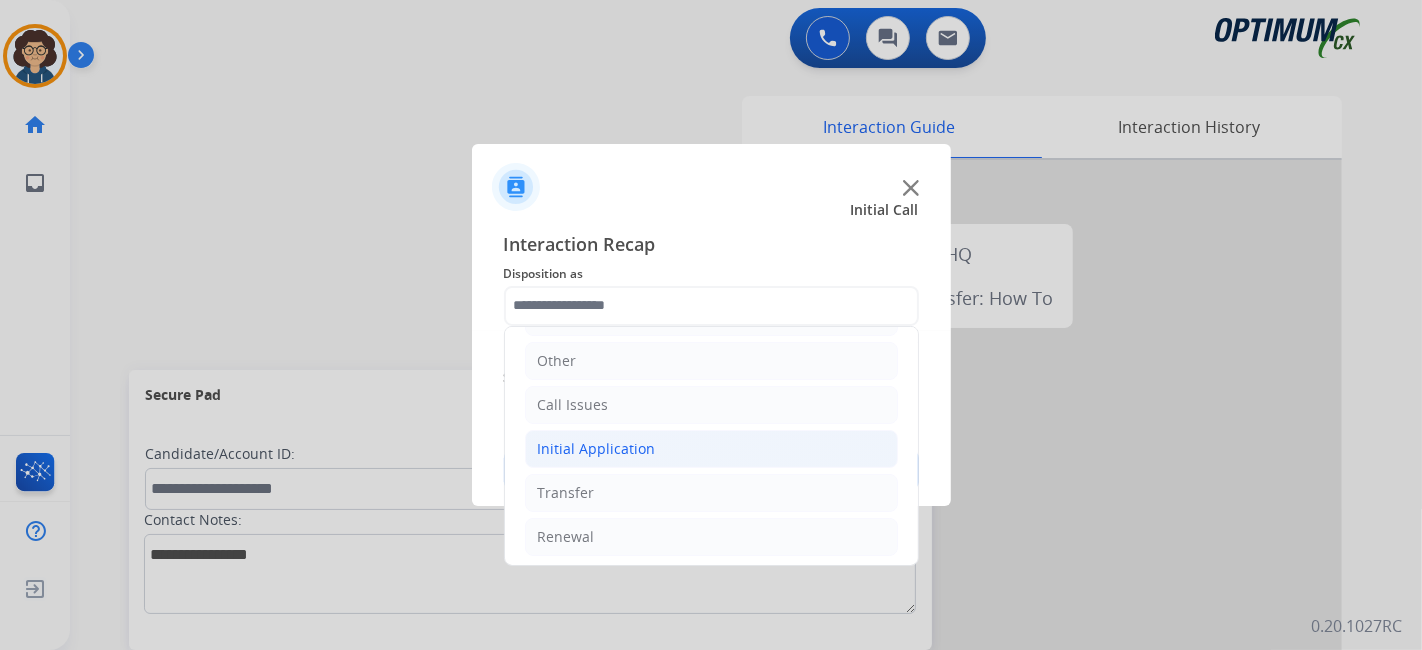click on "Bookstore   Finance   PDS   Other   Call Issues   Initial Application   Transfer   Renewal" 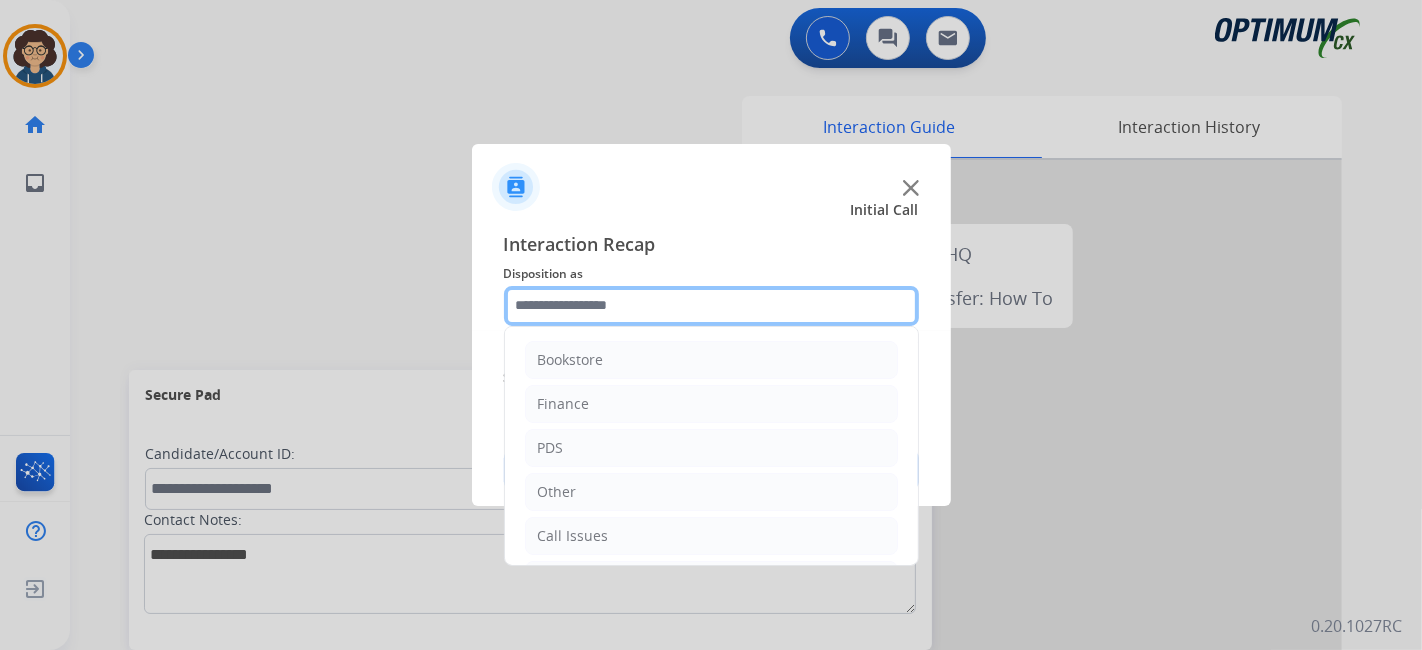 click 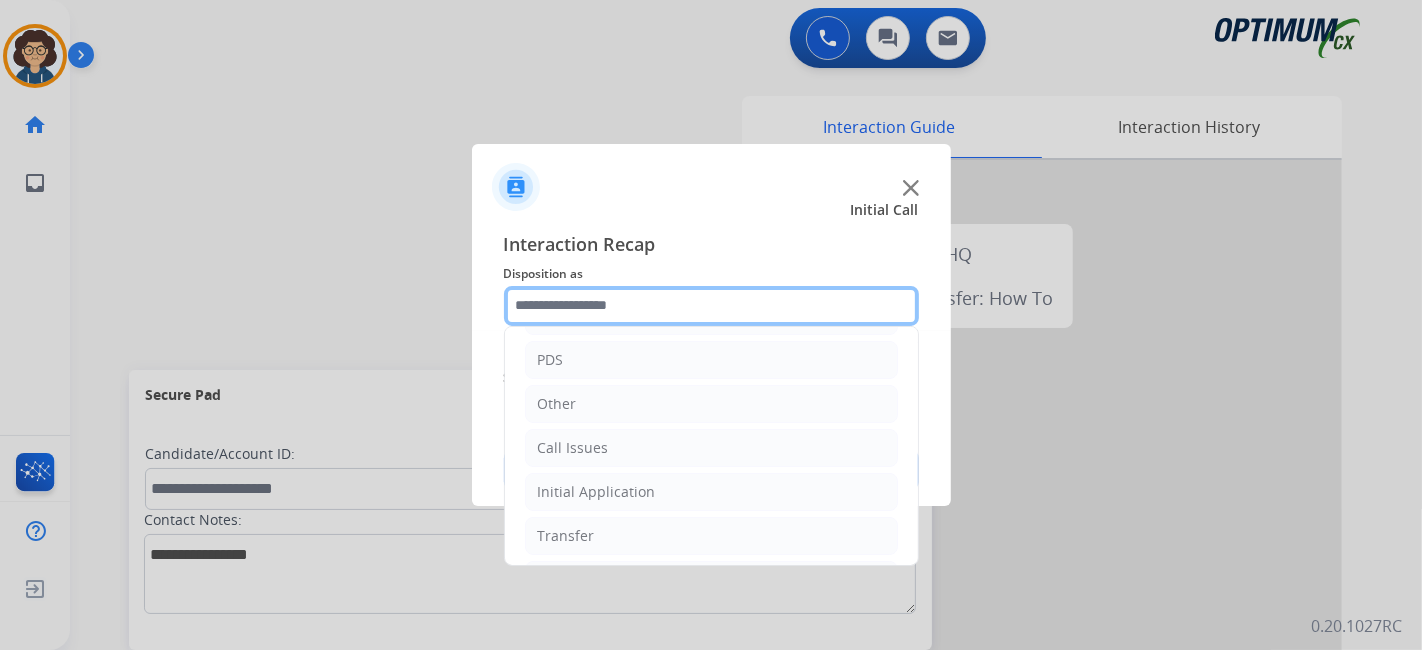scroll, scrollTop: 130, scrollLeft: 0, axis: vertical 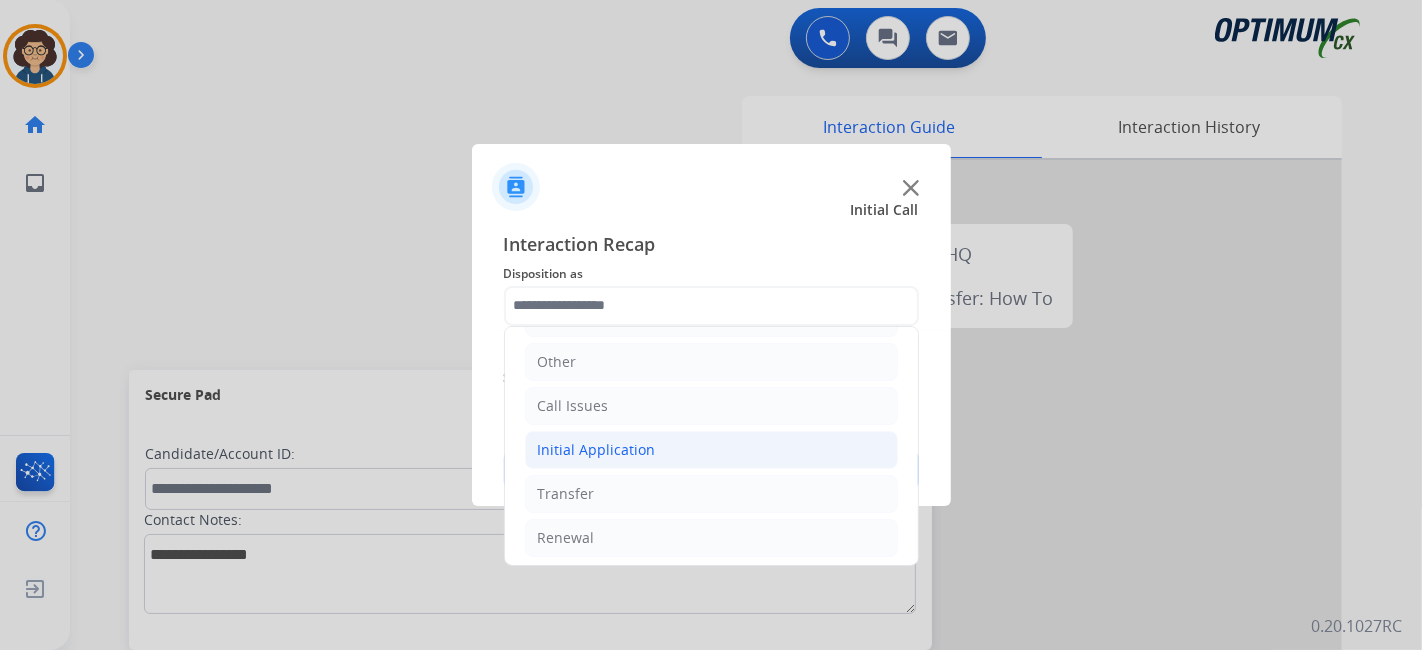 drag, startPoint x: 625, startPoint y: 434, endPoint x: 748, endPoint y: 438, distance: 123.065025 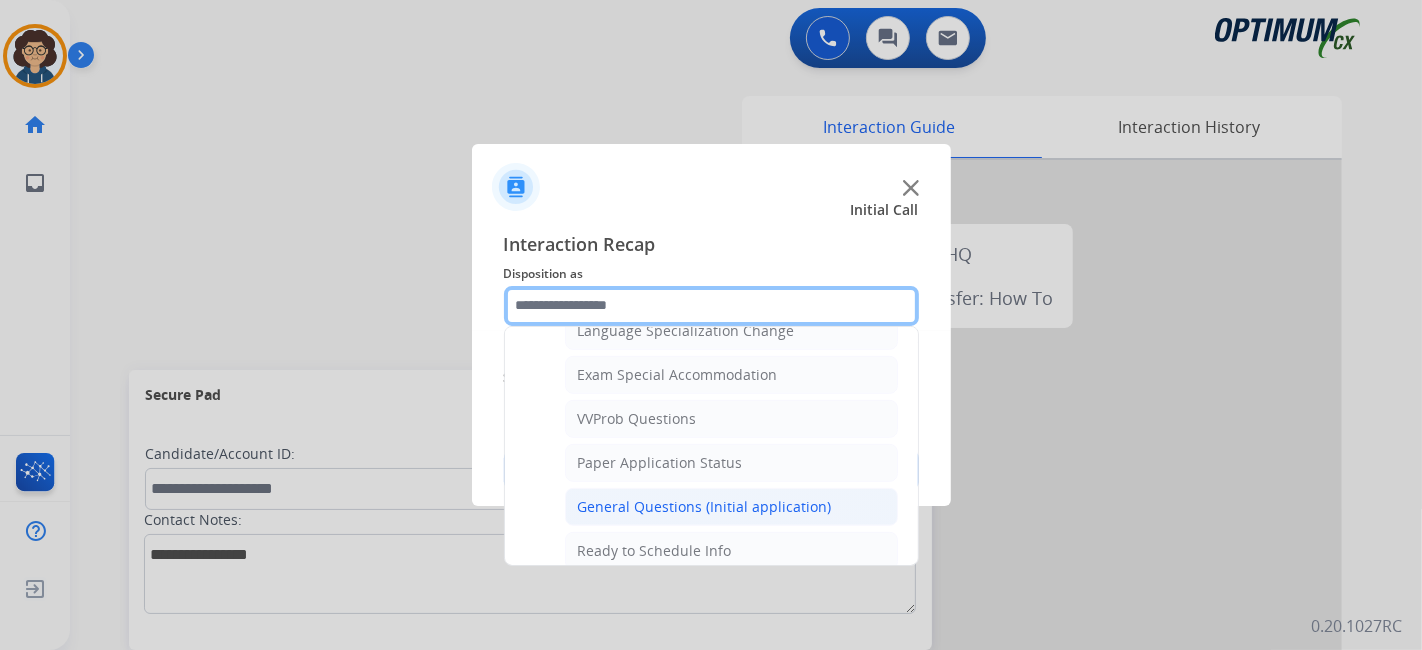 scroll, scrollTop: 1020, scrollLeft: 0, axis: vertical 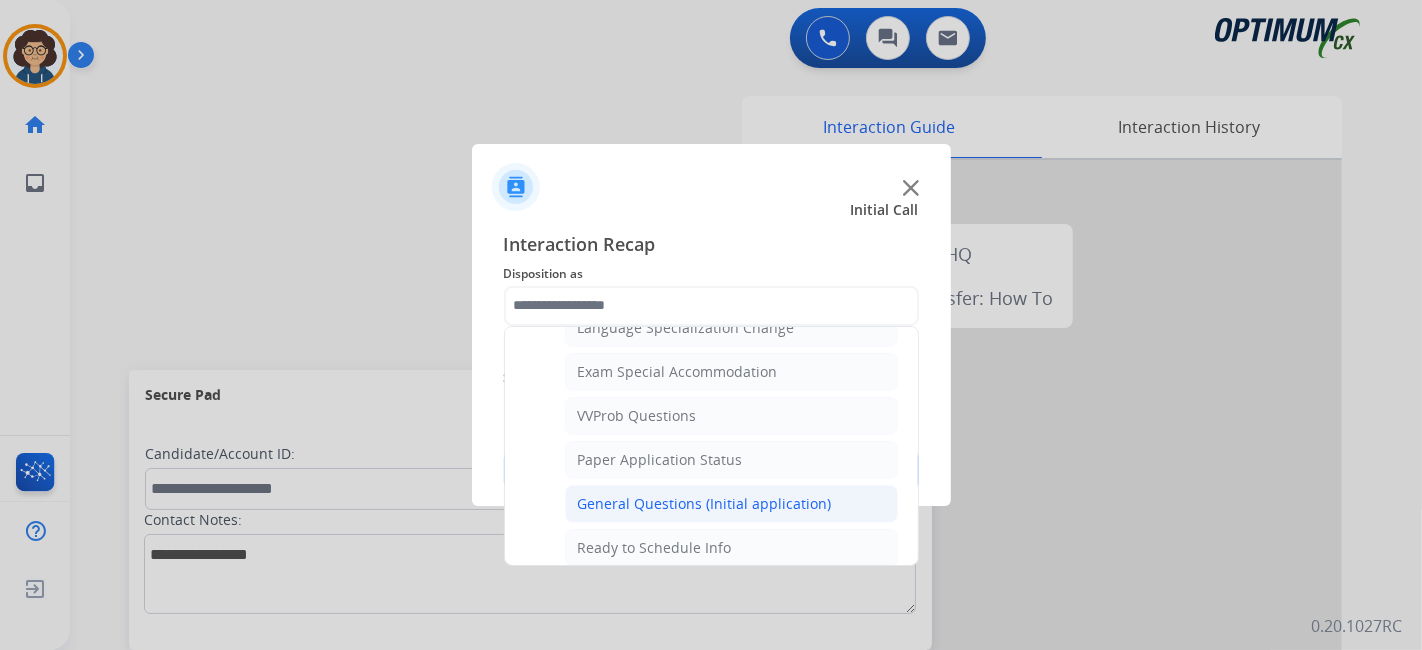 click on "General Questions (Initial application)" 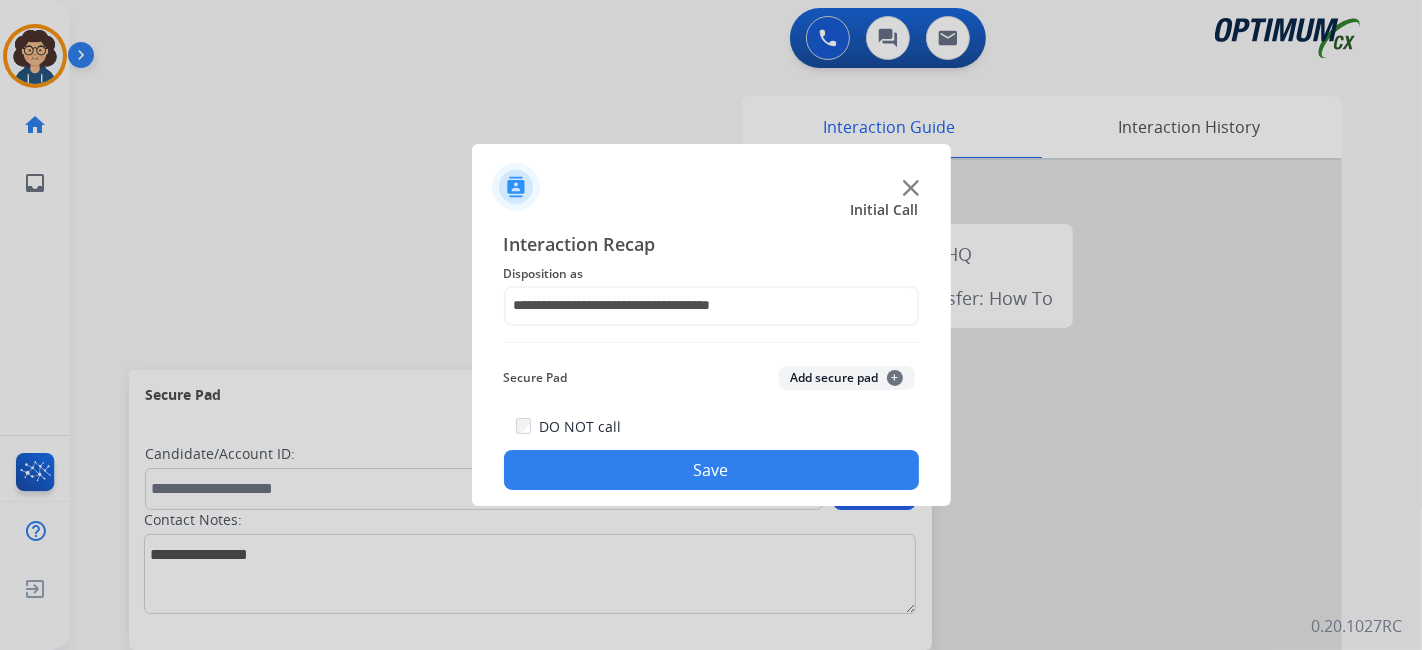click on "Save" 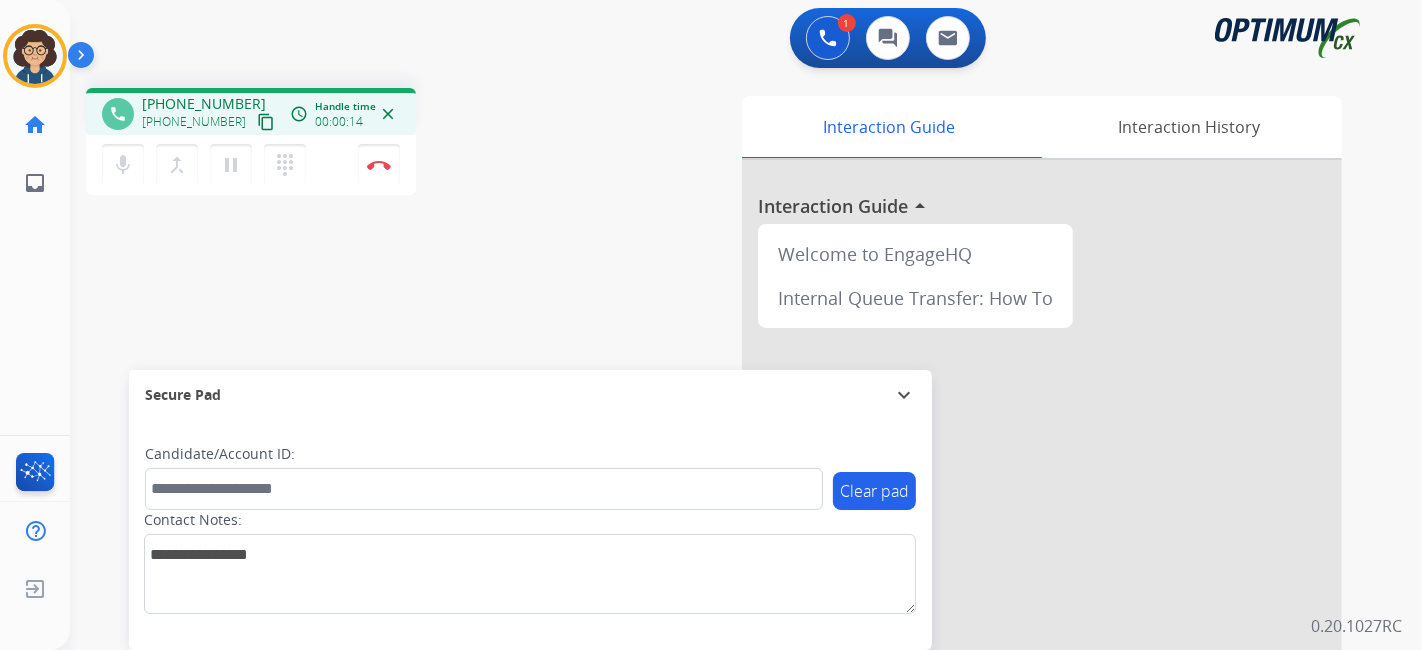 click on "phone +13129272432 +13129272432 content_copy access_time Call metrics Queue   00:11 Hold   00:00 Talk   00:15 Total   00:25 Handle time 00:00:14 close mic Mute merge_type Bridge pause Hold dialpad Dialpad Disconnect swap_horiz Break voice bridge close_fullscreen Connect 3-Way Call merge_type Separate 3-Way Call" at bounding box center (337, 144) 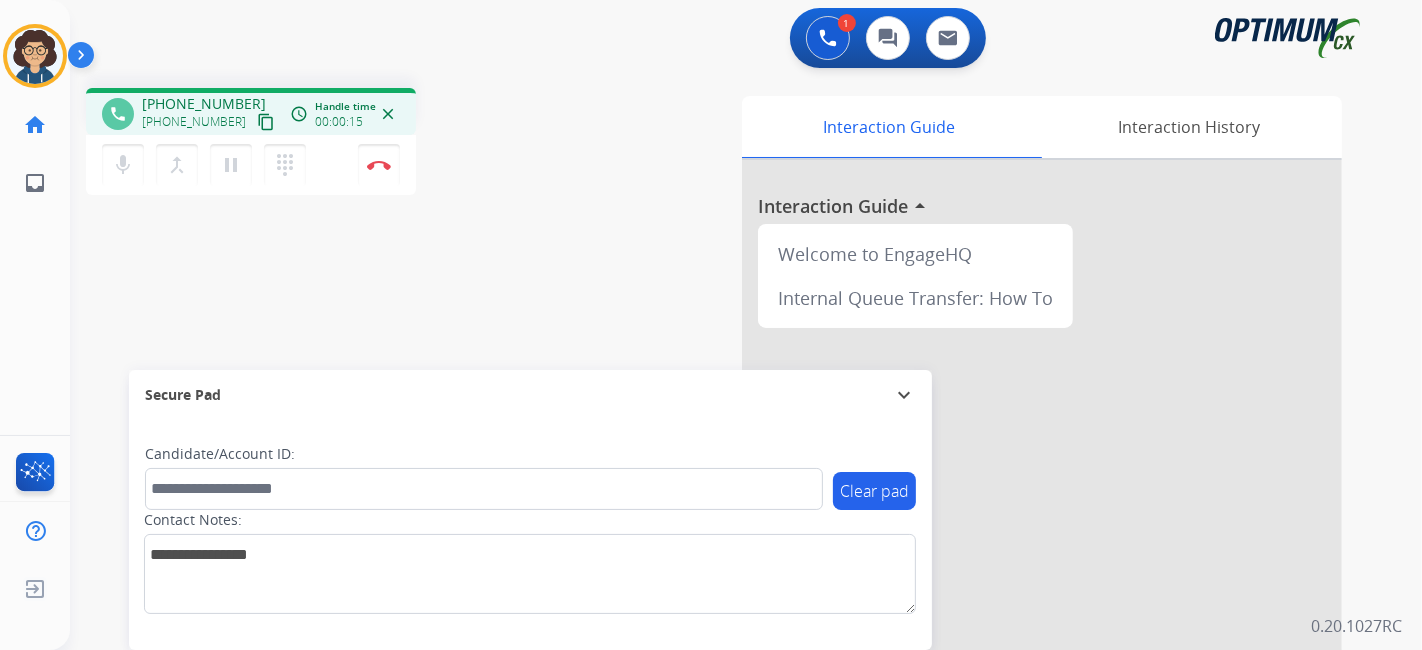 click on "content_copy" at bounding box center [266, 122] 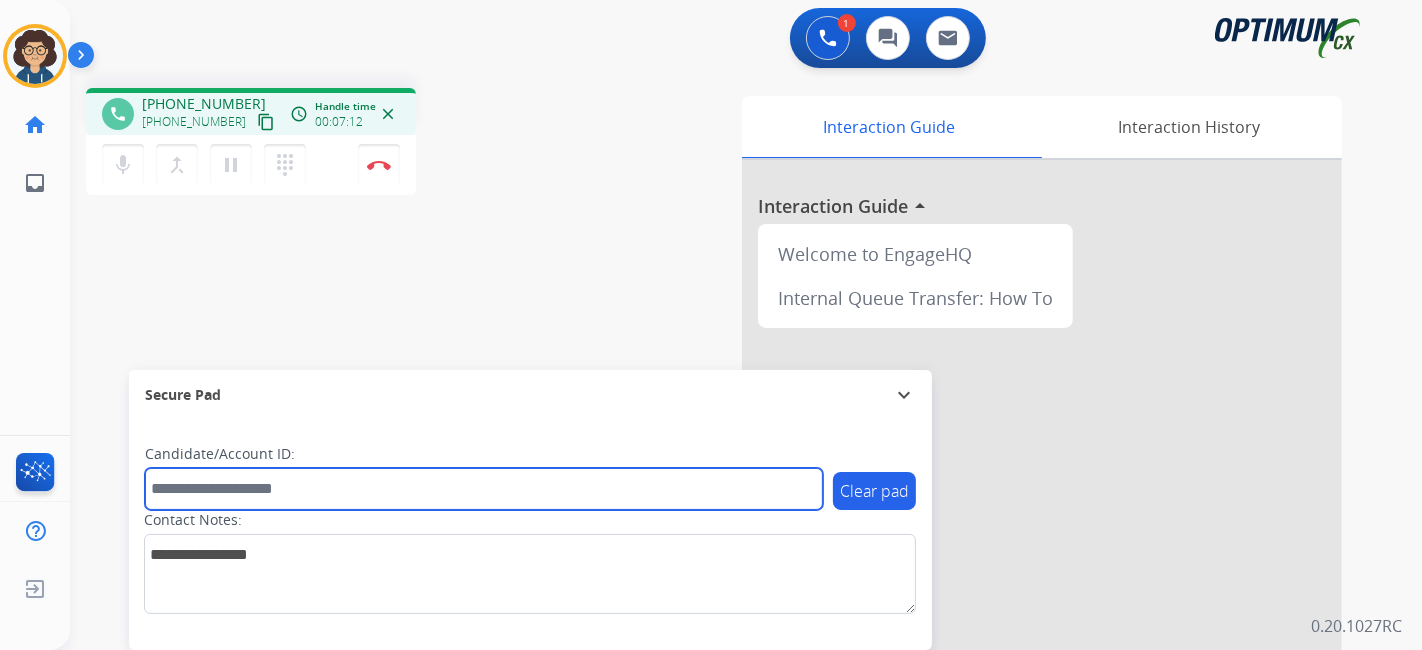 click at bounding box center (484, 489) 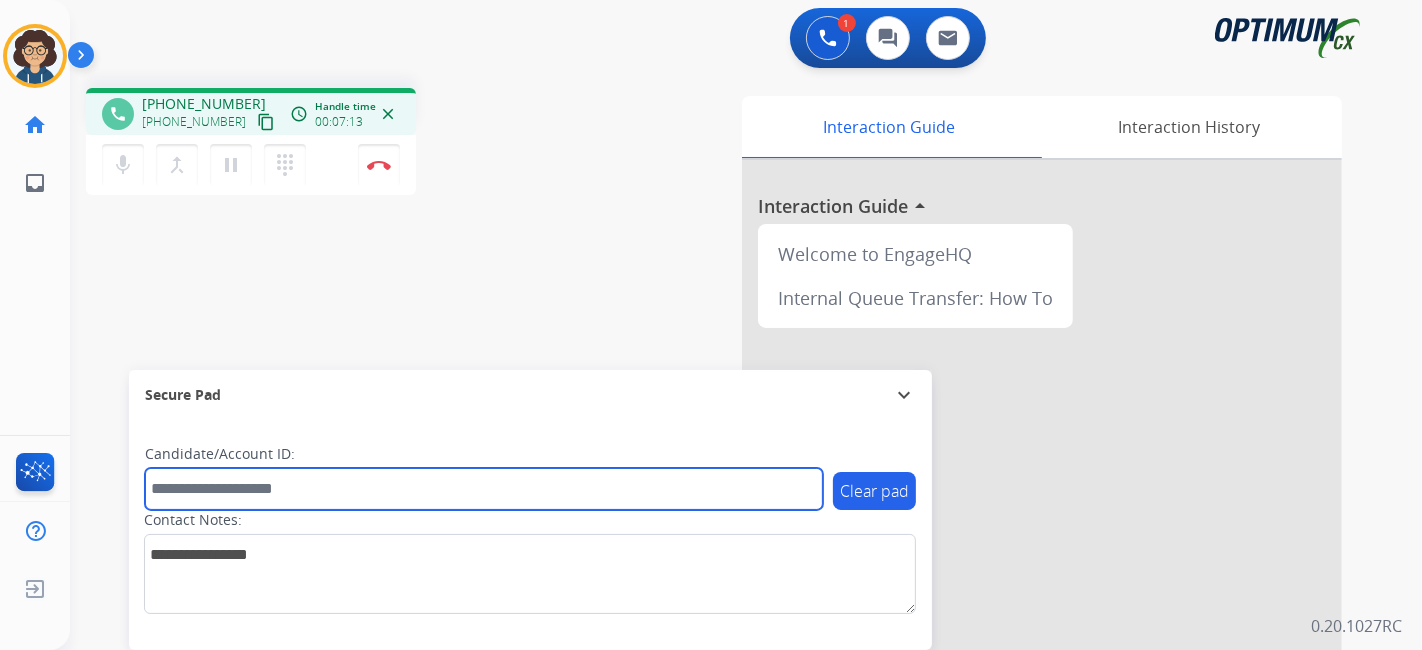 paste on "*******" 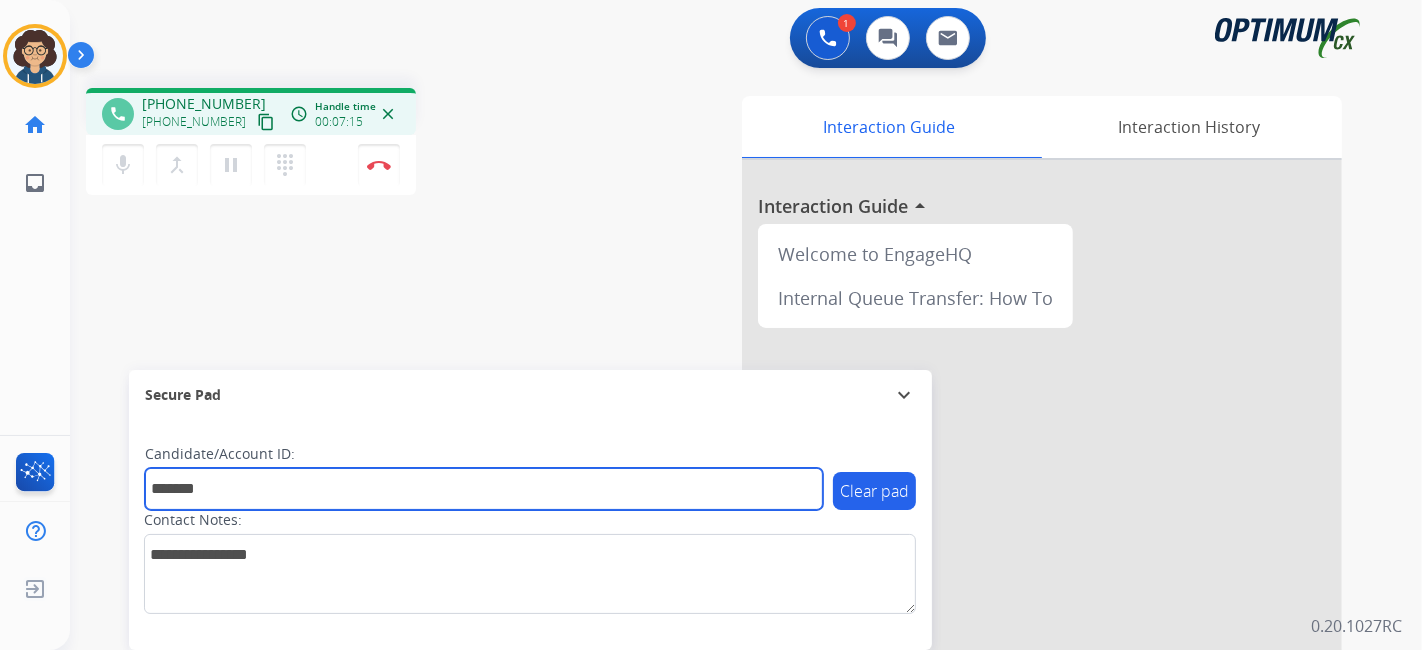 type on "*******" 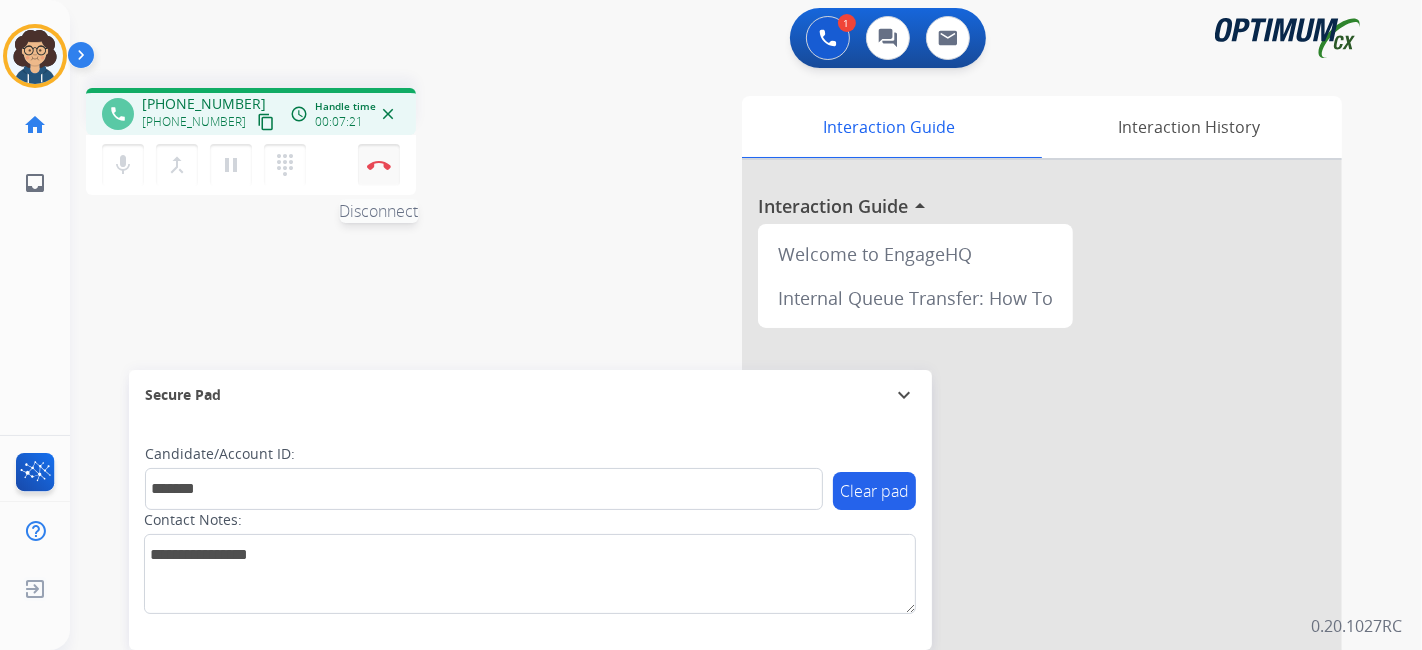 click on "Disconnect" at bounding box center [379, 165] 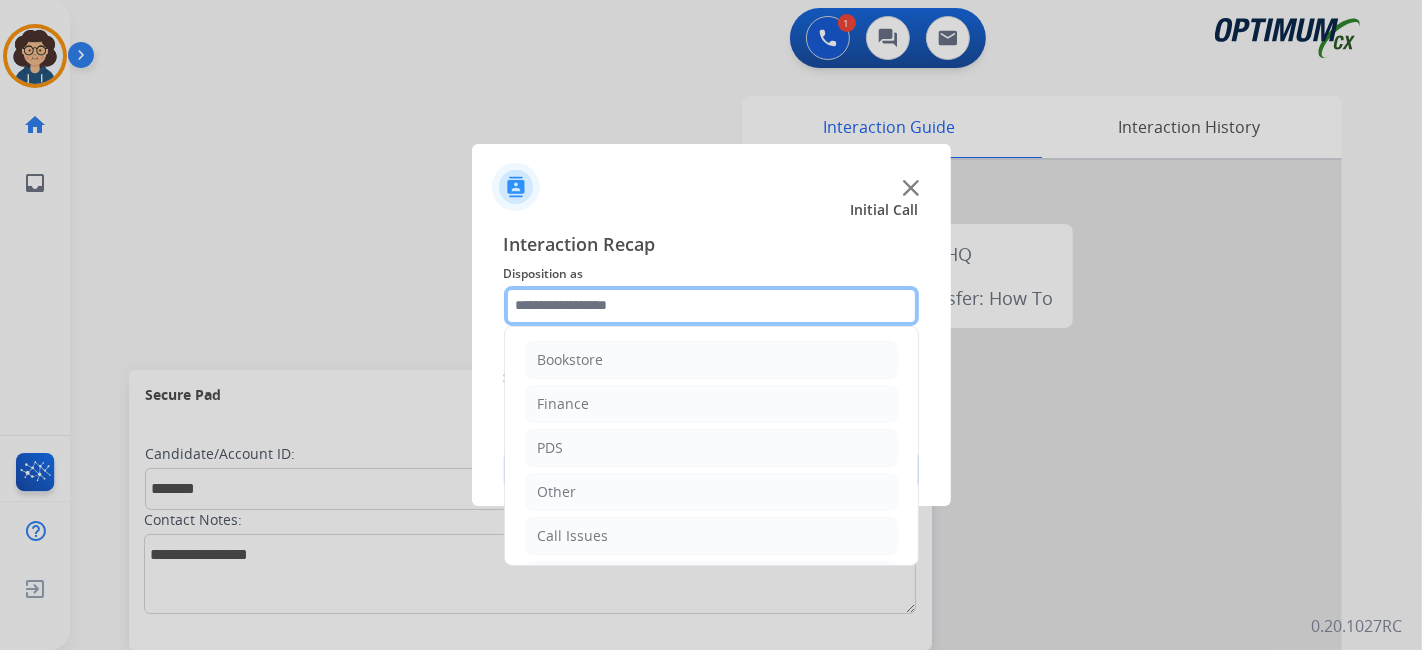 click 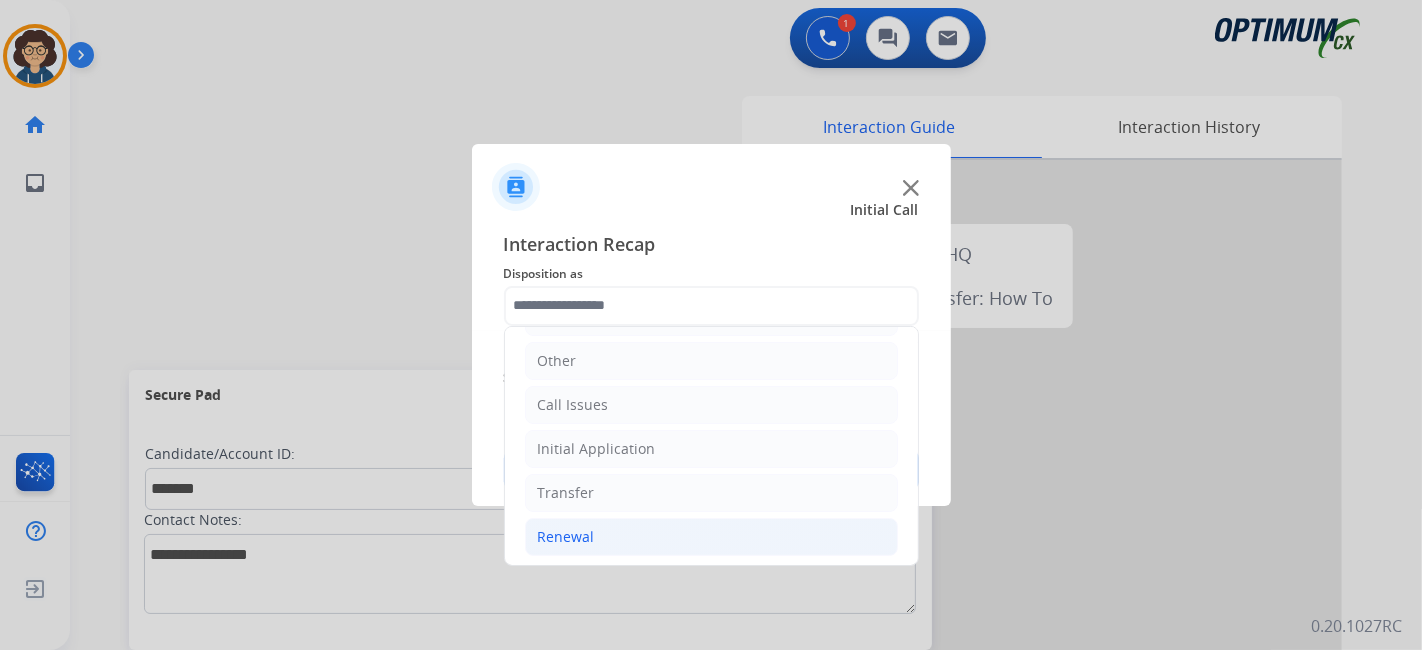 click on "Renewal" 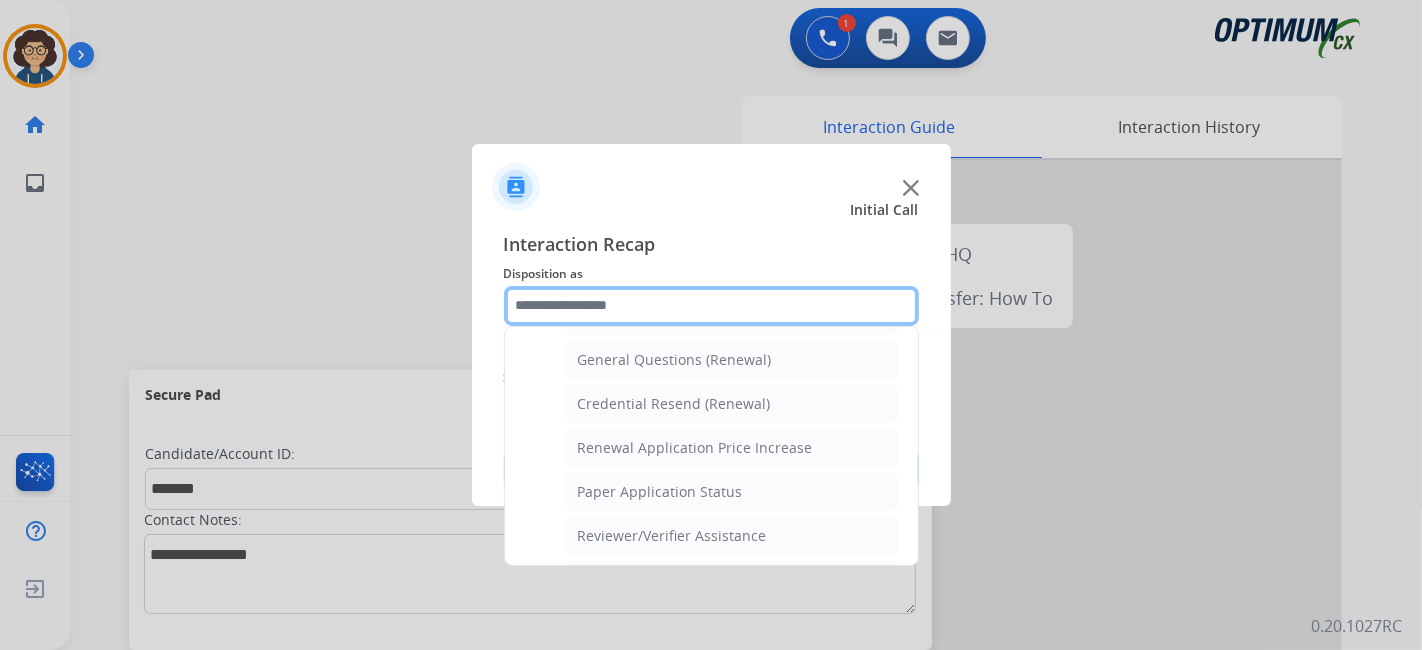 scroll, scrollTop: 760, scrollLeft: 0, axis: vertical 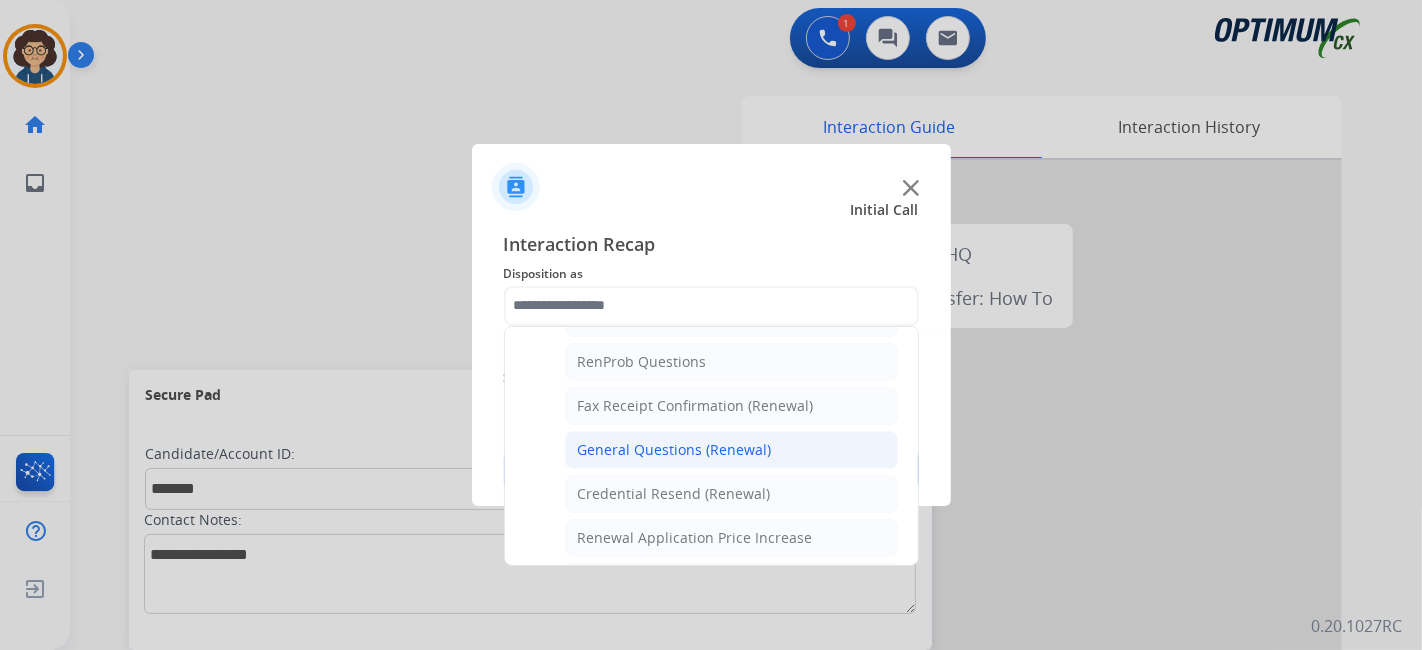 click on "General Questions (Renewal)" 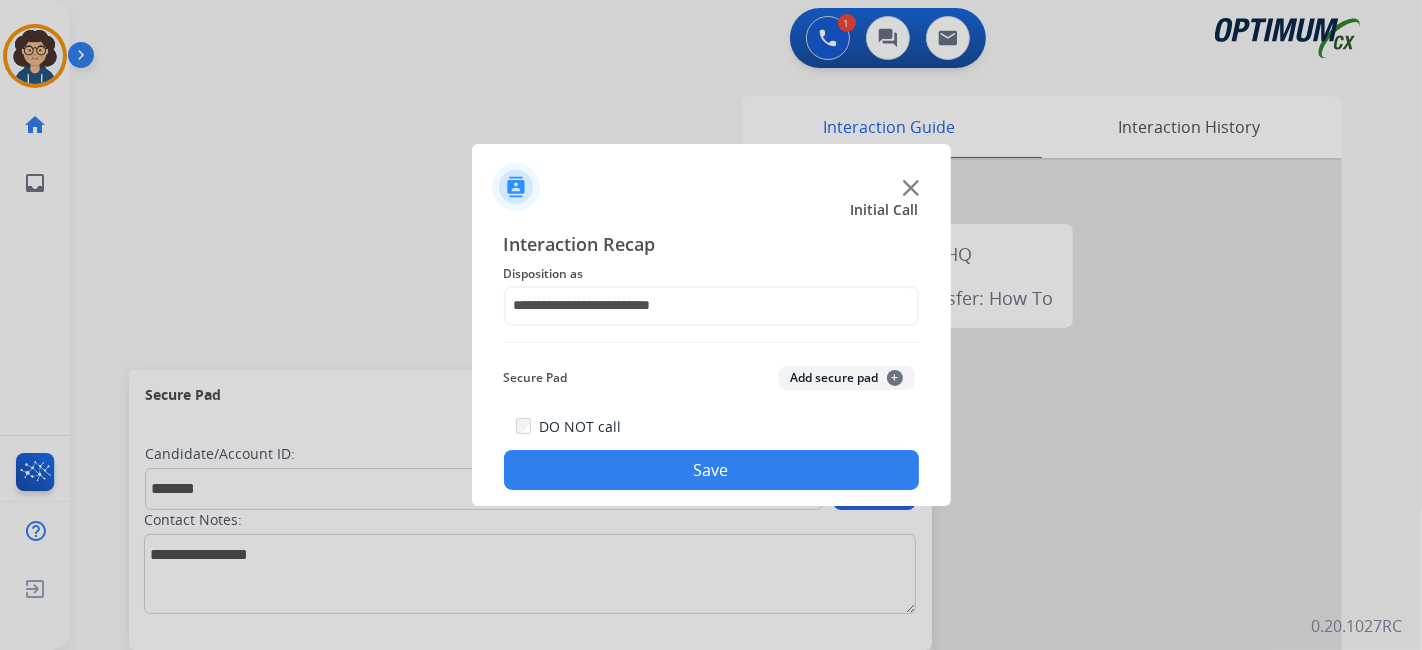 click on "Add secure pad  +" 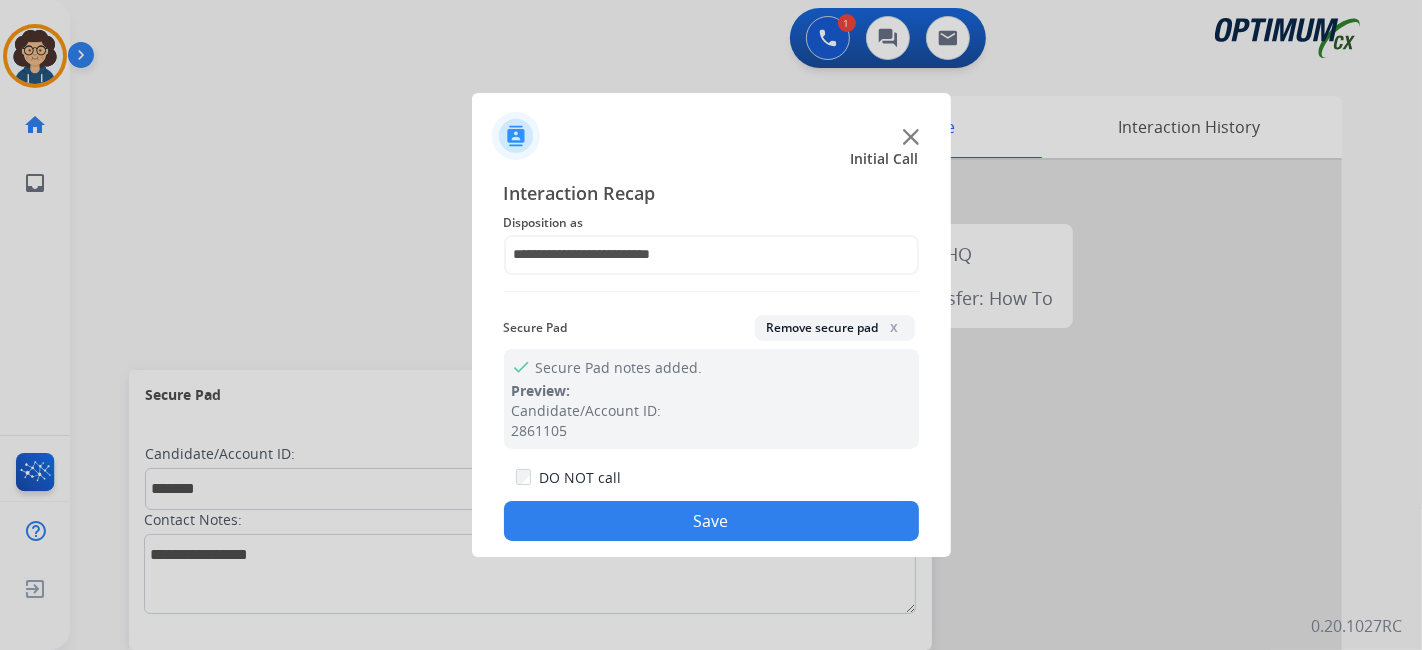 click on "Save" 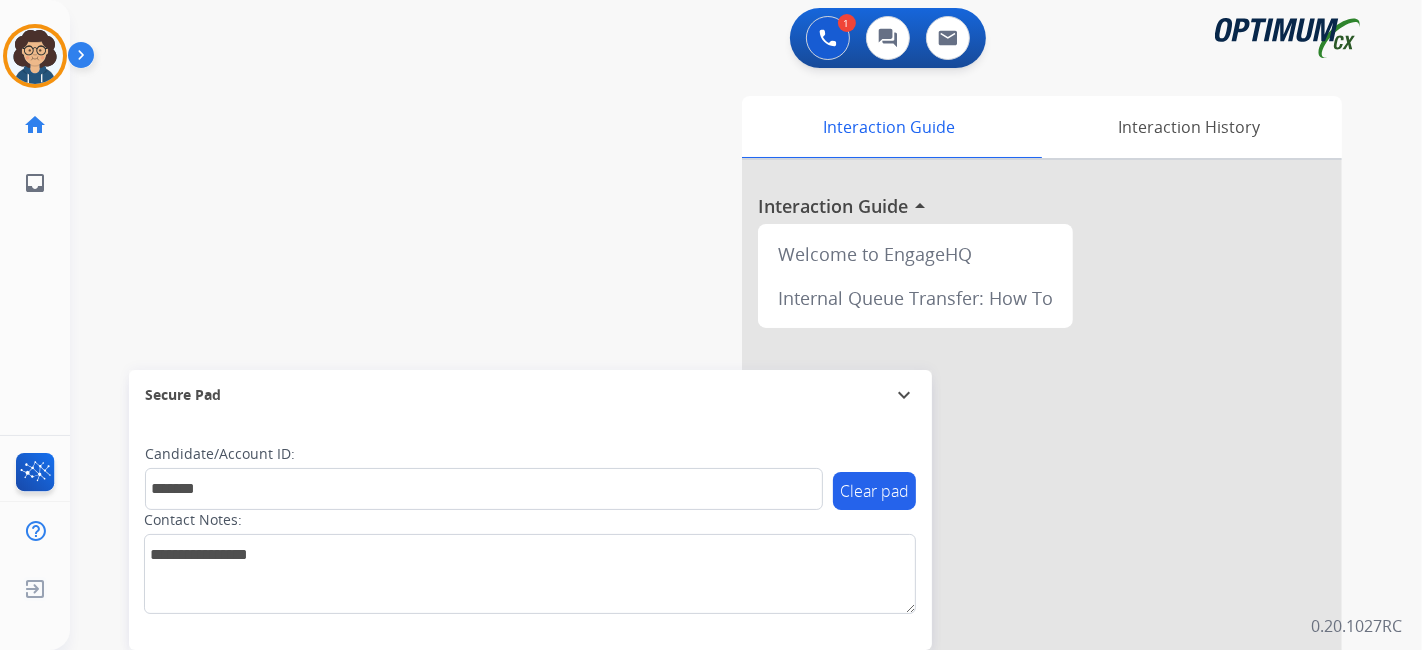 type 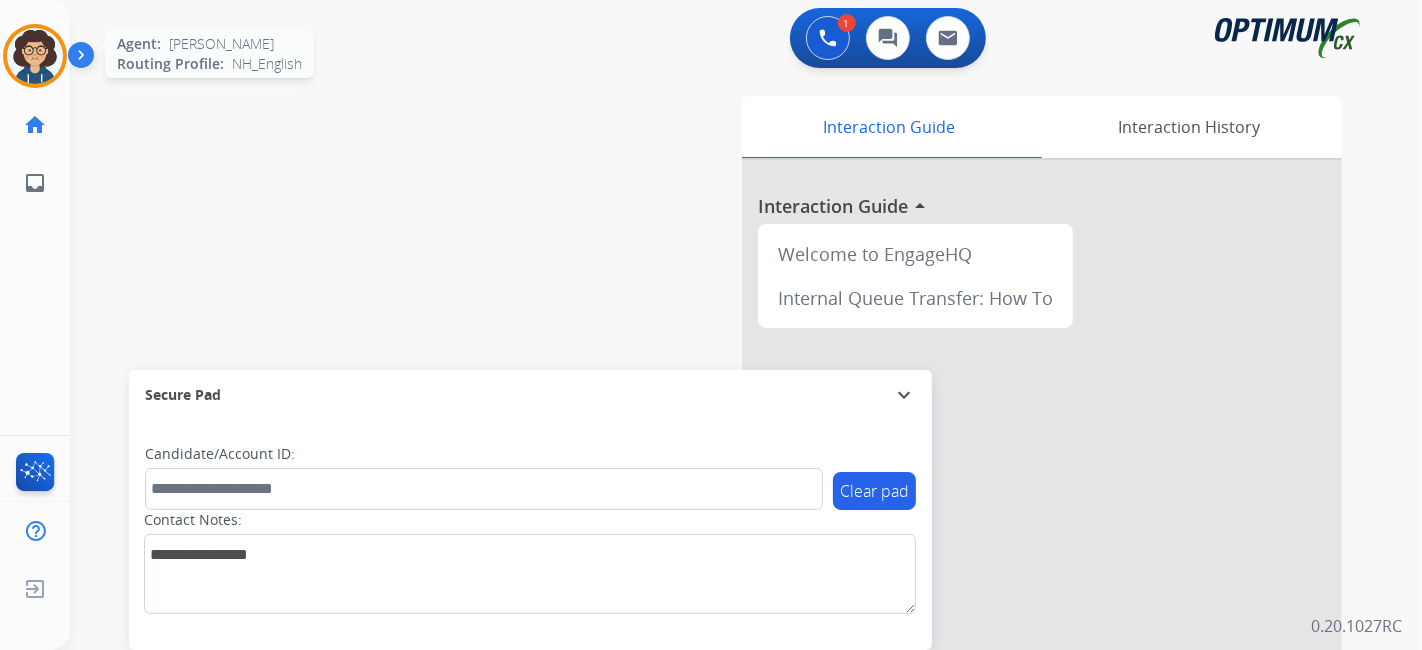 click at bounding box center [35, 56] 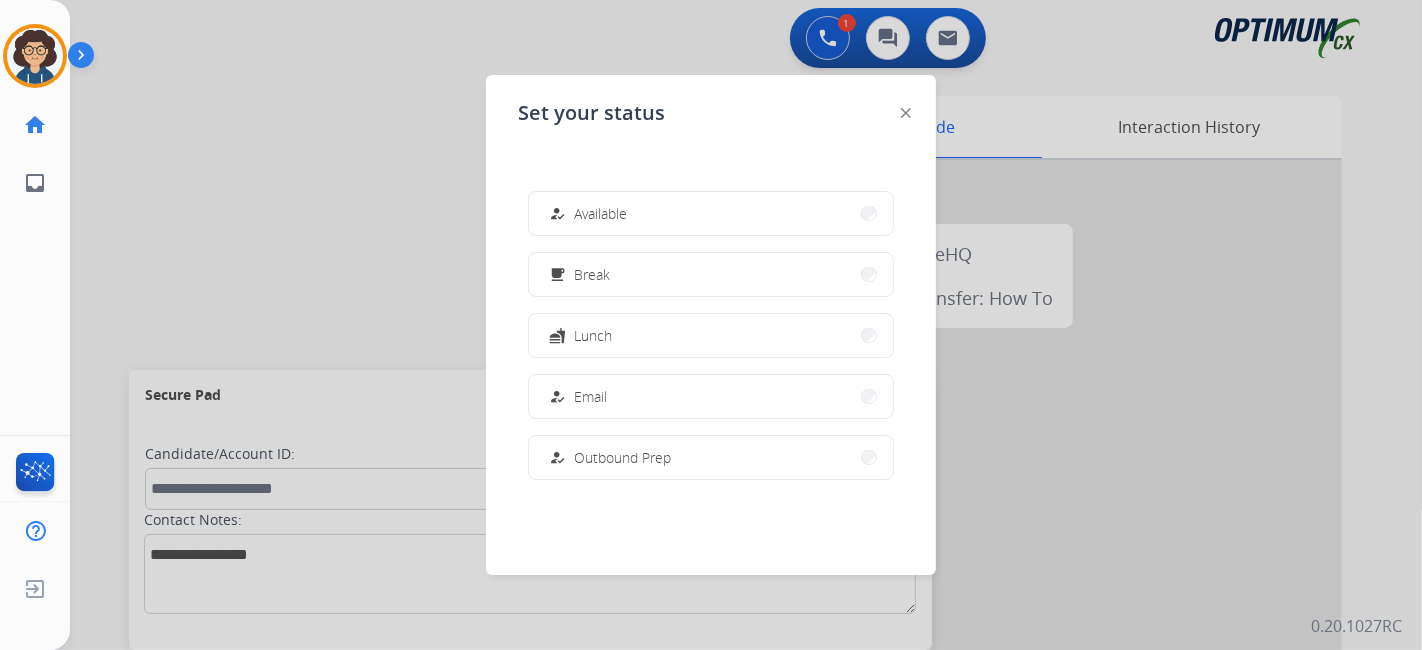 scroll, scrollTop: 498, scrollLeft: 0, axis: vertical 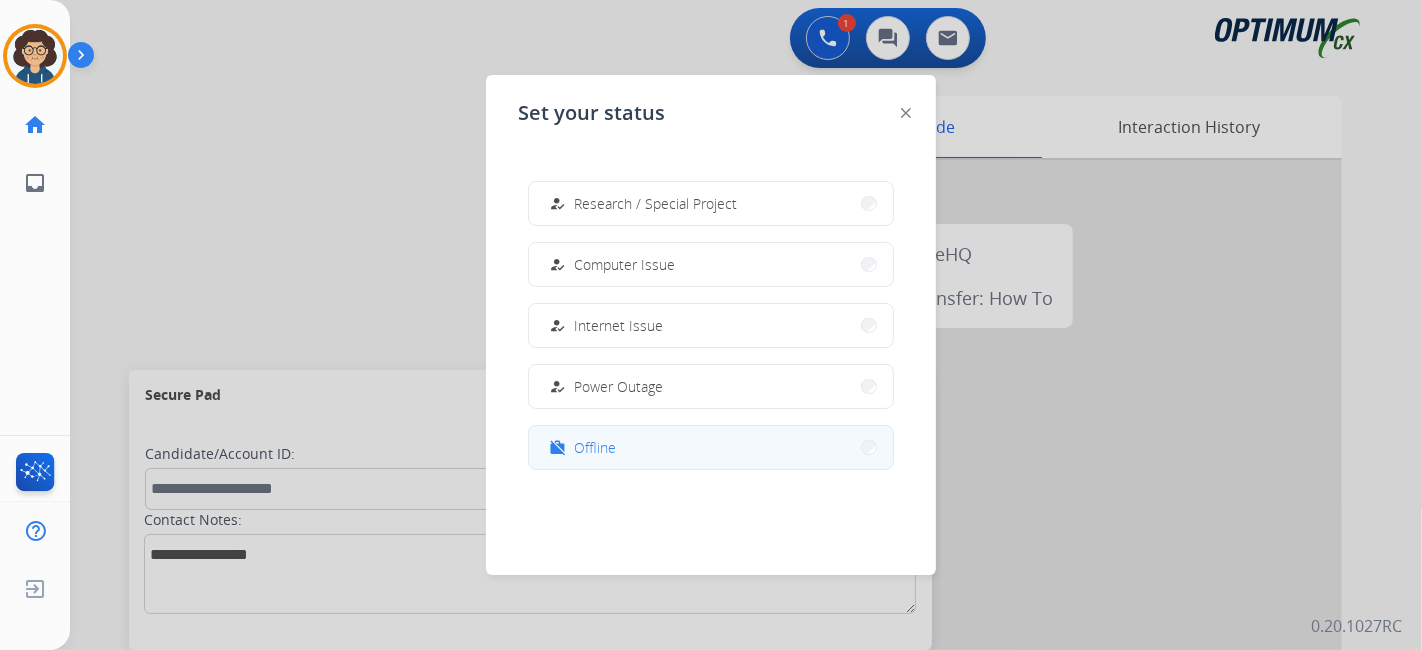 click on "work_off Offline" at bounding box center (711, 447) 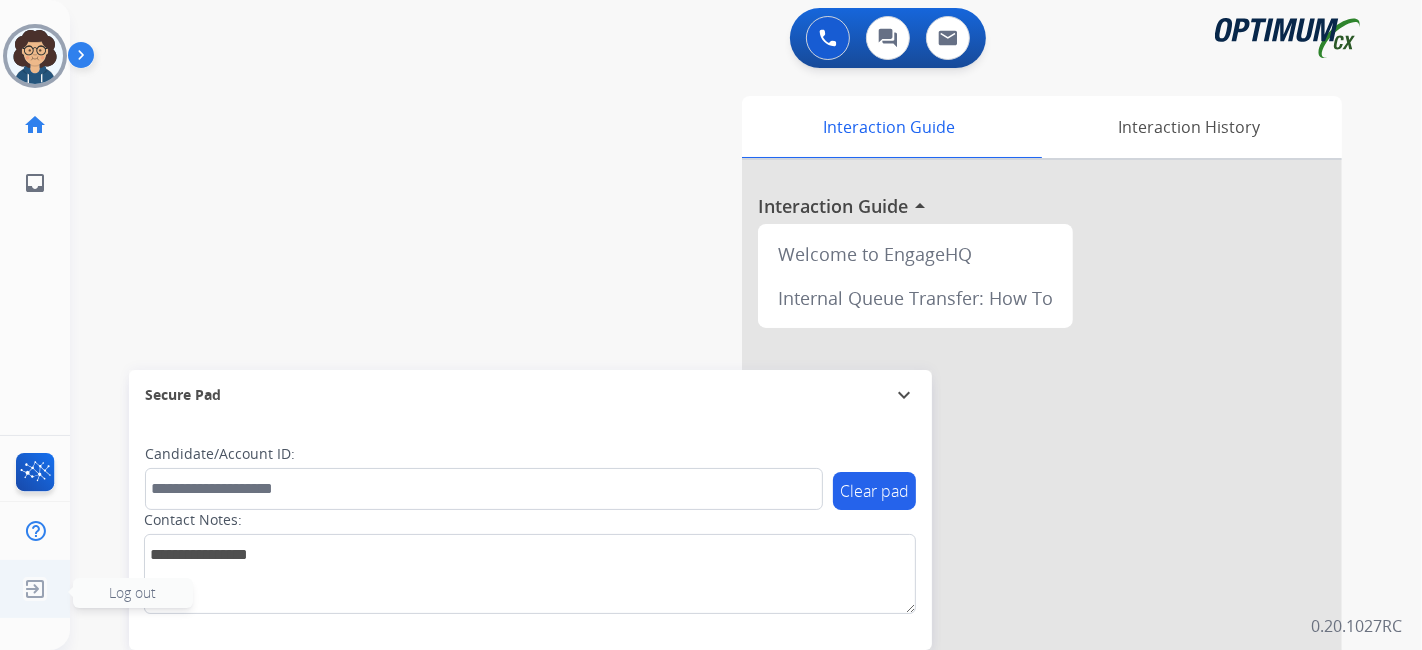 click 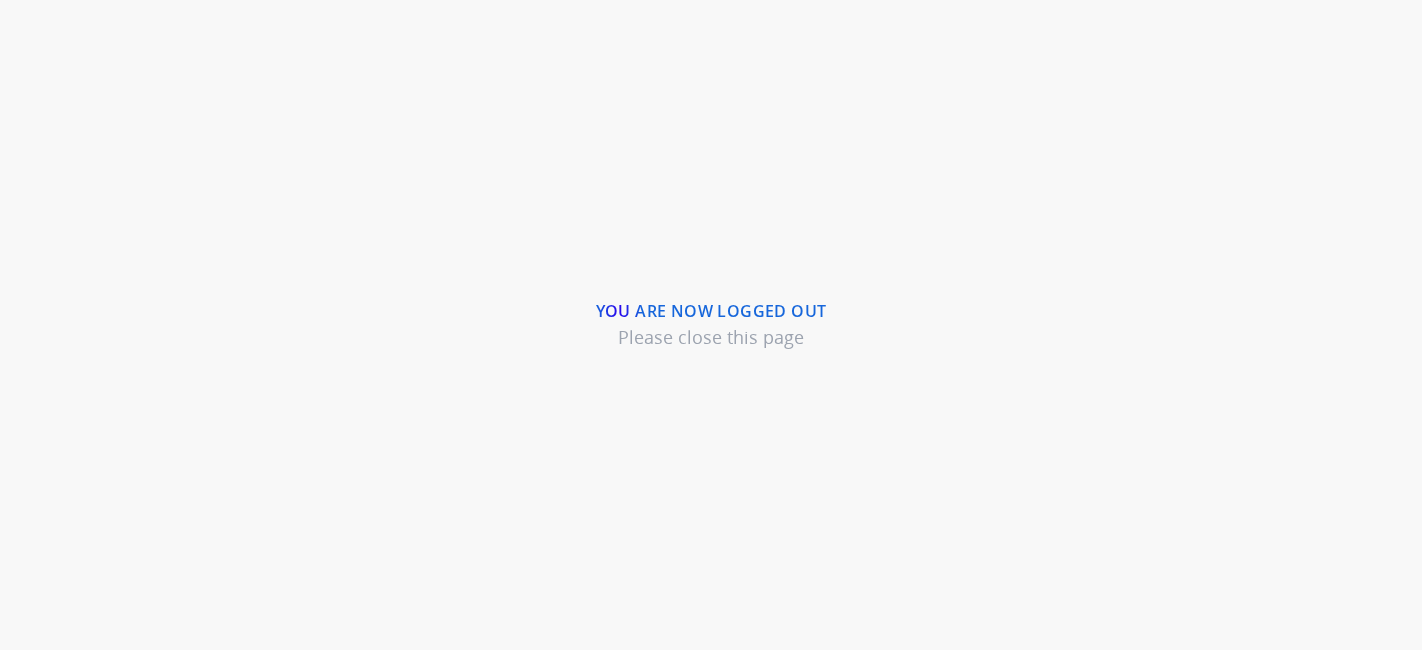 scroll, scrollTop: 0, scrollLeft: 0, axis: both 